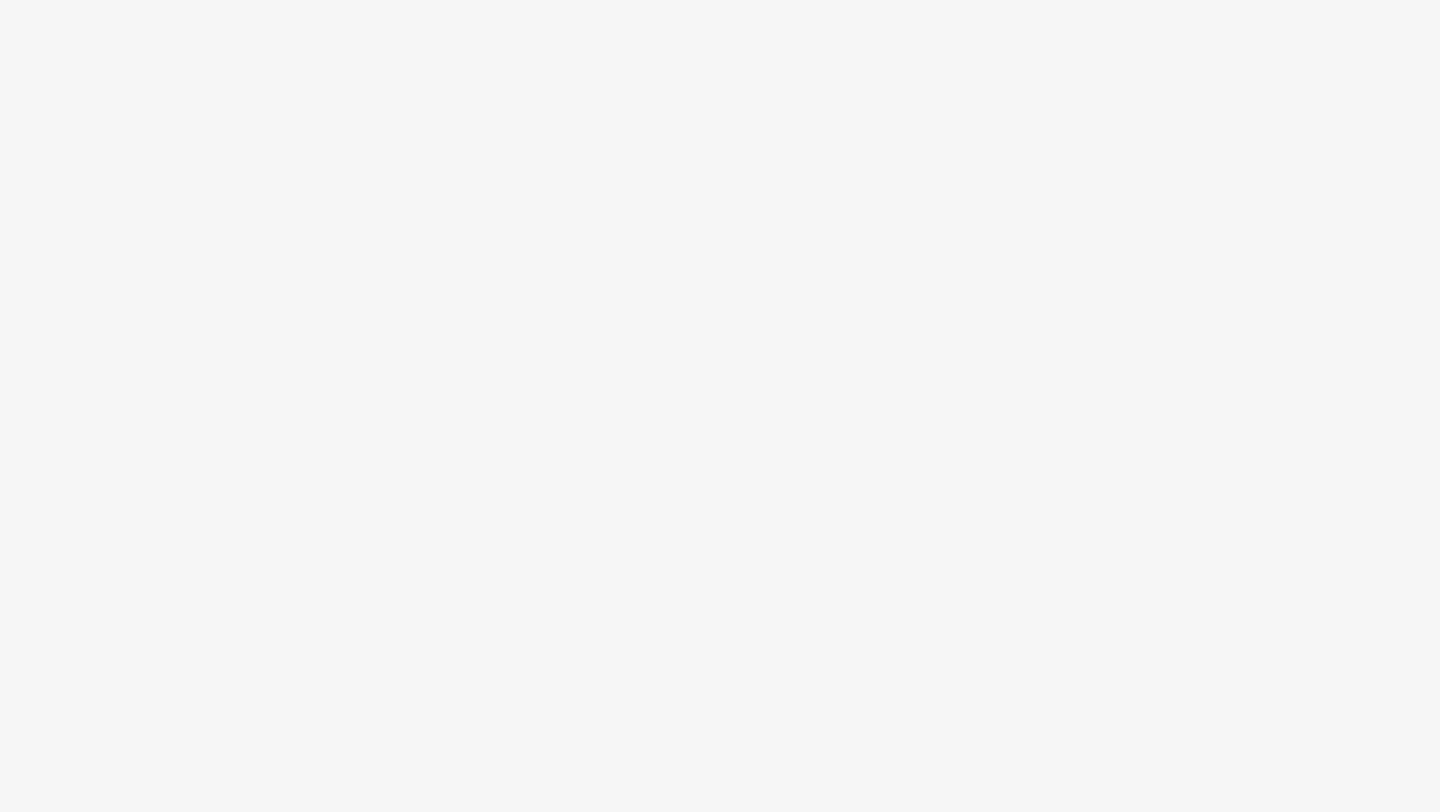 scroll, scrollTop: 0, scrollLeft: 0, axis: both 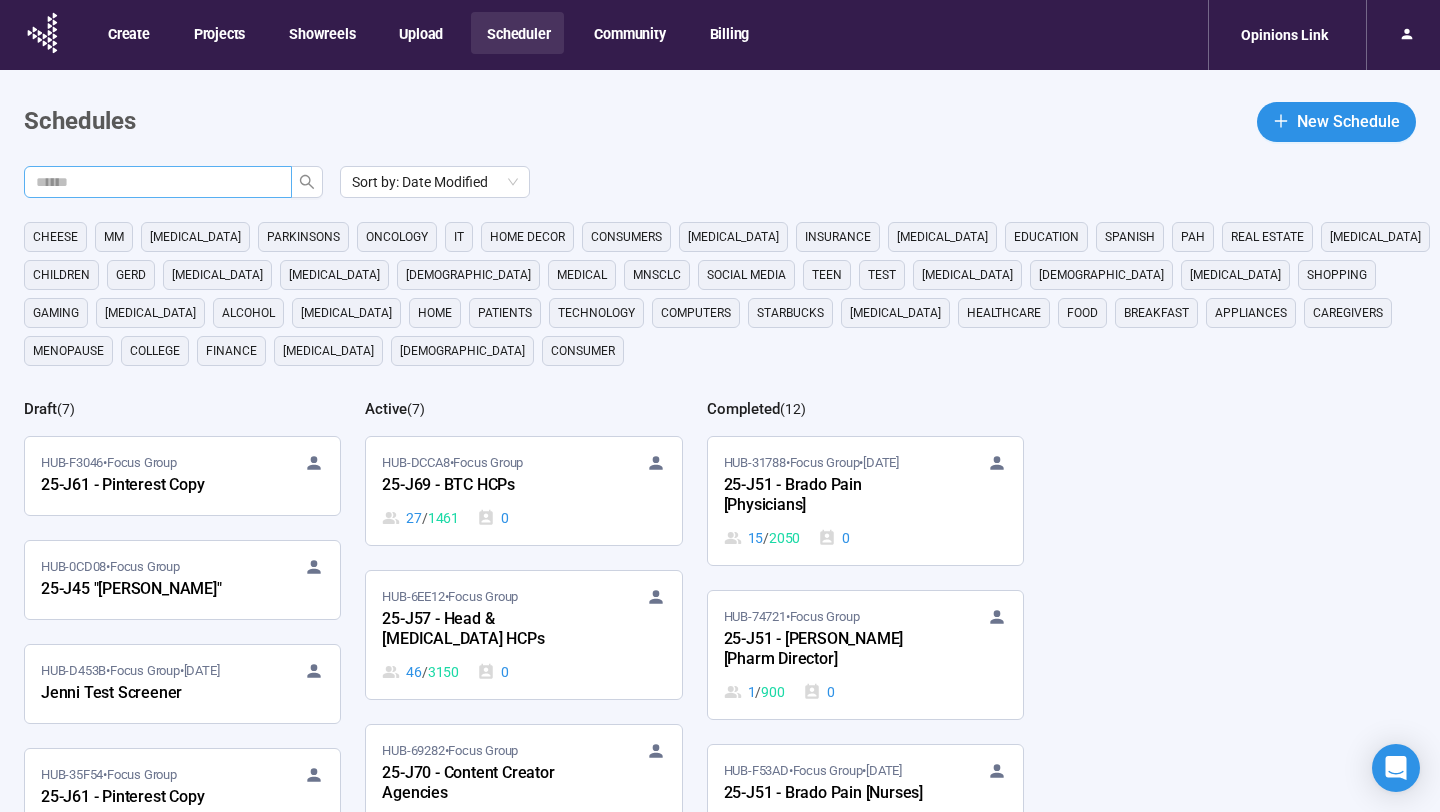 click at bounding box center (150, 182) 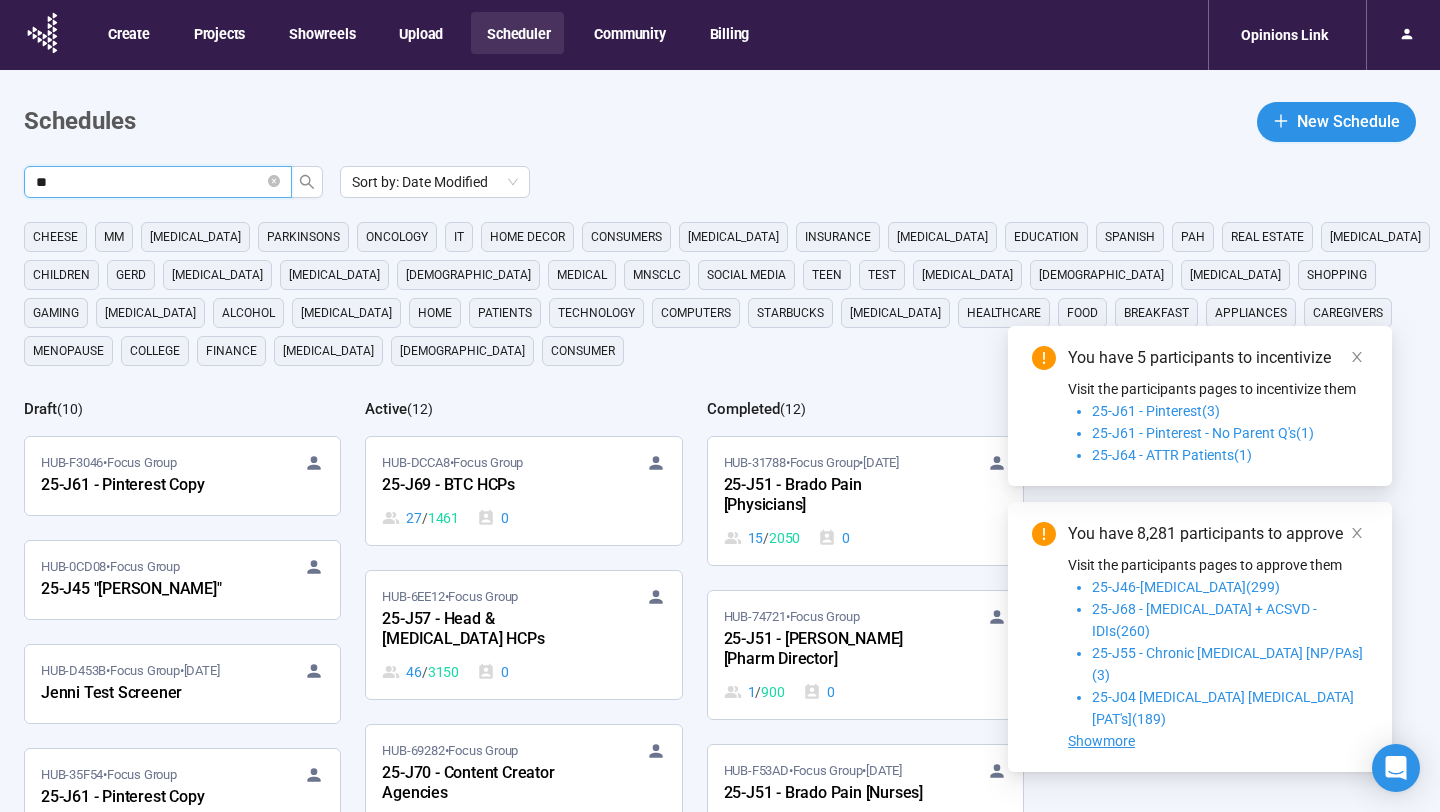 type on "**" 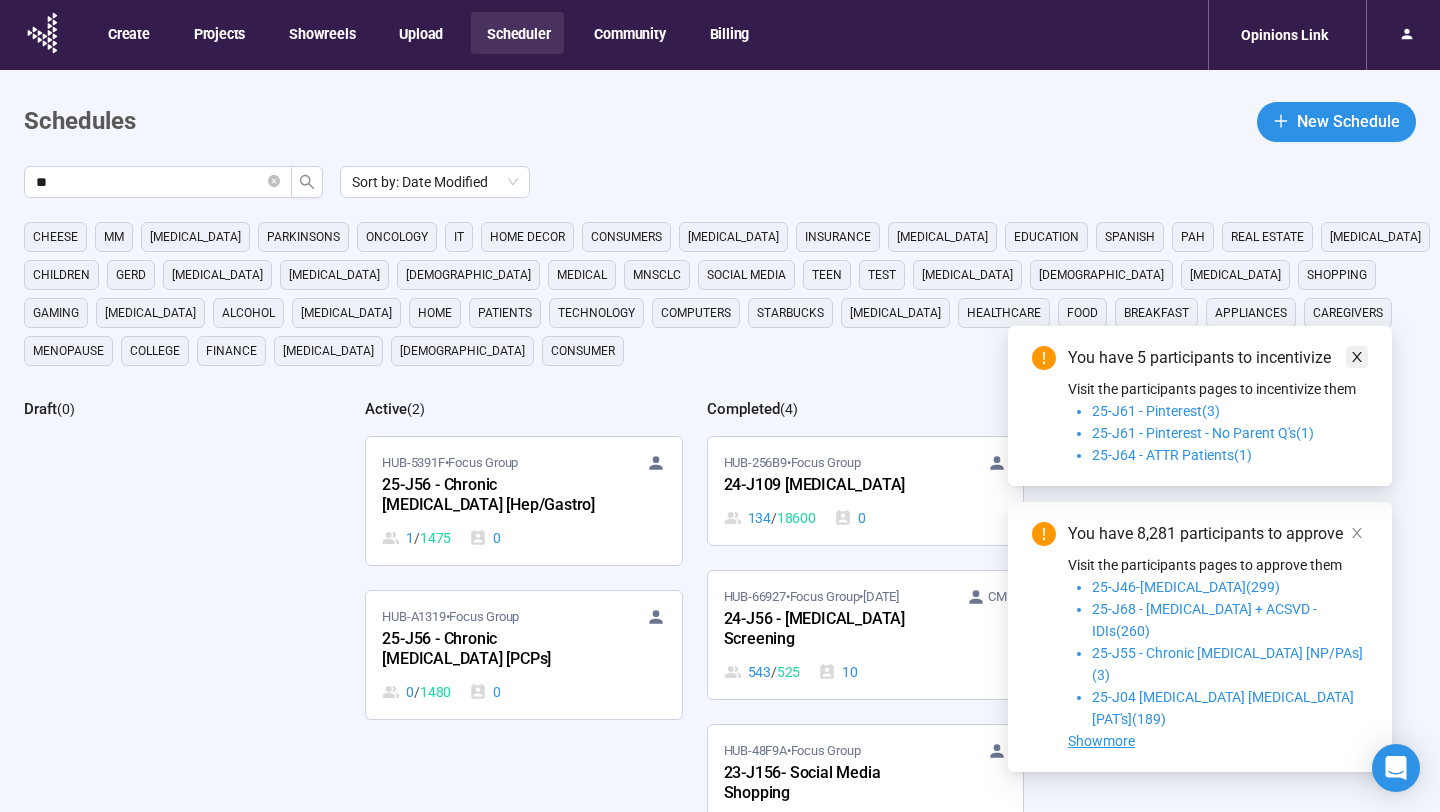 click 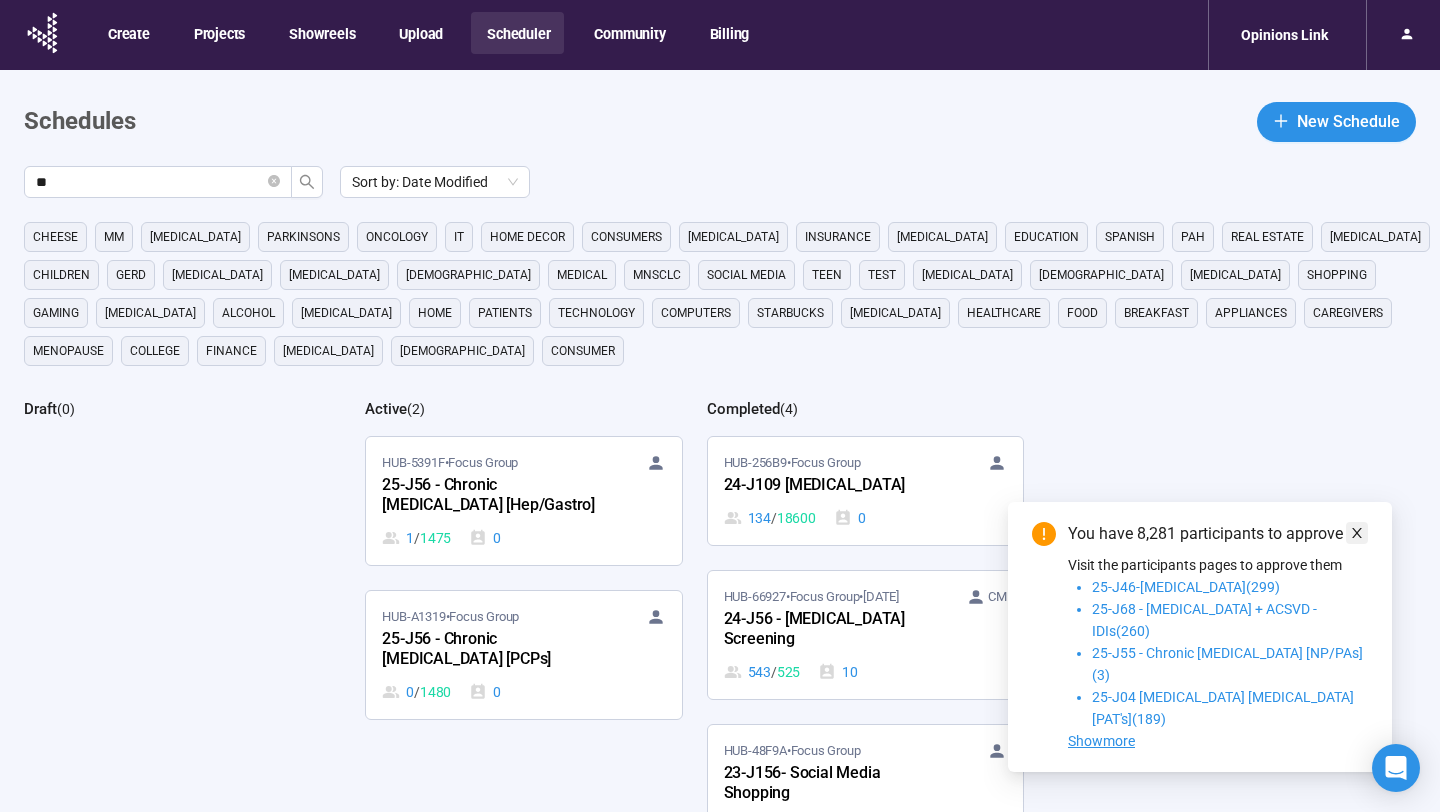 click at bounding box center [1357, 533] 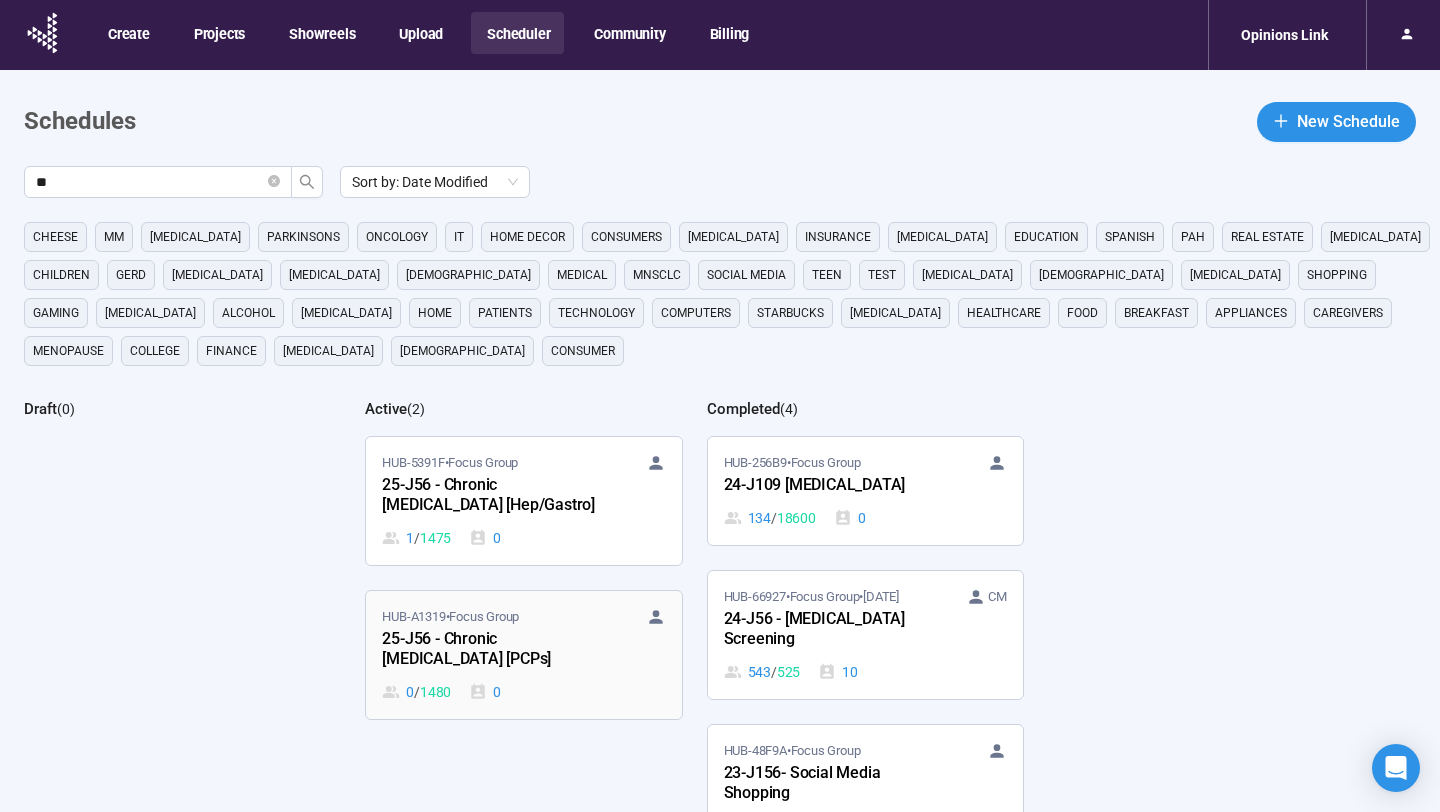 click on "0    /    1480 0" at bounding box center (523, 692) 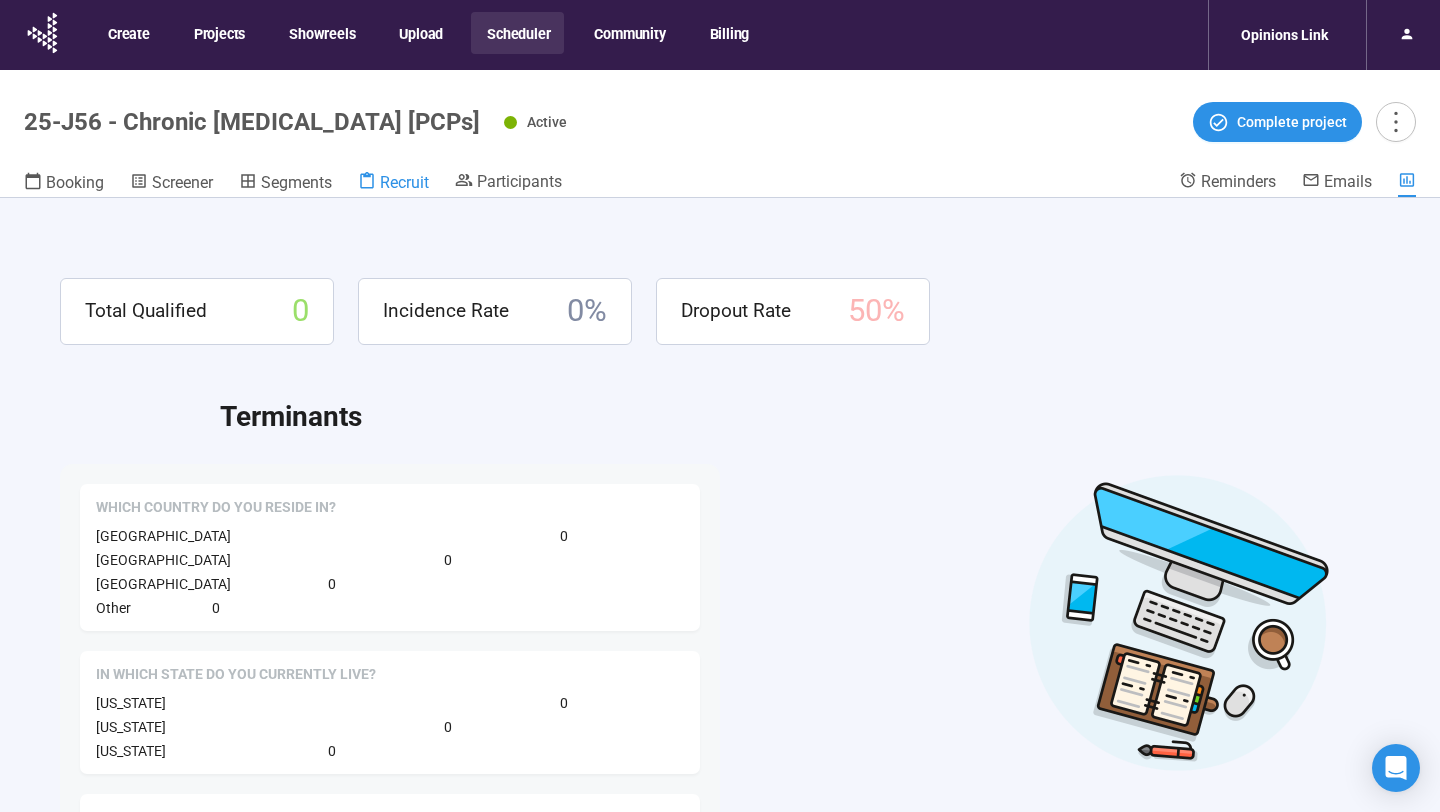 click on "Recruit" at bounding box center [393, 182] 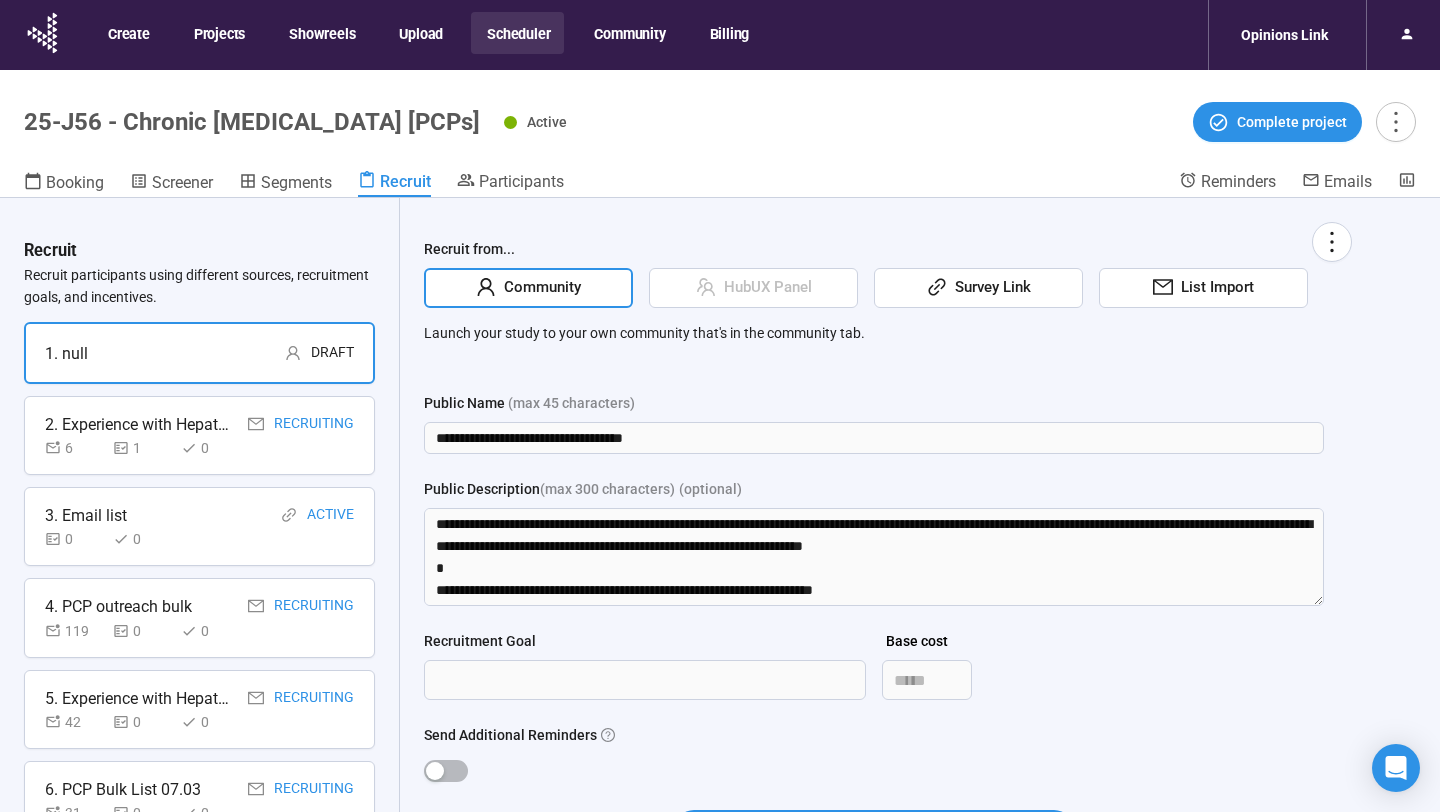 click on "2. Experience with Hepatology Treatments" at bounding box center (140, 424) 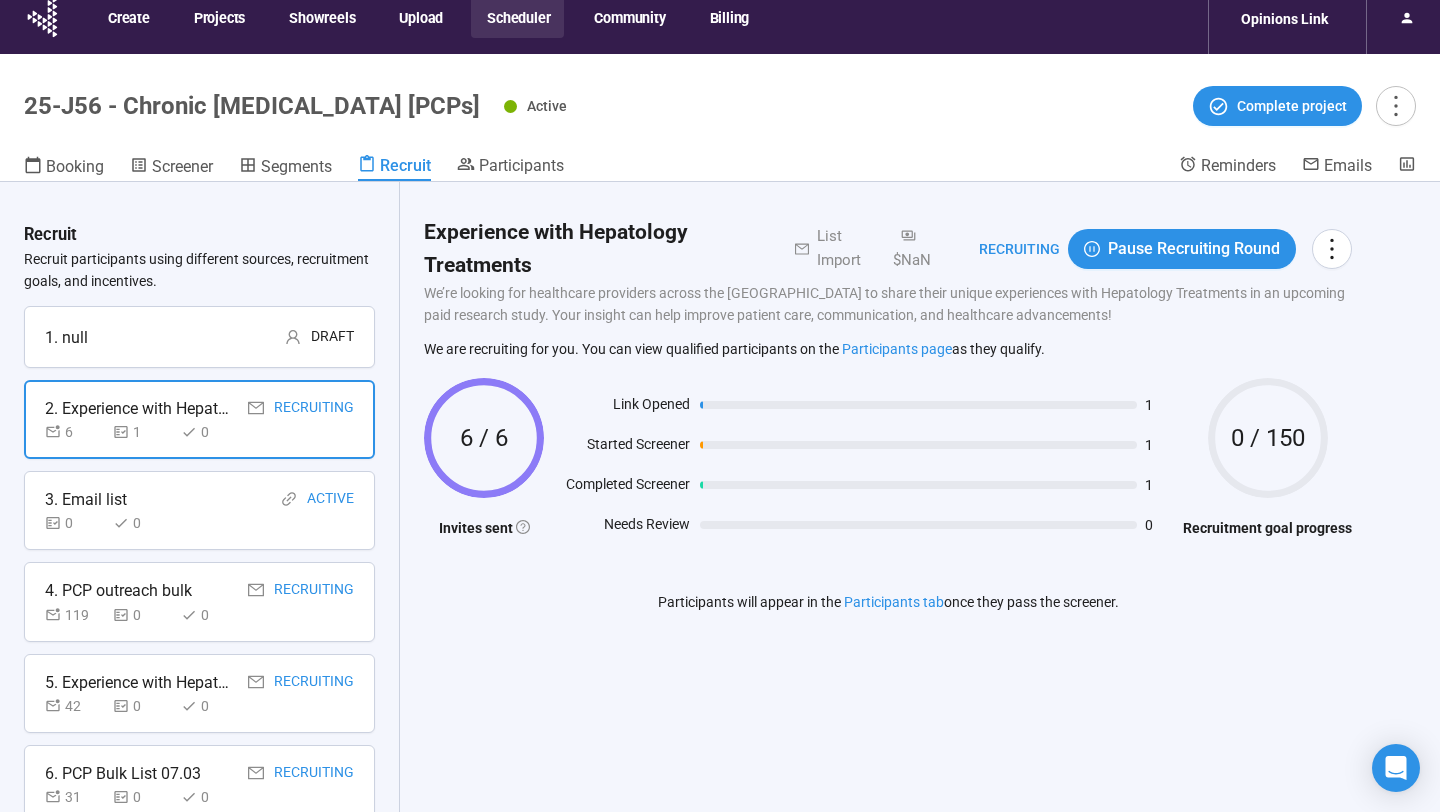 scroll, scrollTop: 0, scrollLeft: 0, axis: both 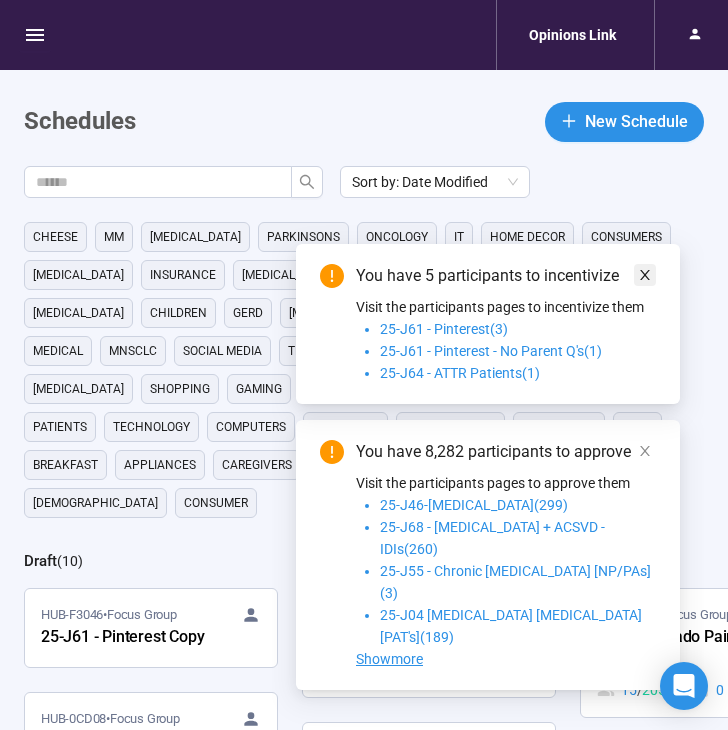 click 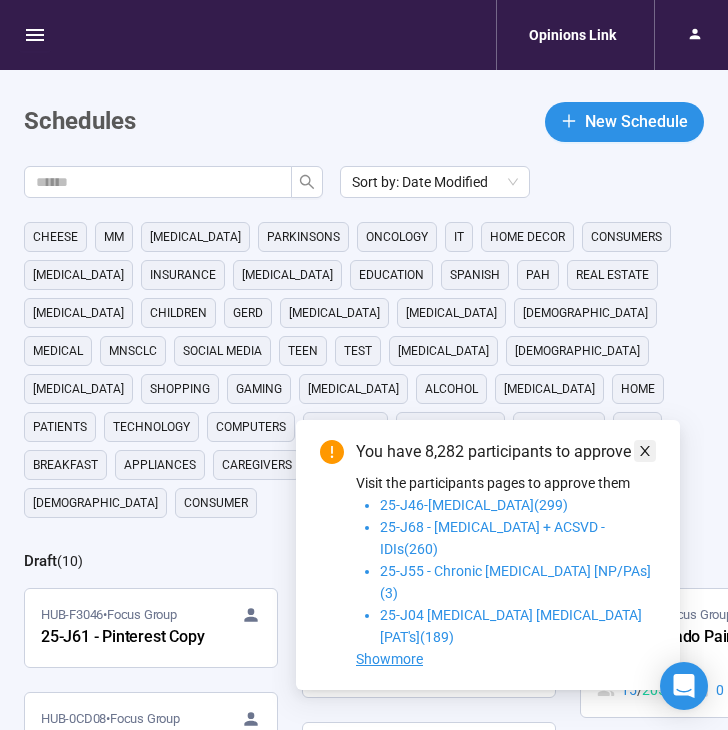 click 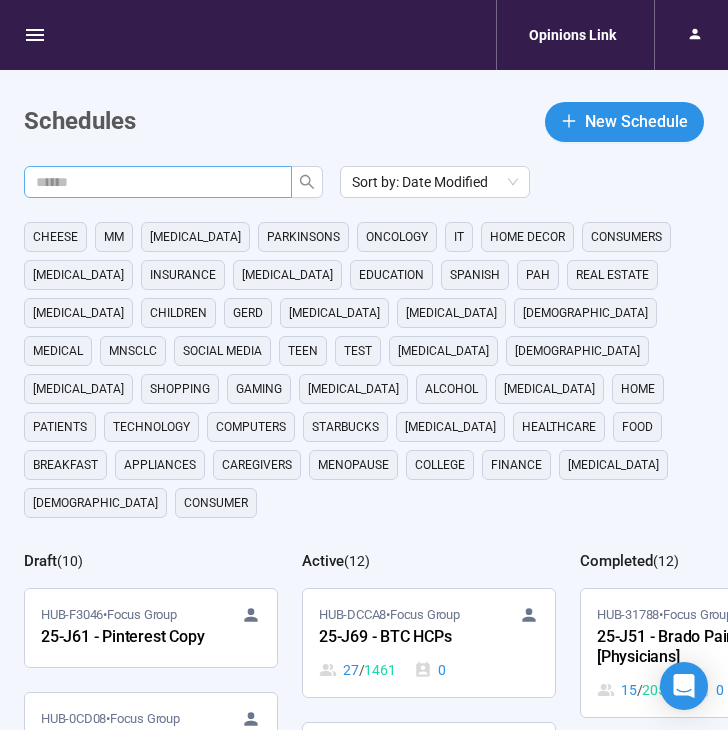 click at bounding box center (150, 182) 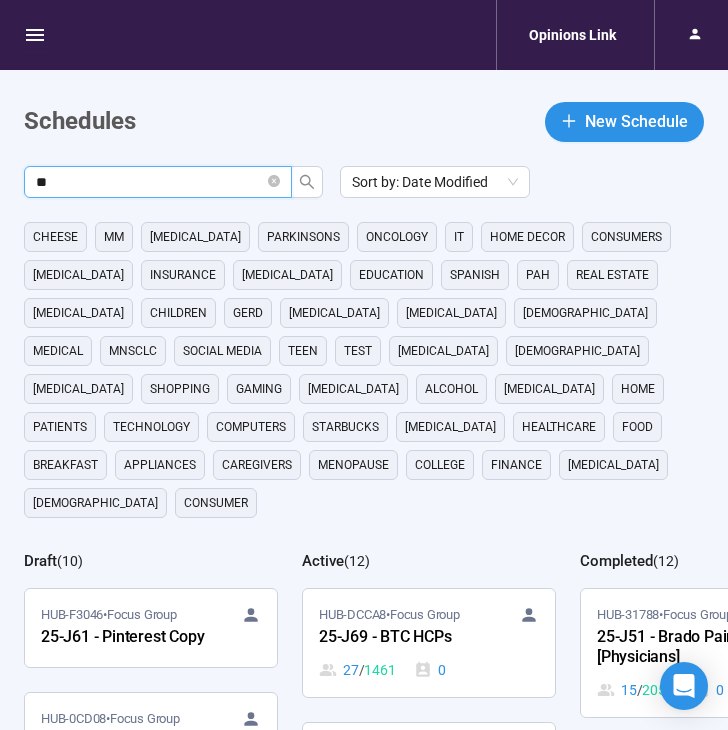 type on "**" 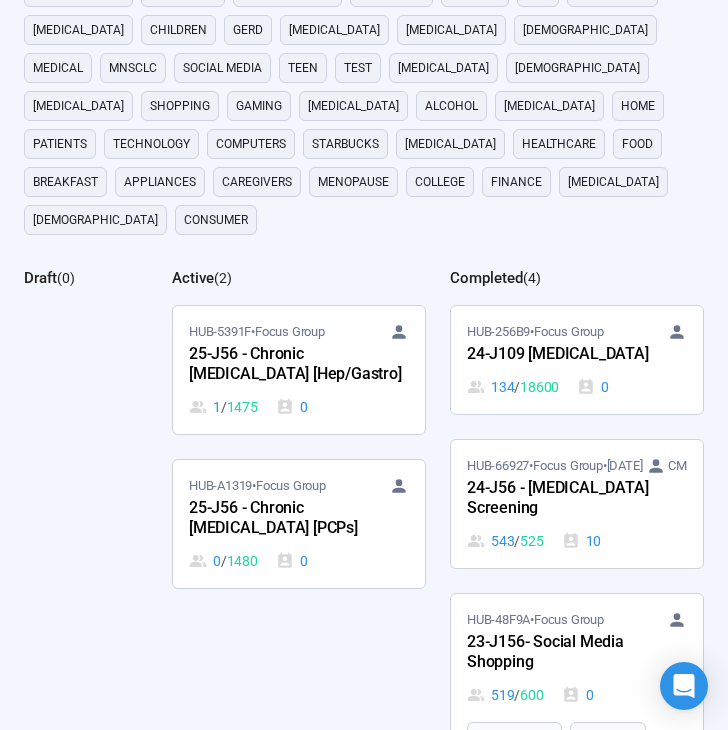 scroll, scrollTop: 292, scrollLeft: 0, axis: vertical 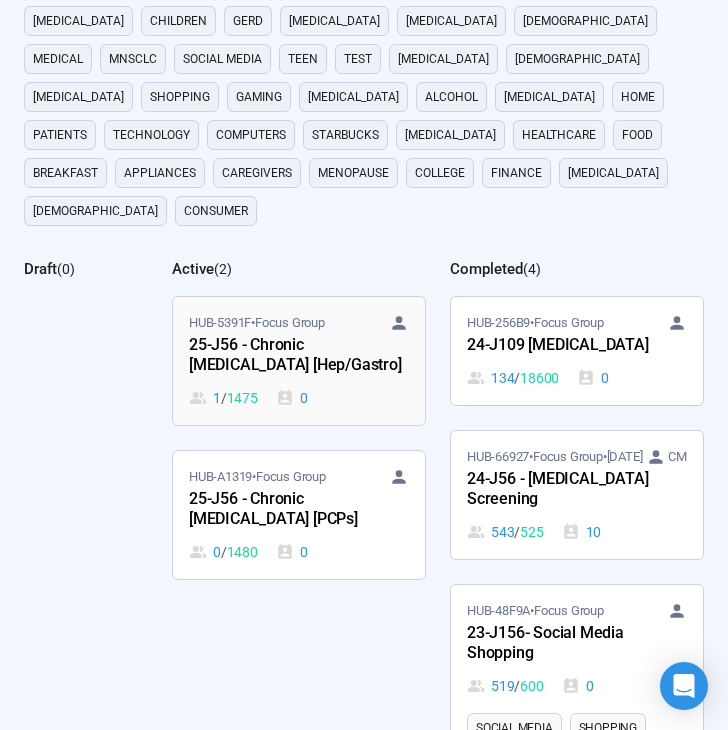 click on "25-J56 - Chronic [MEDICAL_DATA] [Hep/Gastro]" at bounding box center [299, 356] 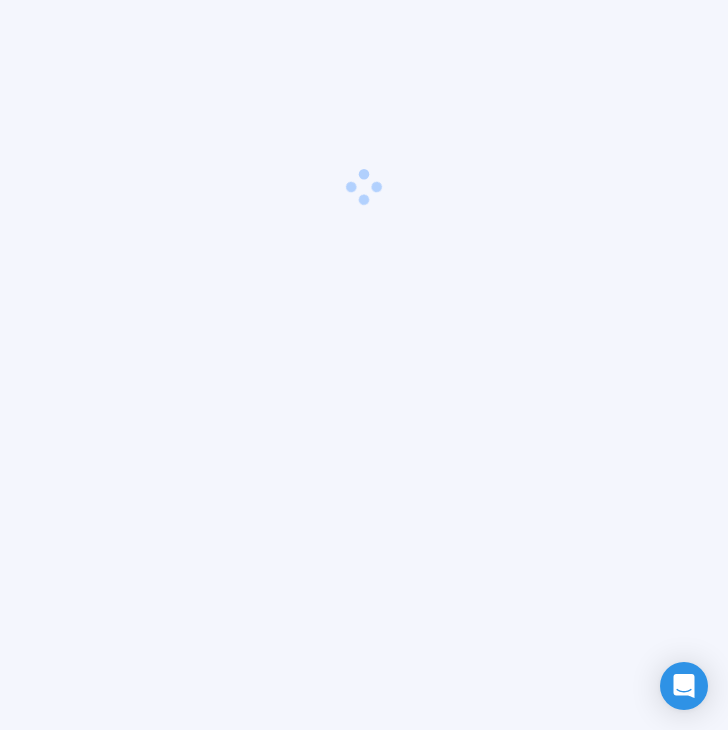 scroll, scrollTop: 70, scrollLeft: 0, axis: vertical 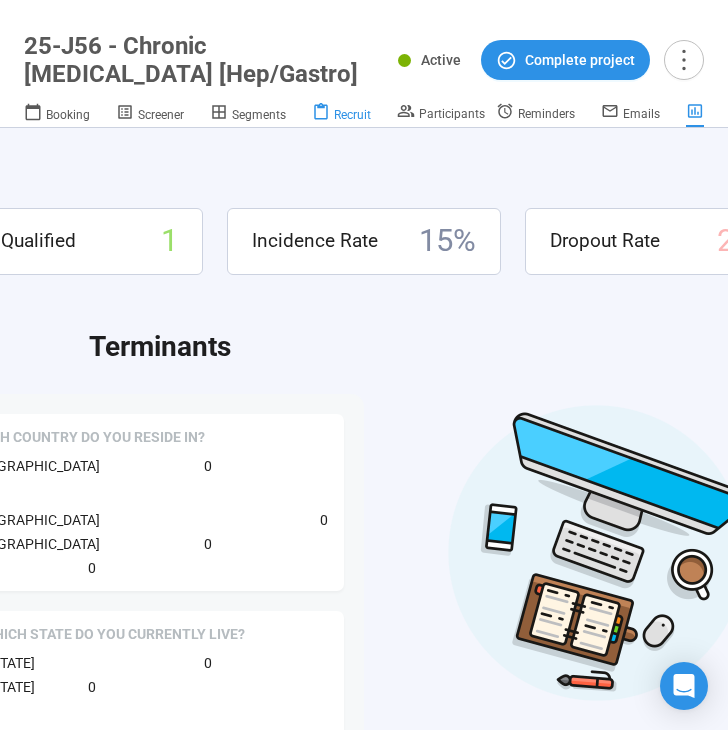 click on "Recruit" at bounding box center [352, 115] 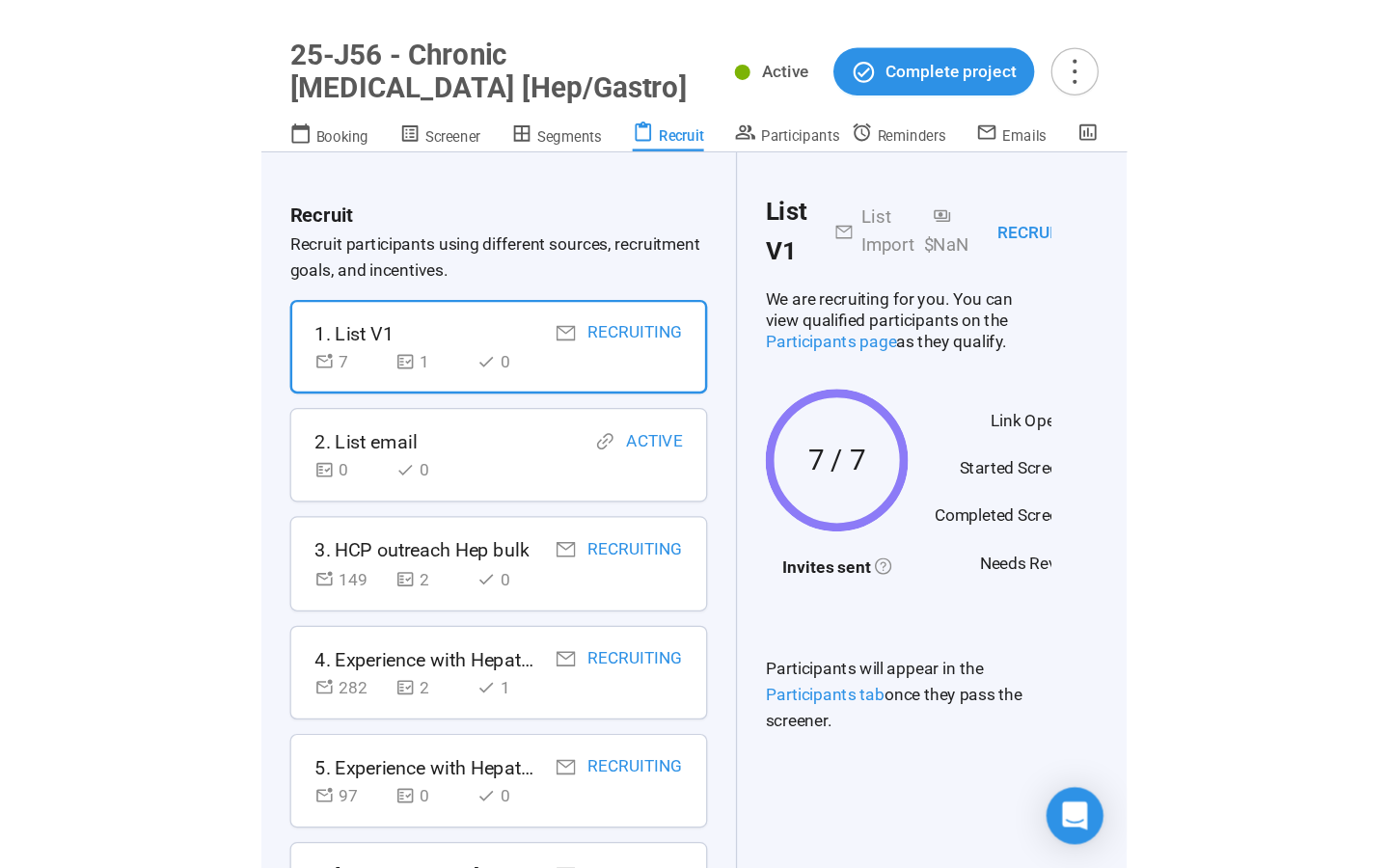 scroll, scrollTop: 144, scrollLeft: 0, axis: vertical 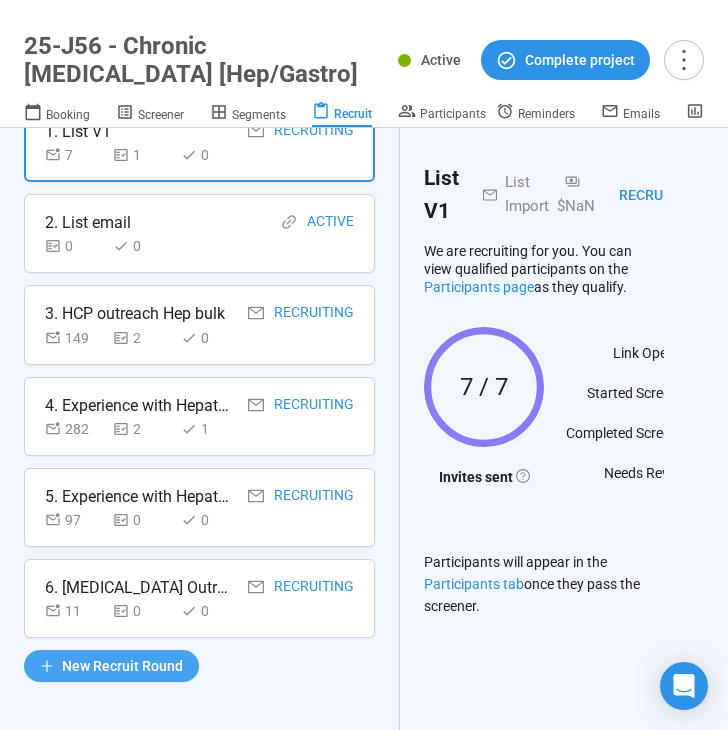 click on "New Recruit Round" at bounding box center (122, 666) 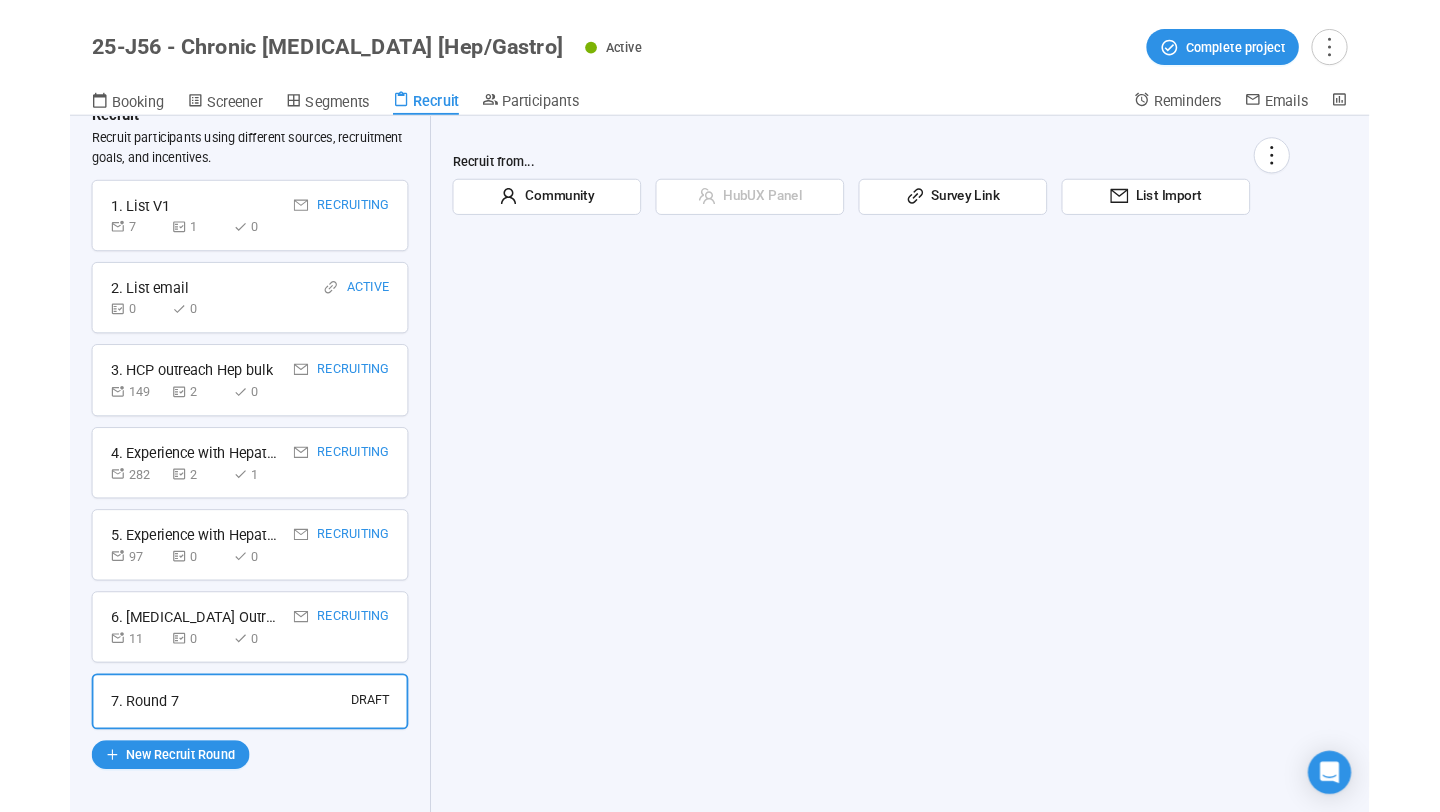 scroll, scrollTop: 141, scrollLeft: 0, axis: vertical 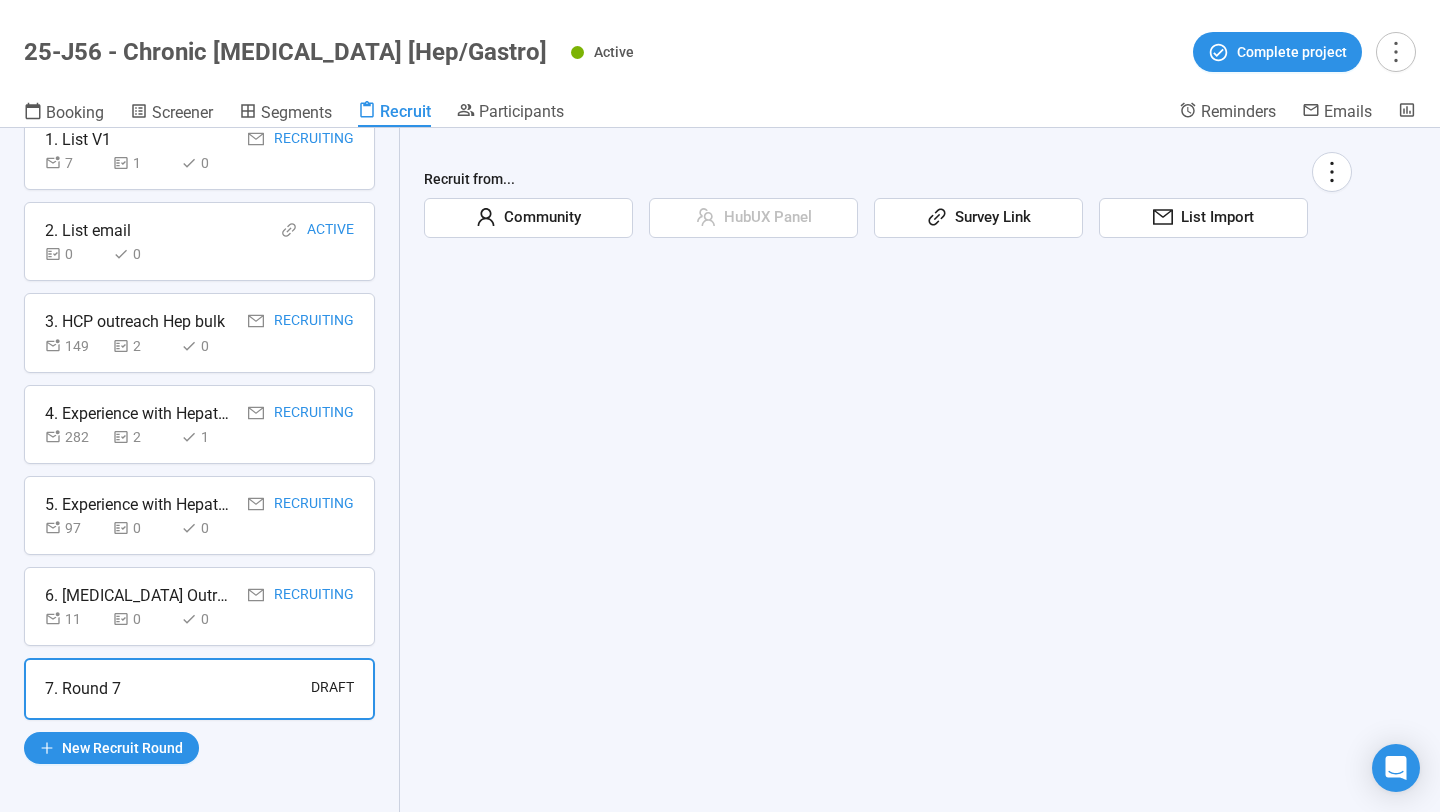 click on "Survey Link" at bounding box center (989, 218) 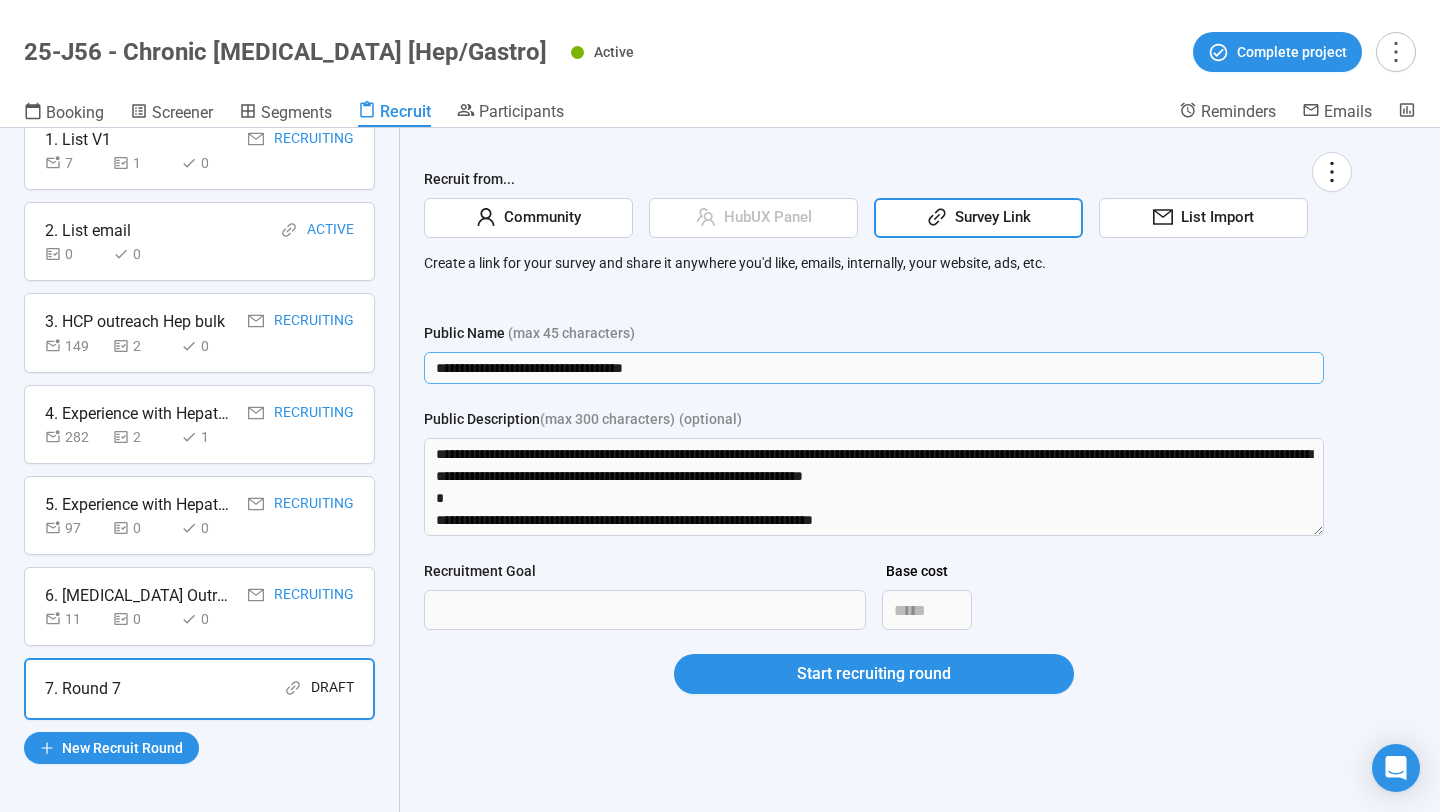 drag, startPoint x: 709, startPoint y: 375, endPoint x: 376, endPoint y: 378, distance: 333.01352 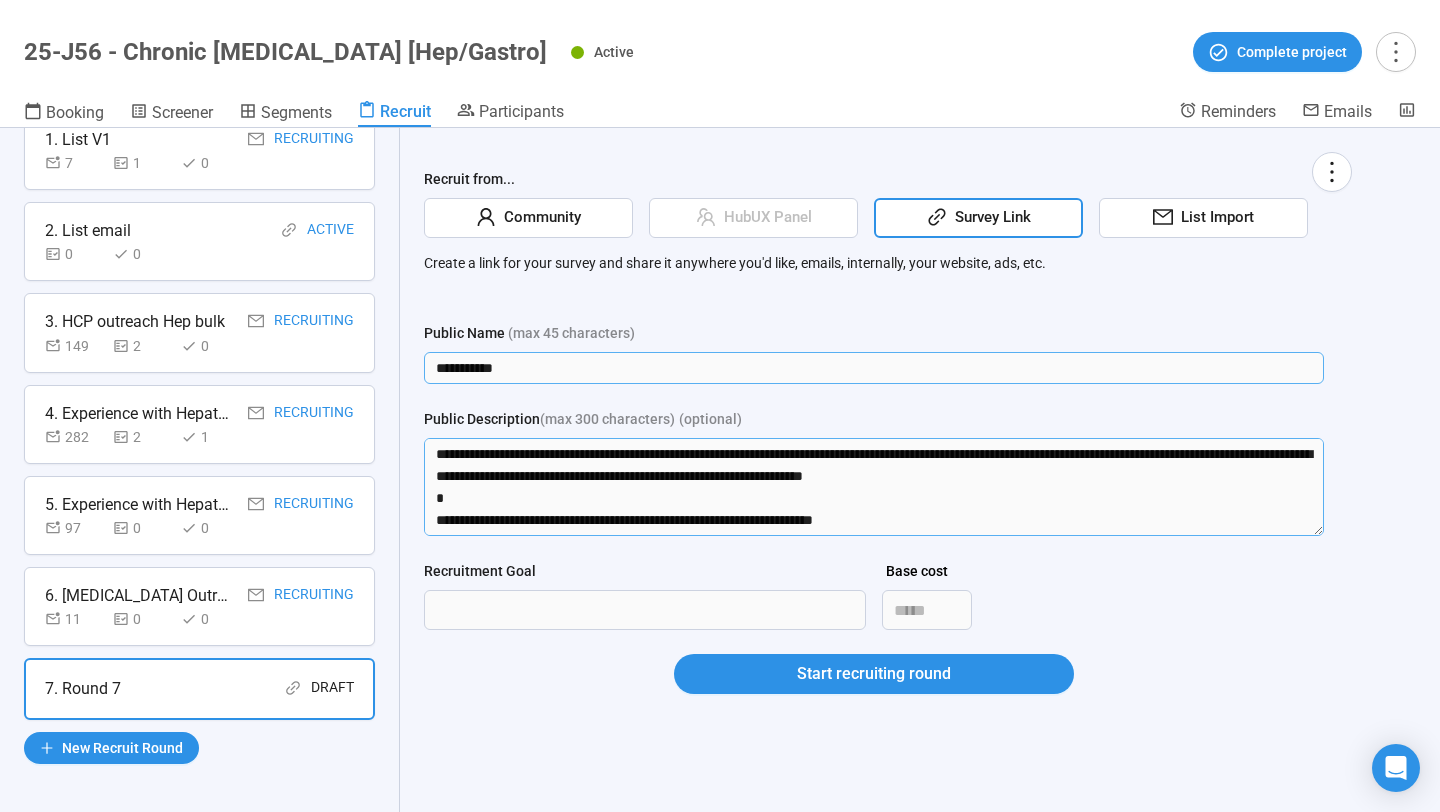 type on "**********" 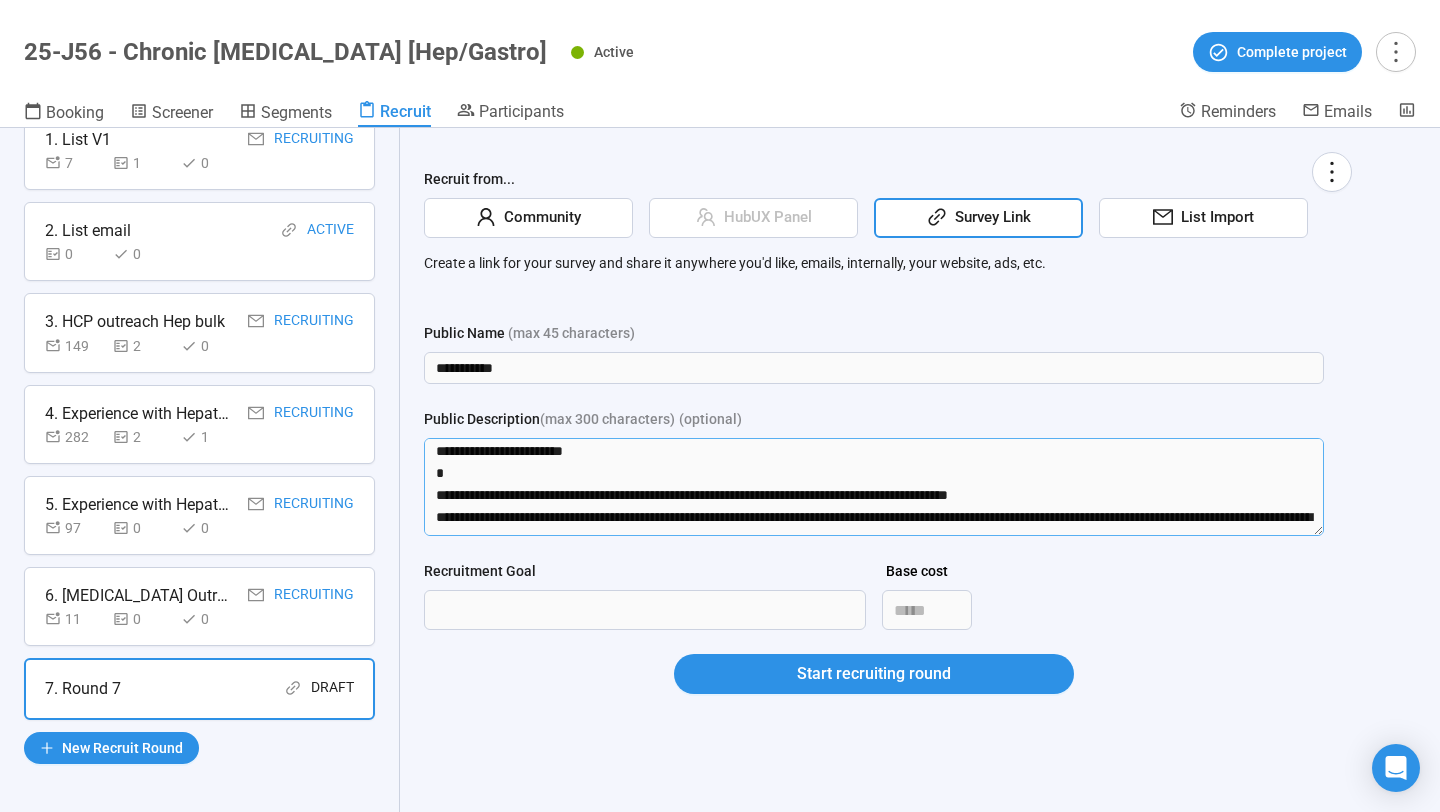 scroll, scrollTop: 330, scrollLeft: 0, axis: vertical 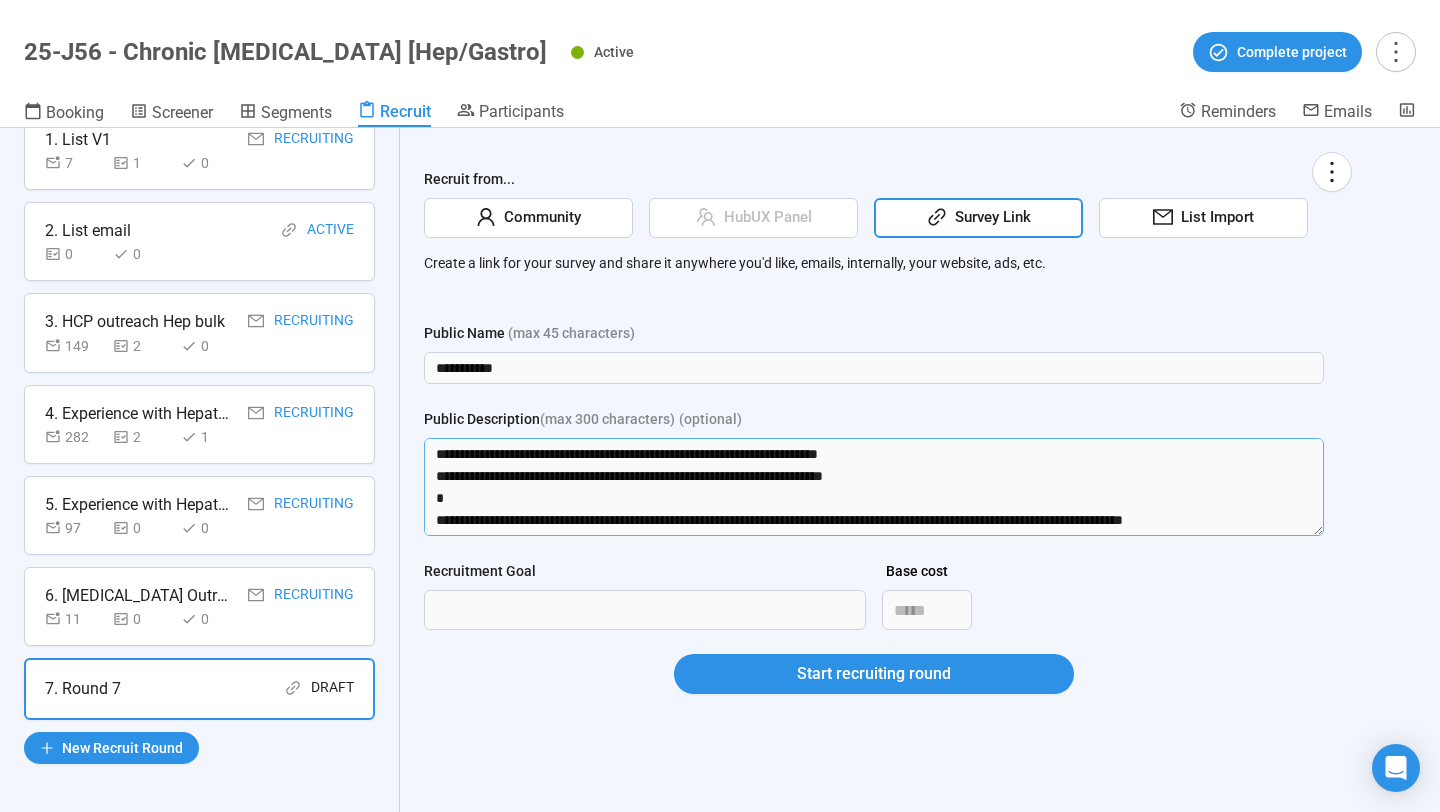 drag, startPoint x: 435, startPoint y: 452, endPoint x: 1033, endPoint y: 564, distance: 608.3979 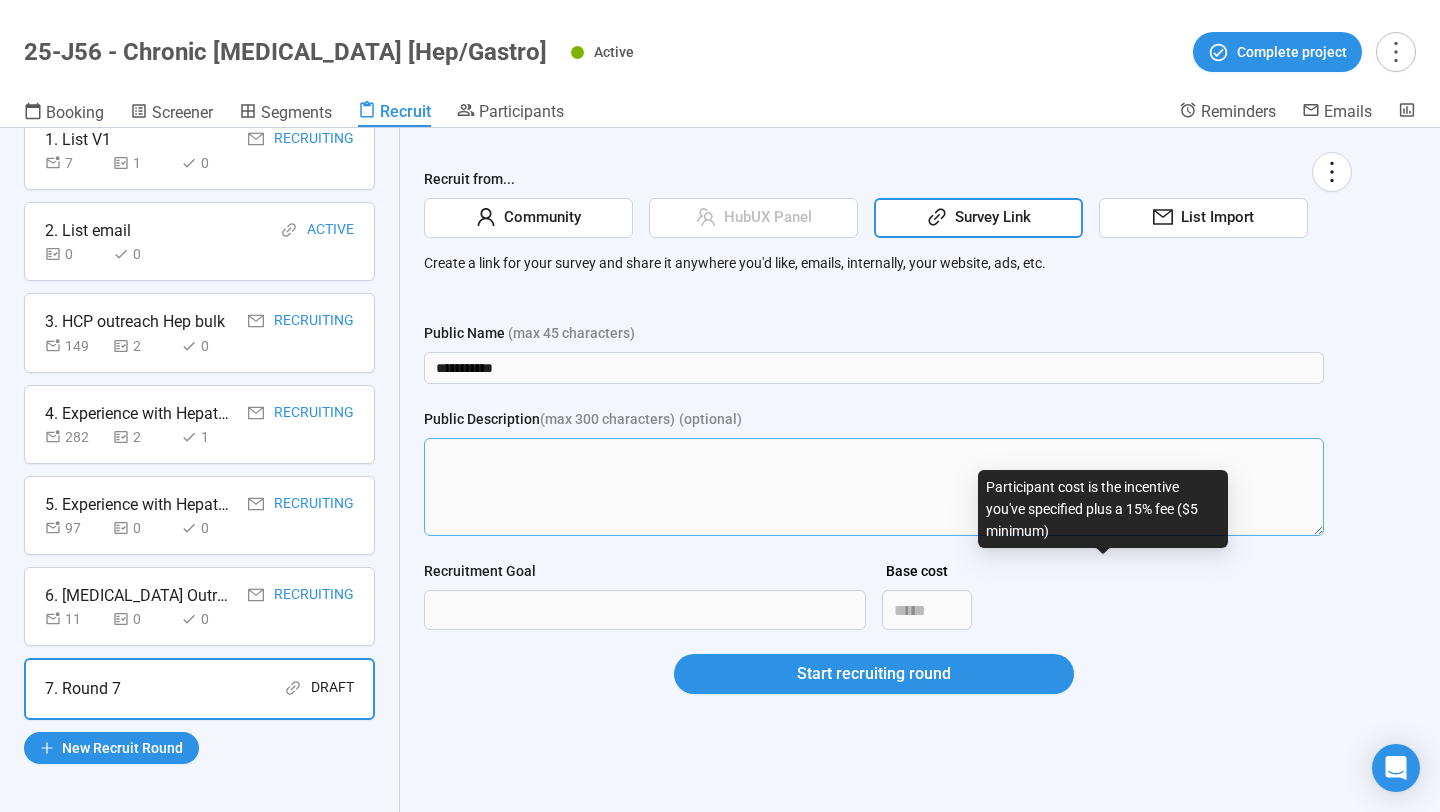 scroll, scrollTop: 0, scrollLeft: 0, axis: both 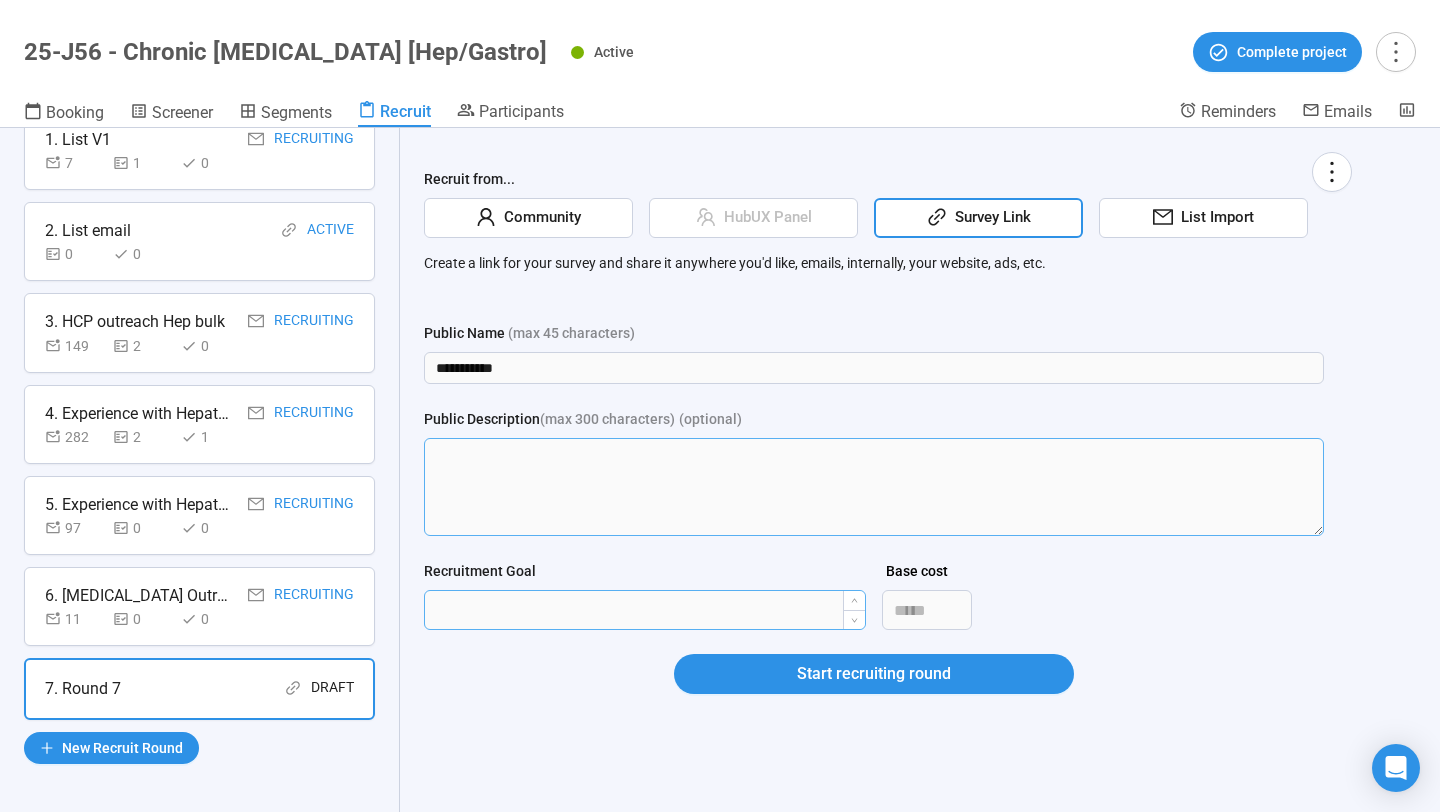 type 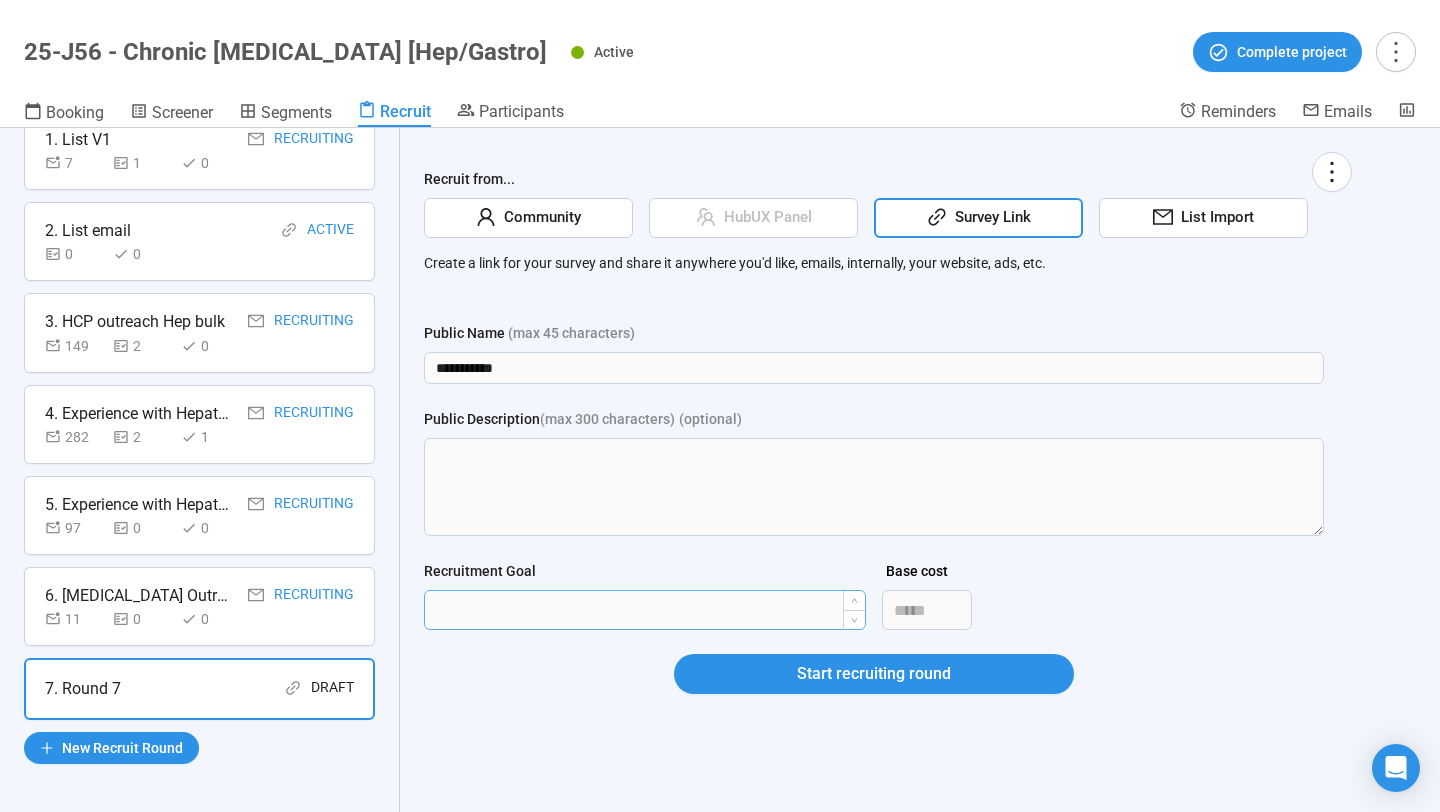 click on "Recruitment Goal" at bounding box center (645, 610) 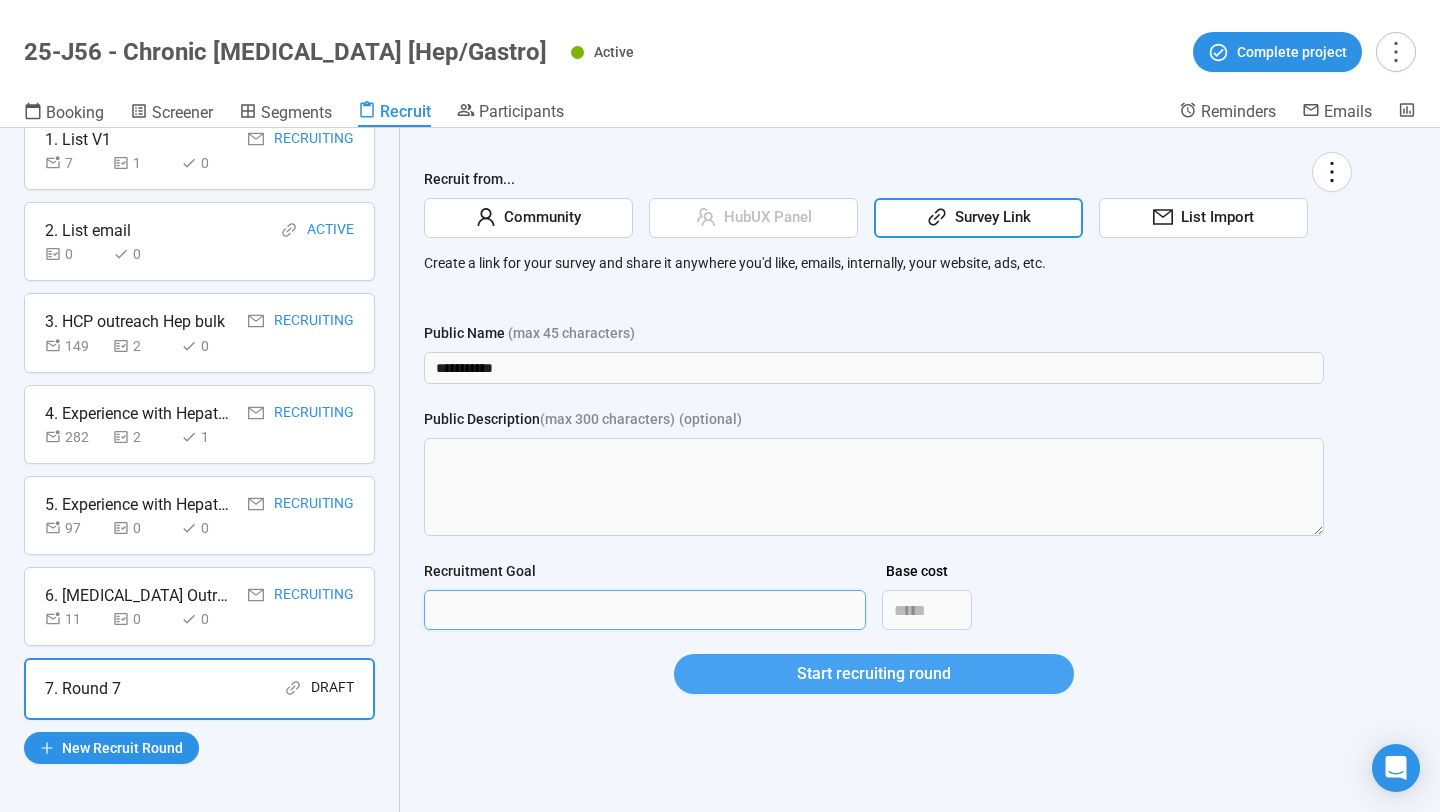 type on "**" 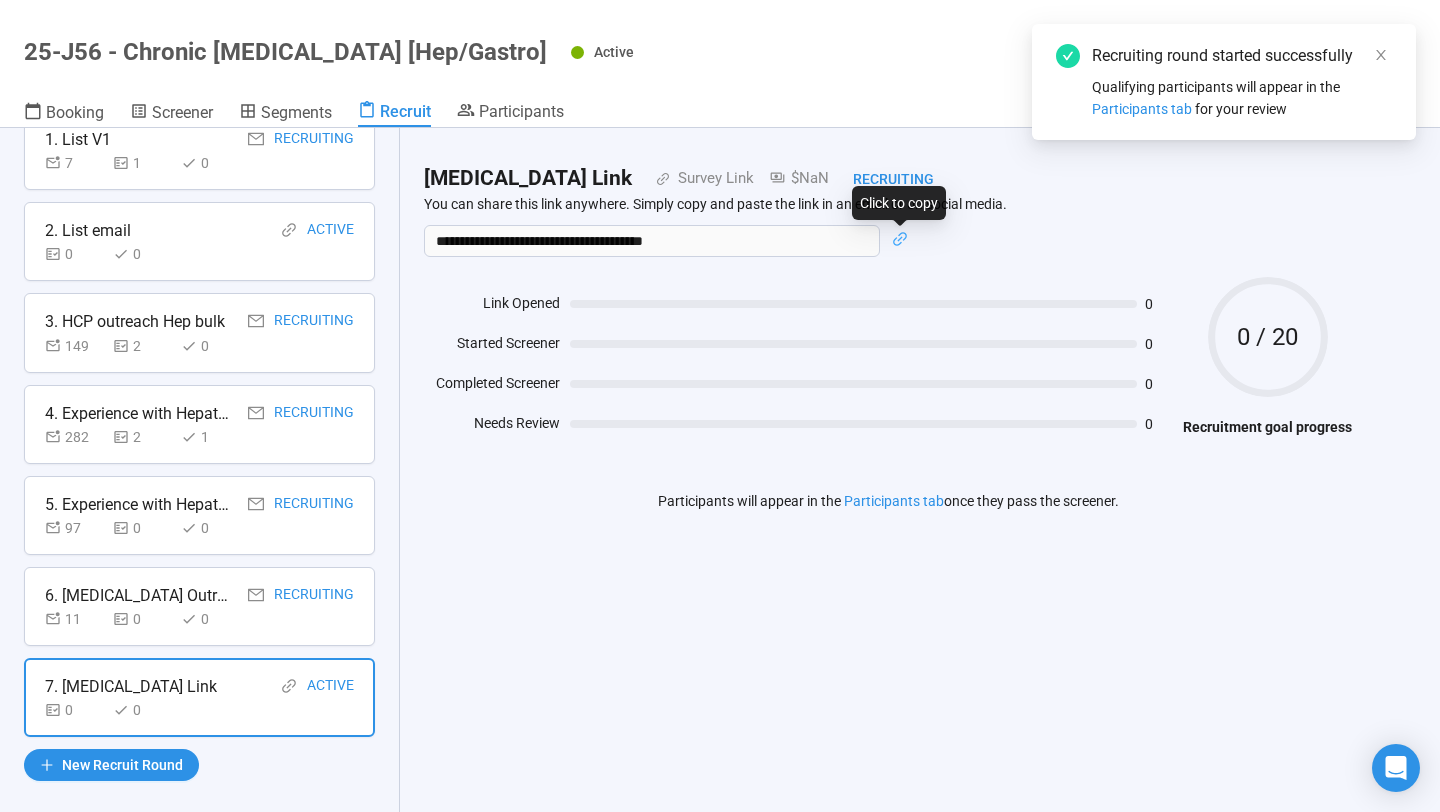 click 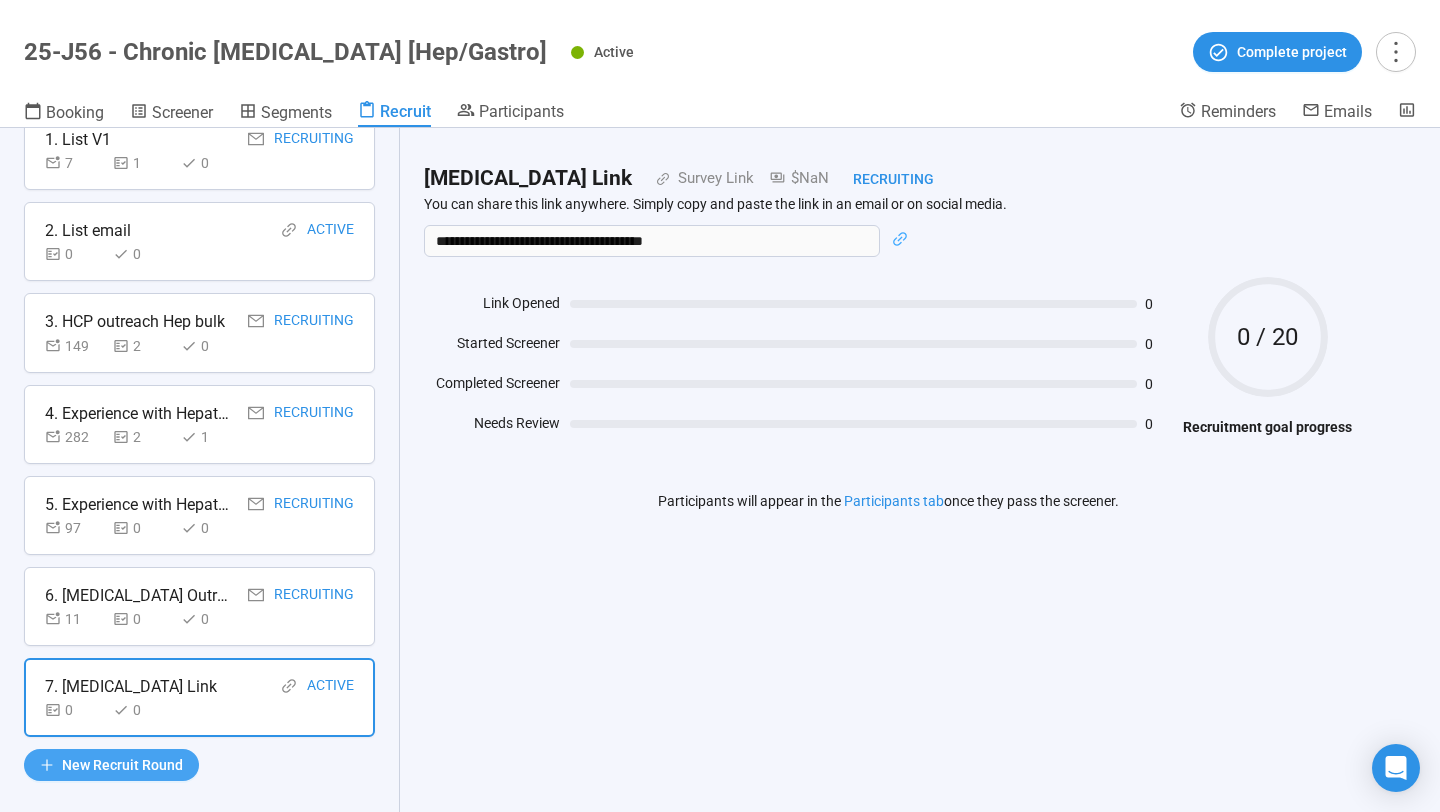 click on "New Recruit Round" at bounding box center (122, 765) 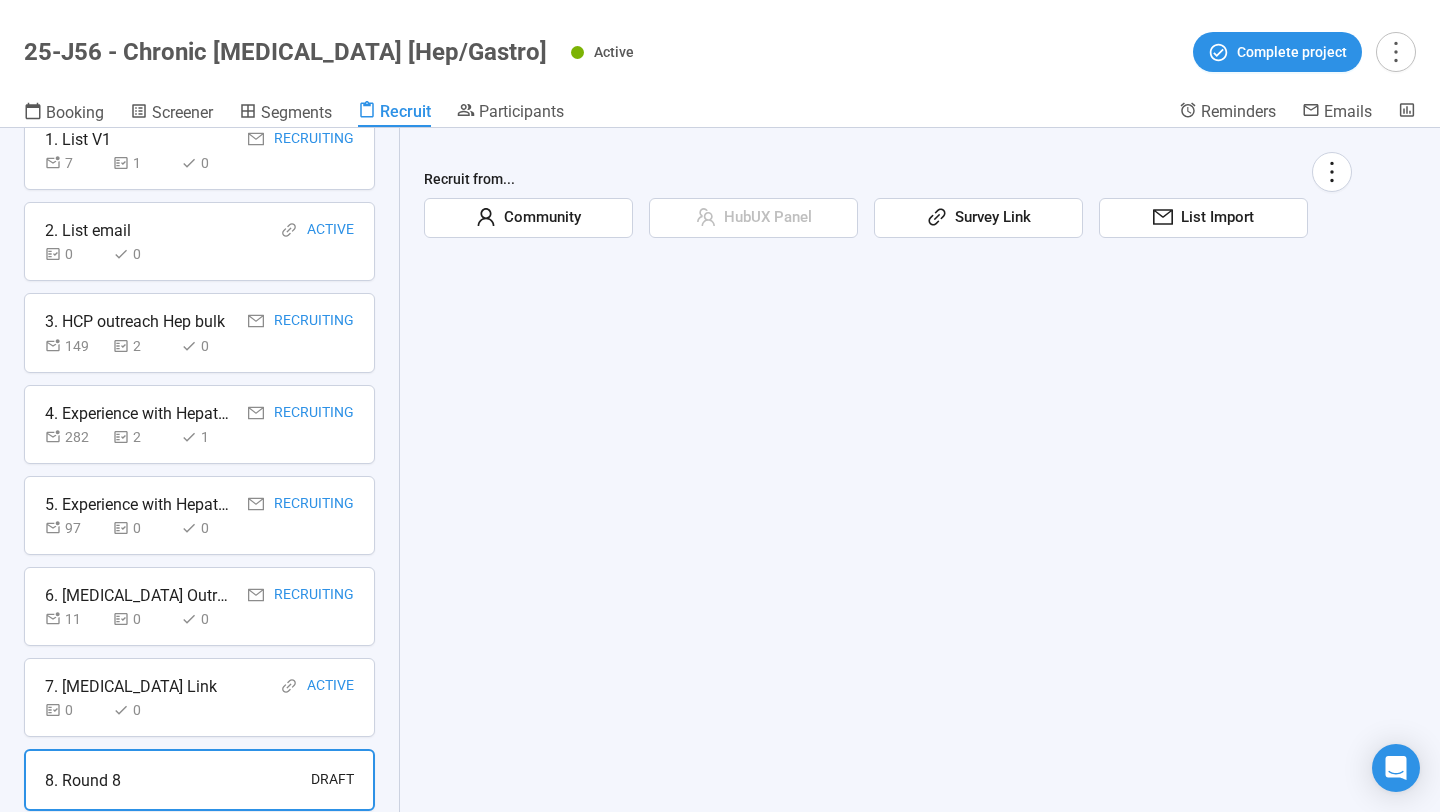 click on "Survey Link" at bounding box center [978, 218] 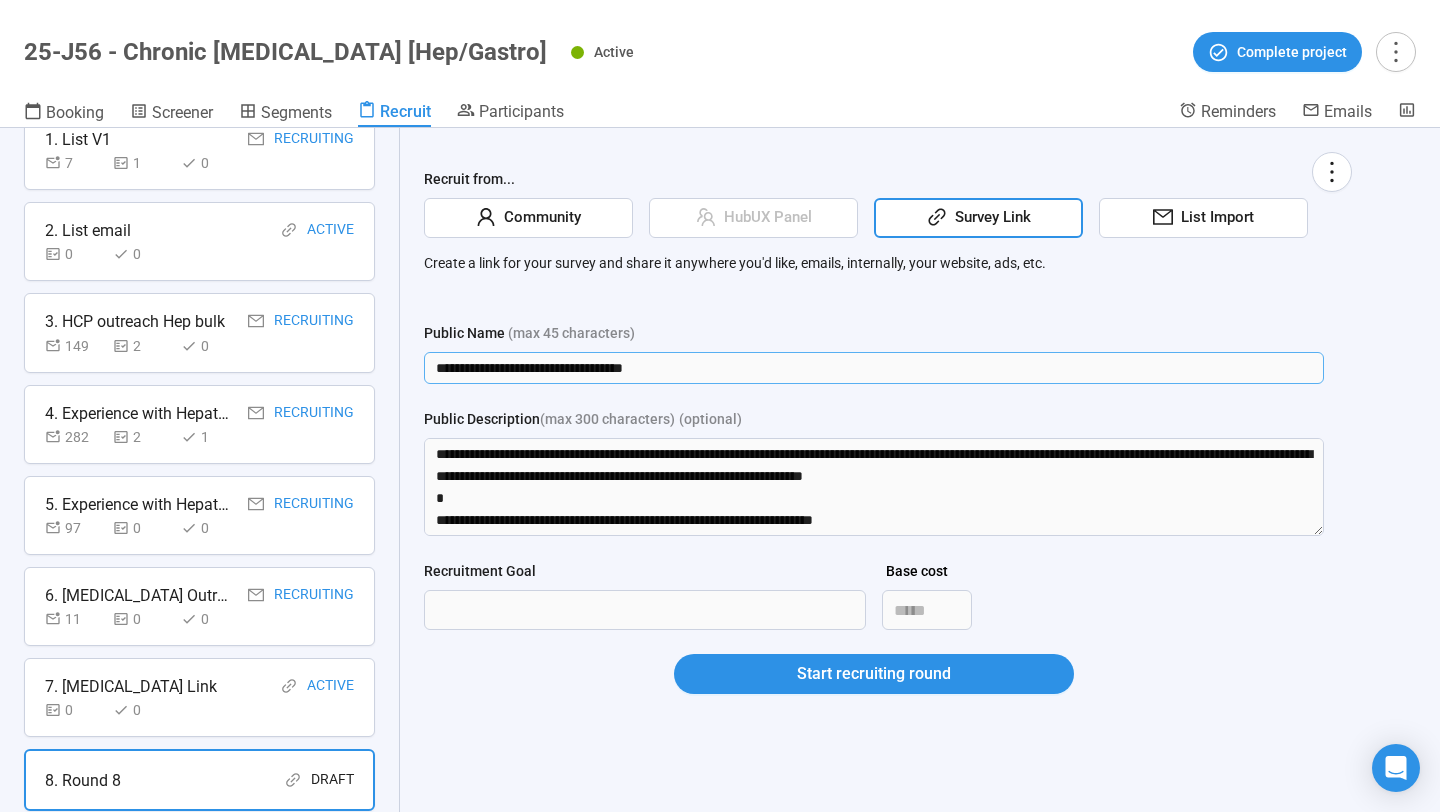 drag, startPoint x: 703, startPoint y: 378, endPoint x: 377, endPoint y: 373, distance: 326.03833 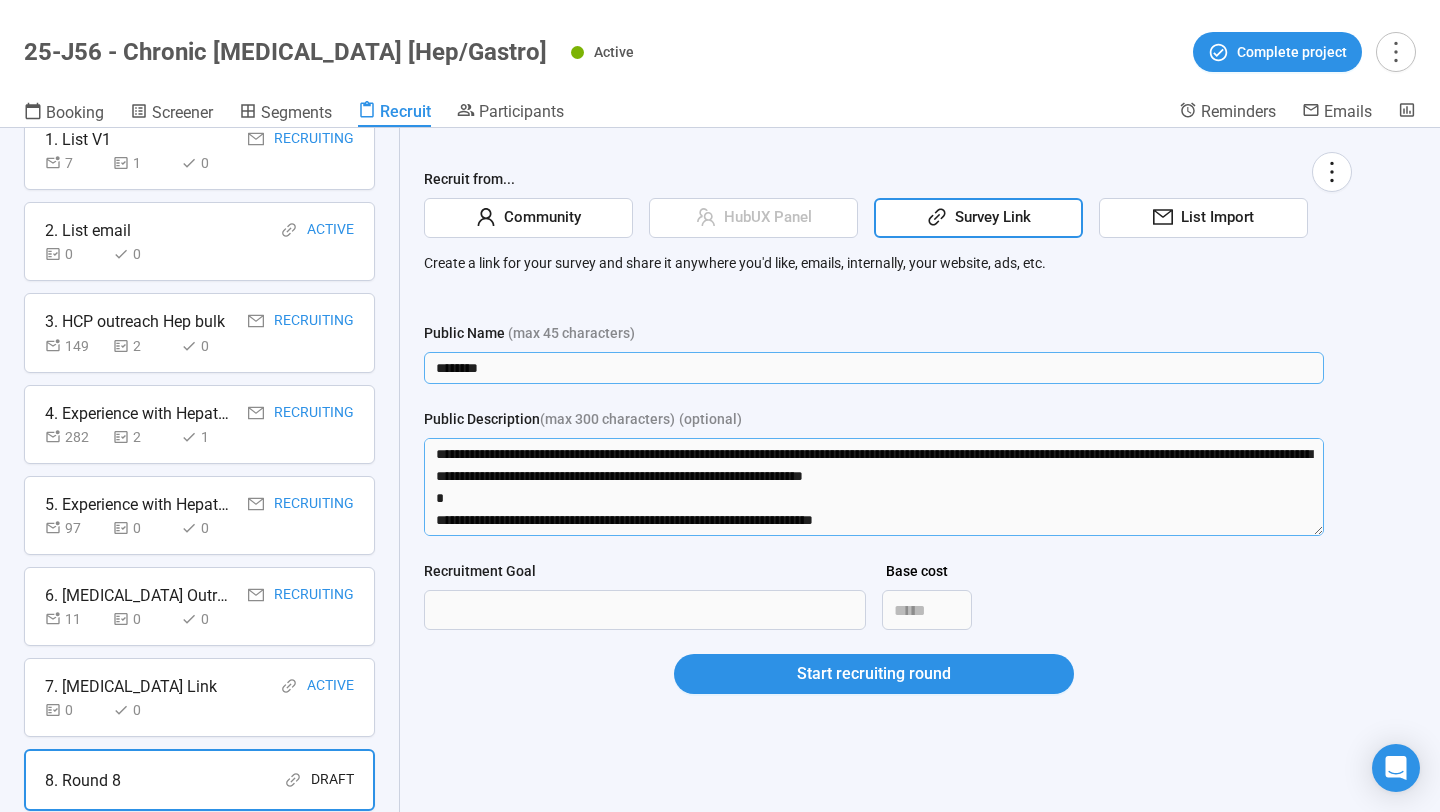 type on "********" 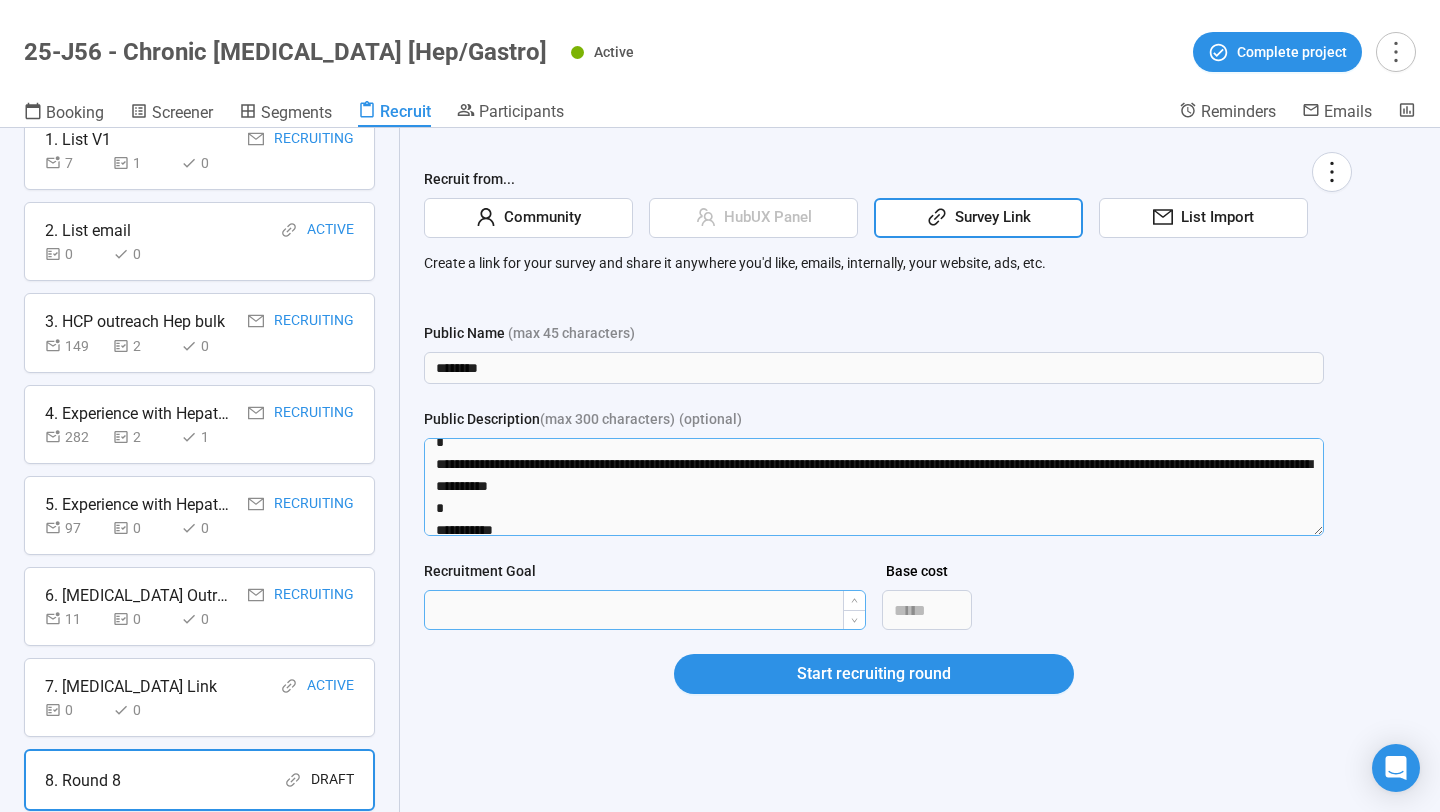 scroll, scrollTop: 330, scrollLeft: 0, axis: vertical 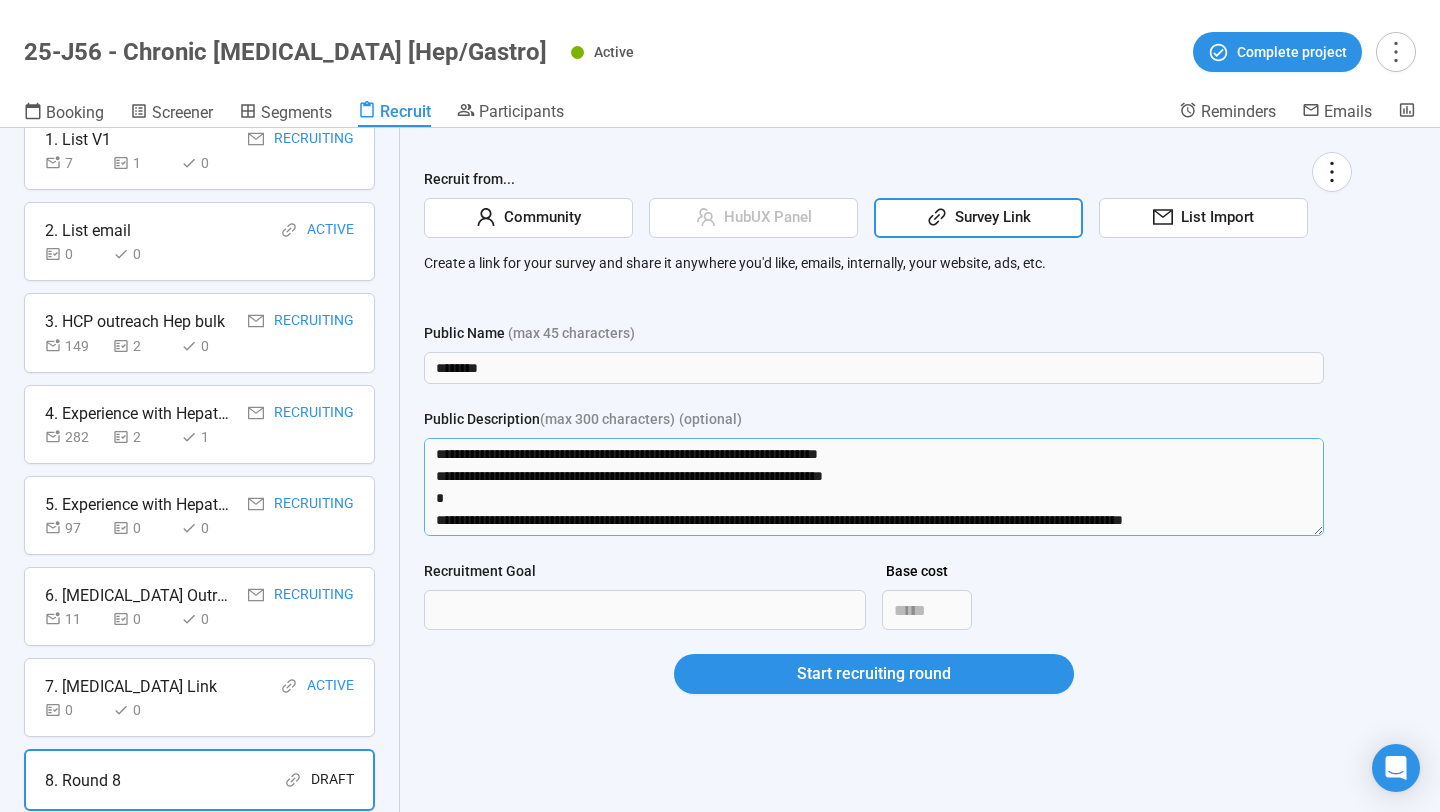 drag, startPoint x: 434, startPoint y: 457, endPoint x: 843, endPoint y: 586, distance: 428.8613 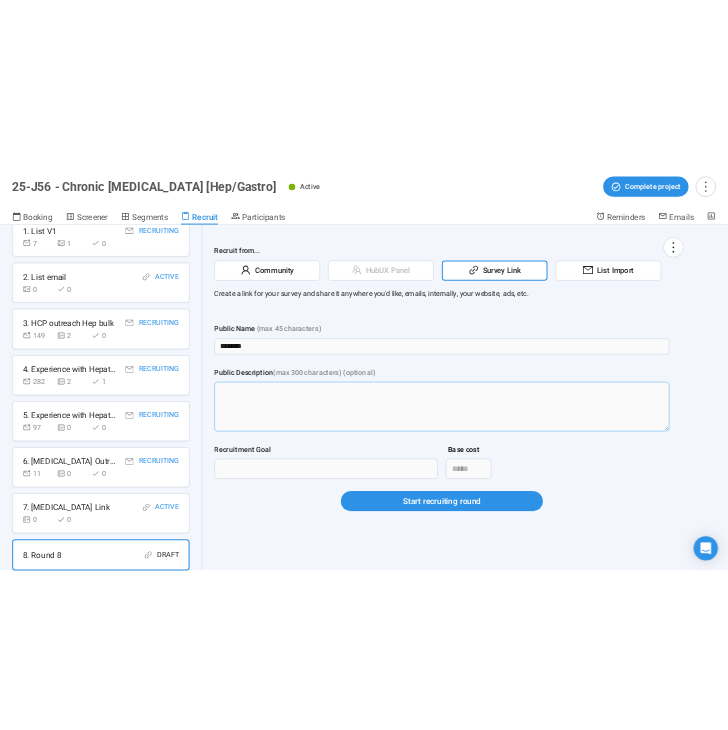 scroll, scrollTop: 0, scrollLeft: 0, axis: both 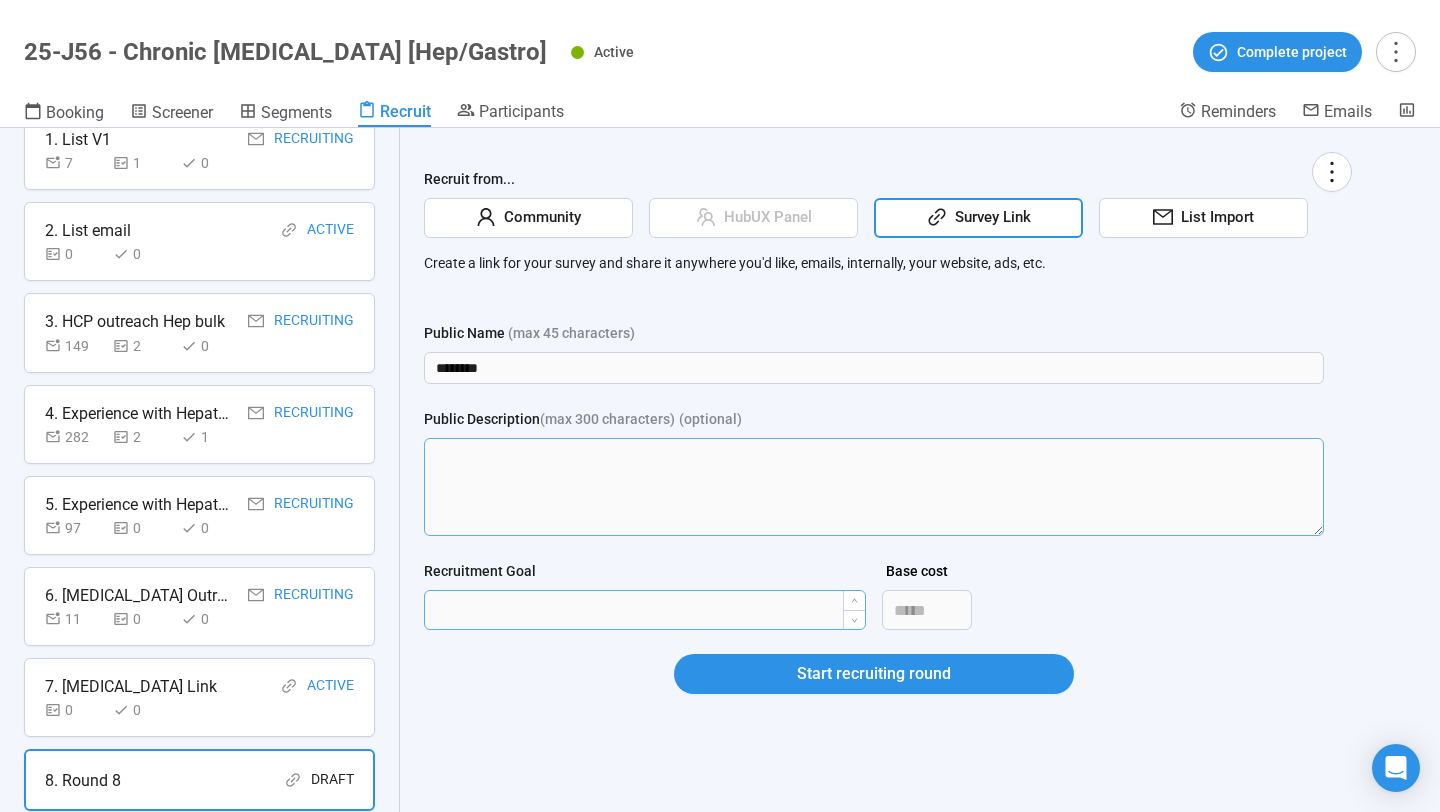 type 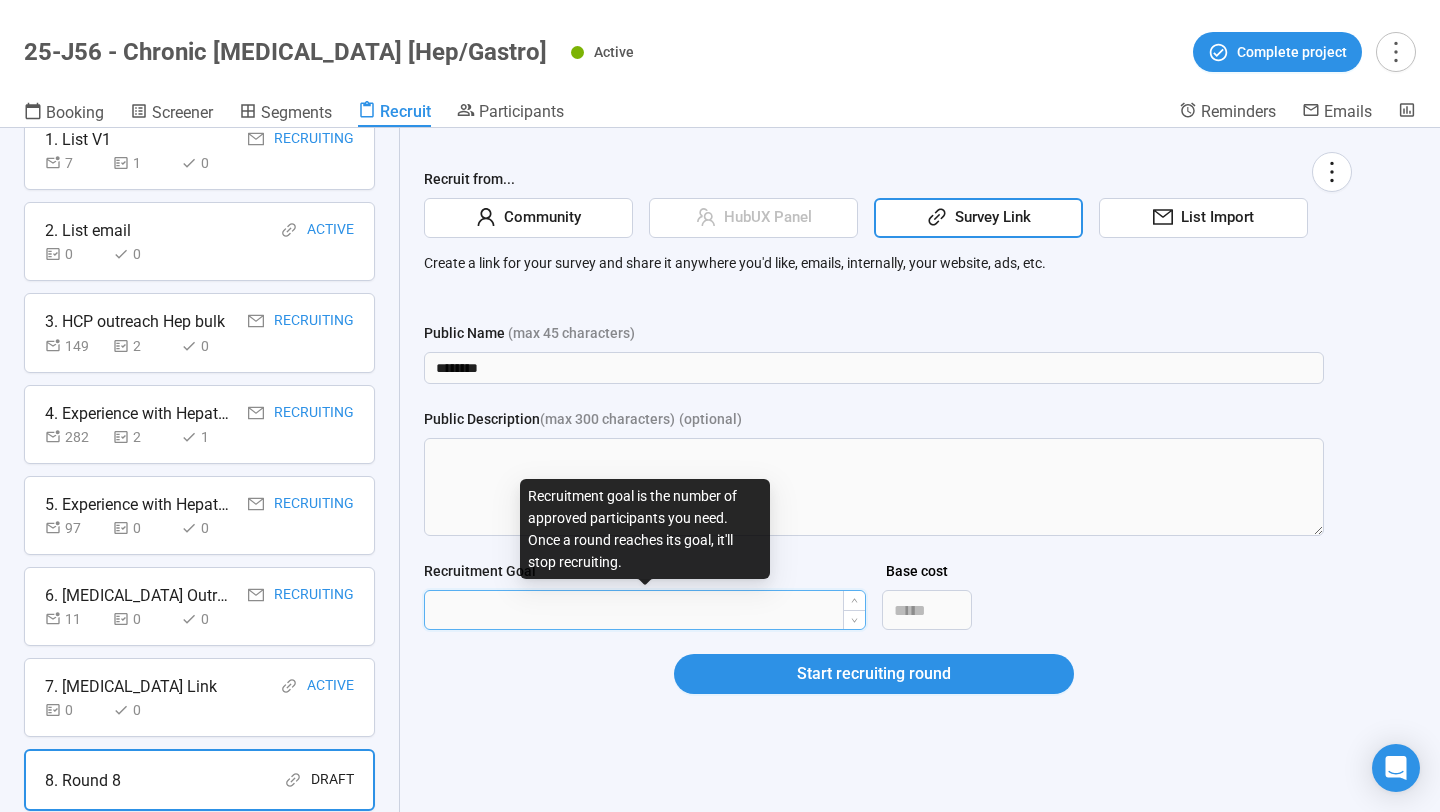 click on "Recruitment Goal" at bounding box center (645, 610) 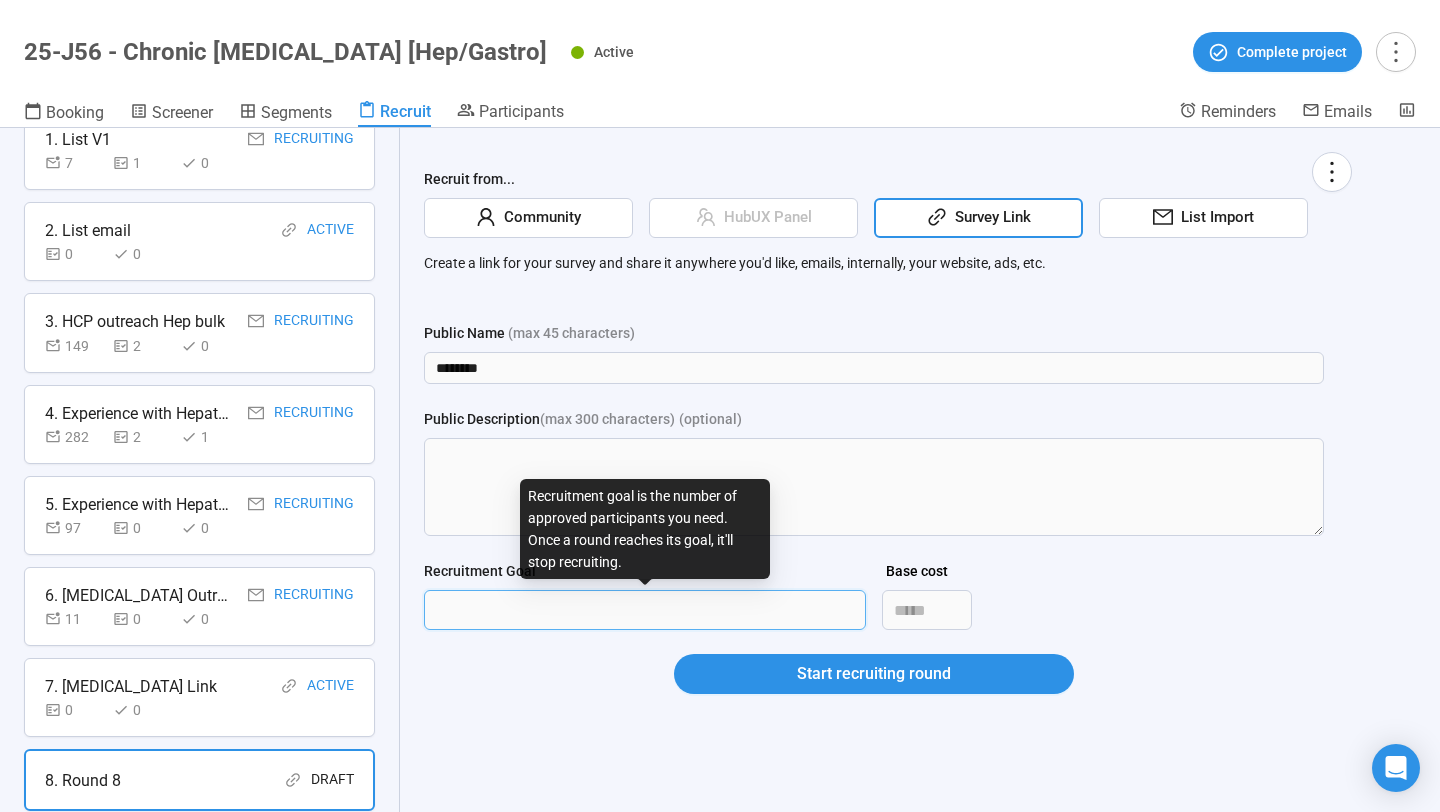 type on "***" 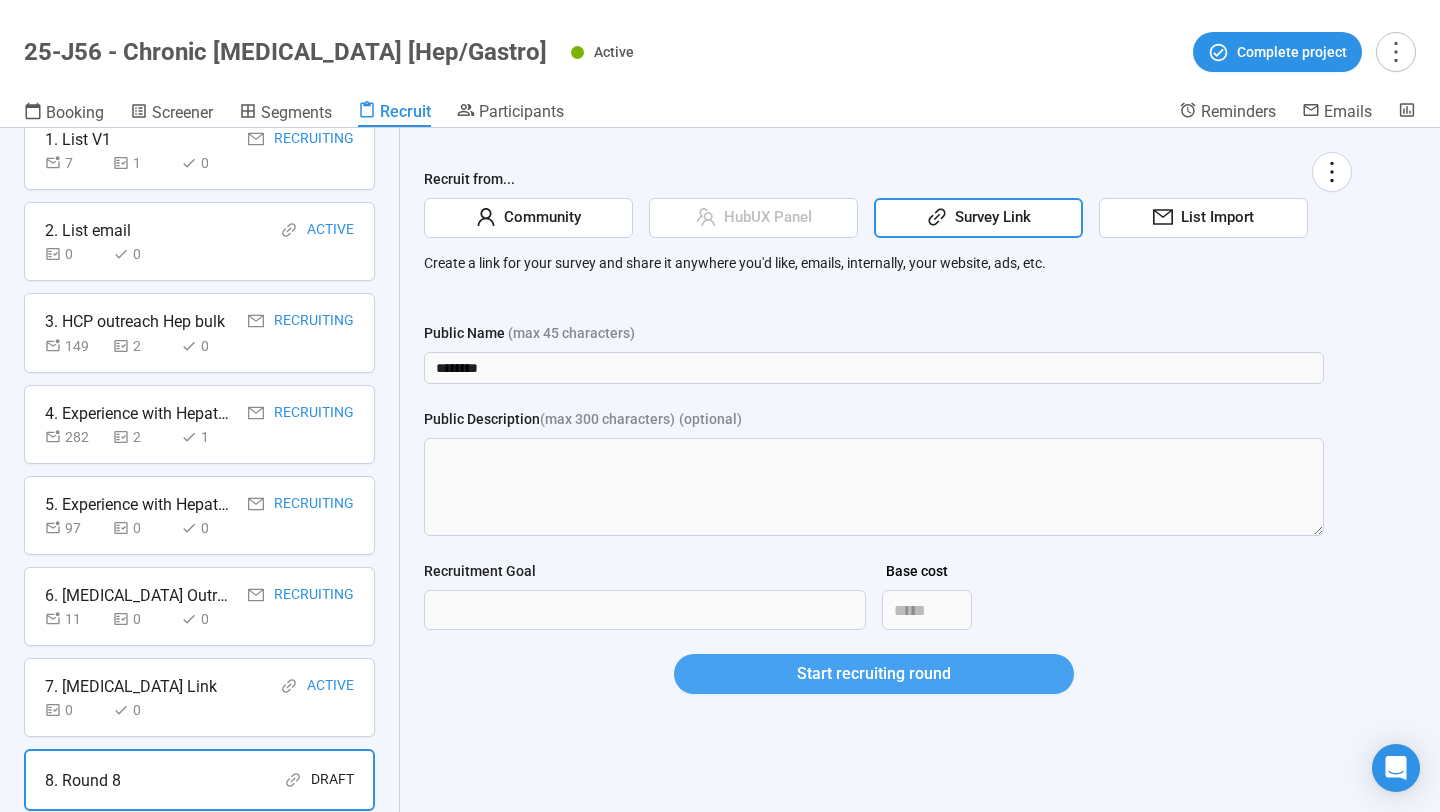 click on "Start recruiting round" at bounding box center (874, 674) 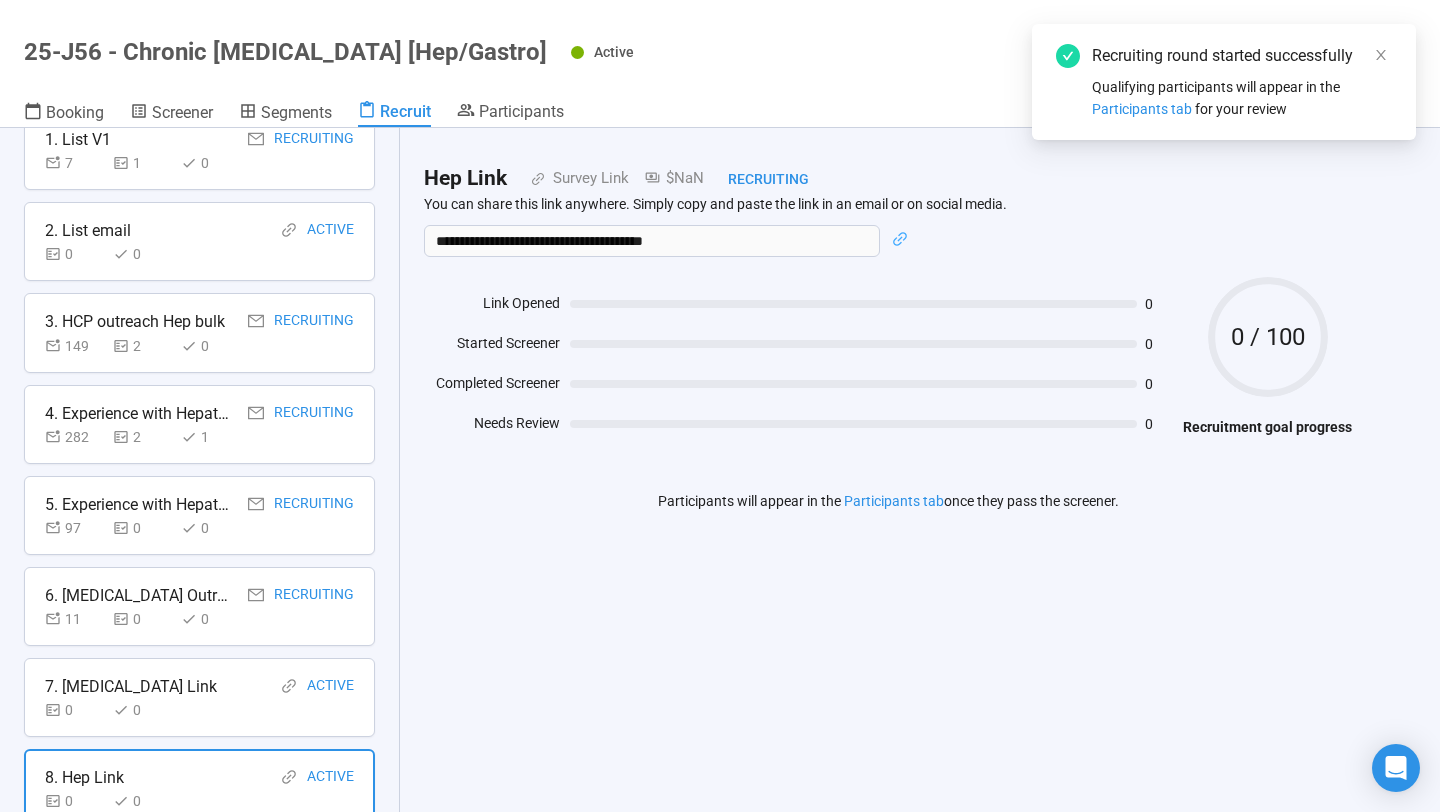 click 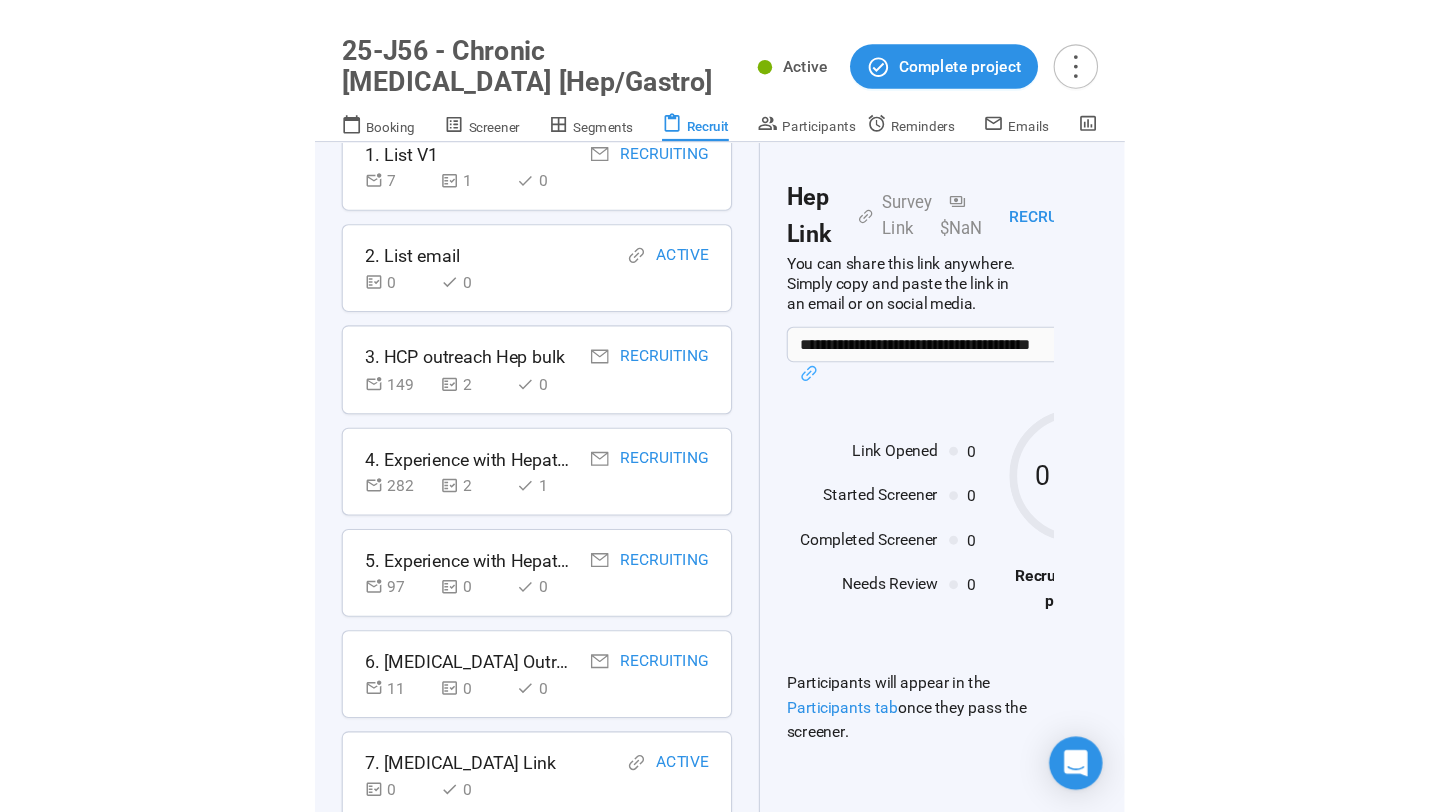 scroll, scrollTop: 0, scrollLeft: 0, axis: both 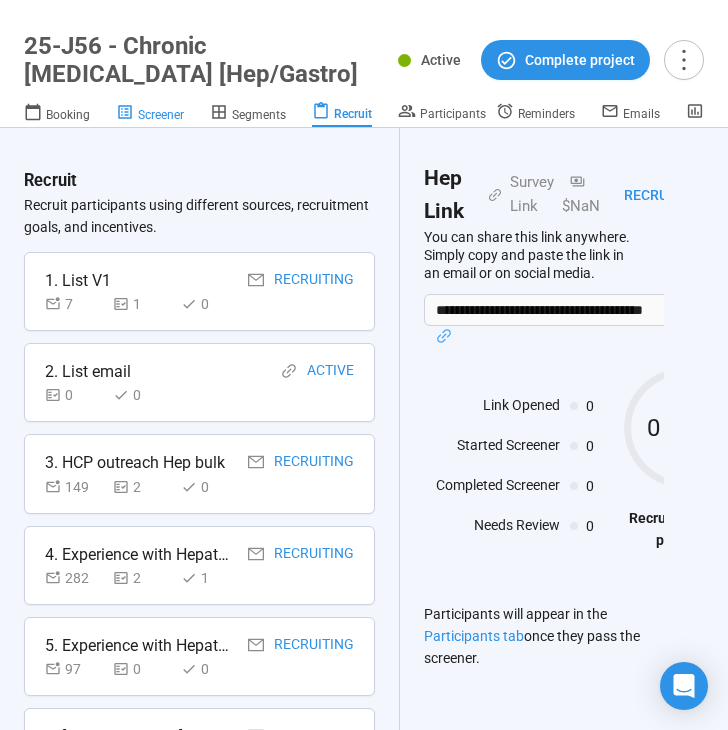 click on "Screener" at bounding box center [161, 115] 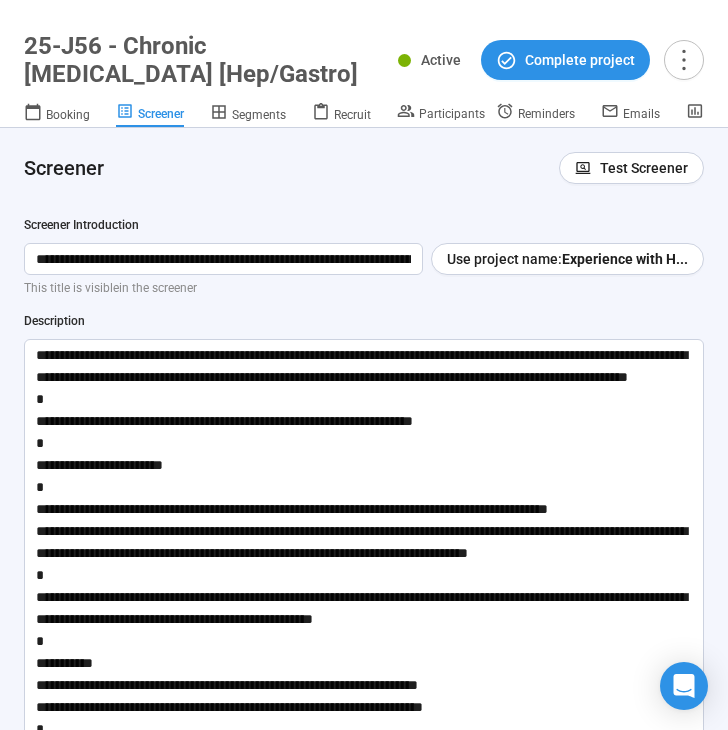 type 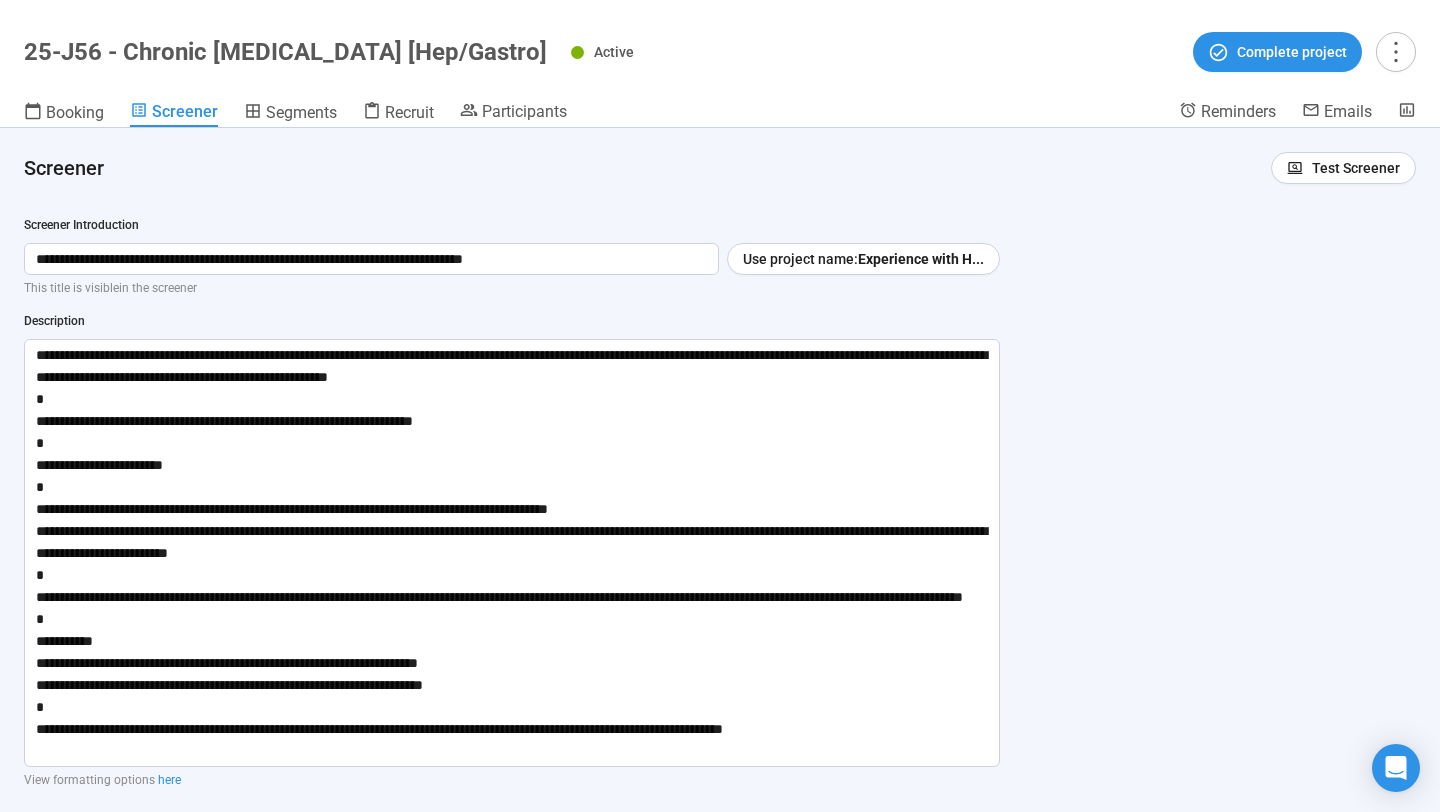 scroll, scrollTop: 0, scrollLeft: 0, axis: both 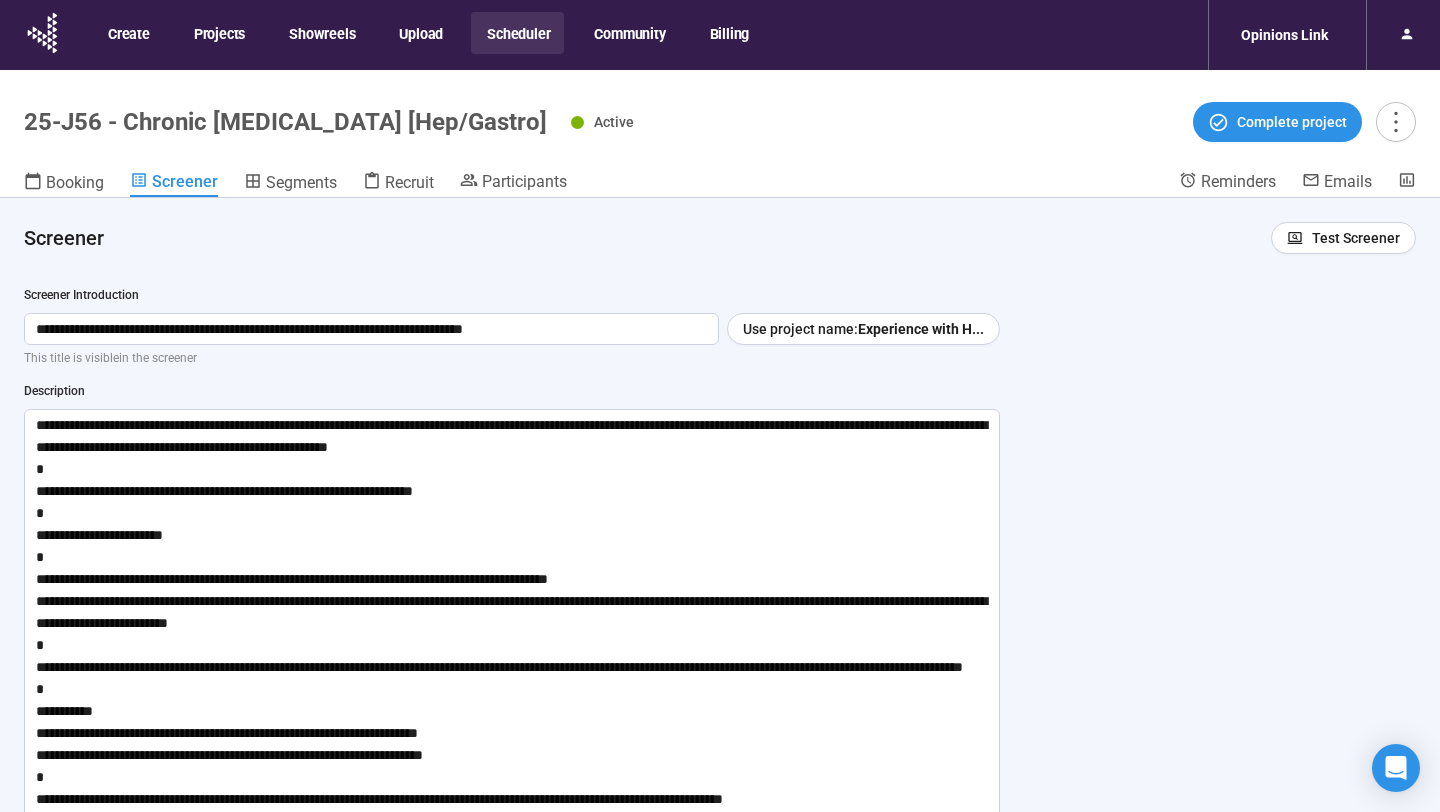 click on "Scheduler" at bounding box center [517, 33] 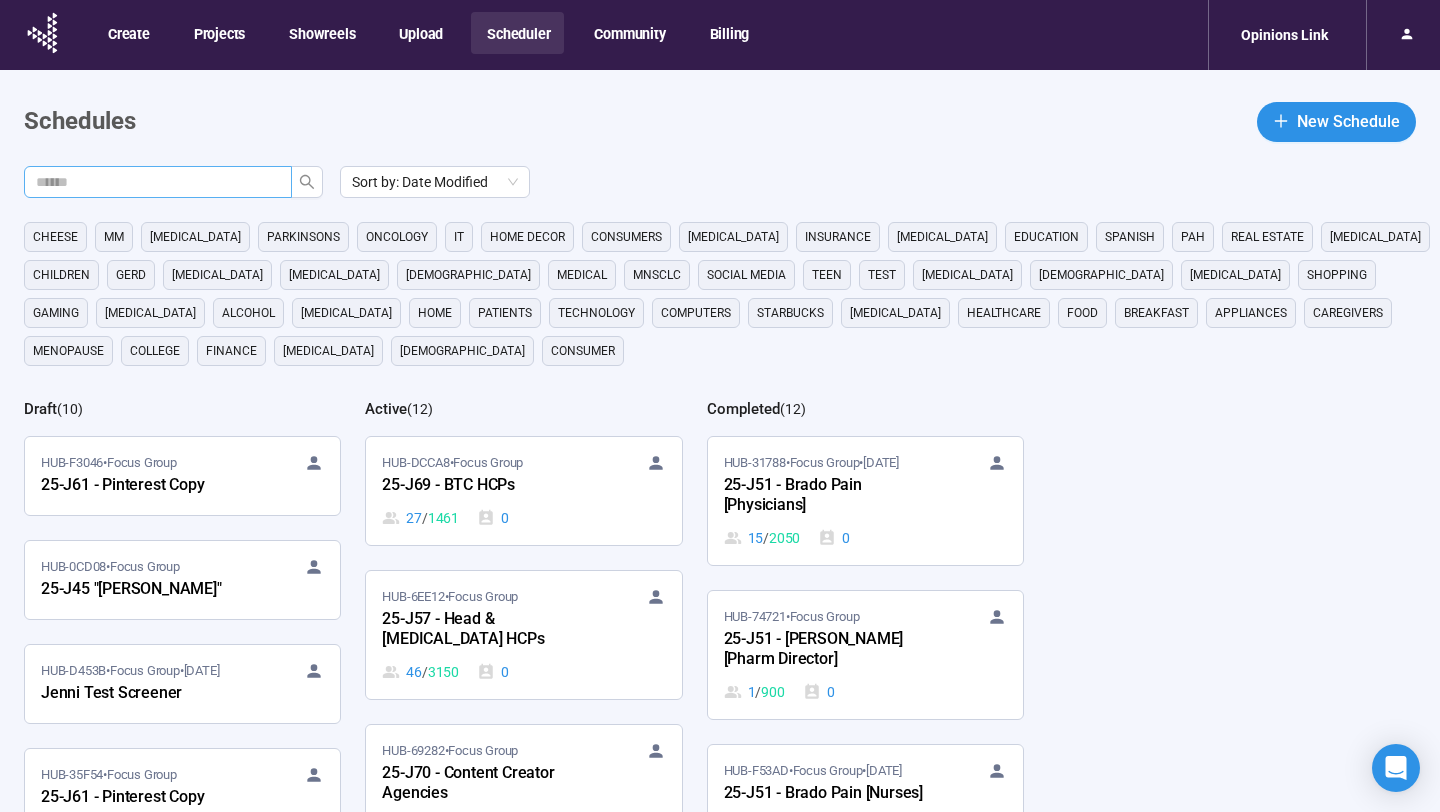 click at bounding box center (150, 182) 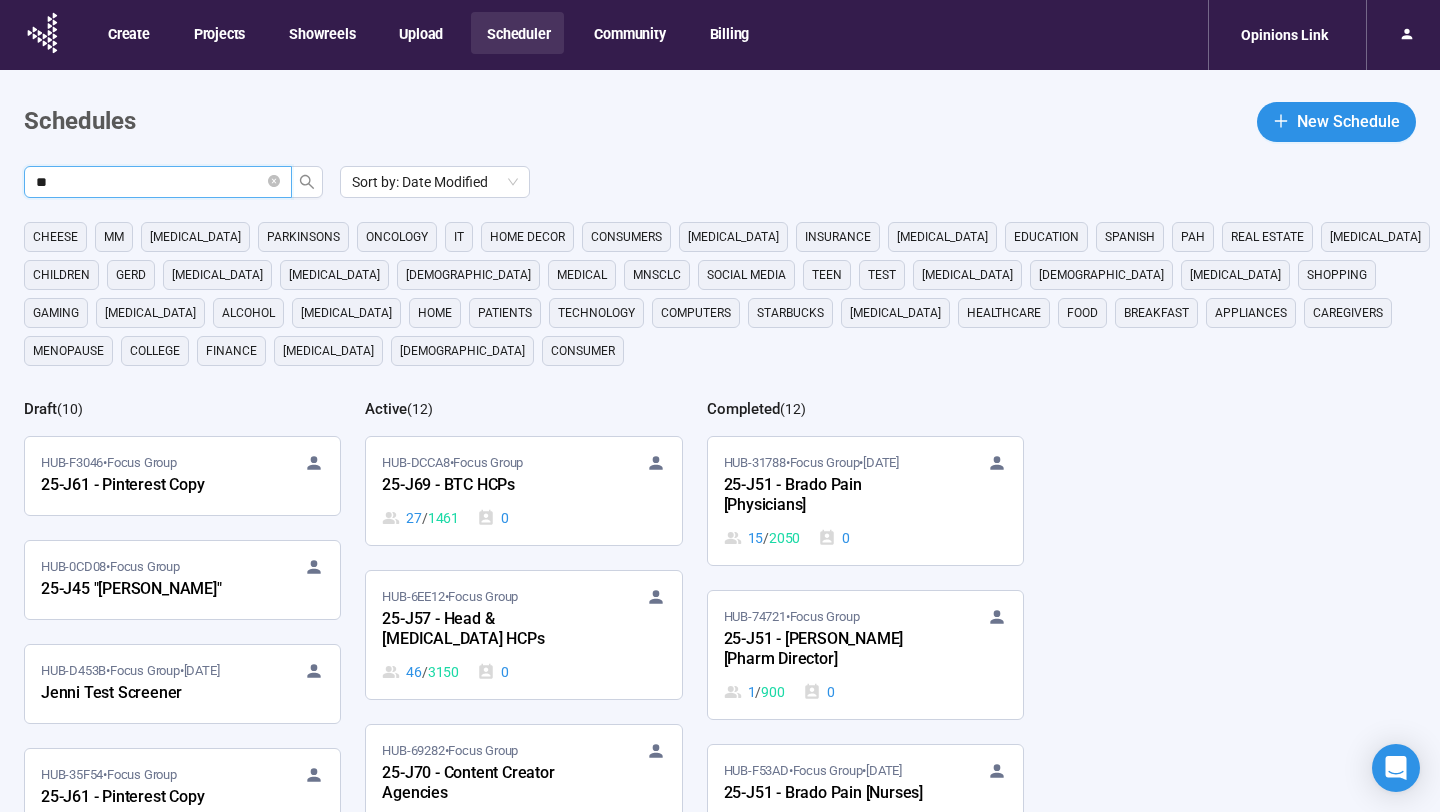 type on "**" 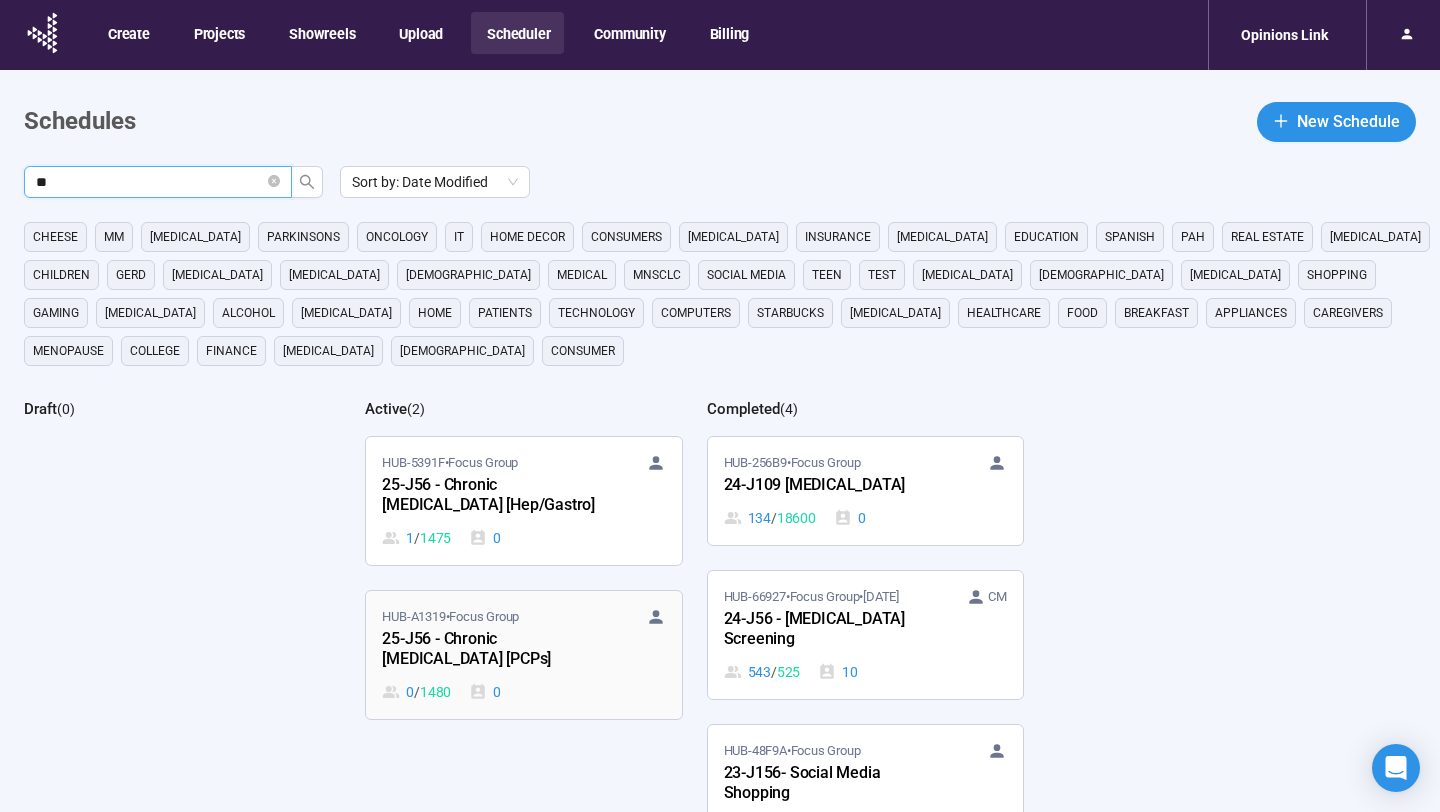 click on "HUB-A1319  •  Focus Group" at bounding box center [523, 617] 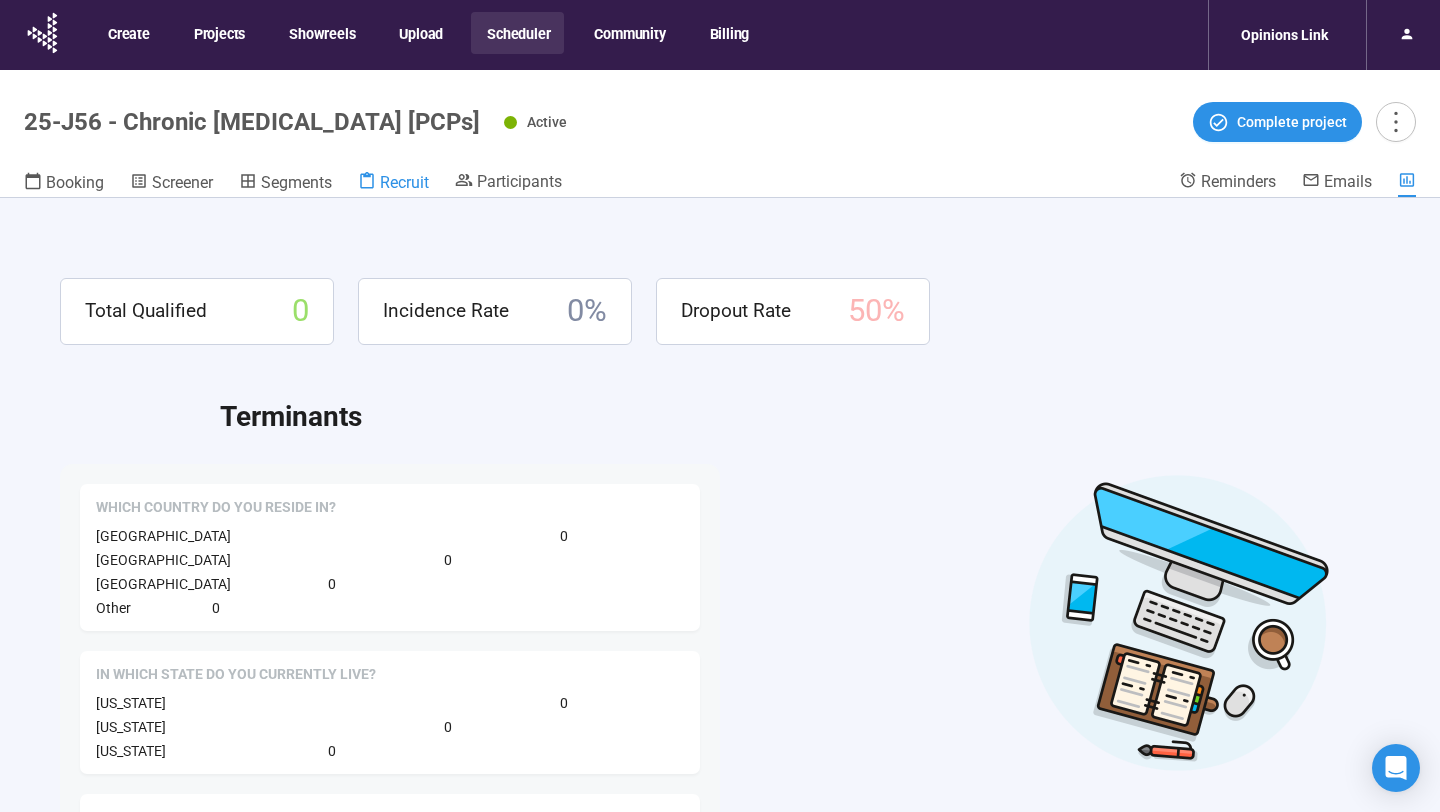 click on "Recruit" at bounding box center (404, 182) 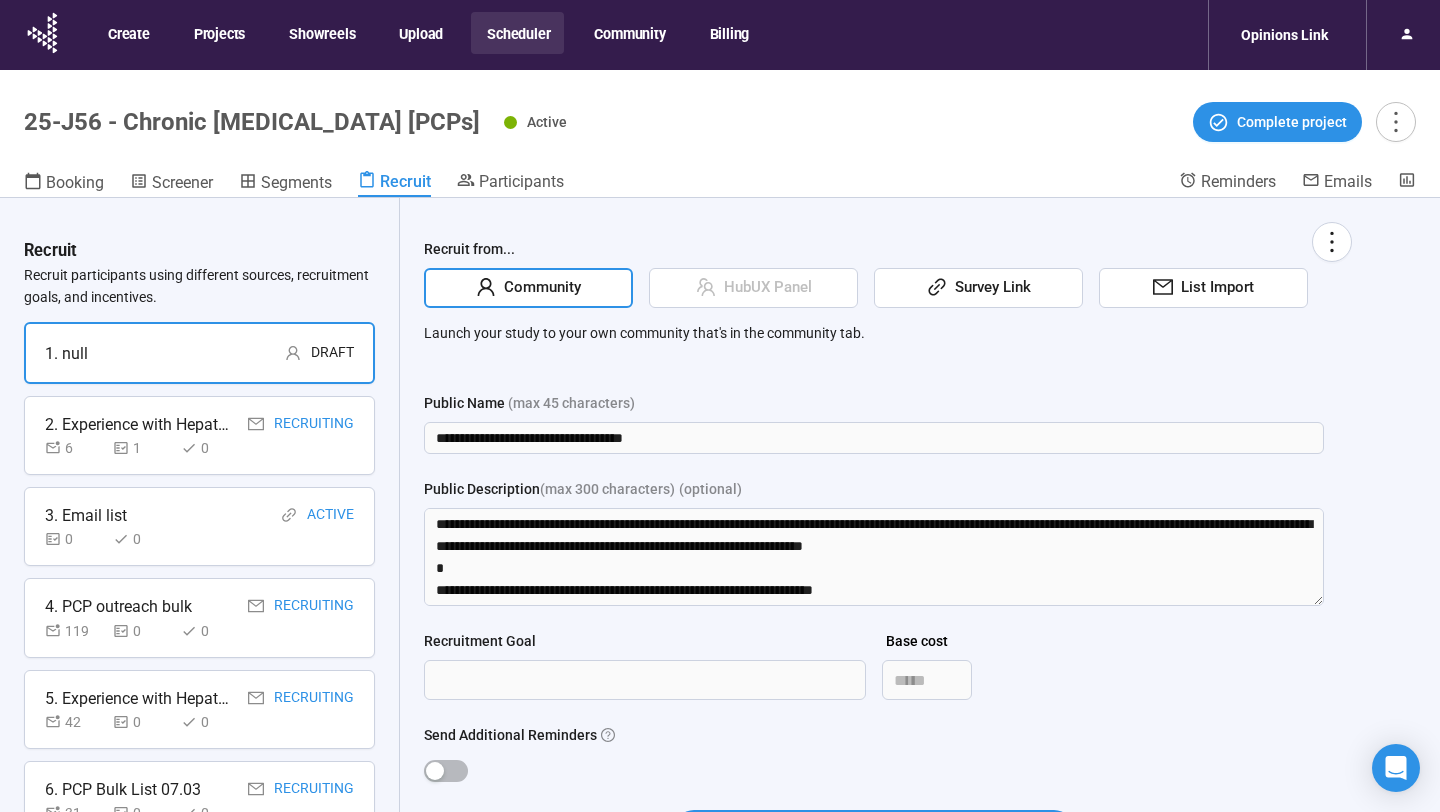 scroll, scrollTop: 596, scrollLeft: 0, axis: vertical 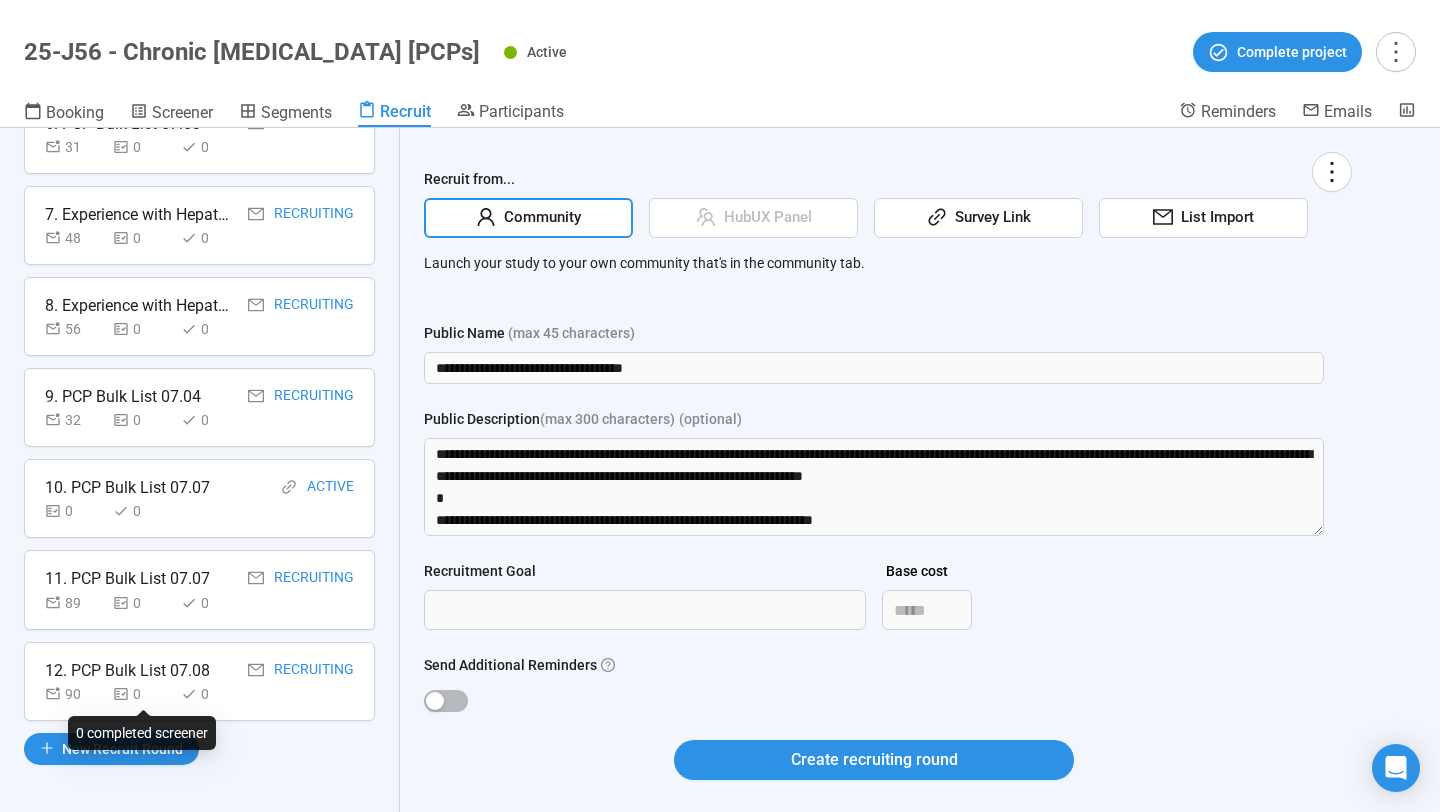 click on "0 completed screener" at bounding box center [142, 733] 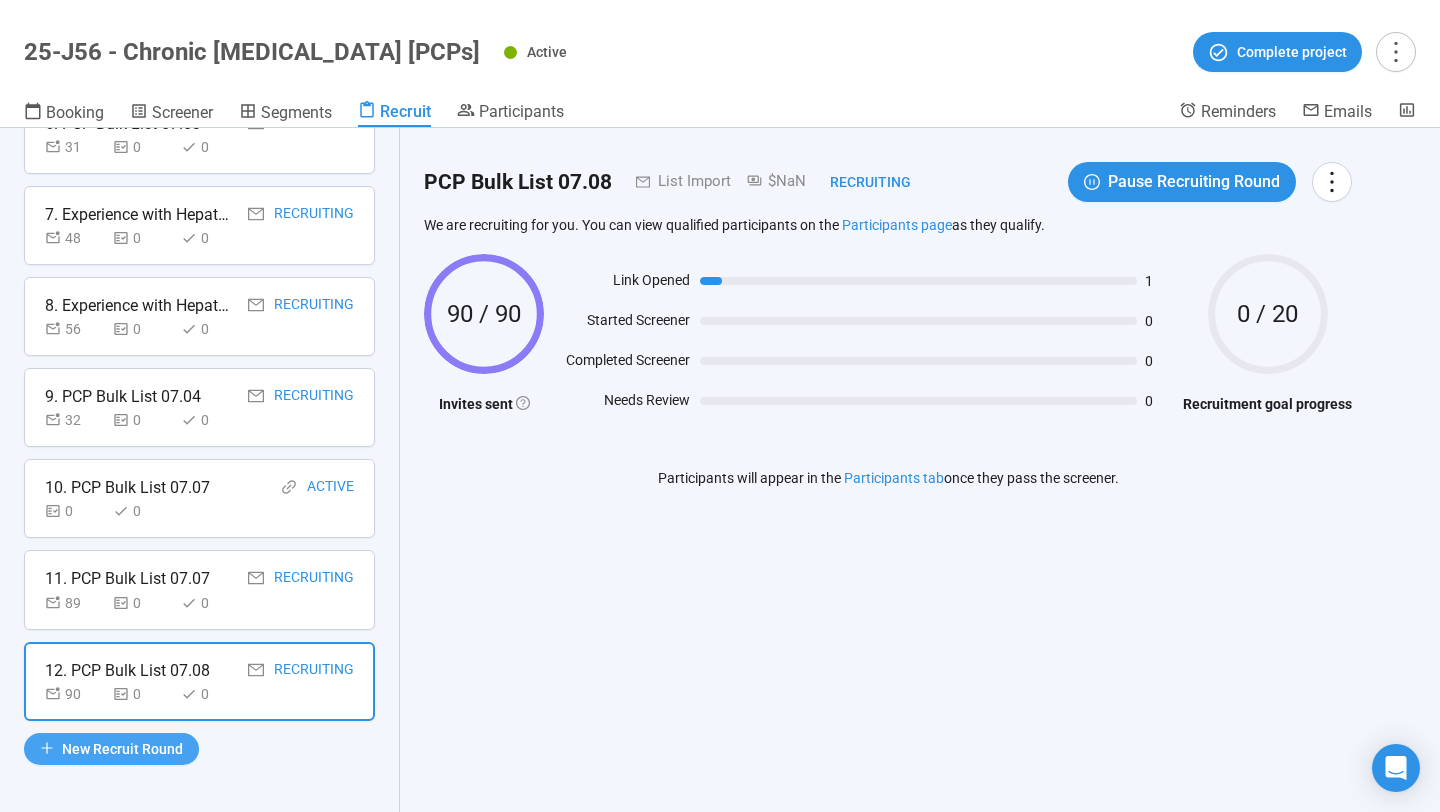 click on "New Recruit Round" at bounding box center (111, 749) 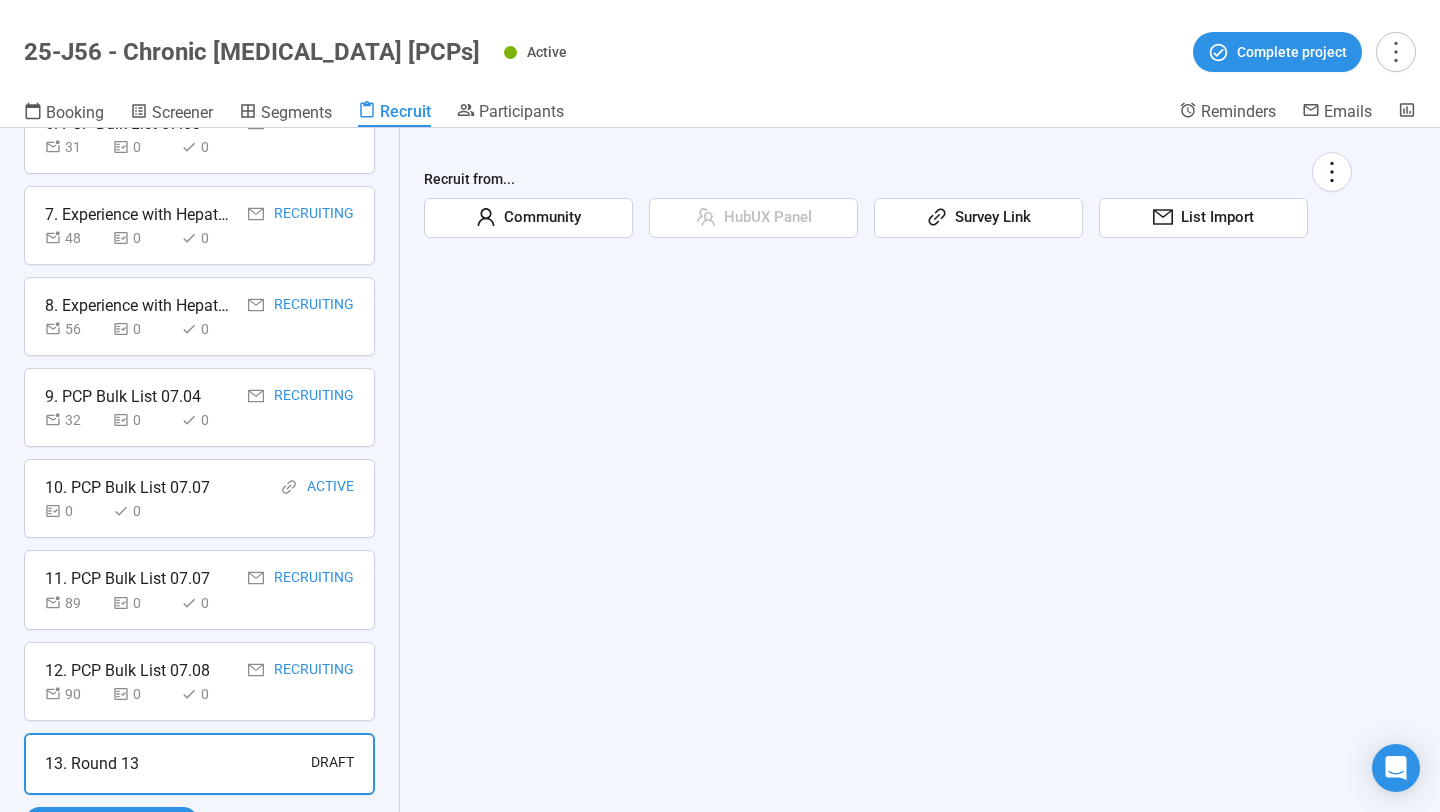 click on "Survey Link" at bounding box center (978, 218) 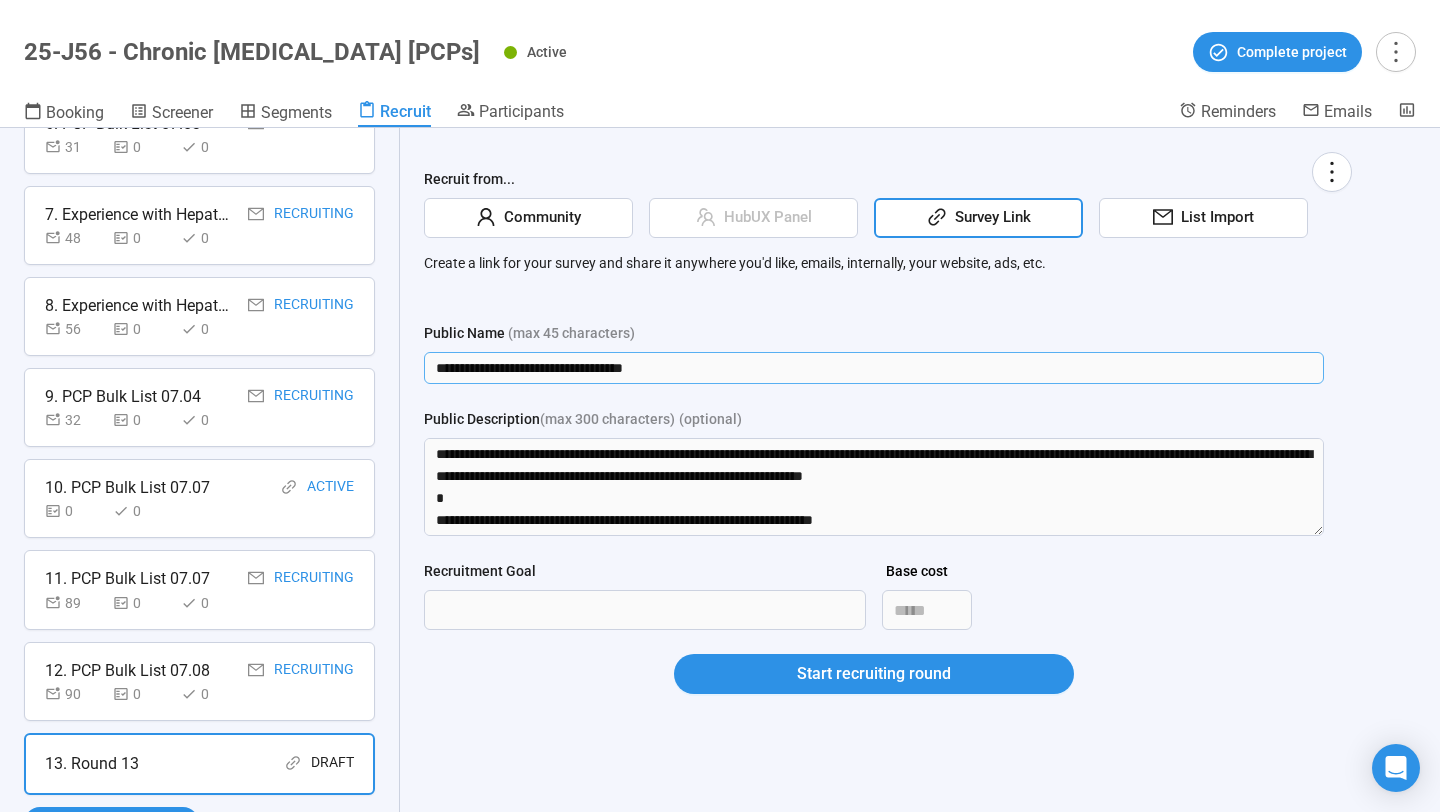 drag, startPoint x: 763, startPoint y: 371, endPoint x: 312, endPoint y: 371, distance: 451 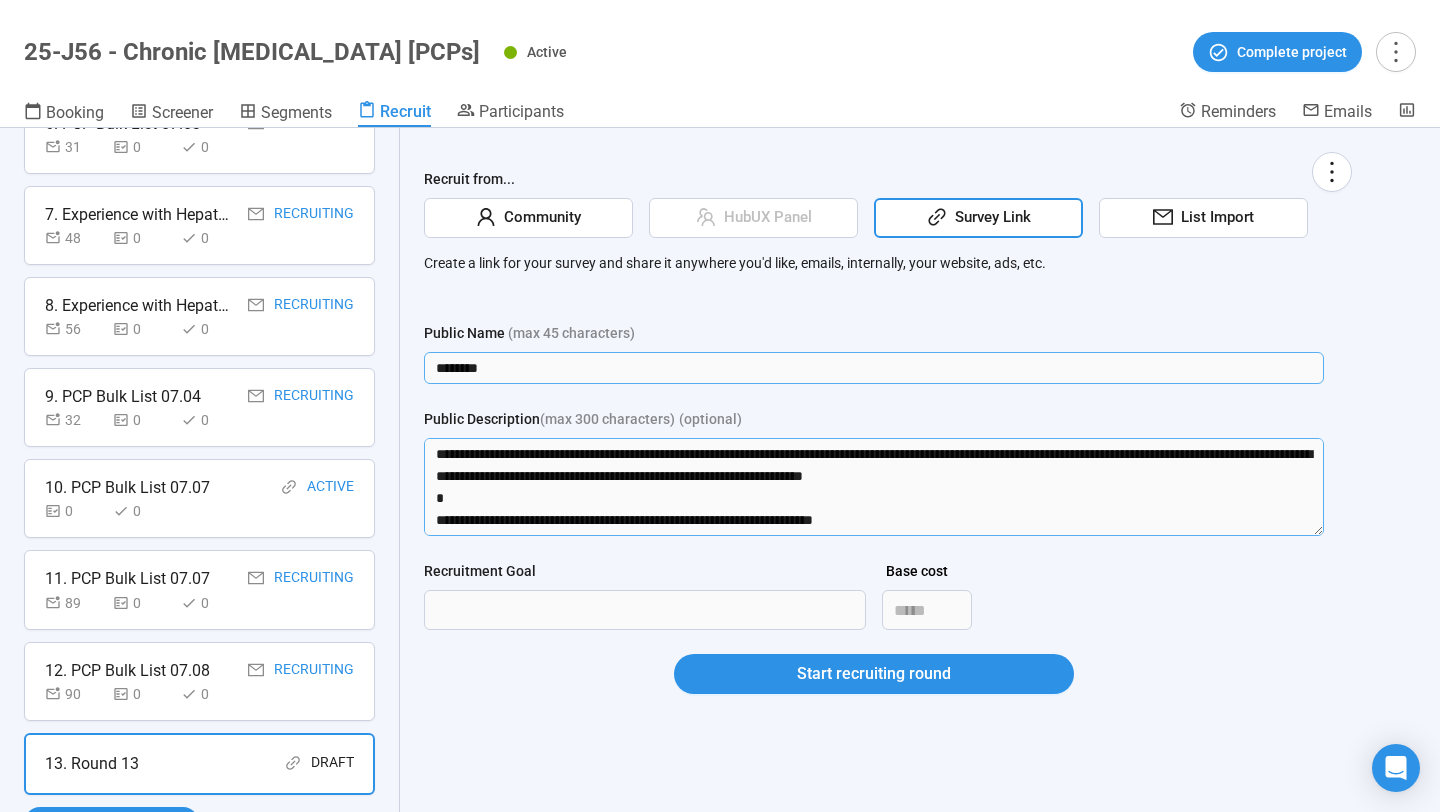 type on "********" 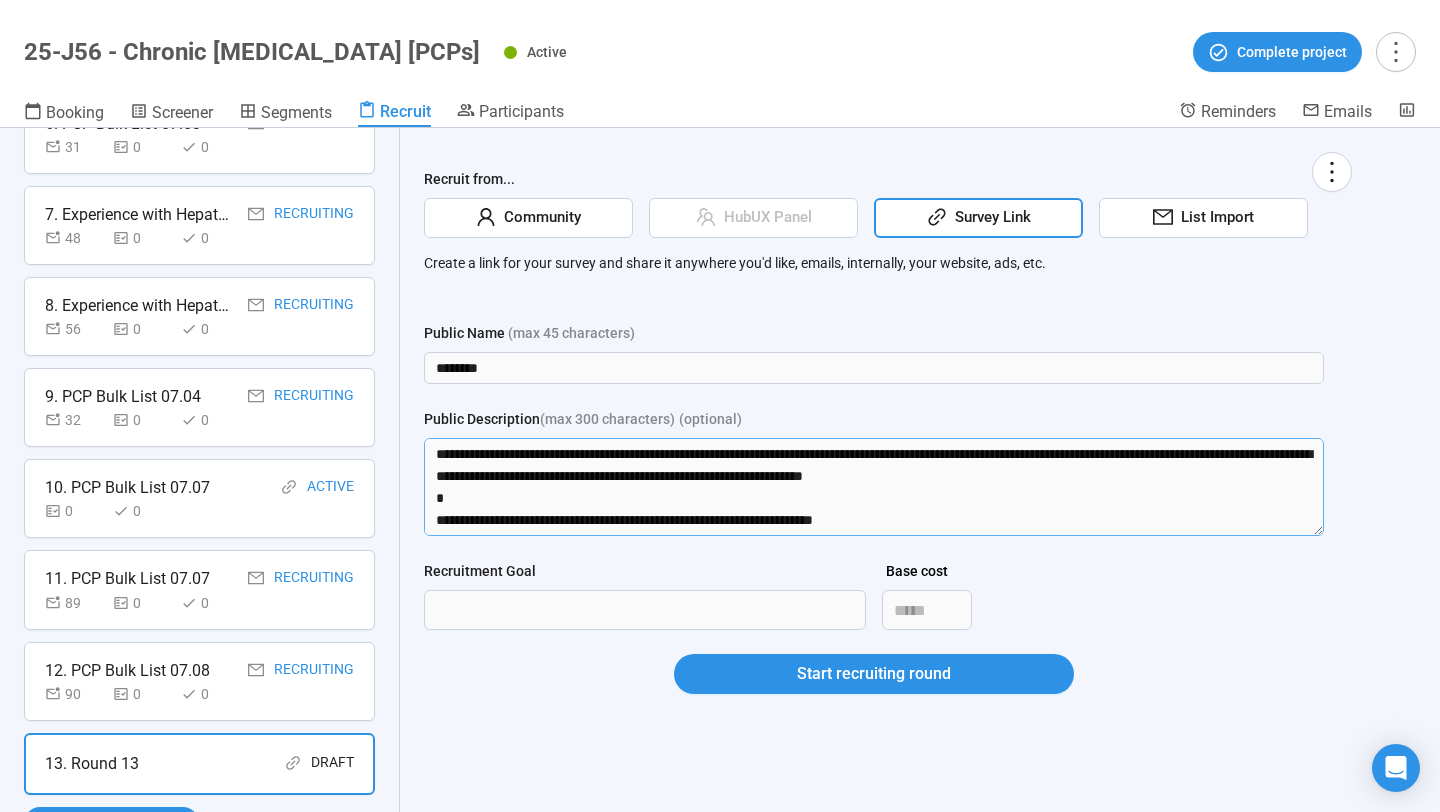 scroll, scrollTop: 330, scrollLeft: 0, axis: vertical 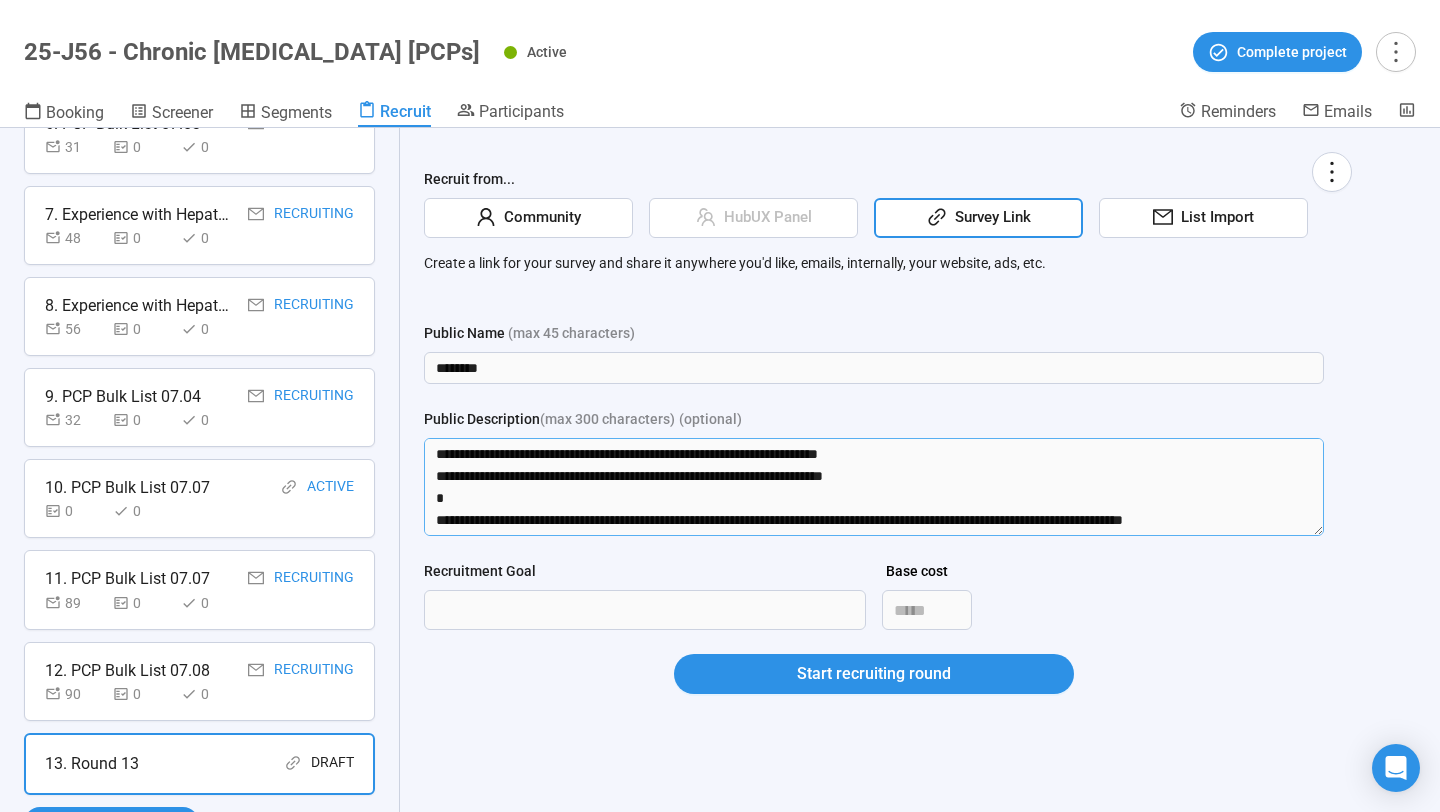 drag, startPoint x: 436, startPoint y: 447, endPoint x: 804, endPoint y: 652, distance: 421.24695 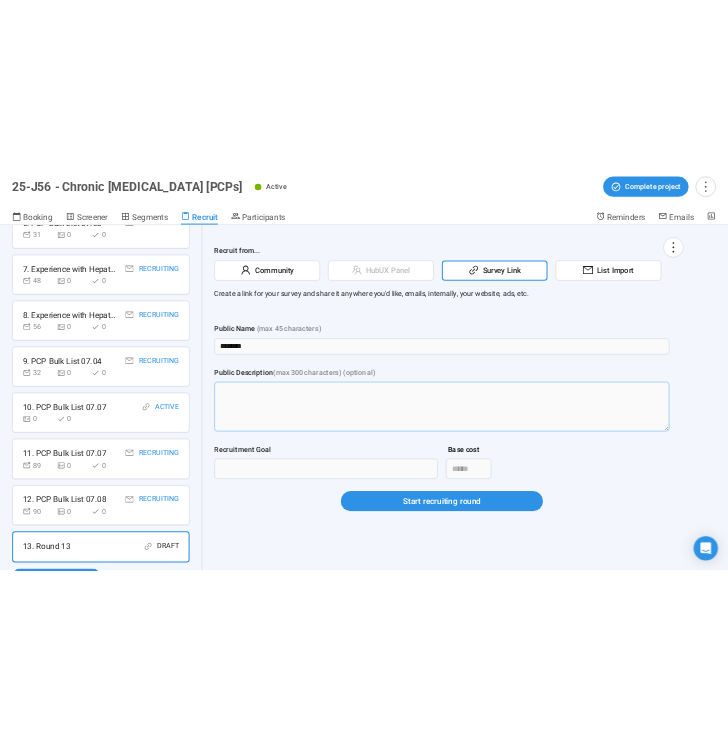 scroll, scrollTop: 0, scrollLeft: 0, axis: both 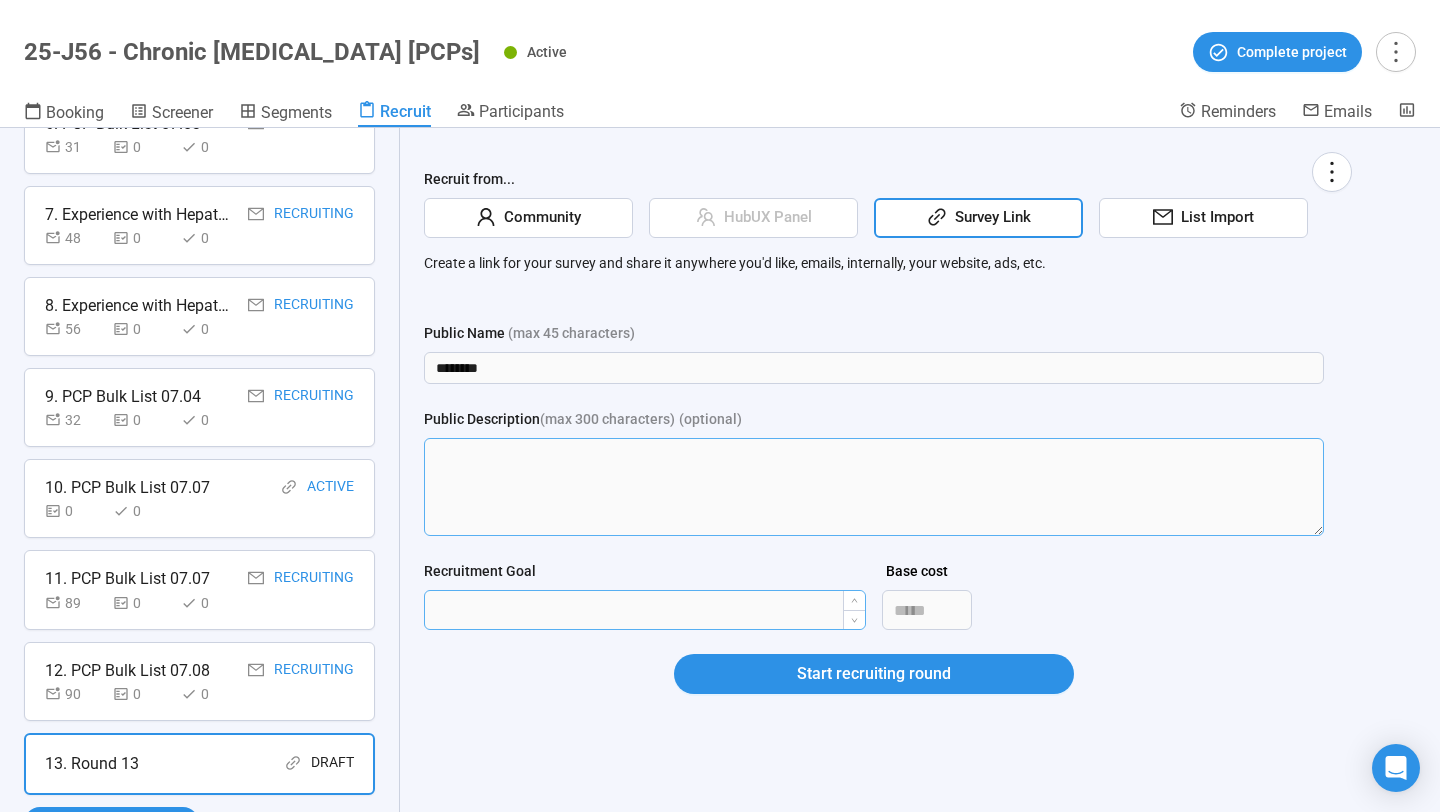 type 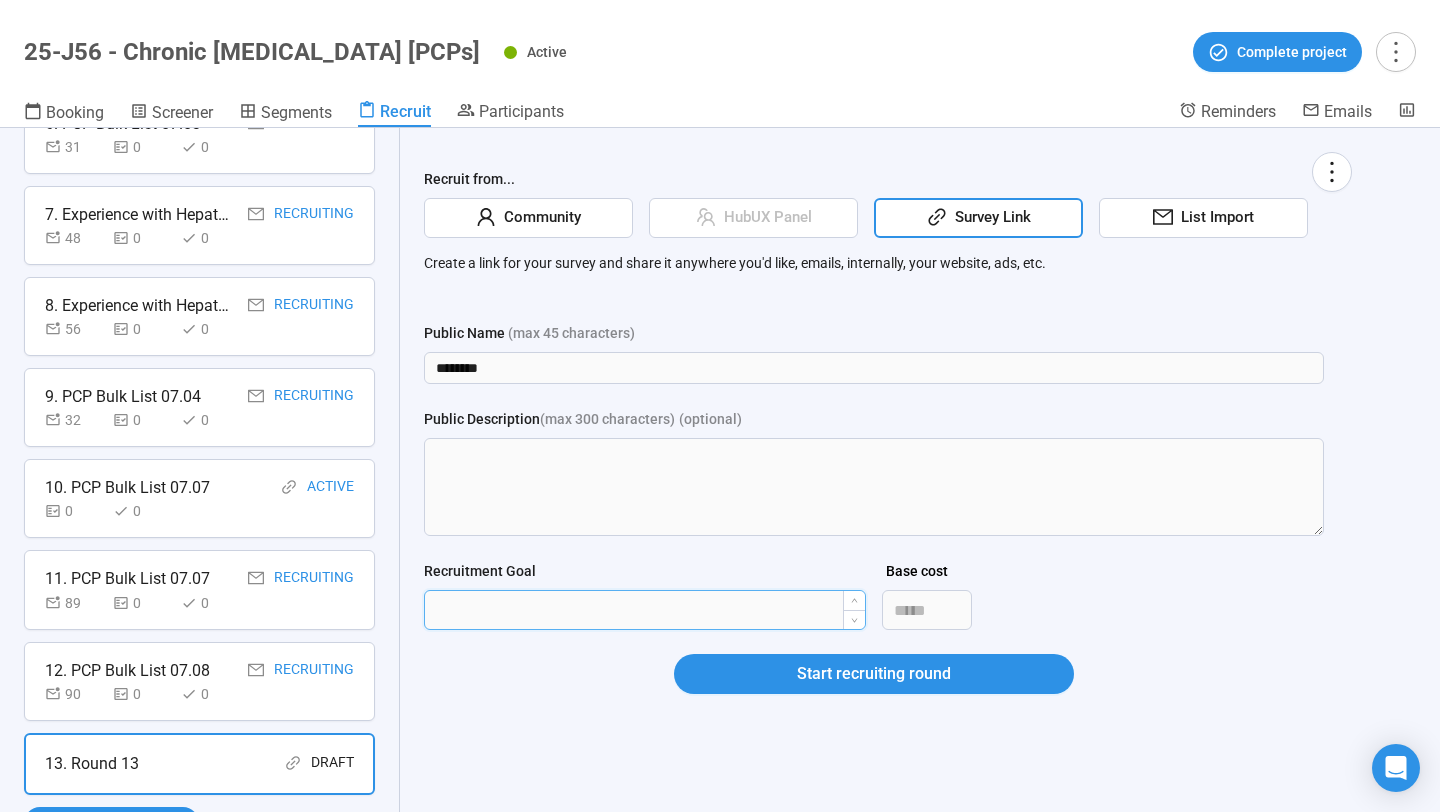 click on "Recruitment Goal" at bounding box center [645, 610] 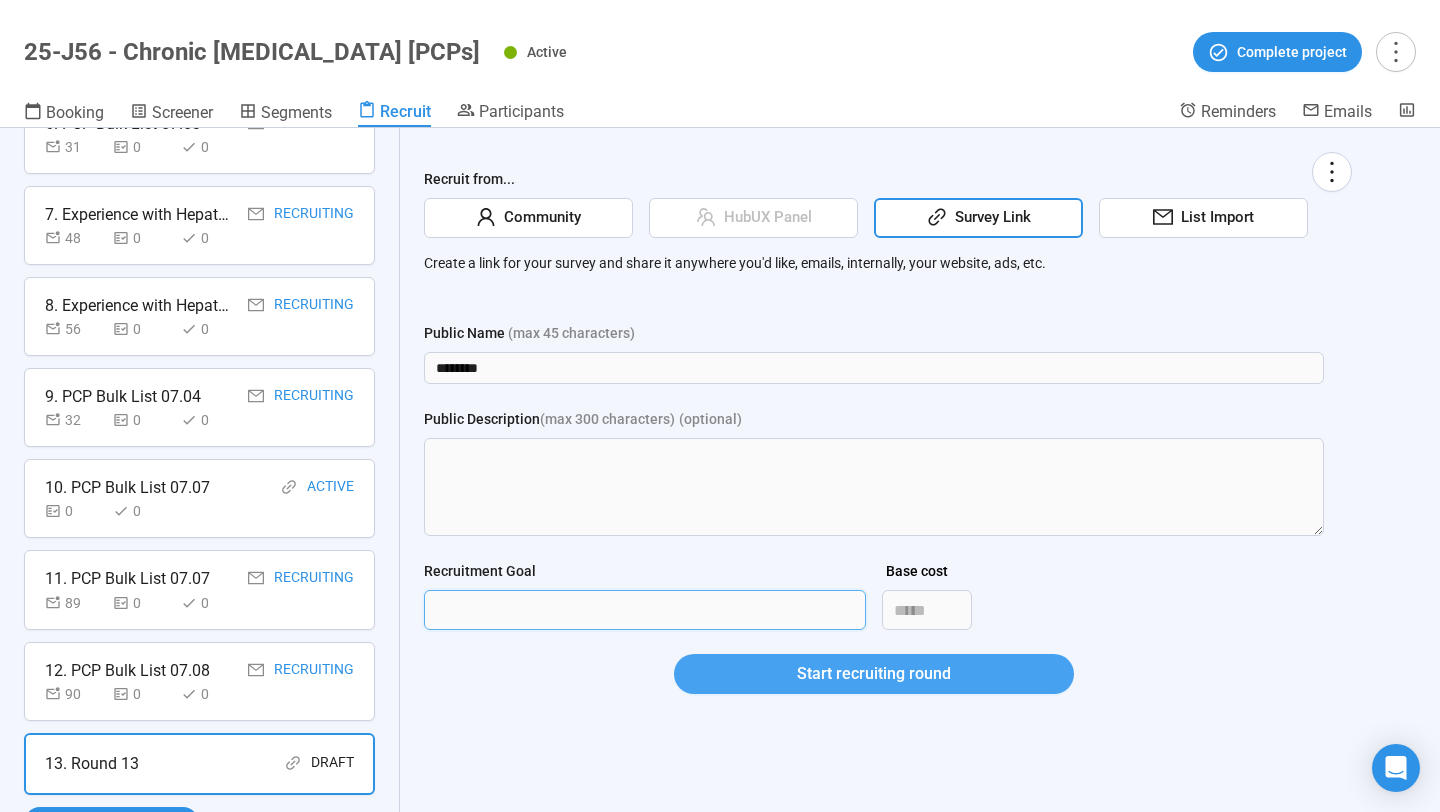 type on "***" 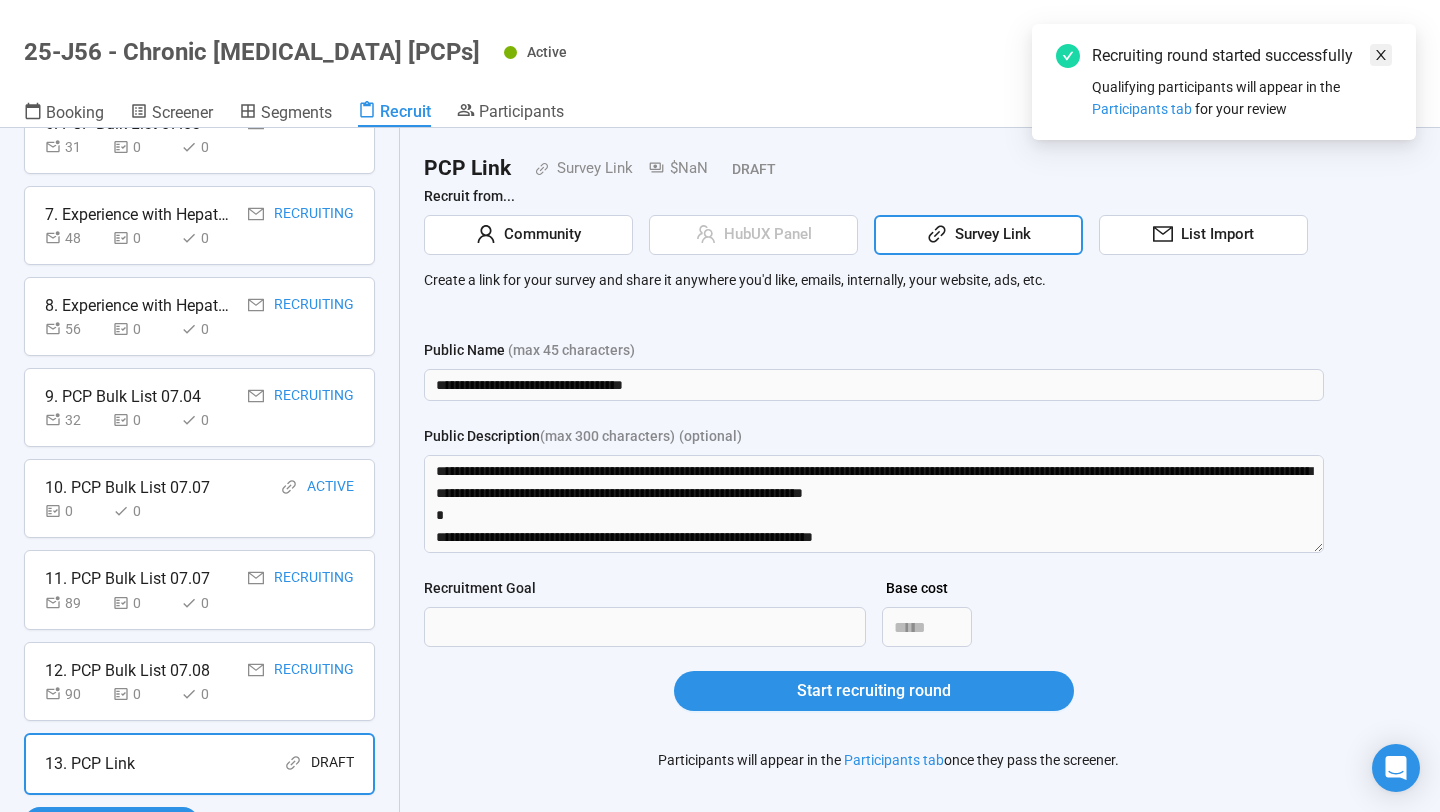 click 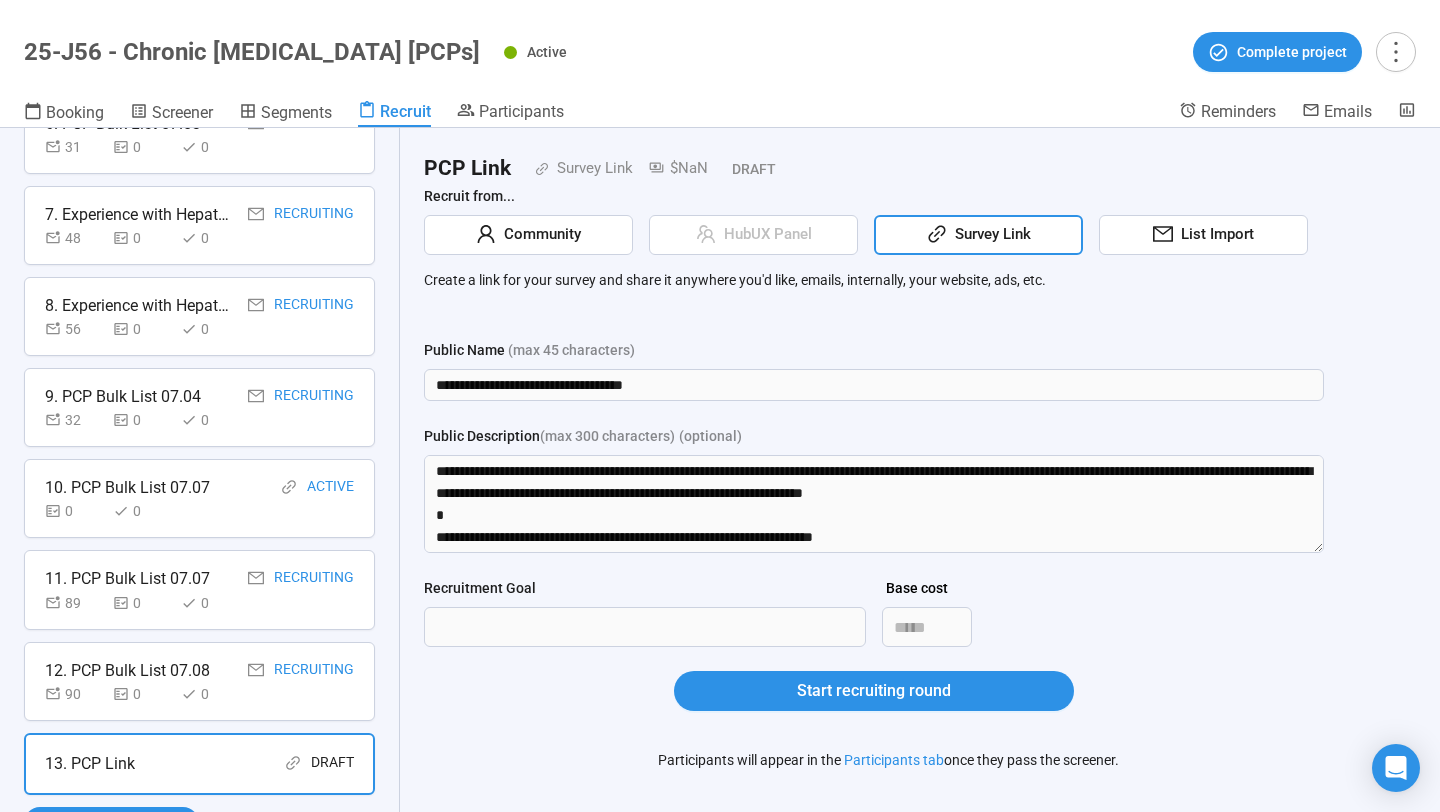 click on "0" at bounding box center [211, 694] 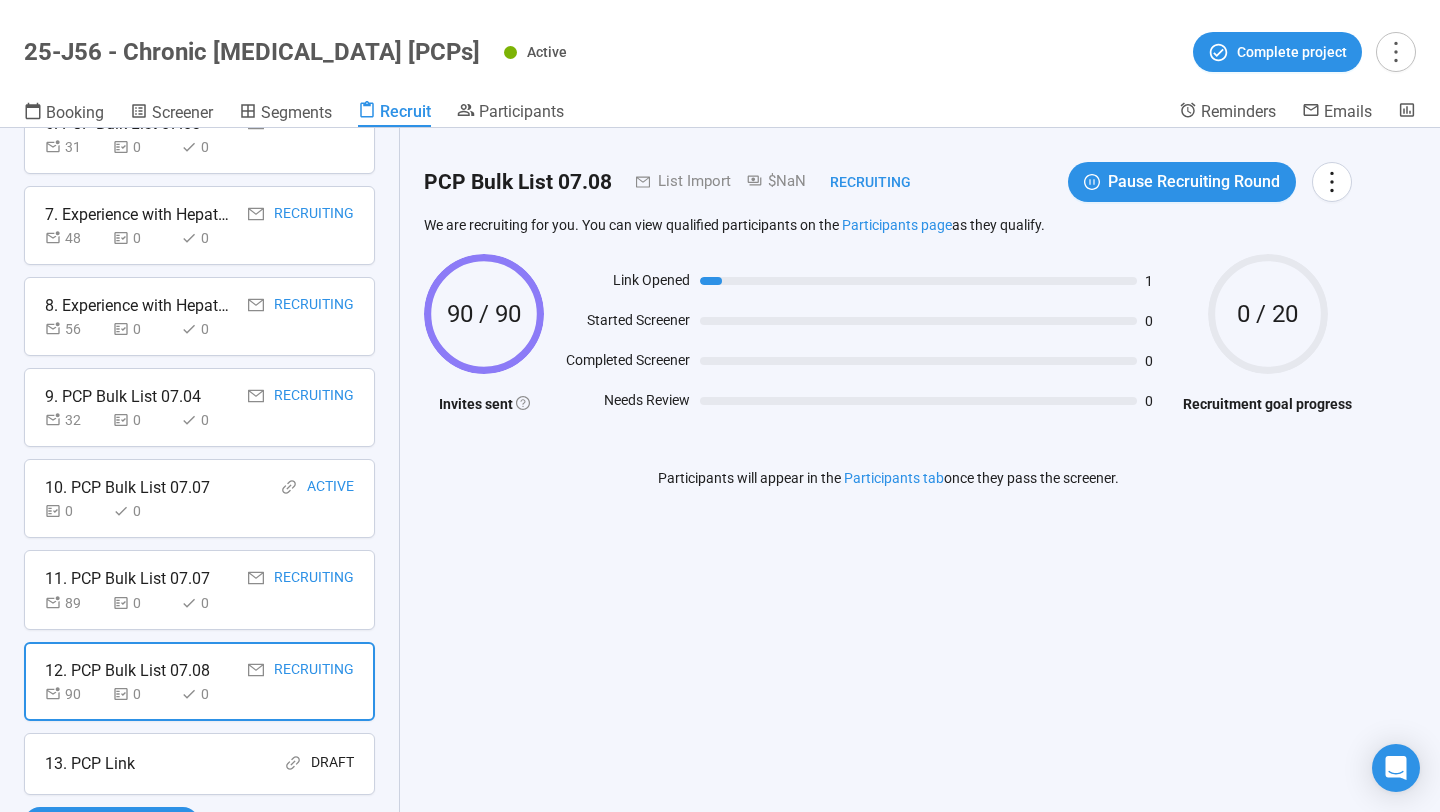 click on "13. PCP Link Draft" at bounding box center [199, 763] 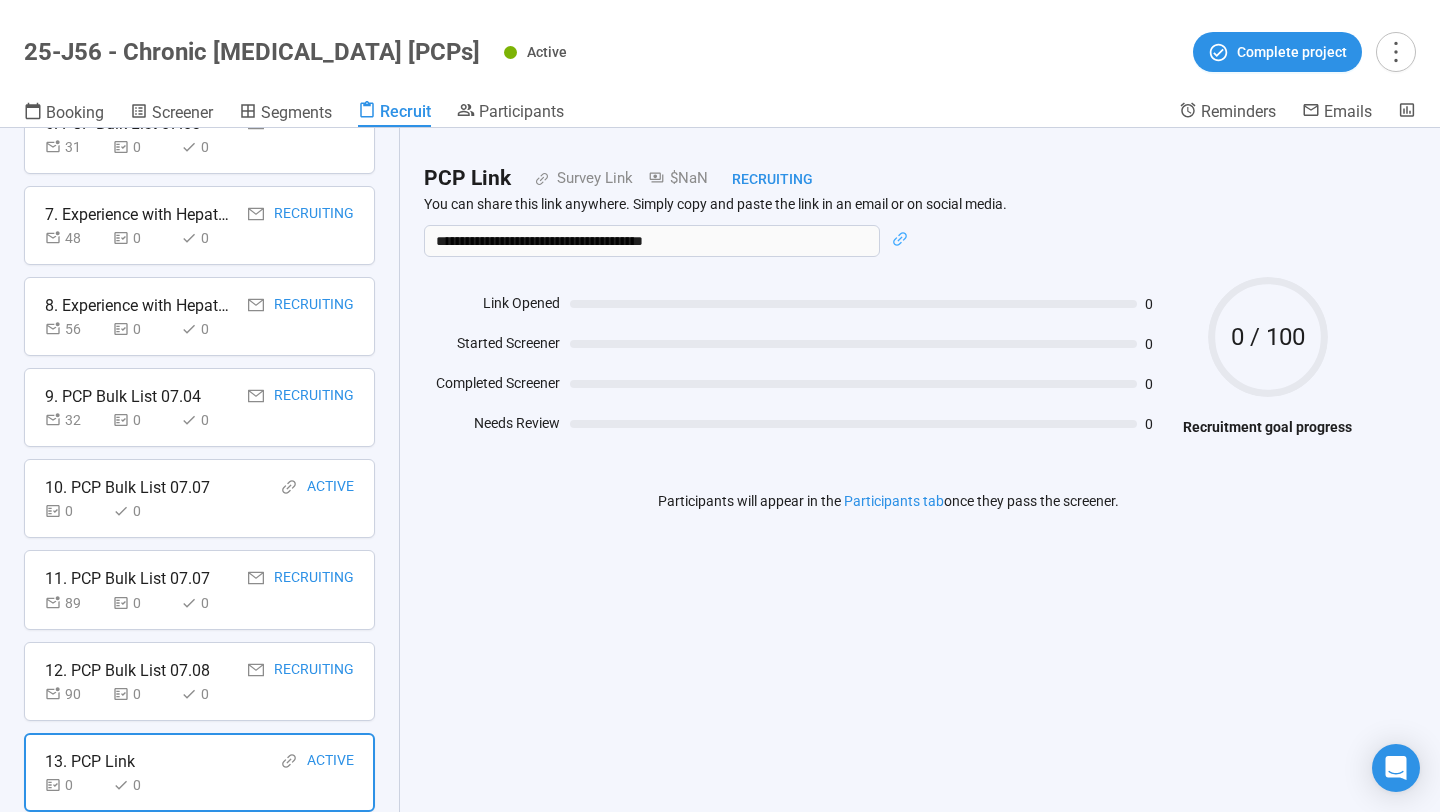 click 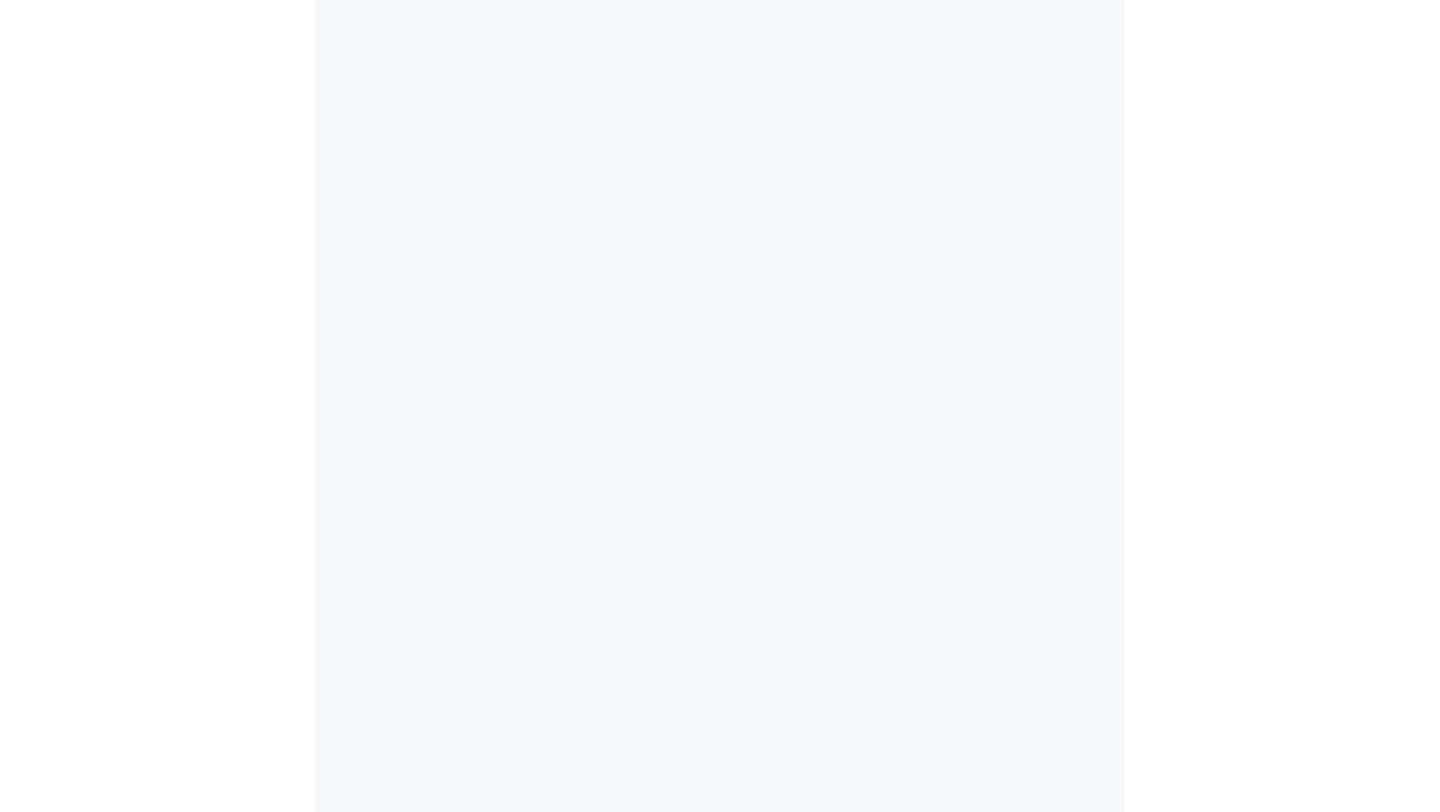 scroll, scrollTop: 0, scrollLeft: 0, axis: both 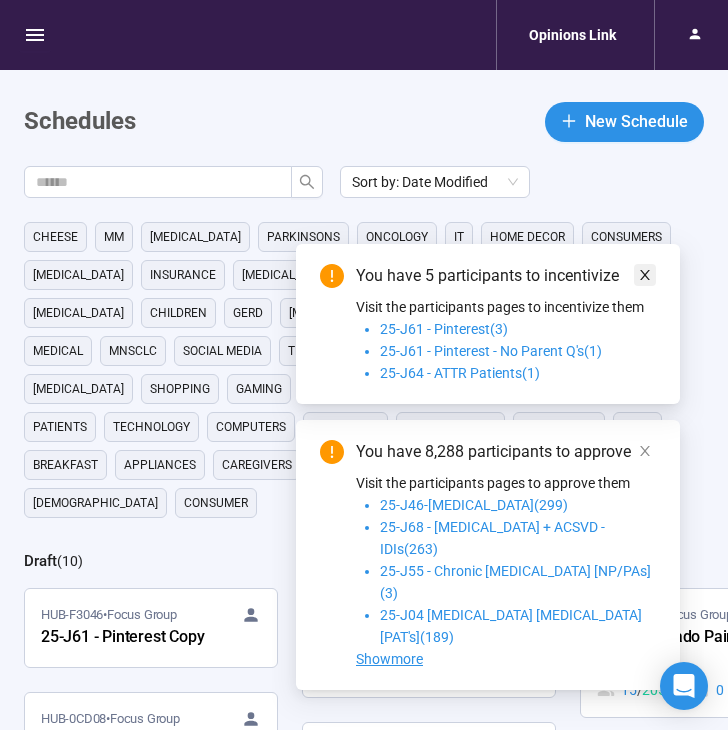 click 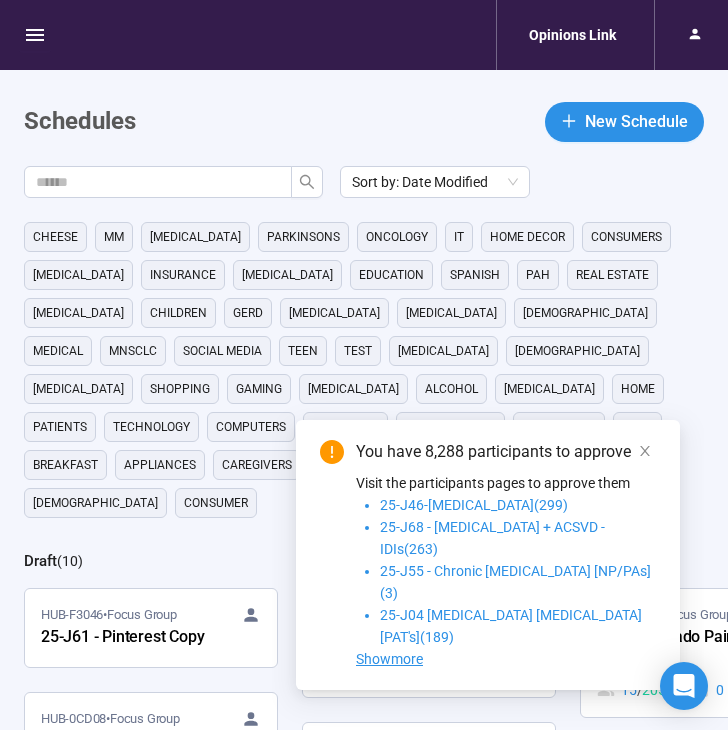 click on "Opinions Link Schedules New Schedule Sort by: Date Modified cheese MM [MEDICAL_DATA] Parkinsons oncology it home decor consumers [MEDICAL_DATA] Insurance [MEDICAL_DATA] education Spanish PAH real estate [MEDICAL_DATA] children GERD [MEDICAL_DATA] [MEDICAL_DATA] hispanics medical mnsclc social media Teen Test [MEDICAL_DATA] Hispanic [MEDICAL_DATA] shopping gaming [MEDICAL_DATA] alcohol [MEDICAL_DATA] home Patients technology computers starbucks [MEDICAL_DATA] healthcare Food breakfast appliances caregivers menopause college finance [MEDICAL_DATA] asian consumer Draft  ( 10 ) HUB-F3046  •  Focus Group   25-J61 - Pinterest Copy HUB-0CD08  •  Focus Group   25-J45 "[PERSON_NAME]" HUB-D453B  •  Focus Group  •  [DATE]   Jenni Test Screener HUB-35F54  •  Focus Group   25-J61 - Pinterest Copy HUB-EB29E  •  Focus Group   25-J53 - BT - [MEDICAL_DATA] [HCPs] HUB-A3E65  •  Interview   EA TEST 1111 cheese HUB-328F2  •  Focus Group   AP STARBUCKS - Flex HUB-[DATE]  •  Focus Group   HCP / PAT DB Tracking [Do Not Delete] HUB-591DE  •  Interview   CL  •" at bounding box center [364, 543] 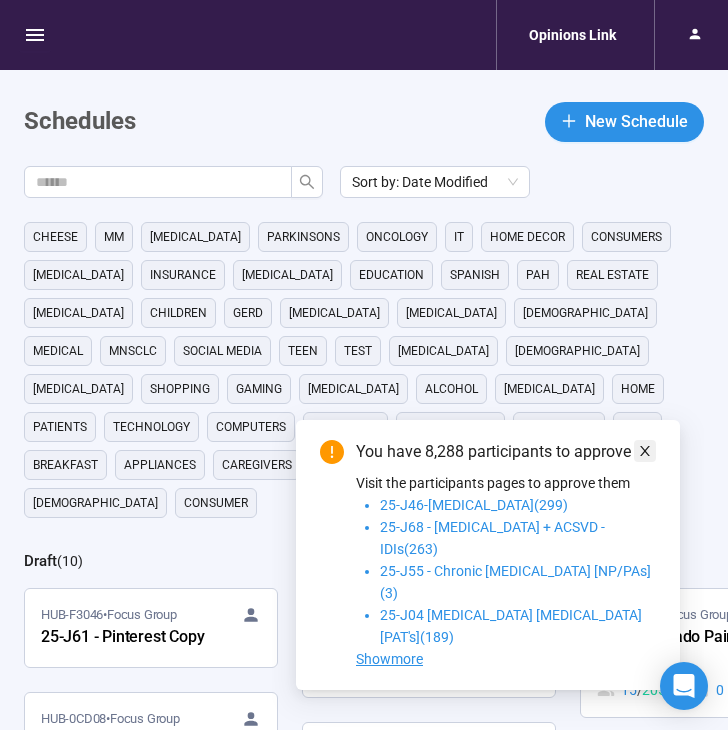 click at bounding box center [645, 451] 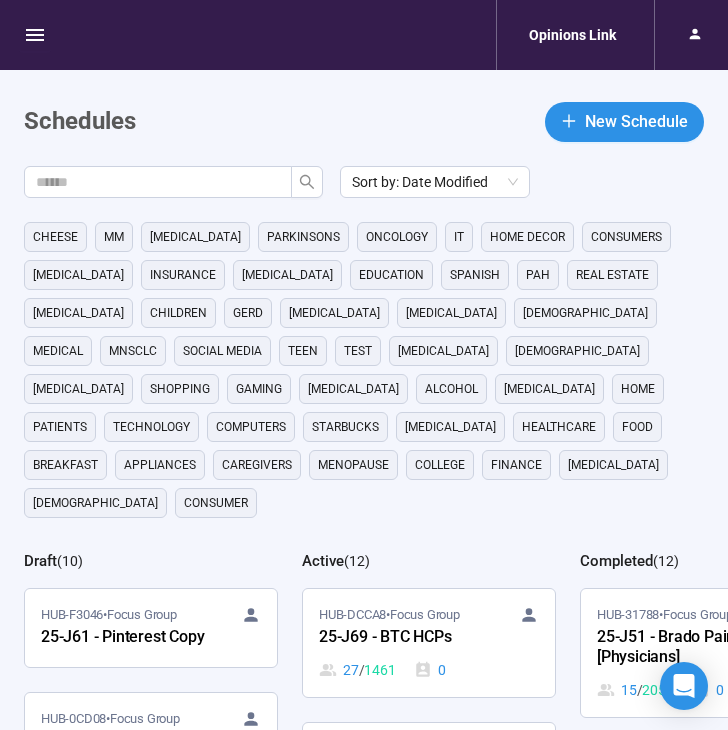 click on "Sort by: Date Modified cheese MM cancer Parkinsons oncology it home decor consumers Diabetes Insurance Schizophrenia education Spanish PAH real estate eczema children GERD atopic dermatitis psoriasis hispanics medical mnsclc social media Teen Test nsclc Hispanic endometrial cancer shopping gaming Bone Health alcohol Multiple myeloma home Patients technology computers starbucks lung cancer healthcare Food breakfast appliances caregivers menopause college finance colon cancer asian consumer Draft  ( 10 ) HUB-F3046  •  Focus Group   25-J61 - Pinterest Copy HUB-0CD08  •  Focus Group   25-J45 "Kasey" HUB-D453B  •  Focus Group  •  Jun 9   Jenni Test Screener HUB-35F54  •  Focus Group   25-J61 - Pinterest Copy HUB-EB29E  •  Focus Group   25-J53 - BT - Shingles [HCPs] HUB-A3E65  •  Interview   EA TEST 1111 cheese HUB-328F2  •  Focus Group   AP STARBUCKS - Flex HUB-AD218  •  Focus Group   HCP / PAT DB Tracking [Do Not Delete] HUB-591DE  •  Interview   CL Incognito Filter Test 1 HUB-151A8  •    CL" at bounding box center [376, 626] 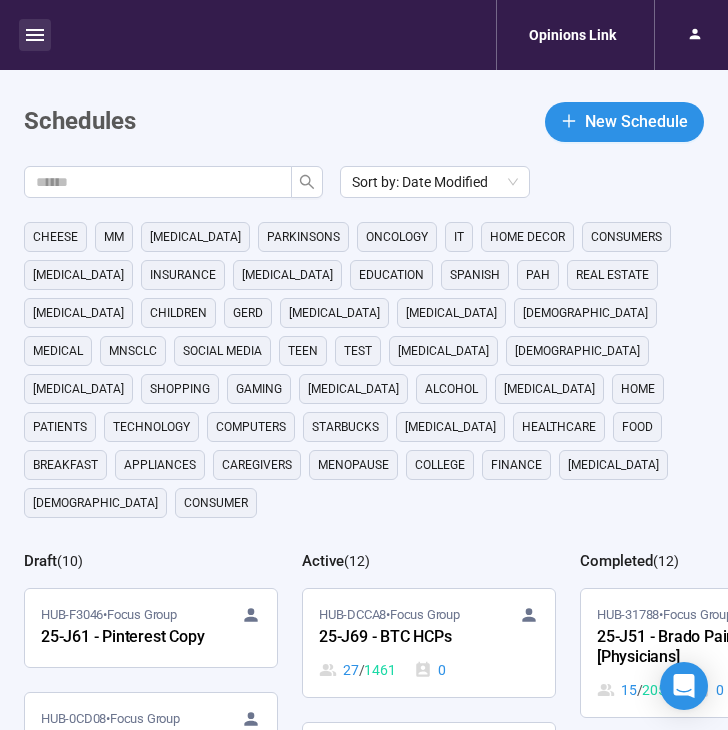 click 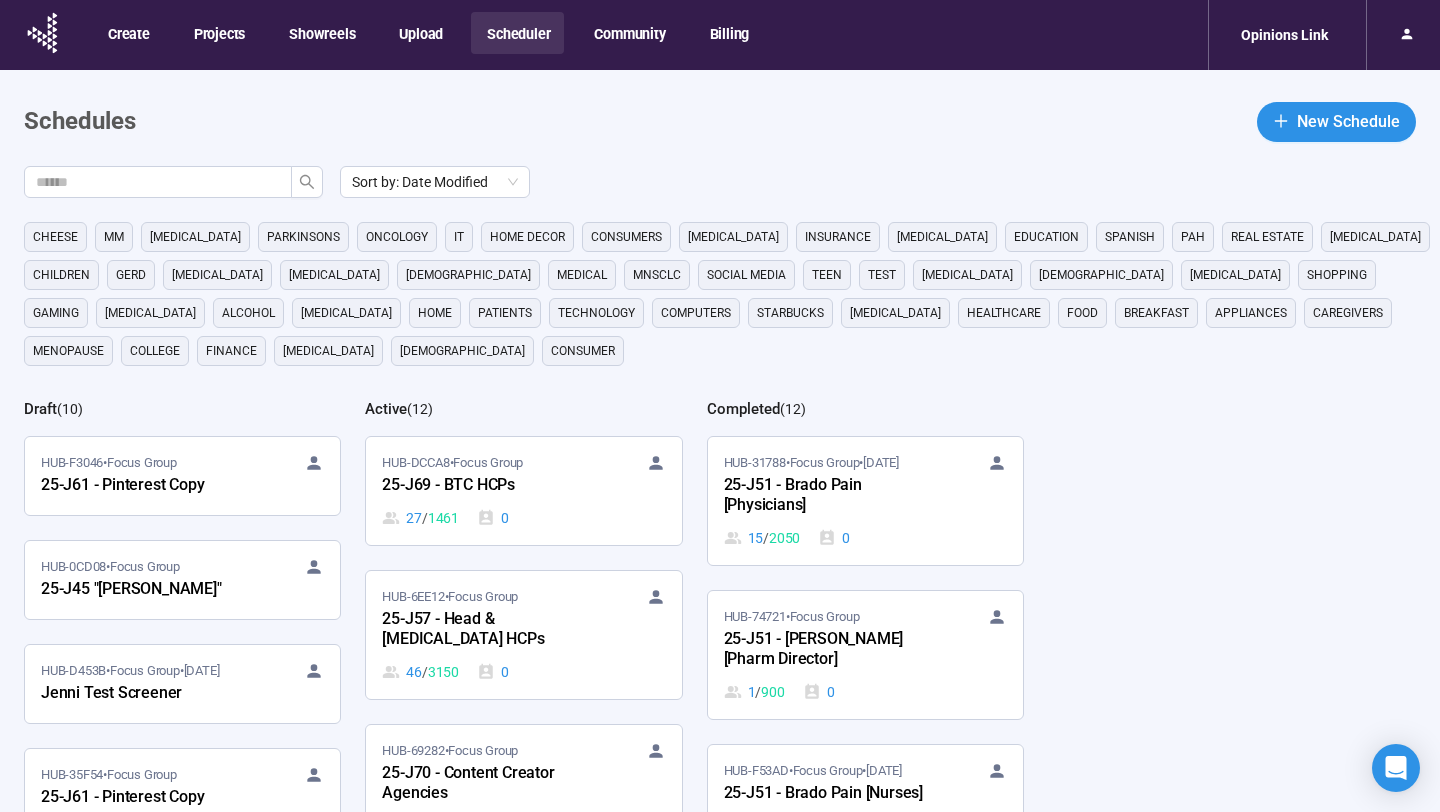 click on "Scheduler" at bounding box center [517, 33] 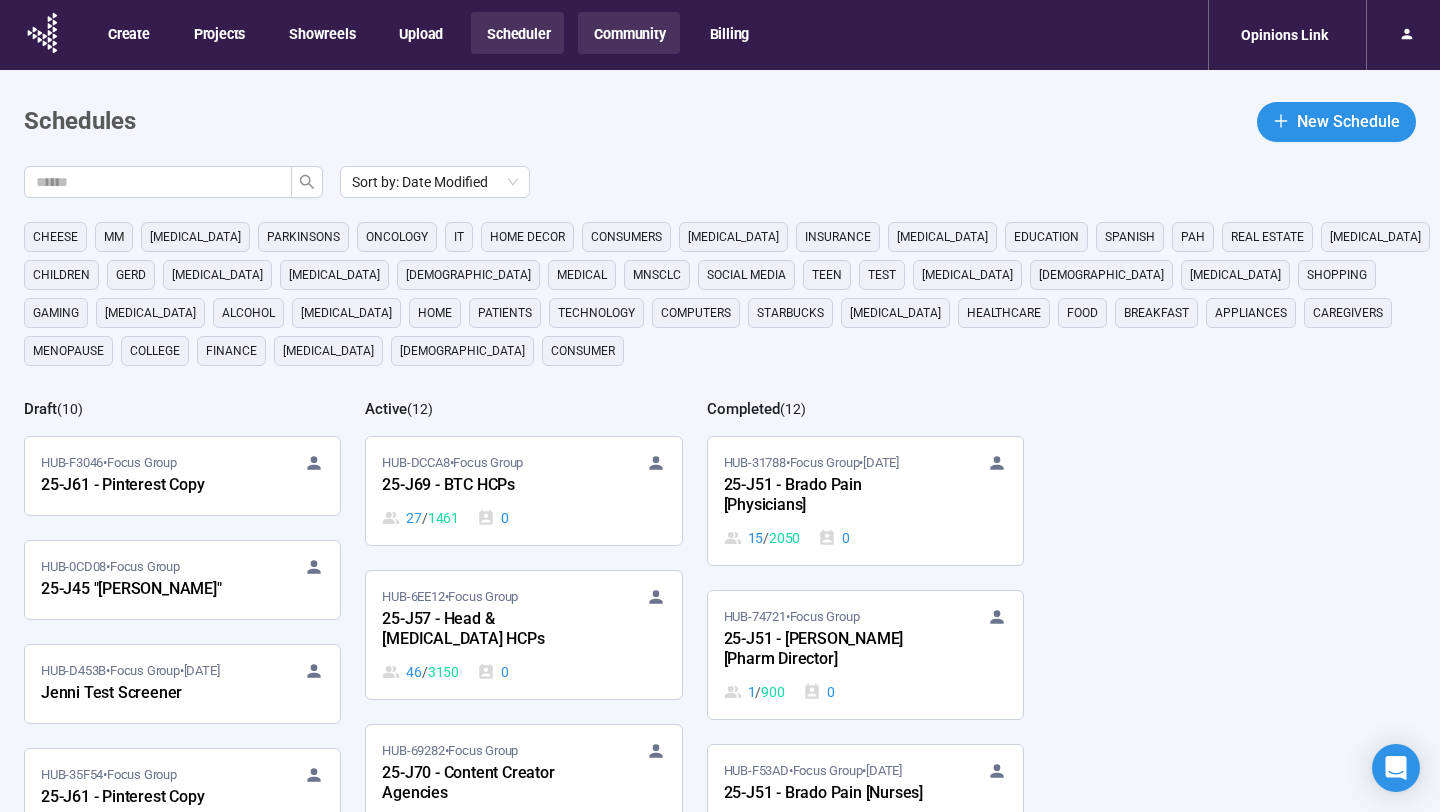 click on "Community" at bounding box center [628, 33] 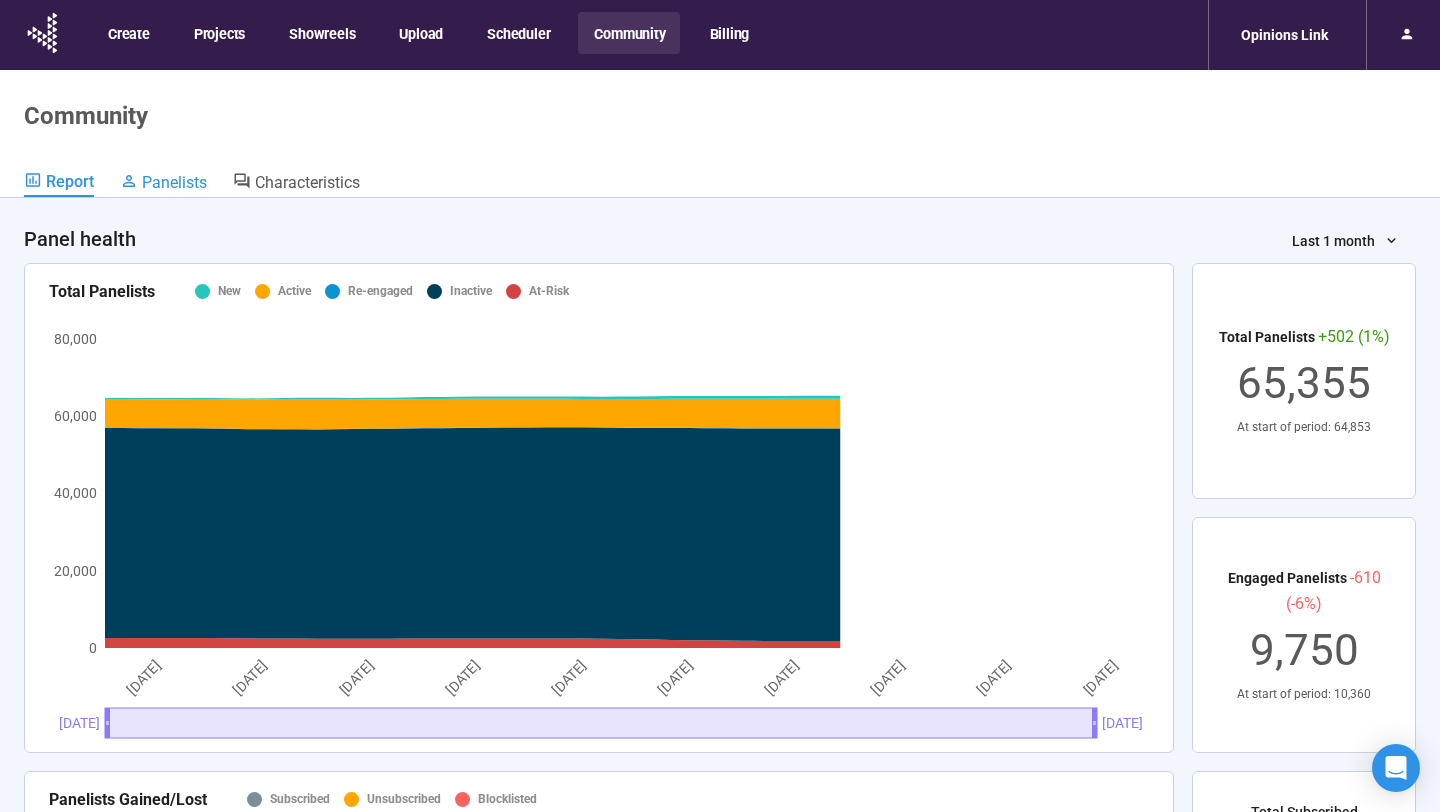 click on "Panelists" at bounding box center [174, 182] 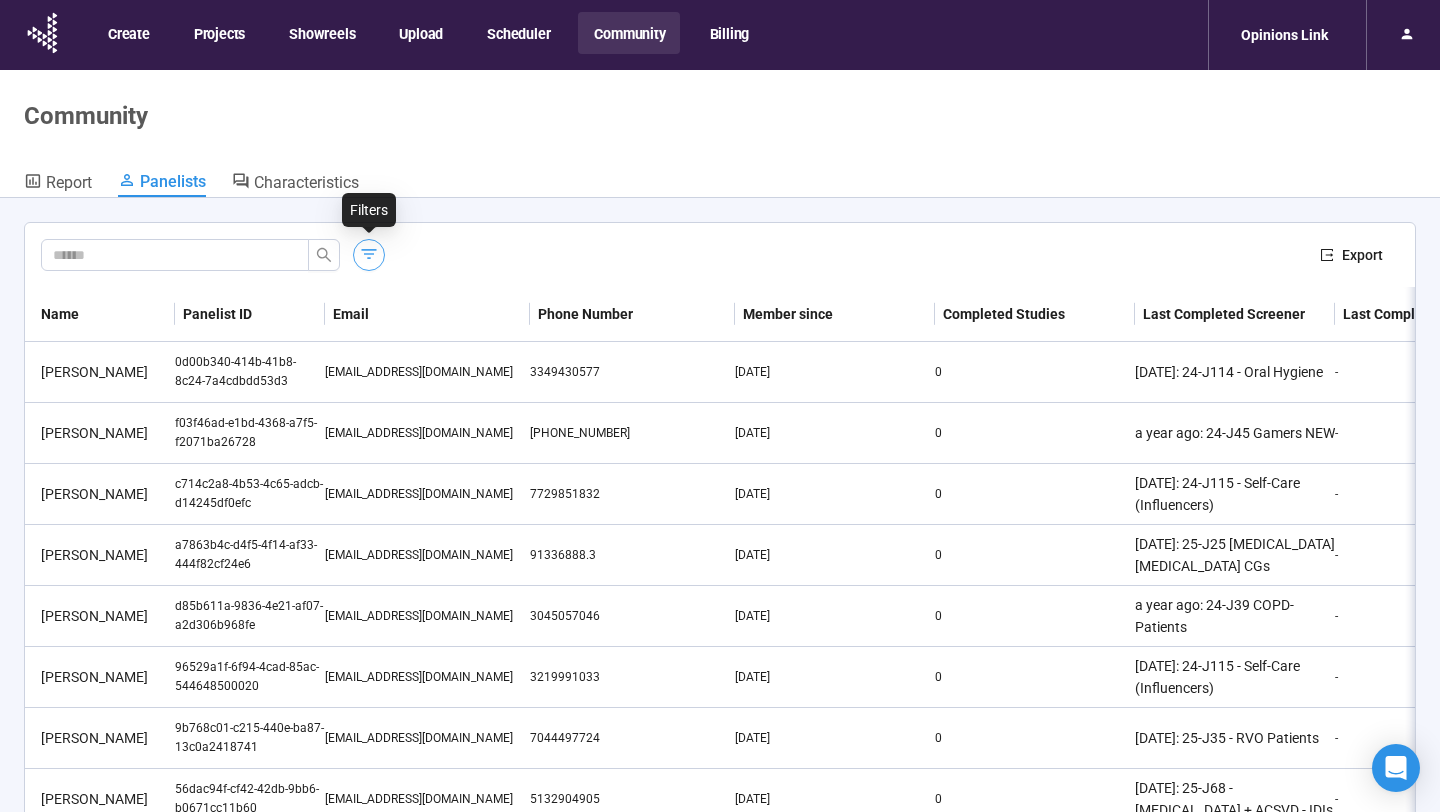 click 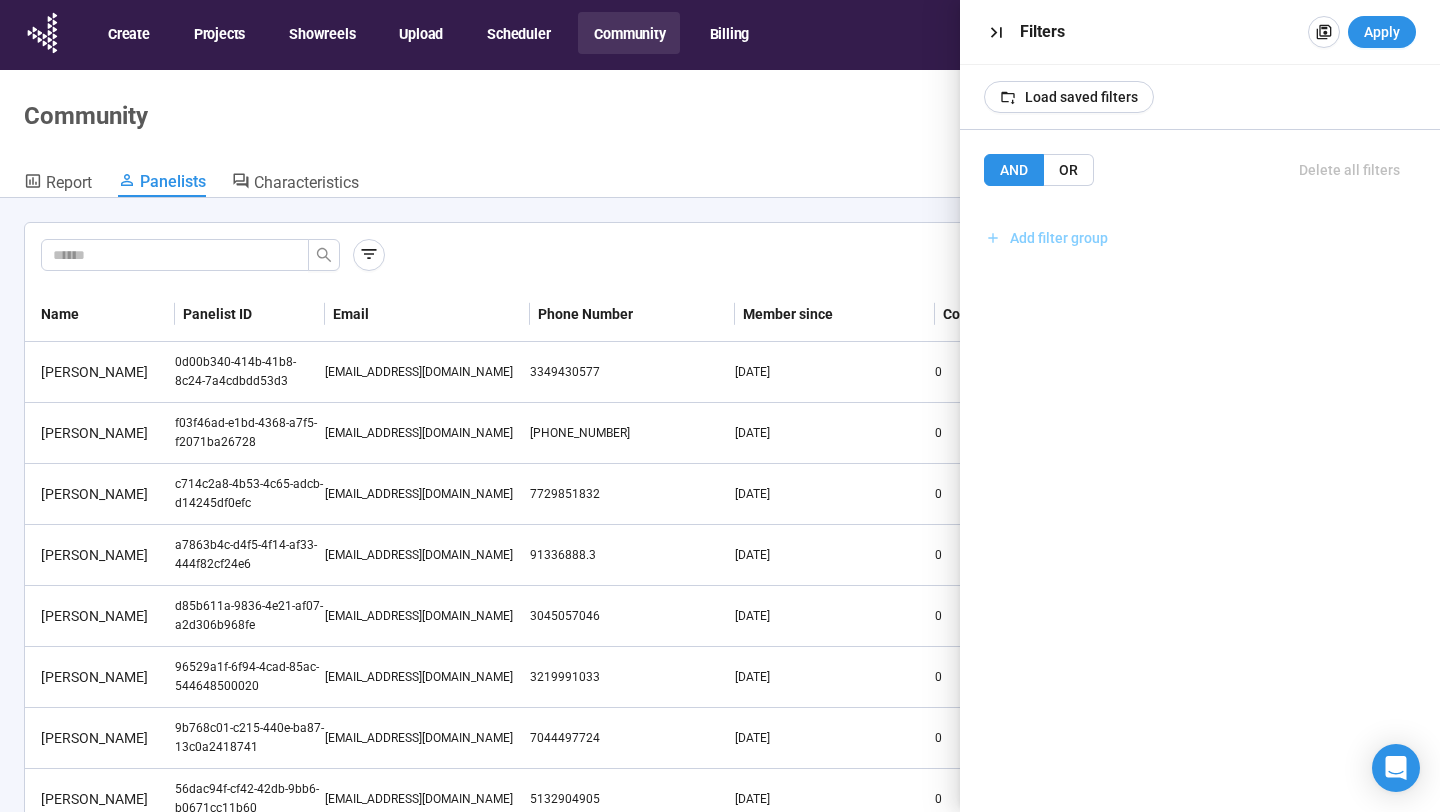 click on "Add filter group" at bounding box center [1059, 238] 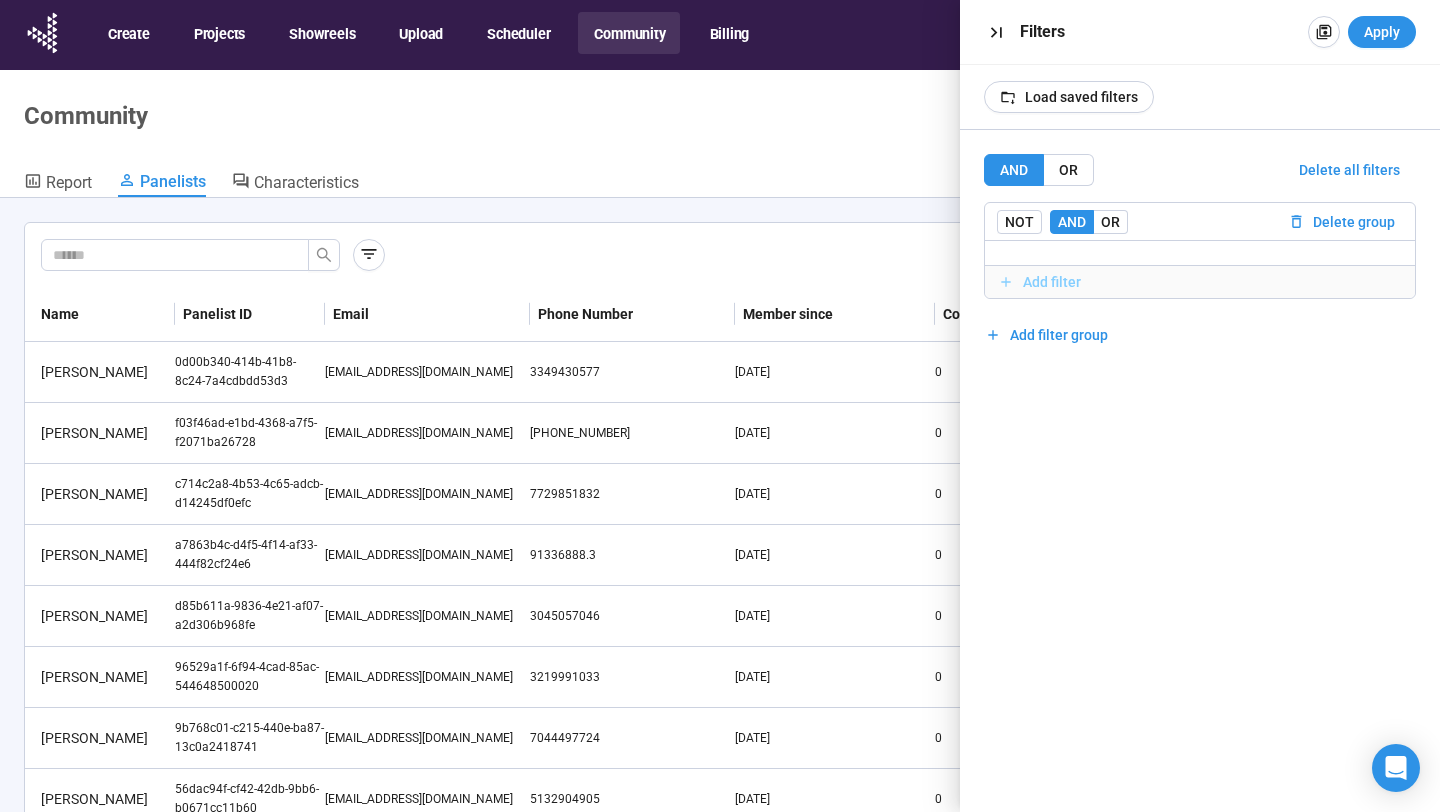 click on "Add filter" at bounding box center (1052, 282) 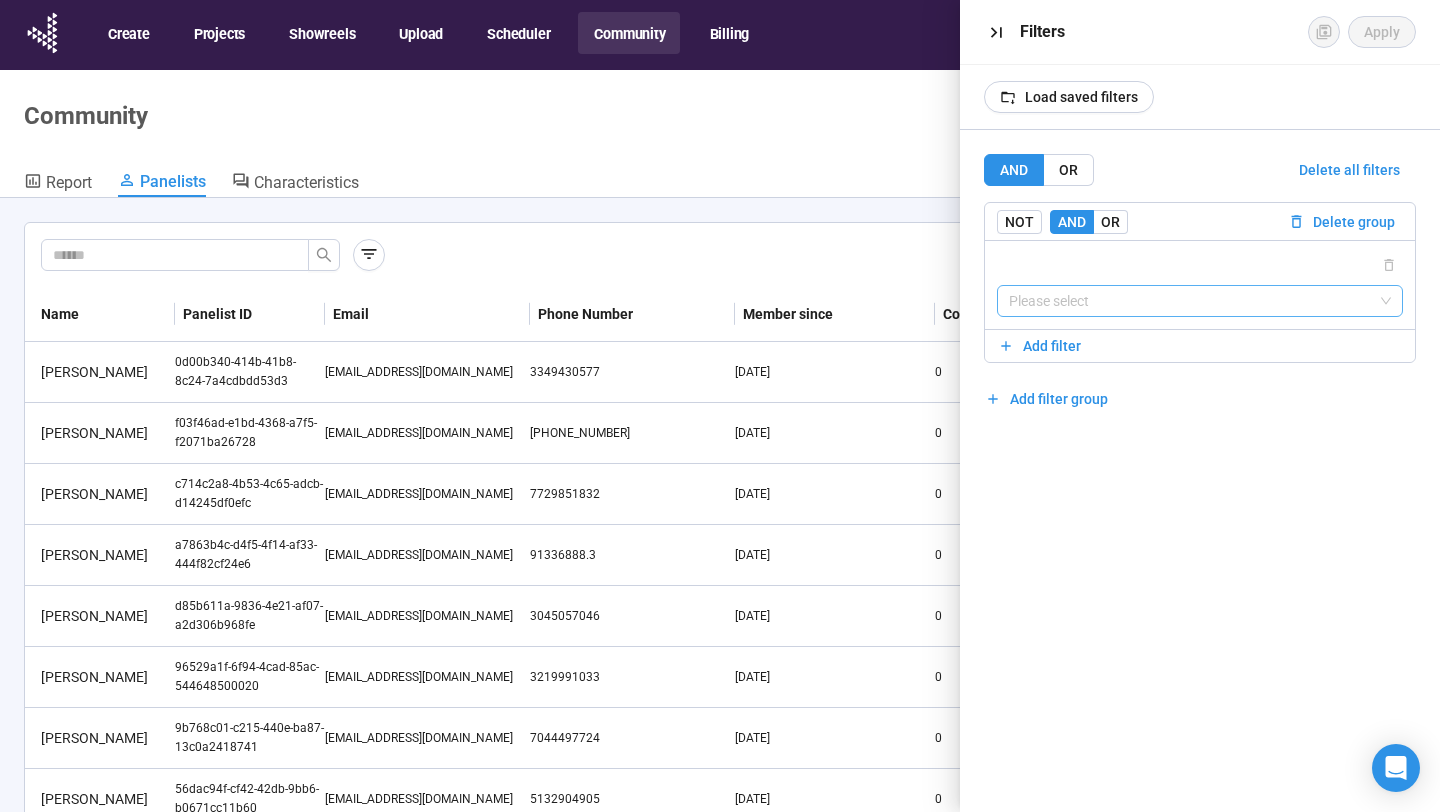 click at bounding box center [1200, 301] 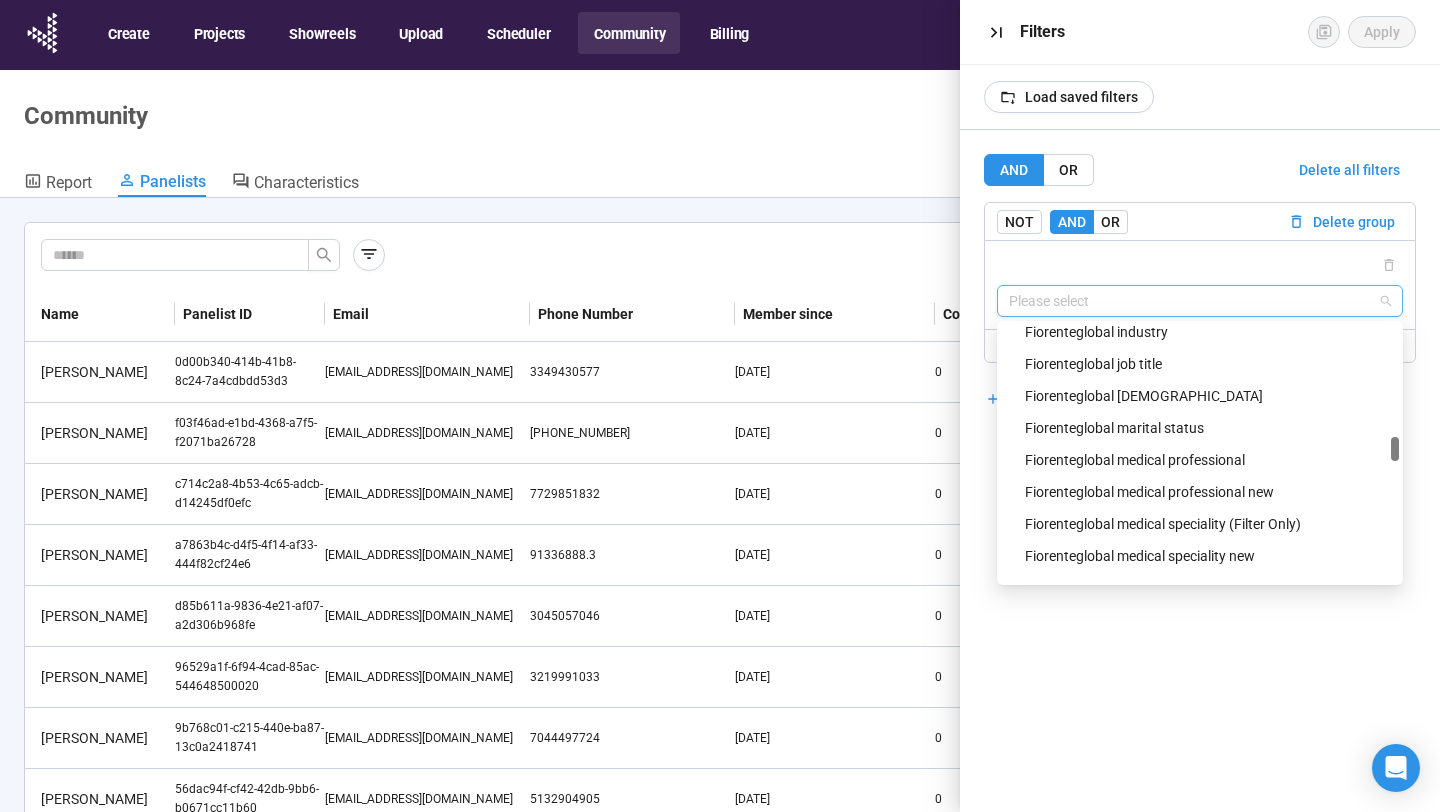 scroll, scrollTop: 1340, scrollLeft: 0, axis: vertical 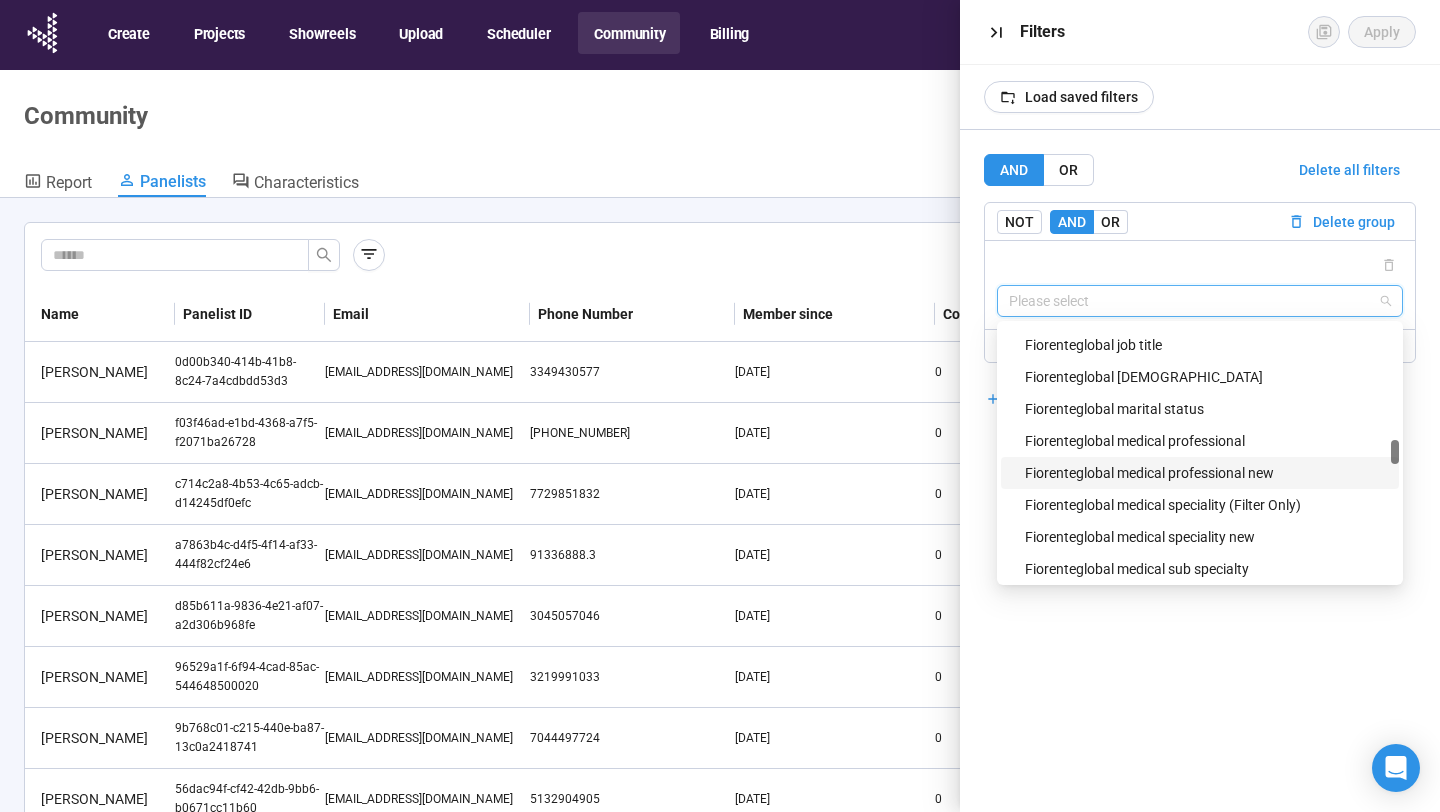 click on "Fiorenteglobal medical professional new" at bounding box center [1206, 473] 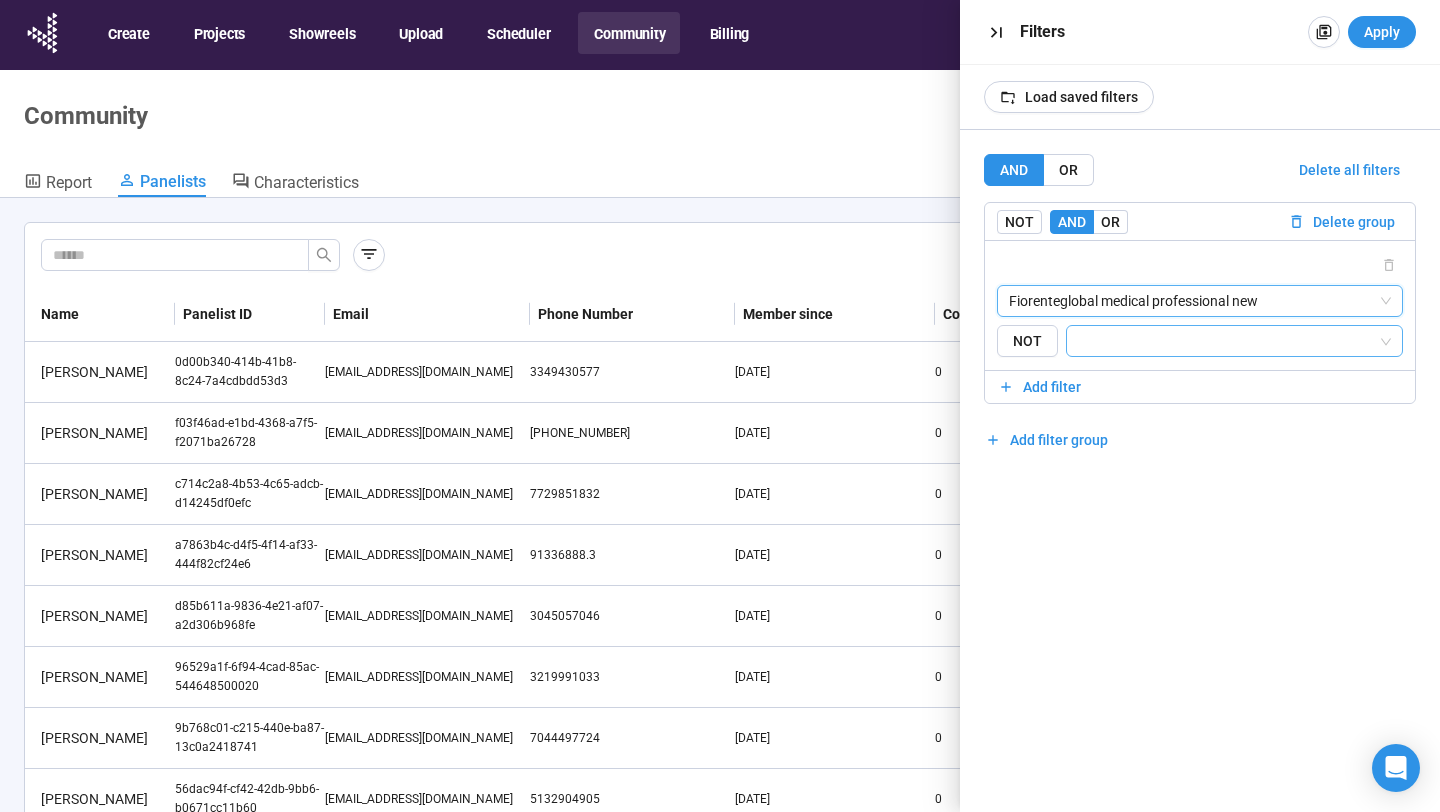 click at bounding box center [1228, 341] 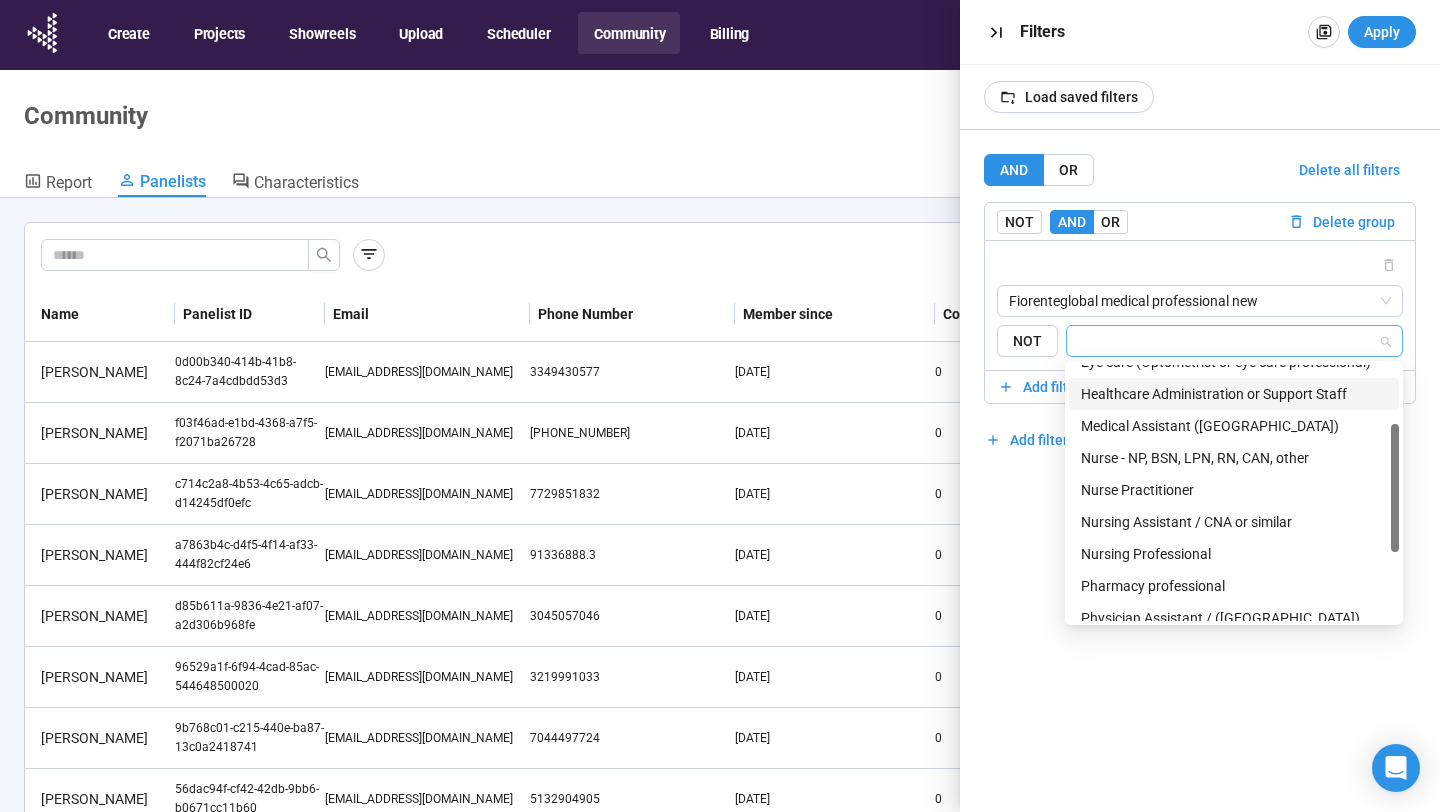 scroll, scrollTop: 120, scrollLeft: 0, axis: vertical 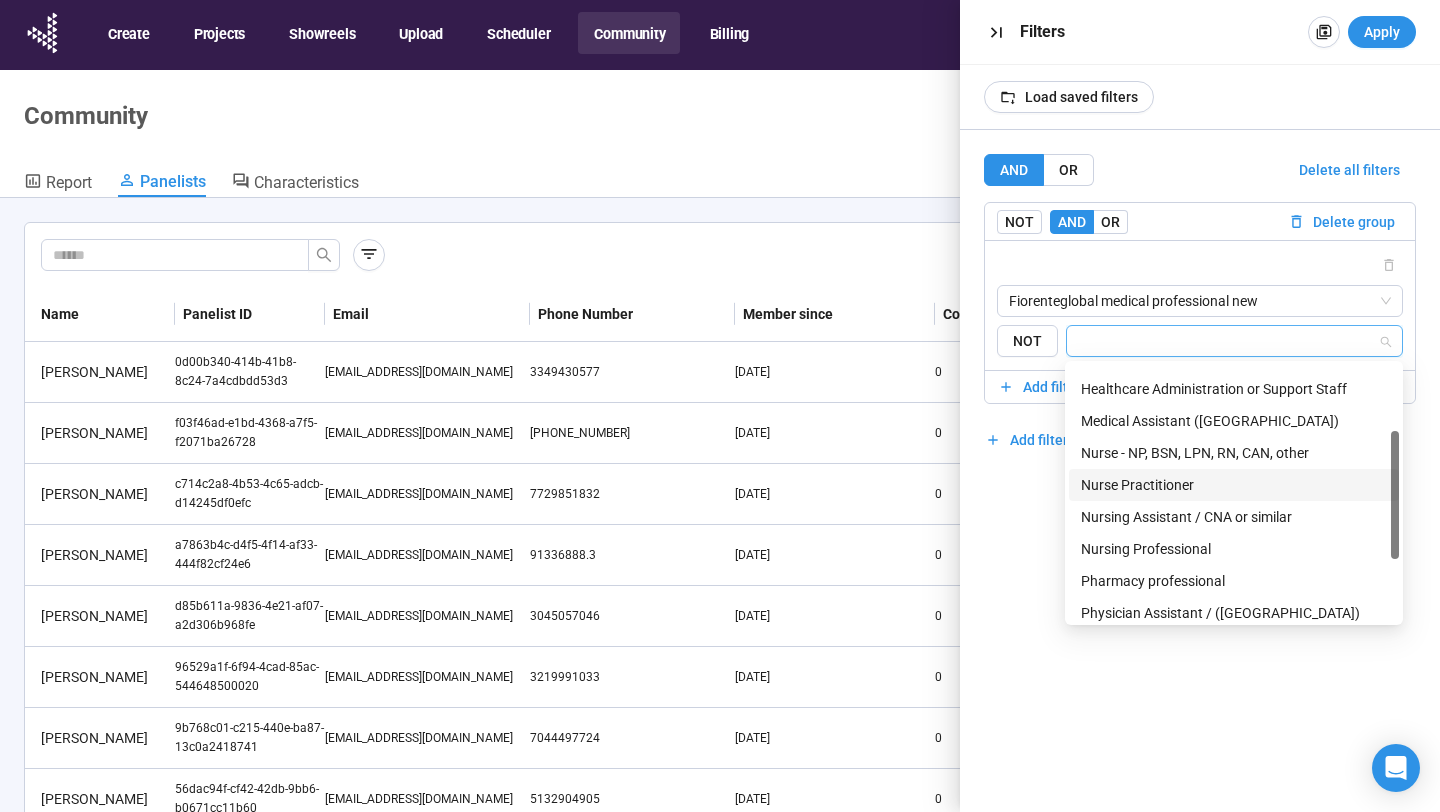 click on "Nurse Practitioner" at bounding box center (1234, 485) 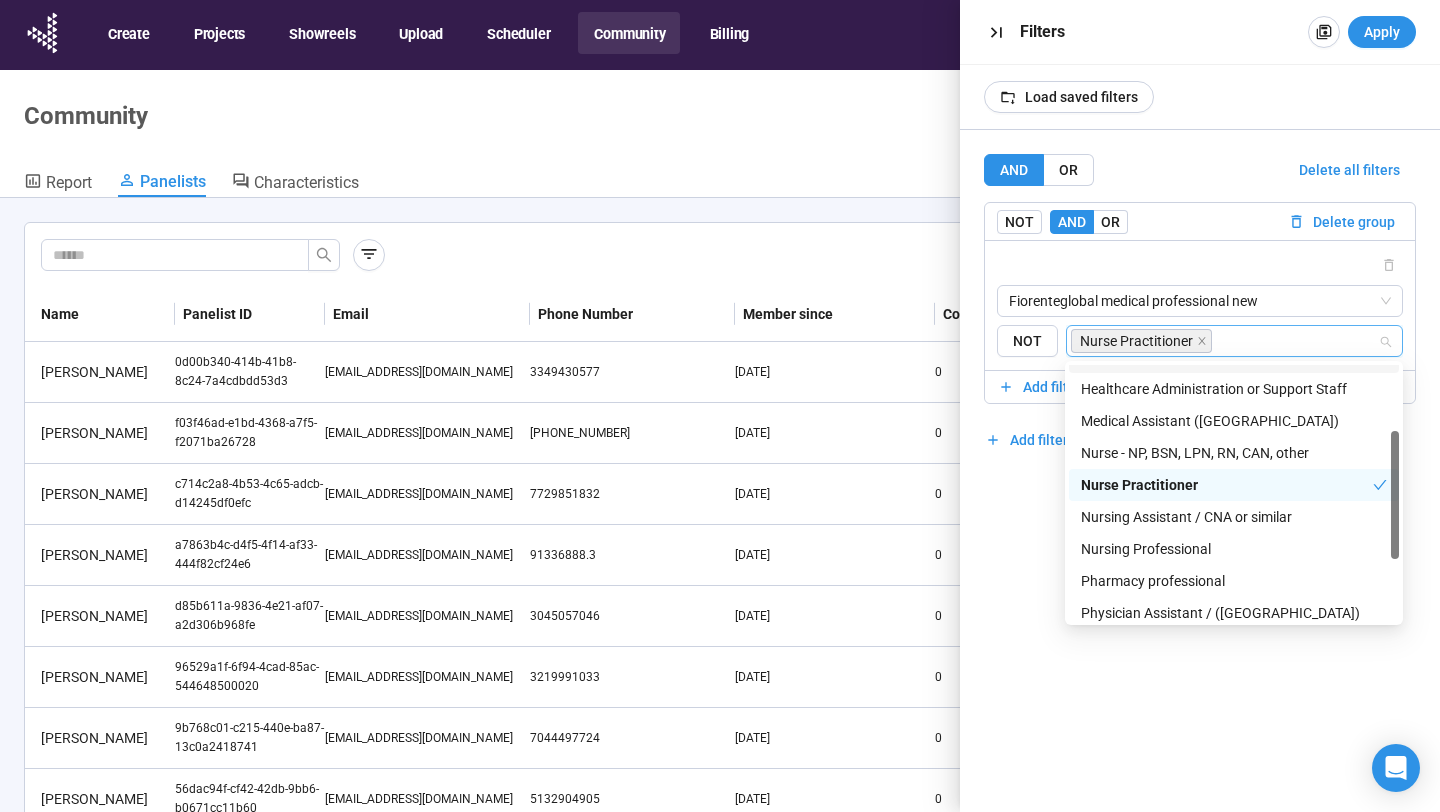 click on "AND OR Delete all filters" at bounding box center (1200, 170) 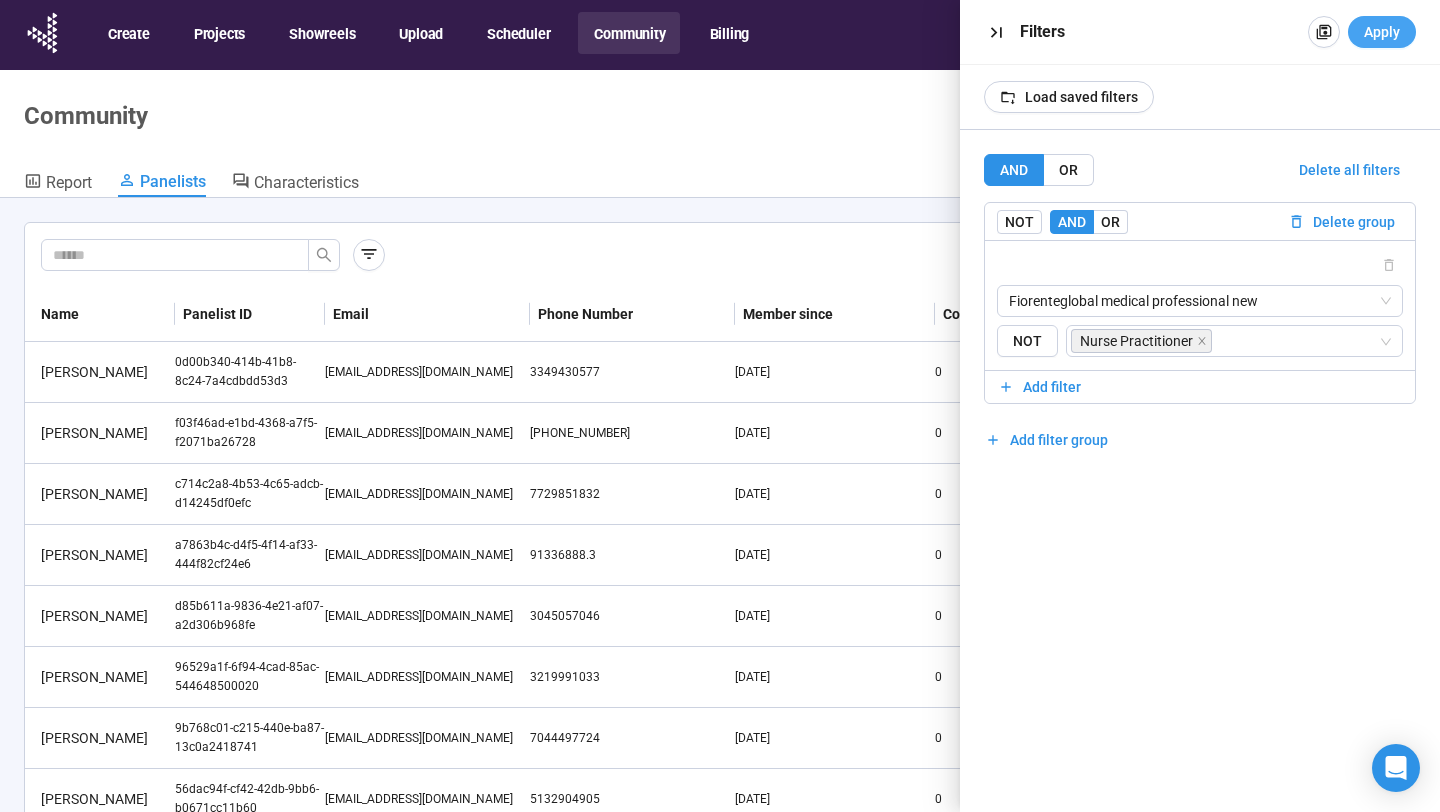 click on "Apply" at bounding box center [1382, 32] 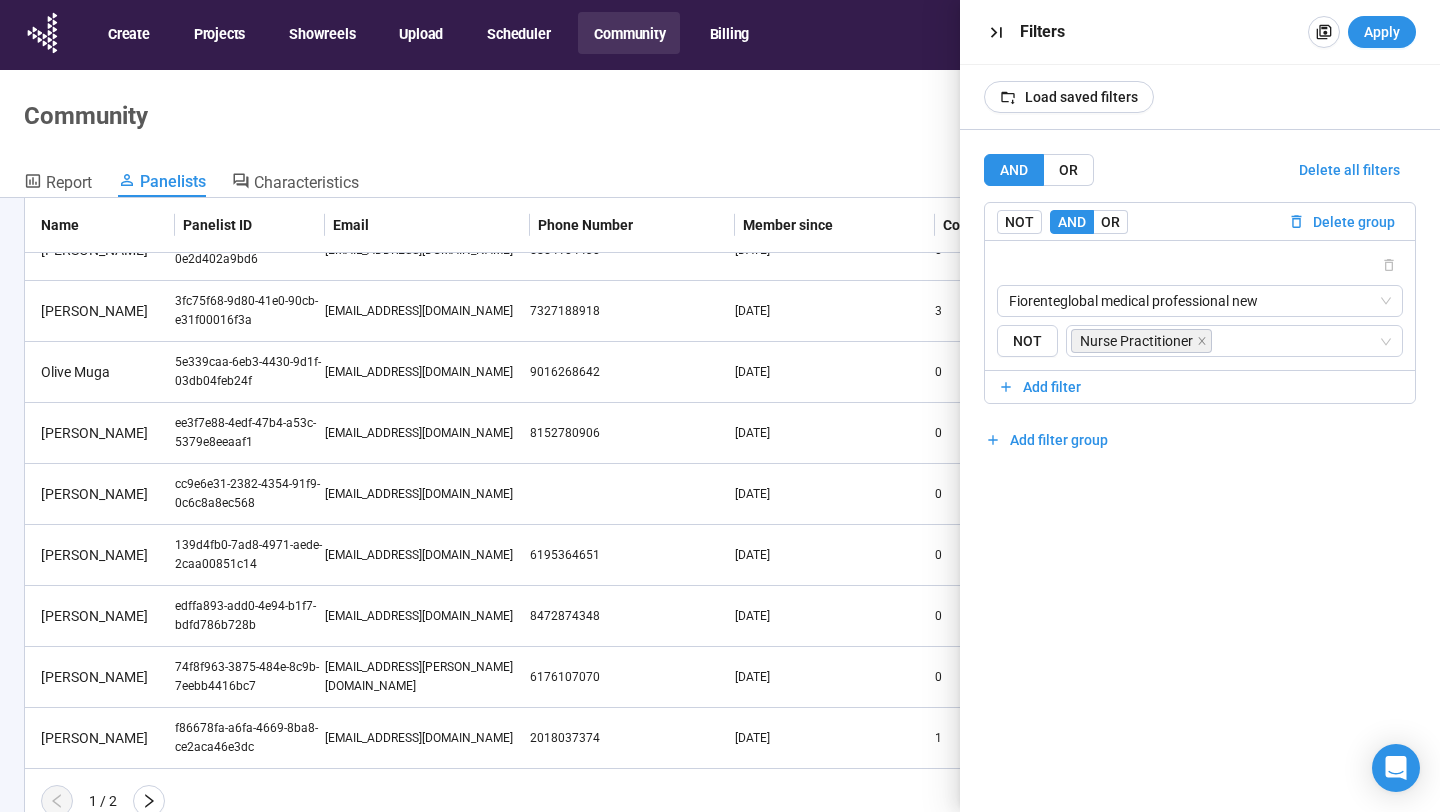 scroll, scrollTop: 0, scrollLeft: 0, axis: both 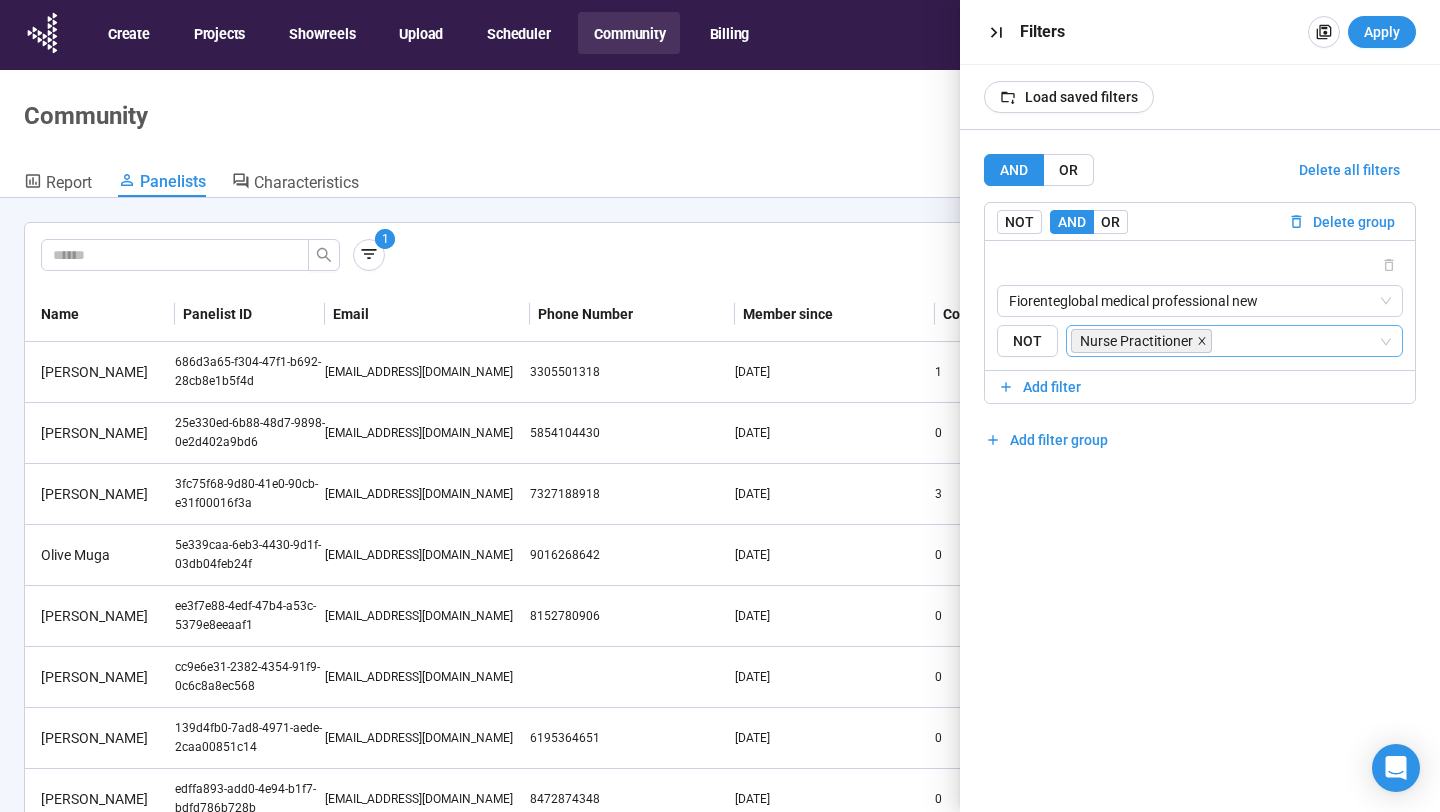 click 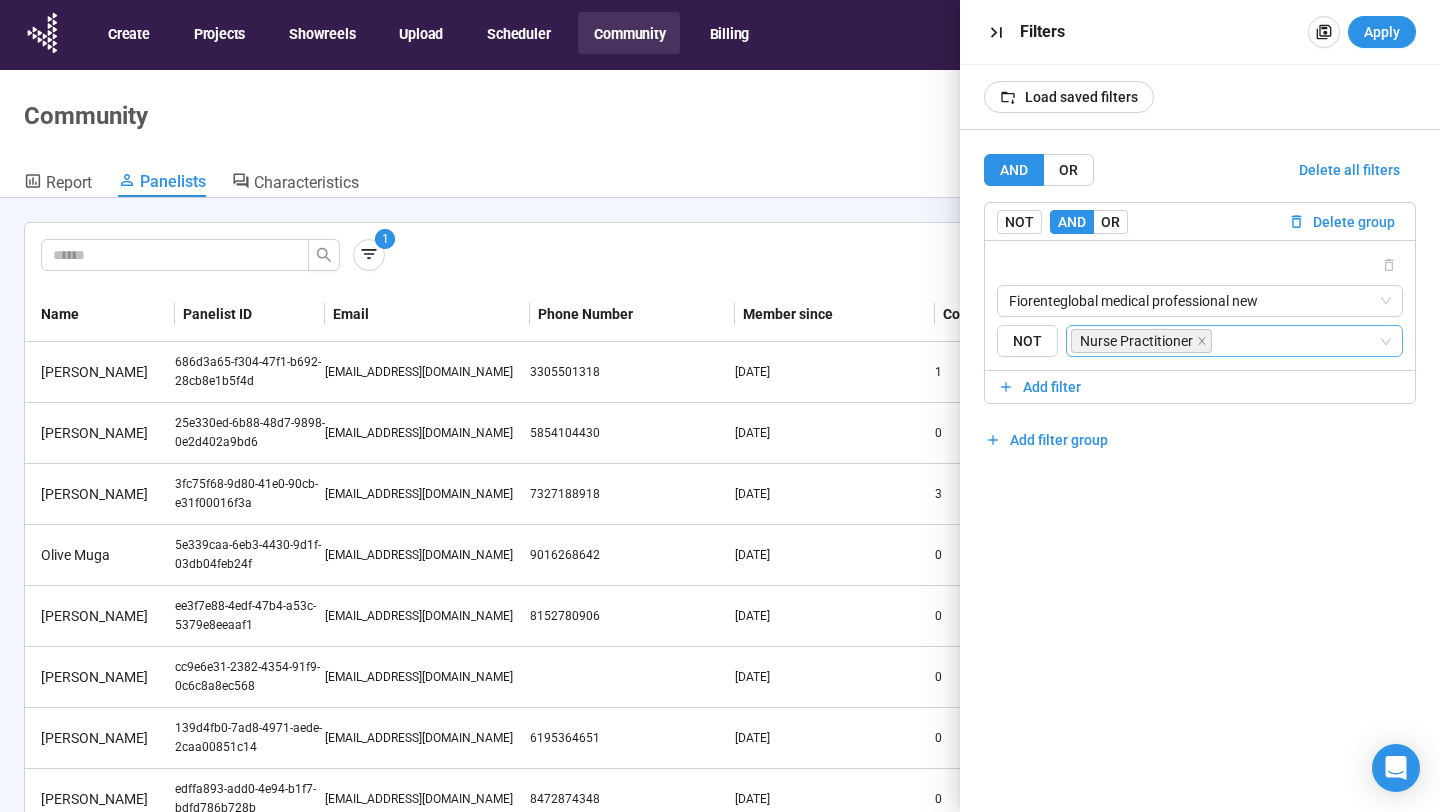 click at bounding box center [1297, 341] 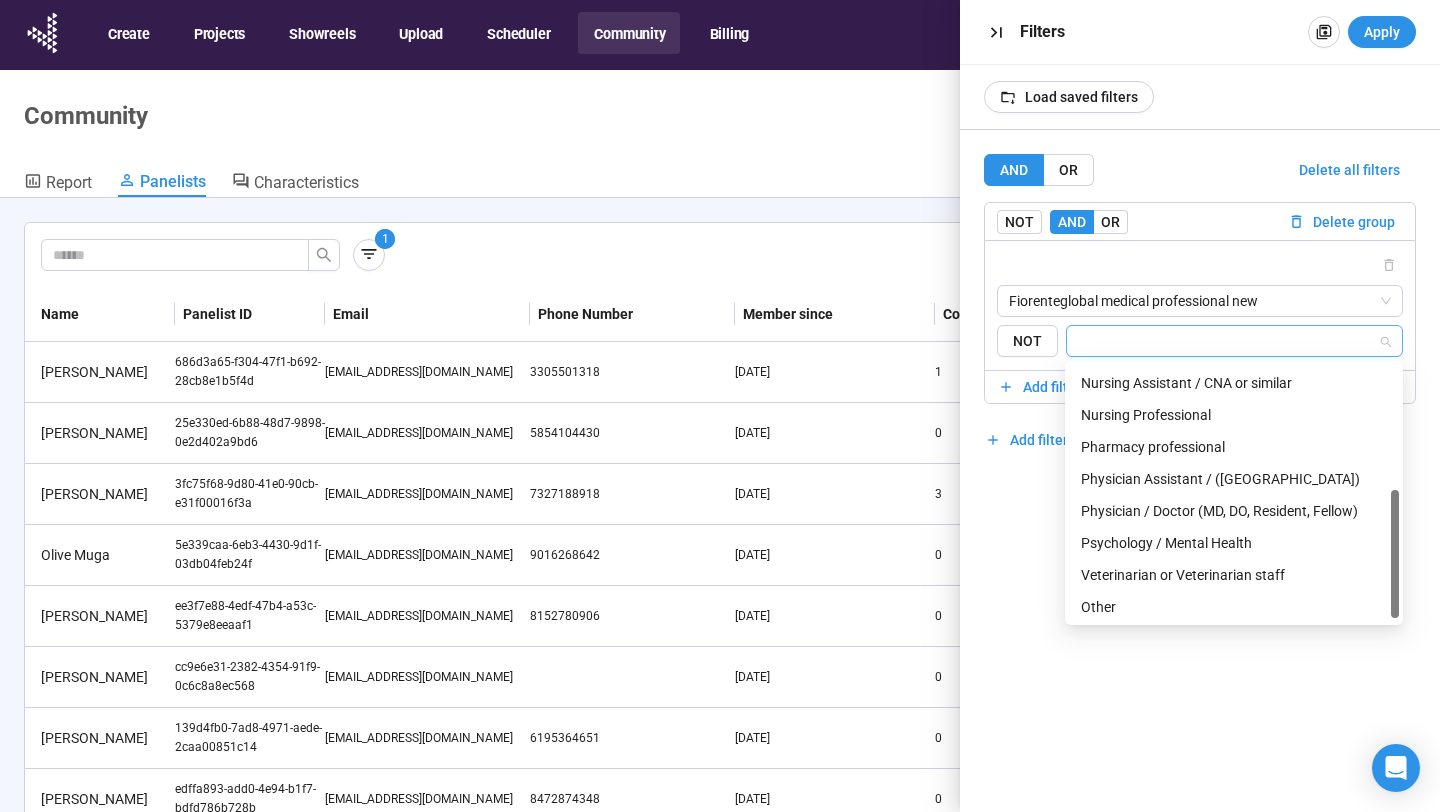 scroll, scrollTop: 256, scrollLeft: 0, axis: vertical 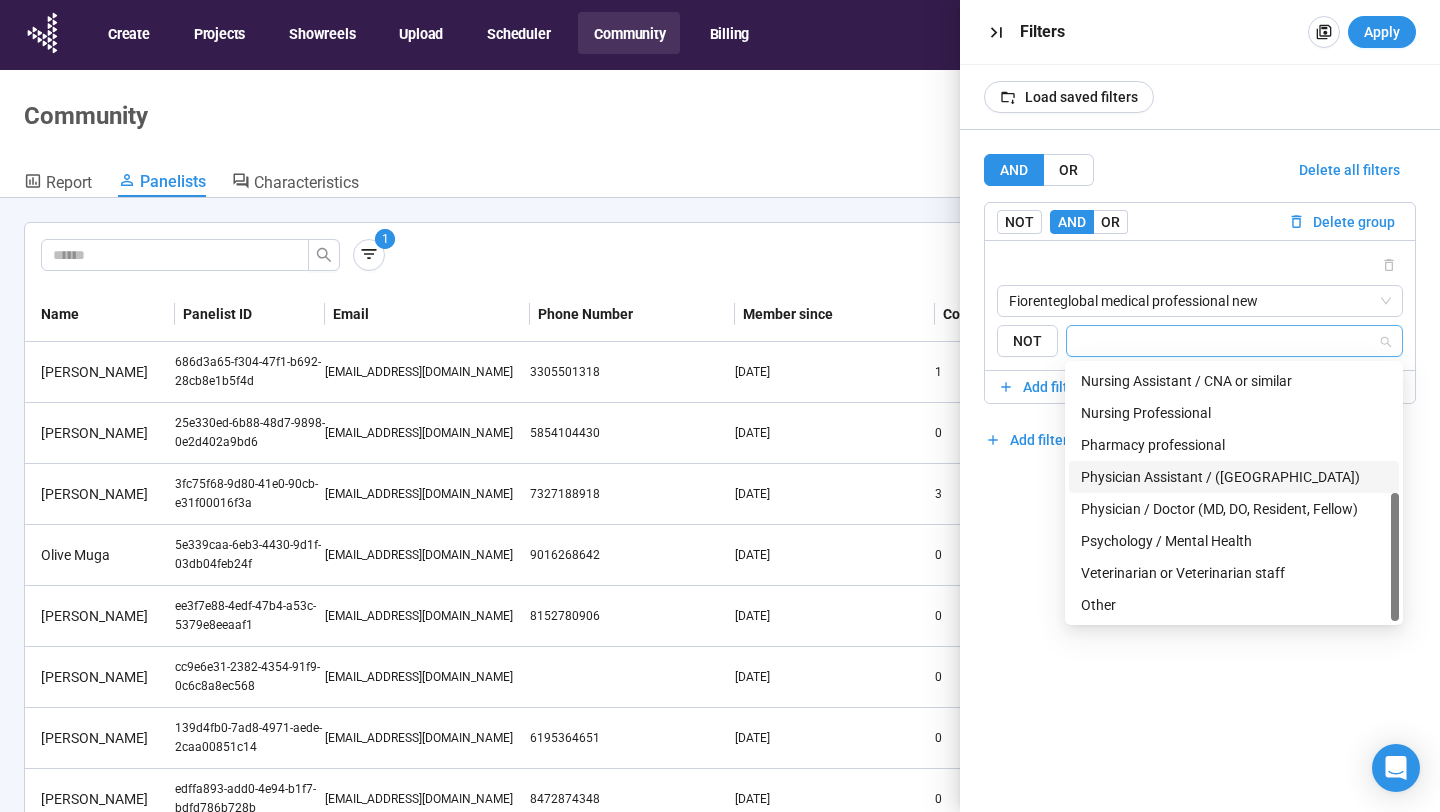 click on "Physician Assistant / (PA)" at bounding box center [1234, 477] 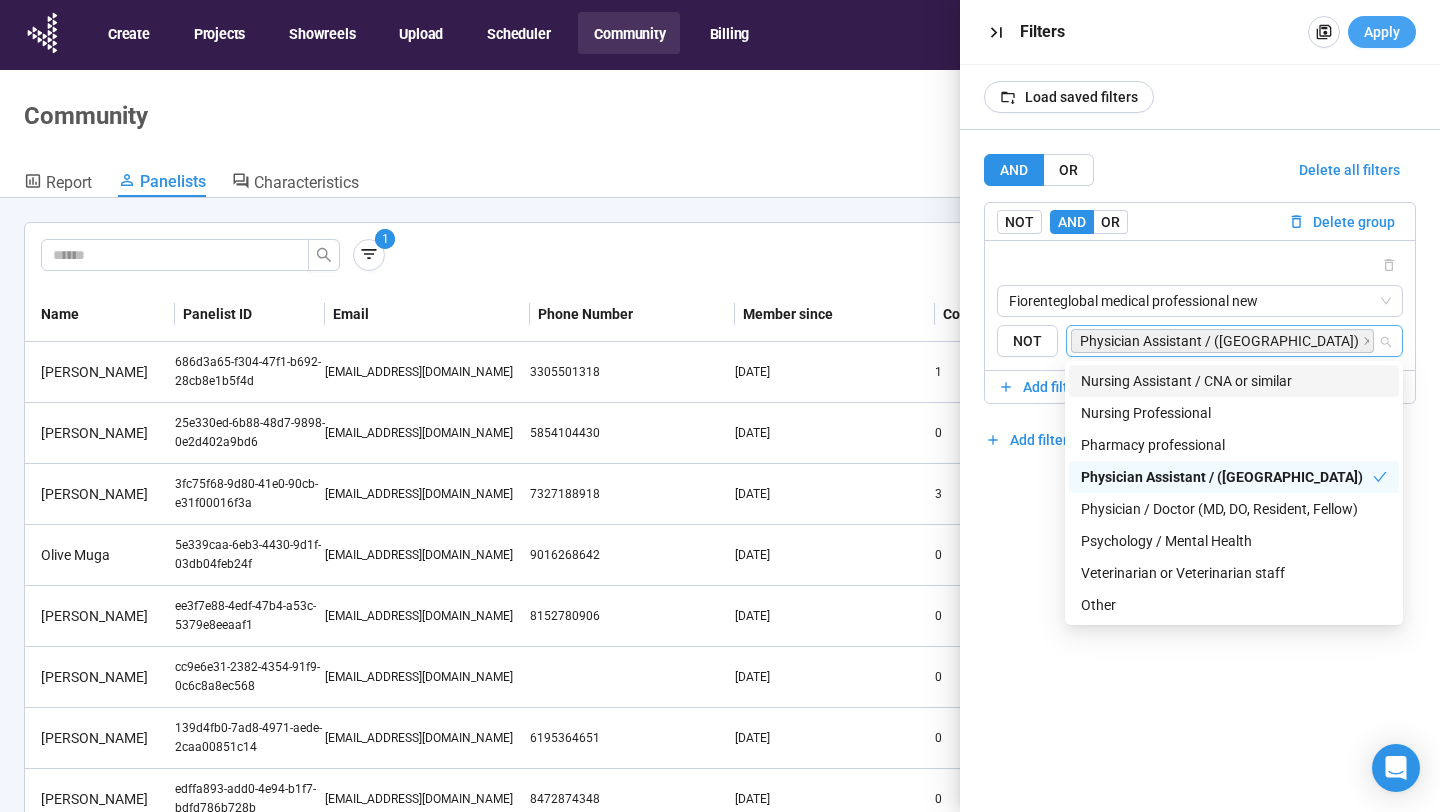 click on "Apply" at bounding box center [1382, 32] 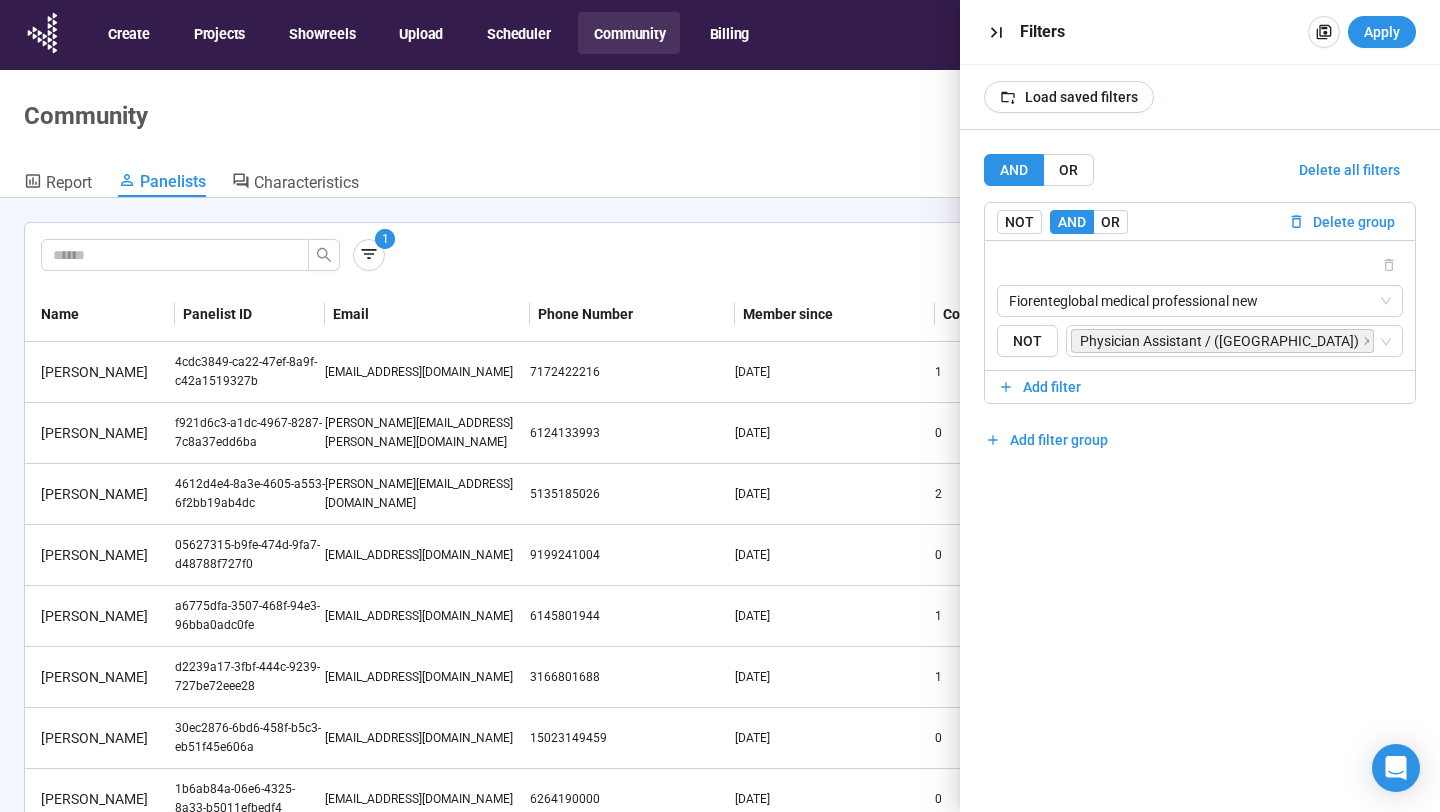 scroll, scrollTop: 183, scrollLeft: 0, axis: vertical 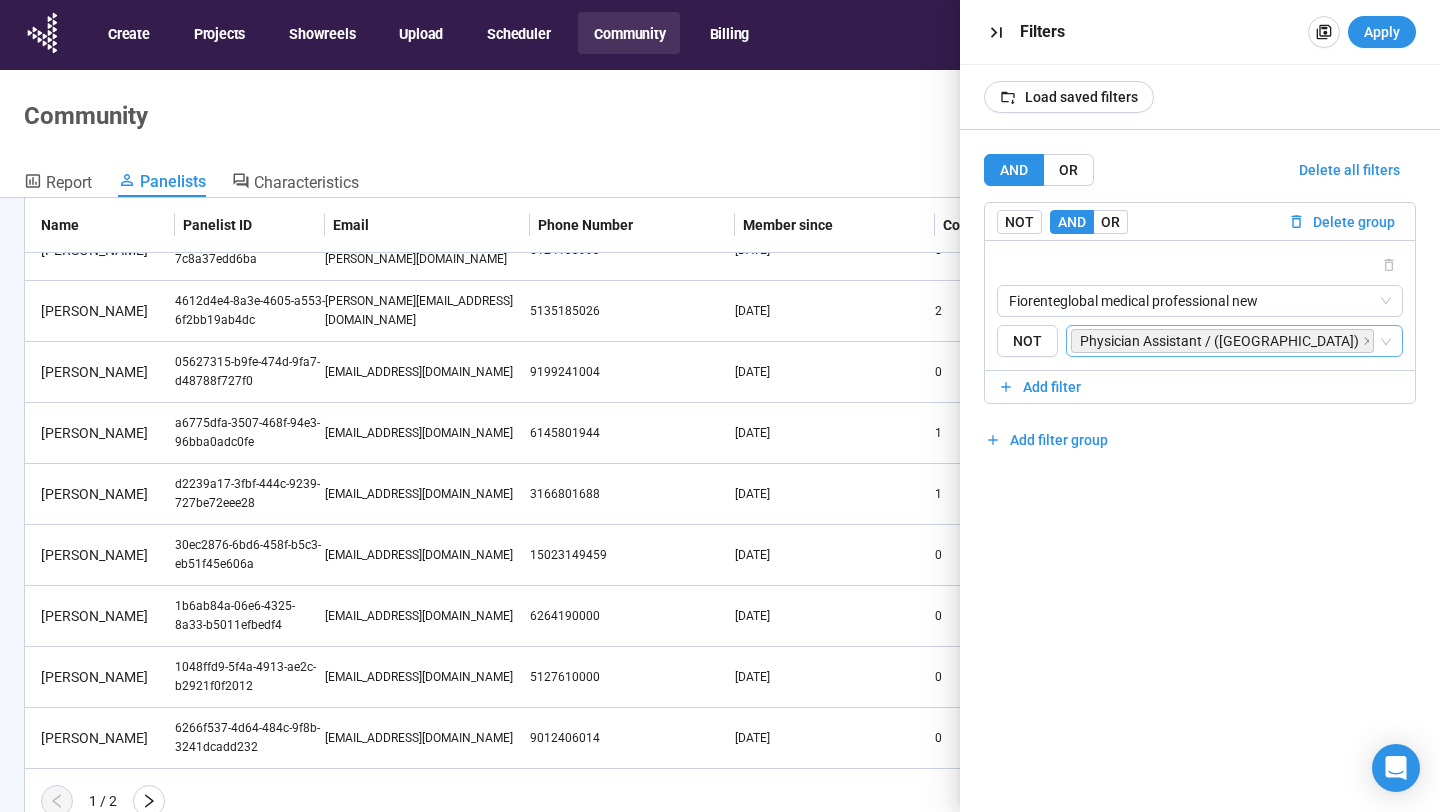 click on "Physician Assistant / (PA)" at bounding box center [1222, 341] 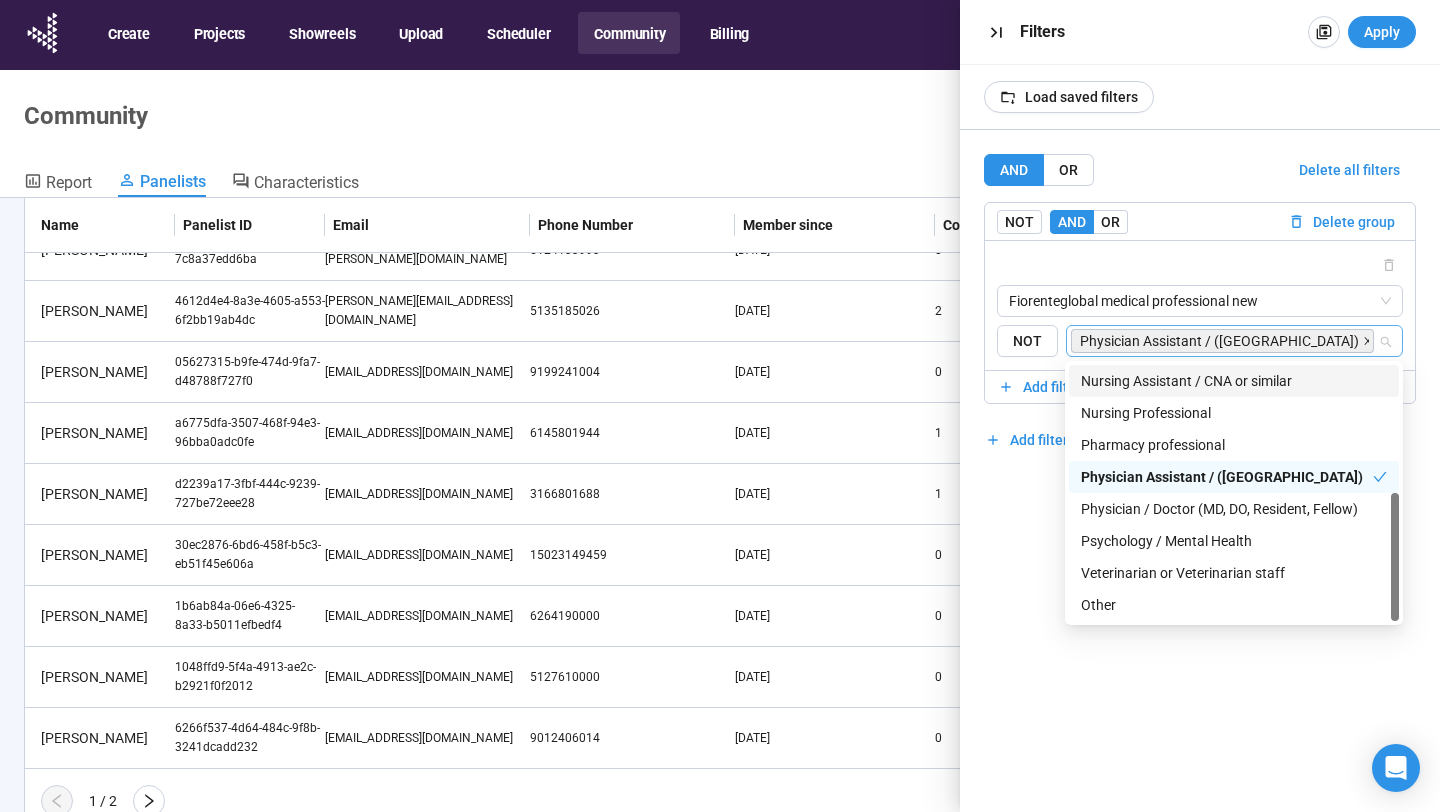 click 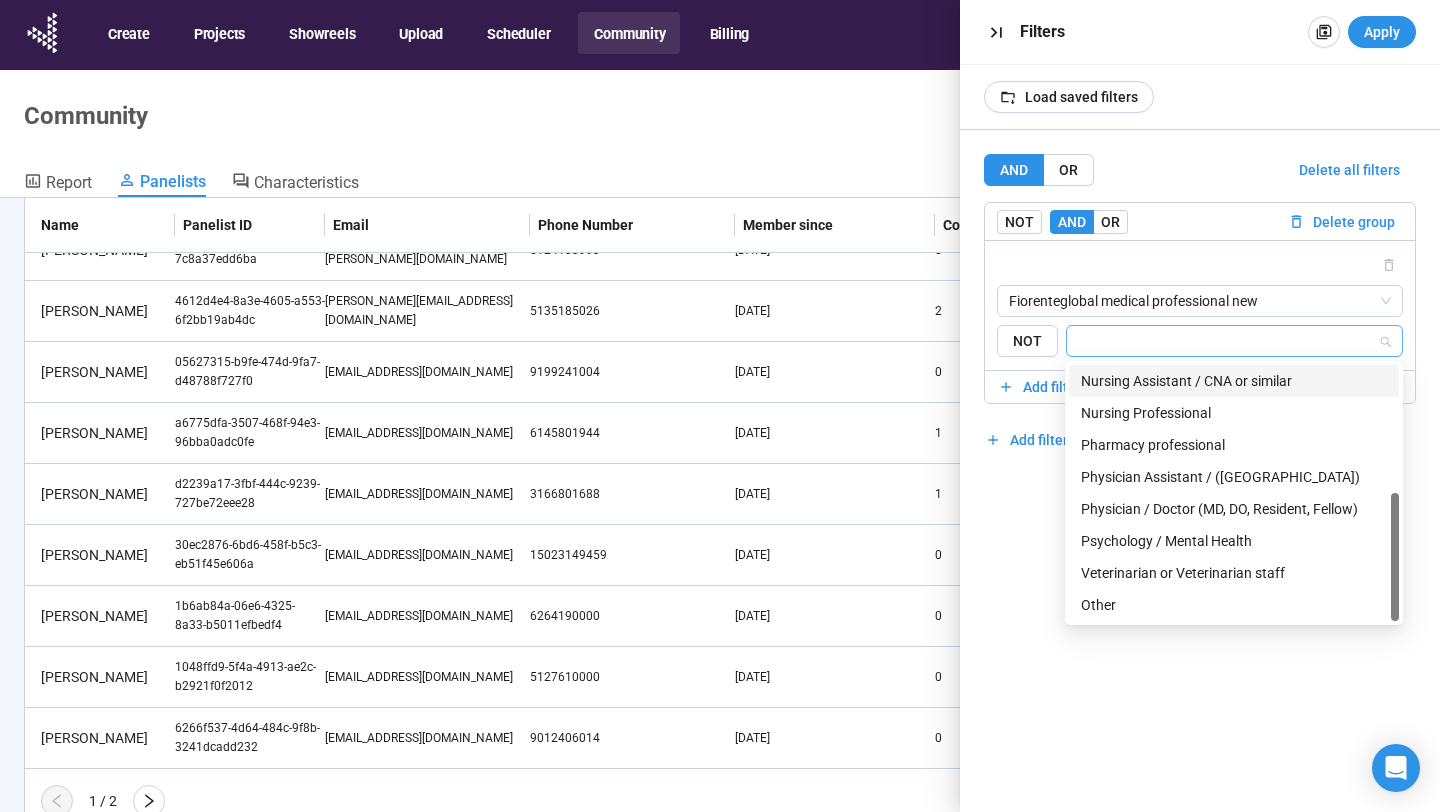 click at bounding box center (1228, 341) 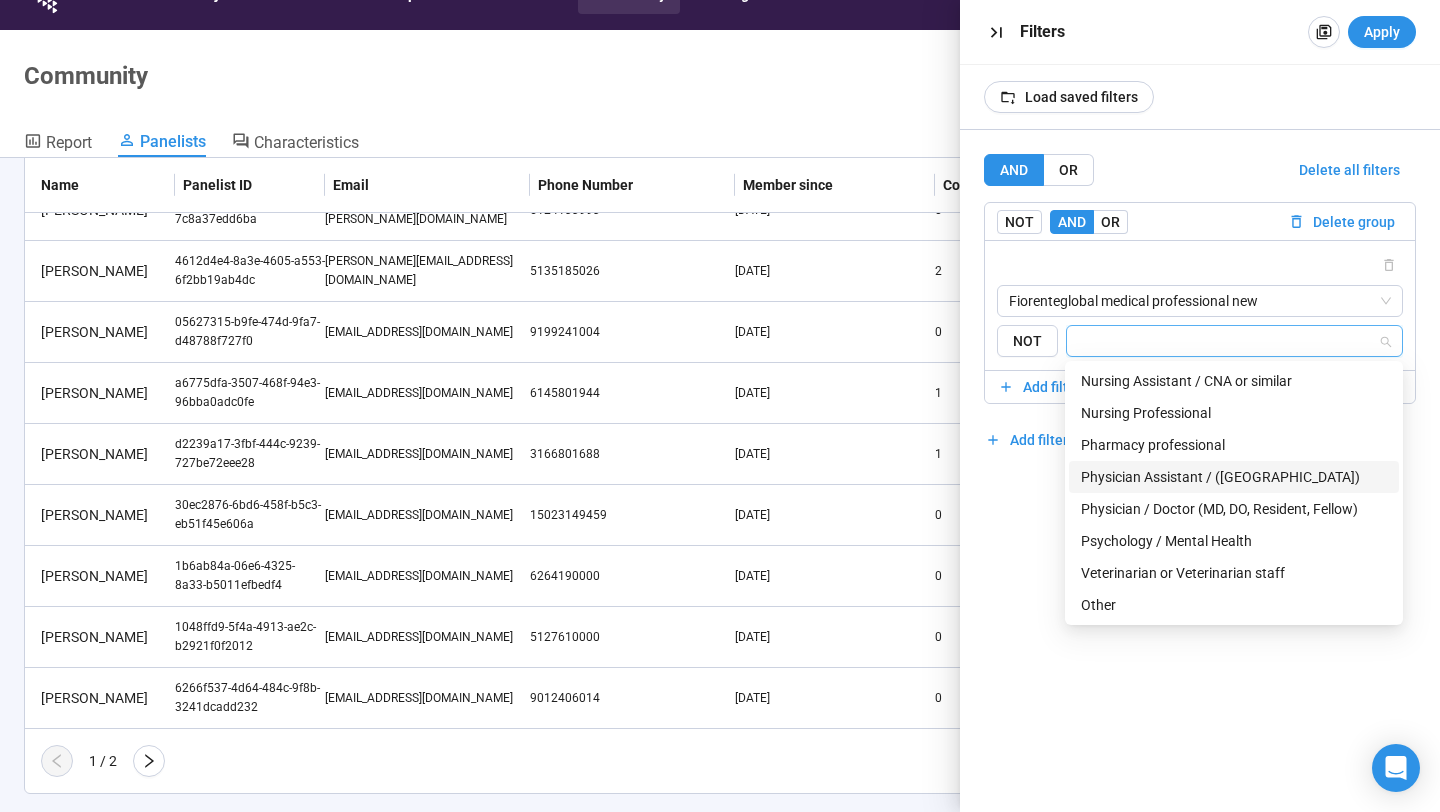scroll, scrollTop: 35, scrollLeft: 0, axis: vertical 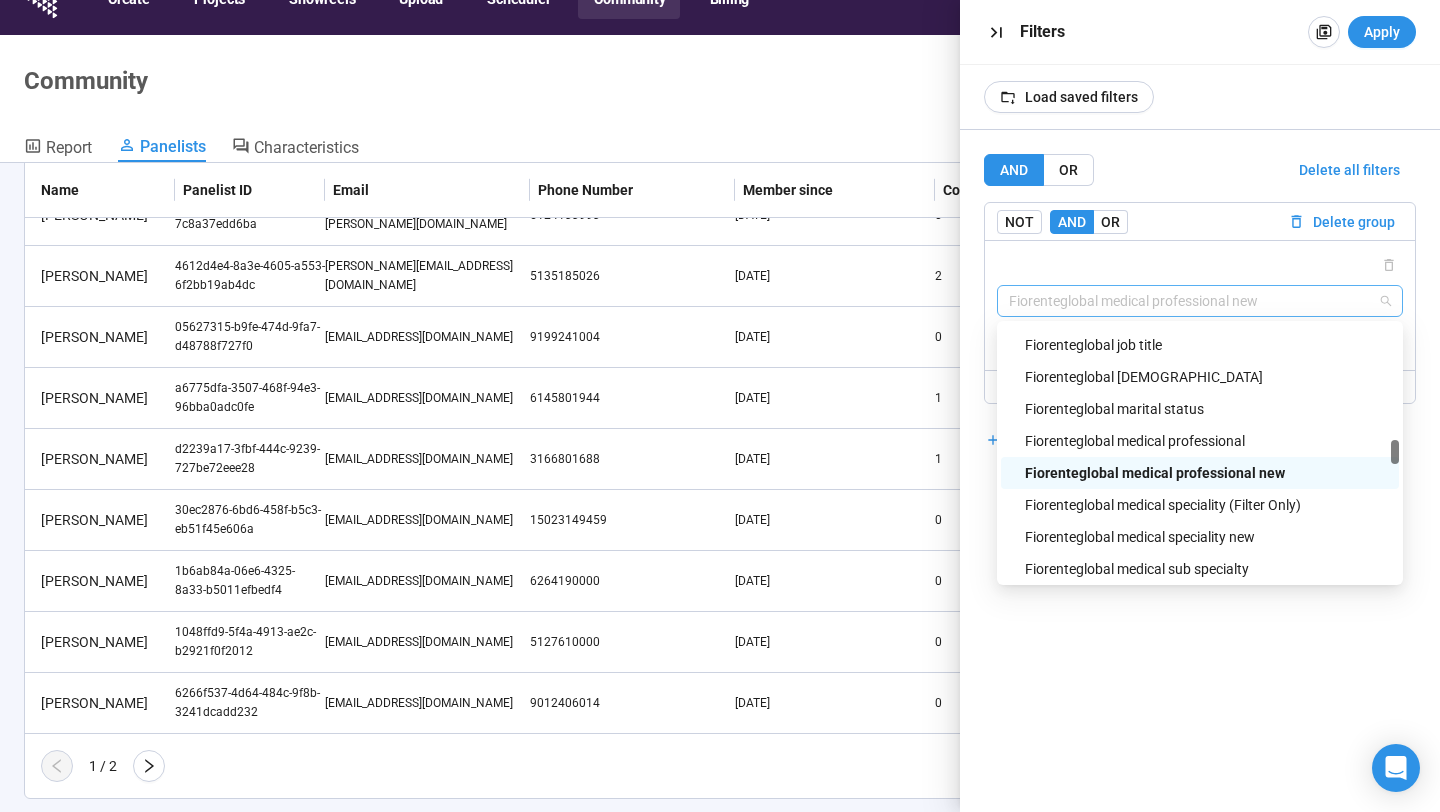 click on "Fiorenteglobal medical professional new" at bounding box center [1200, 301] 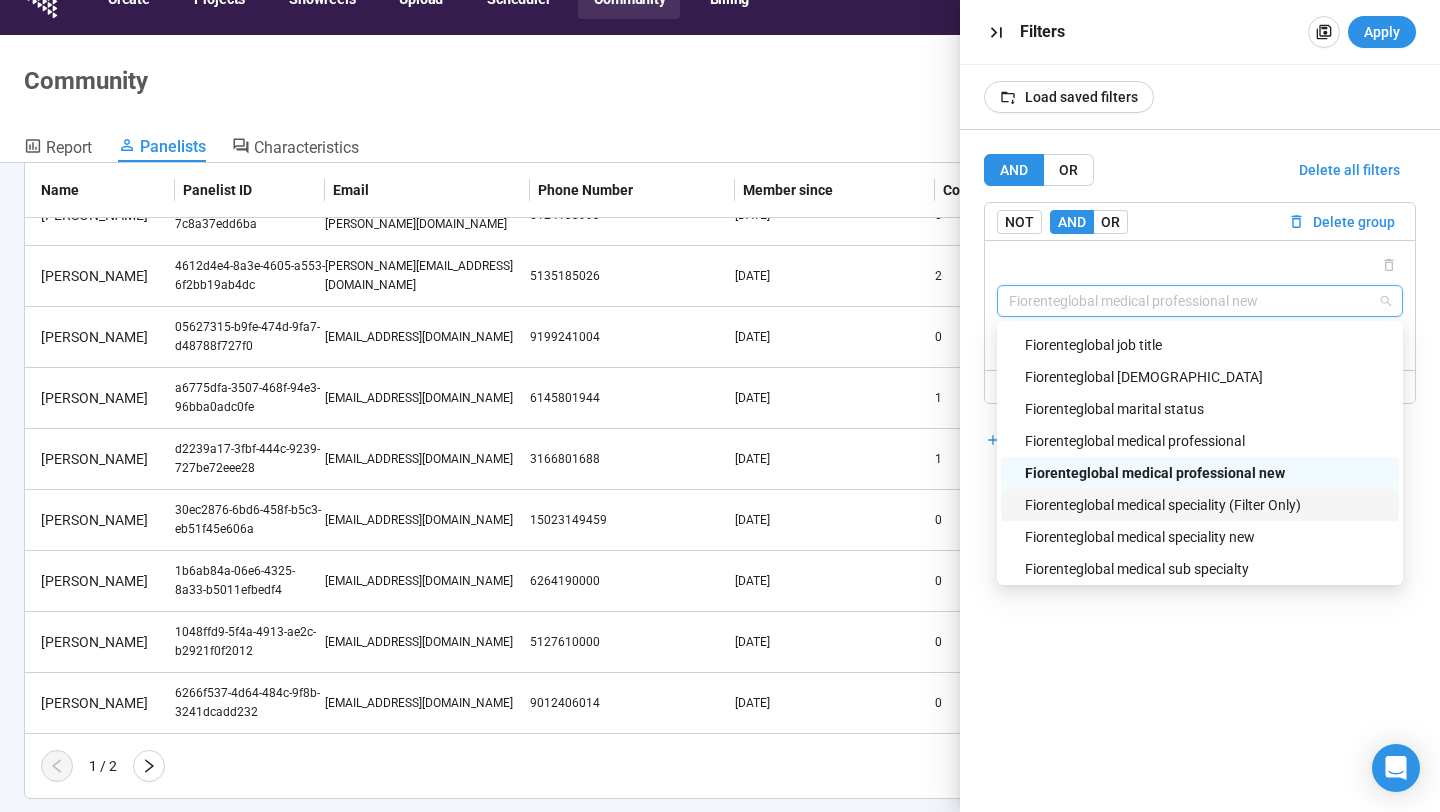 click on "Fiorenteglobal medical speciality (Filter Only)" at bounding box center (1206, 505) 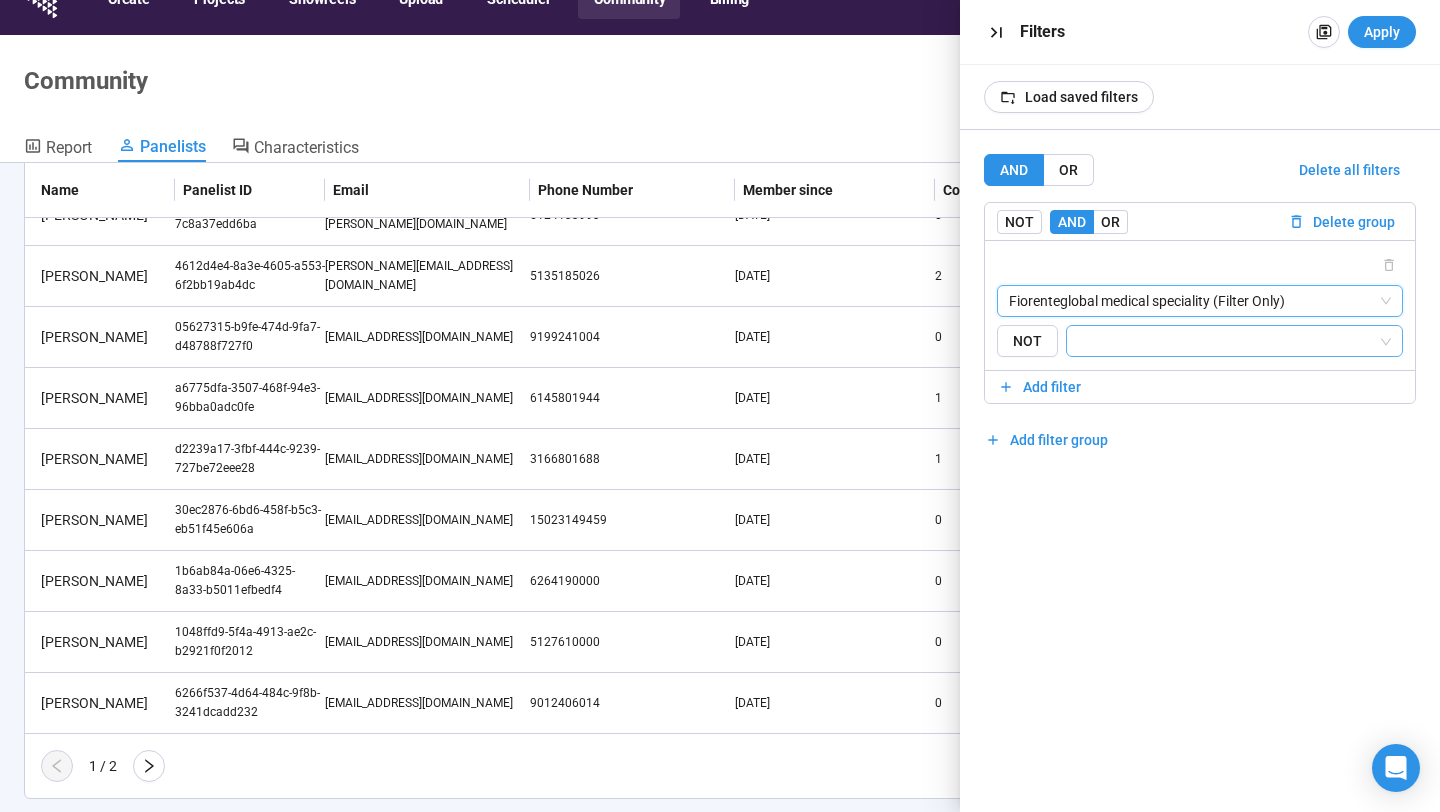 click at bounding box center (1228, 341) 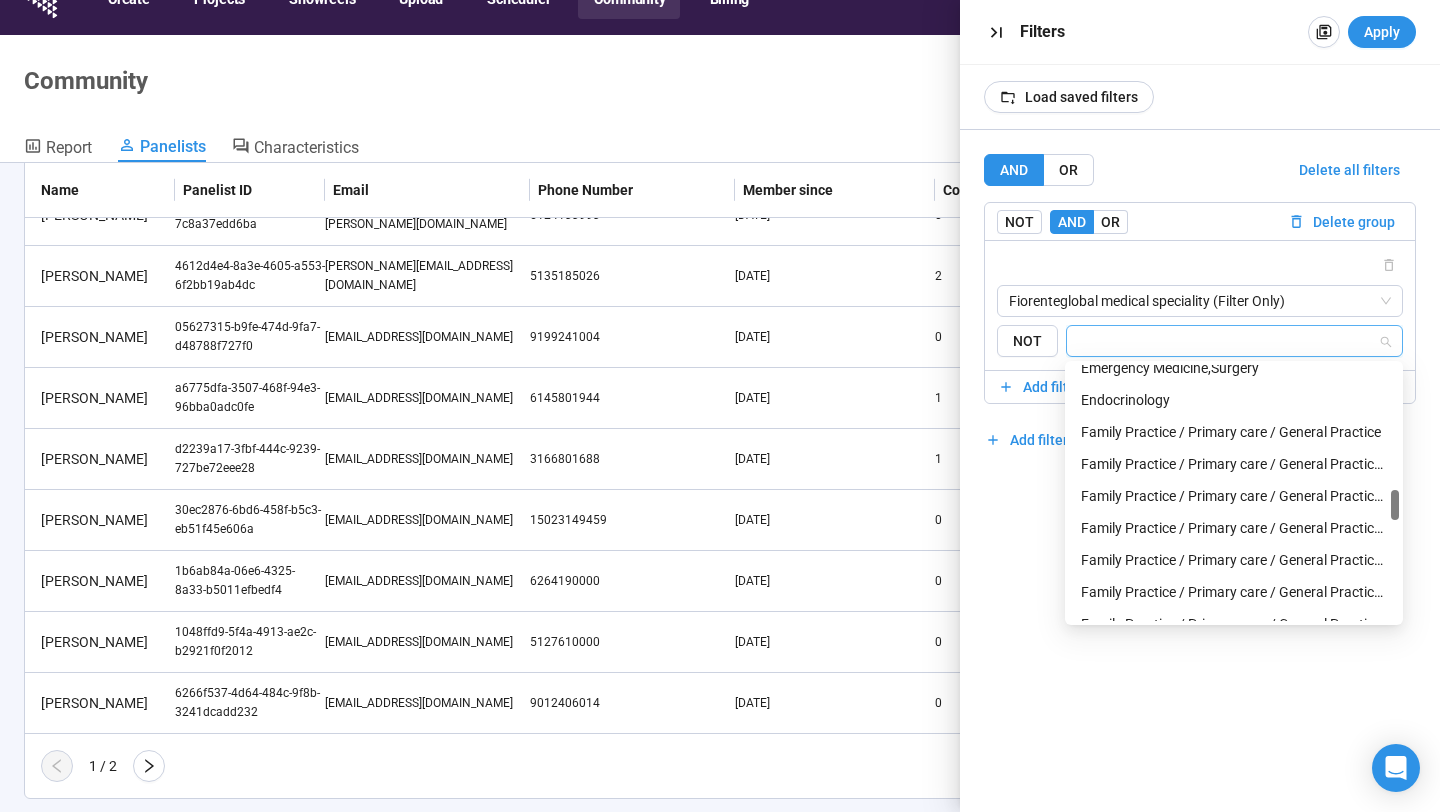 scroll, scrollTop: 1160, scrollLeft: 0, axis: vertical 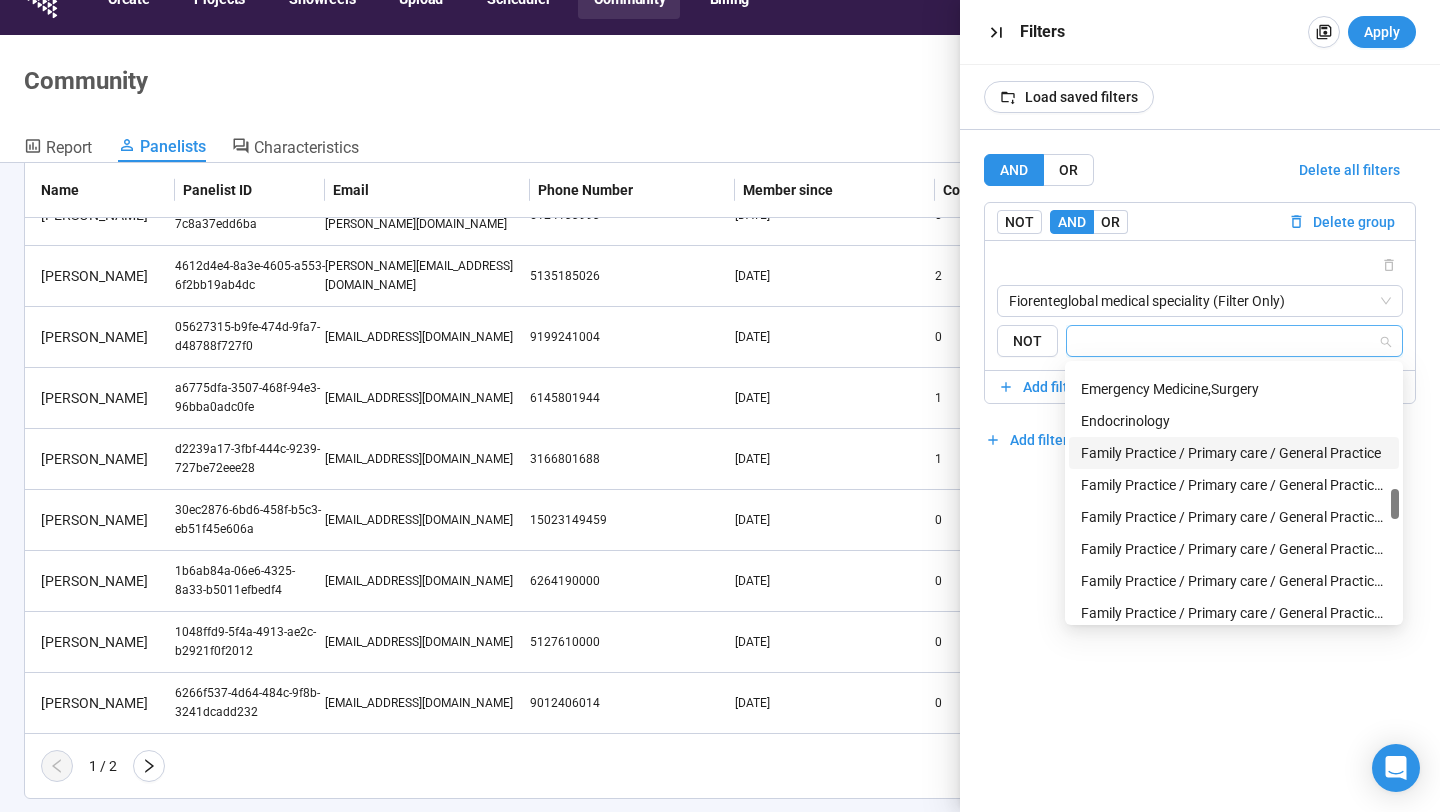 click on "Family Practice / Primary care / General Practice" at bounding box center [1234, 453] 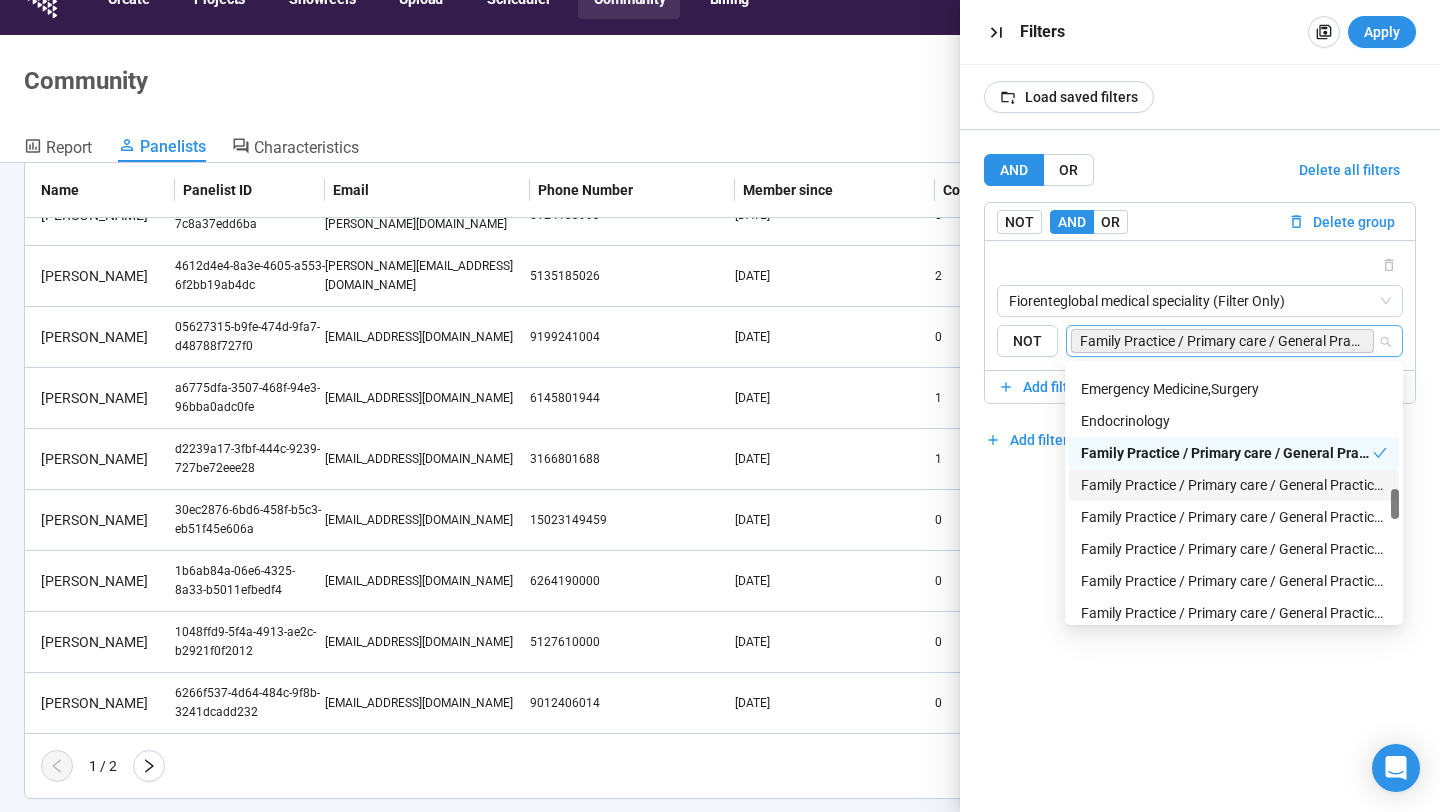 click on "Family Practice / Primary care / General Practice,Gerontology / Geriatrics" at bounding box center [1234, 485] 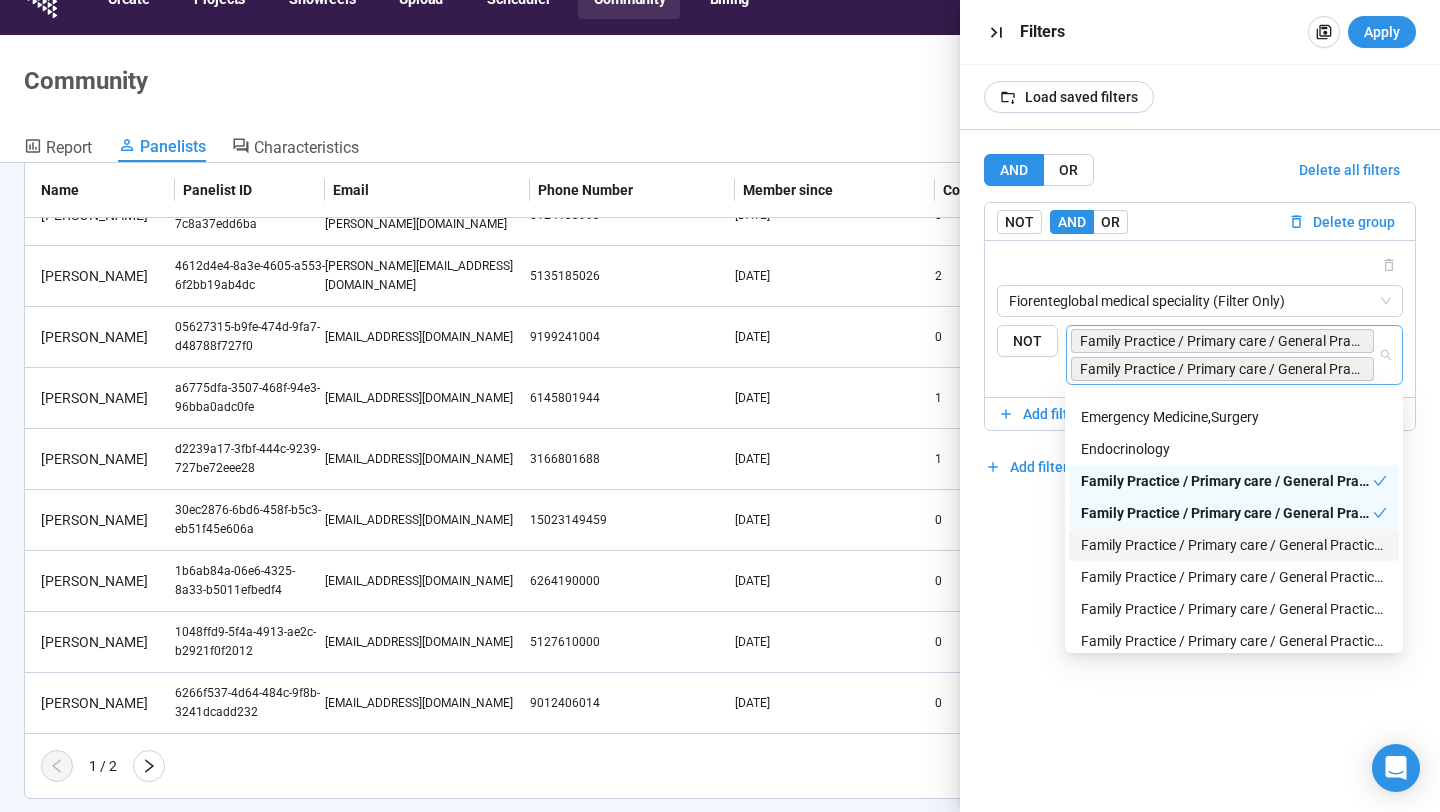 click on "Family Practice / Primary care / General Practice,Gerontology / Geriatrics,Primary Care and Family Medicine" at bounding box center [1234, 545] 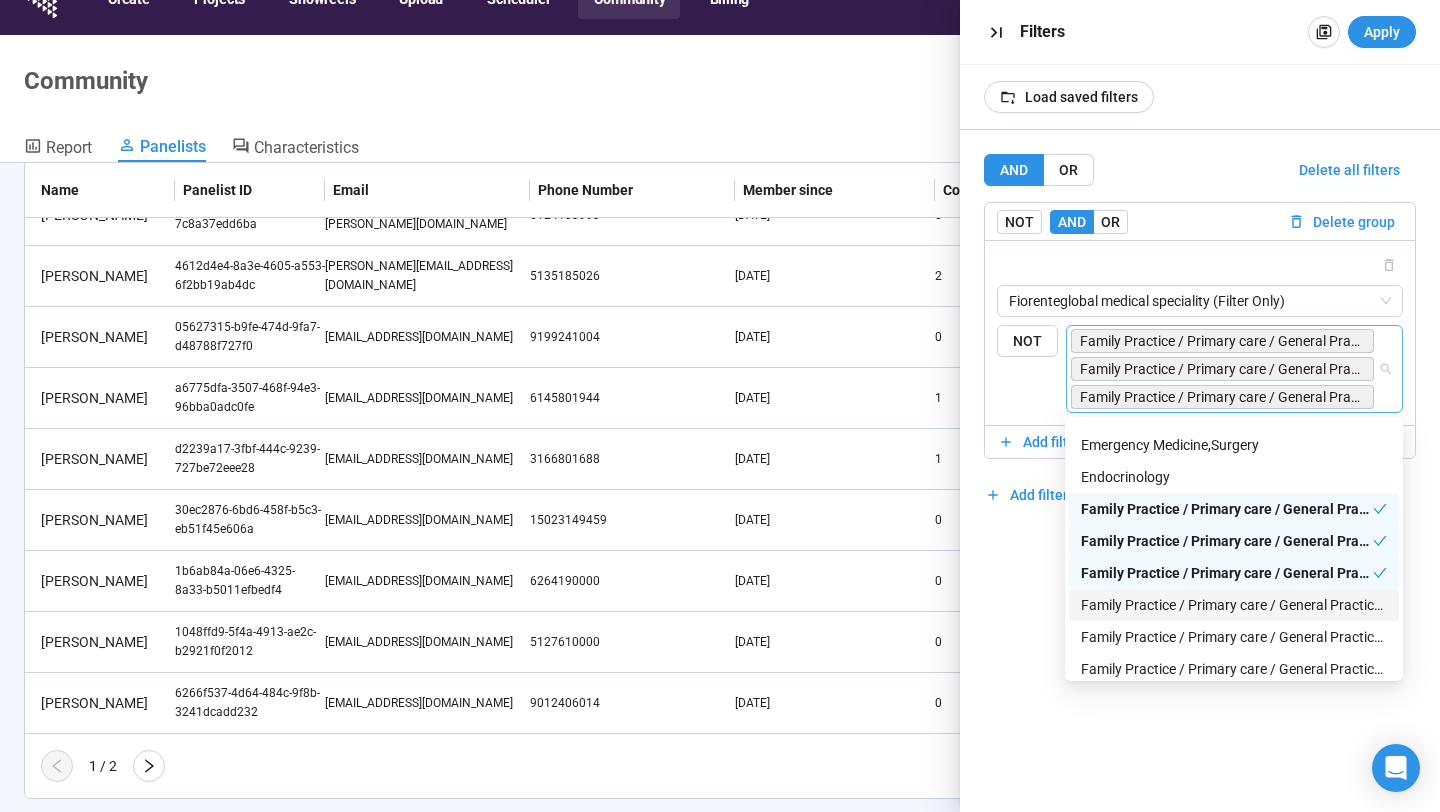 click on "Family Practice / Primary care / General Practice,Gynecology / Obstetrics" at bounding box center [1234, 605] 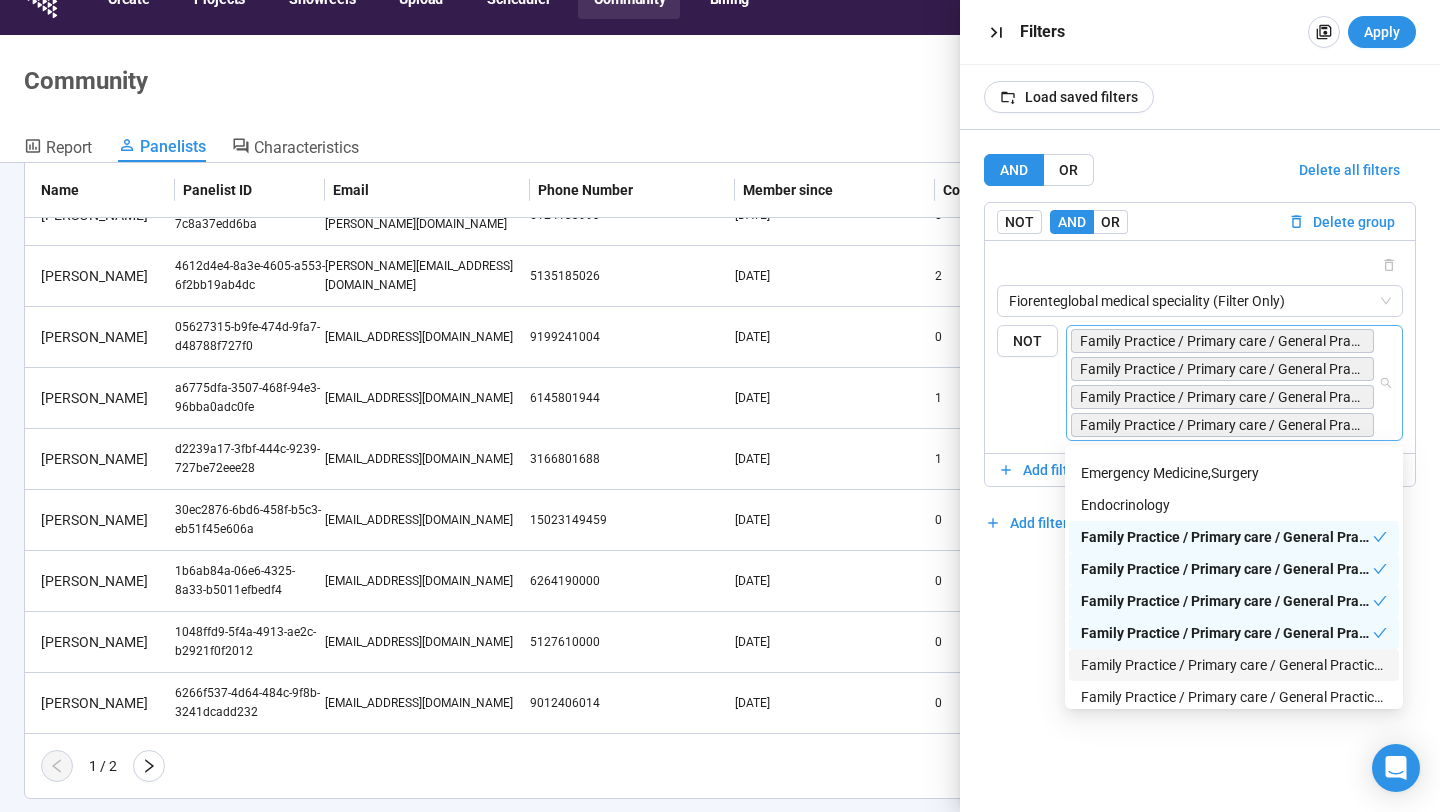 click on "Family Practice / Primary care / General Practice,Hematology,Infectious Diseases,Pathology,Pediatrics / Child / Adolescent" at bounding box center (1234, 665) 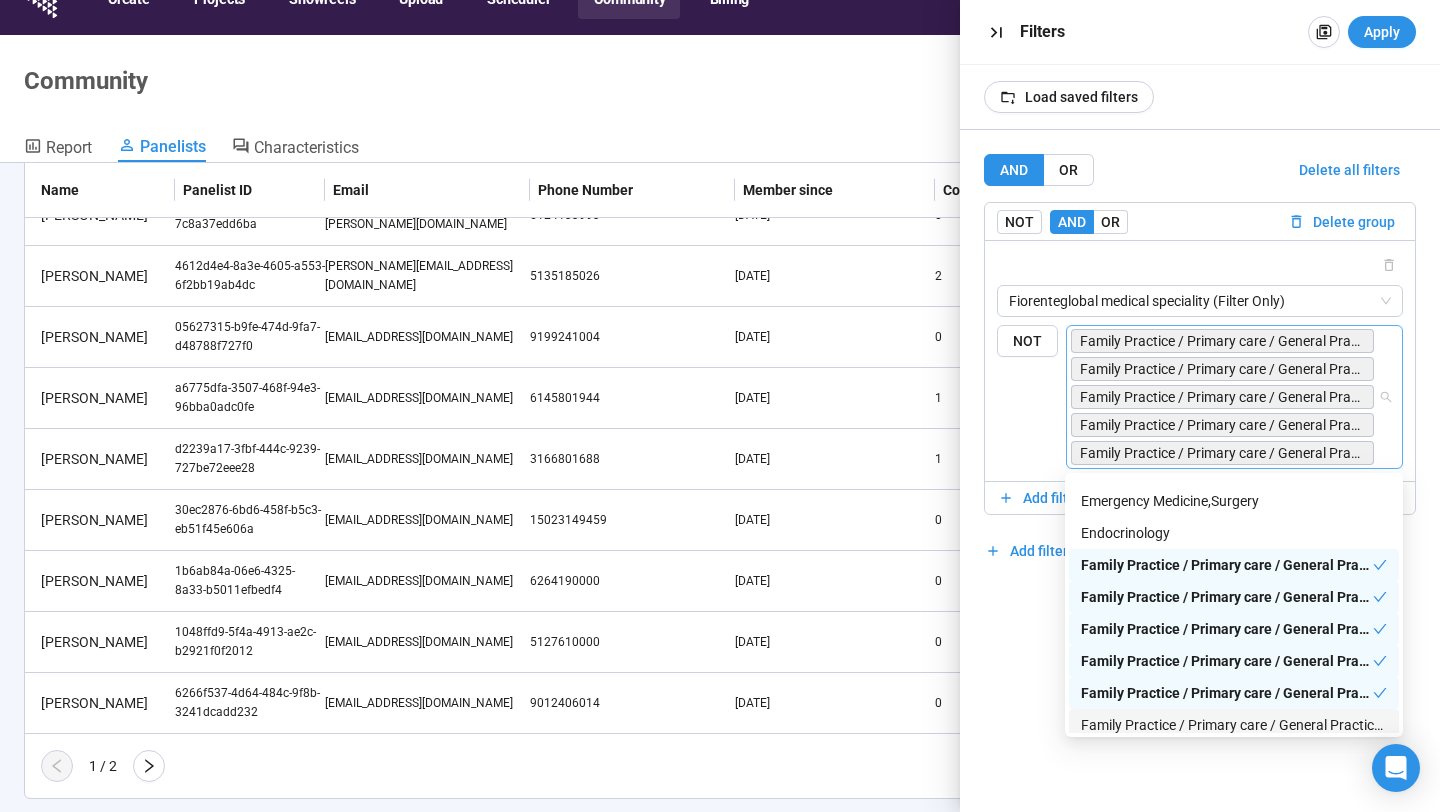 click on "Family Practice / Primary care / General Practice,Internal Medicine" at bounding box center [1234, 725] 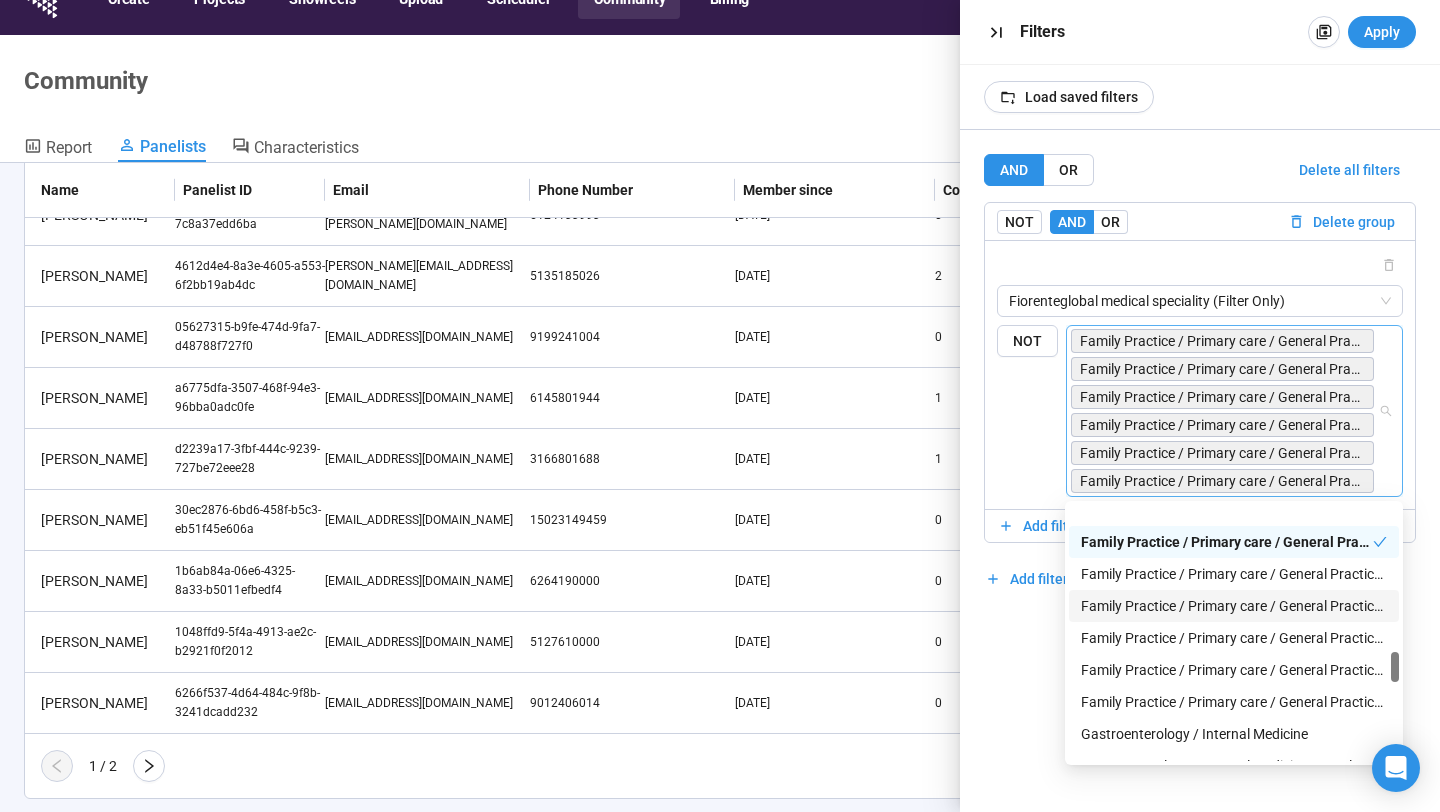 scroll, scrollTop: 1398, scrollLeft: 0, axis: vertical 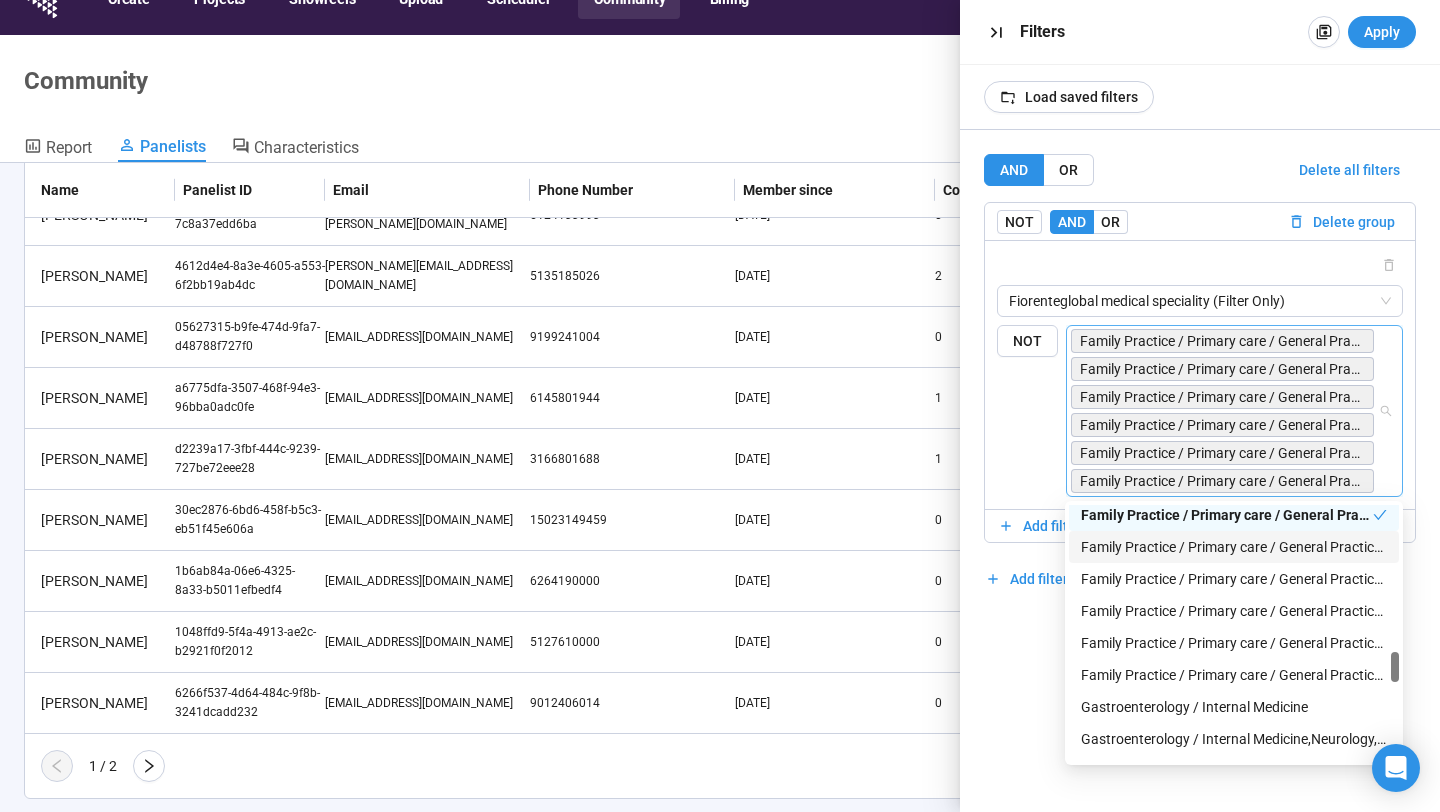 click on "Family Practice / Primary care / General Practice,Internal Medicine,Primary Care and Family Medicine,Nurse - NP, BSN, LPN, RN, CAN, other" at bounding box center [1234, 547] 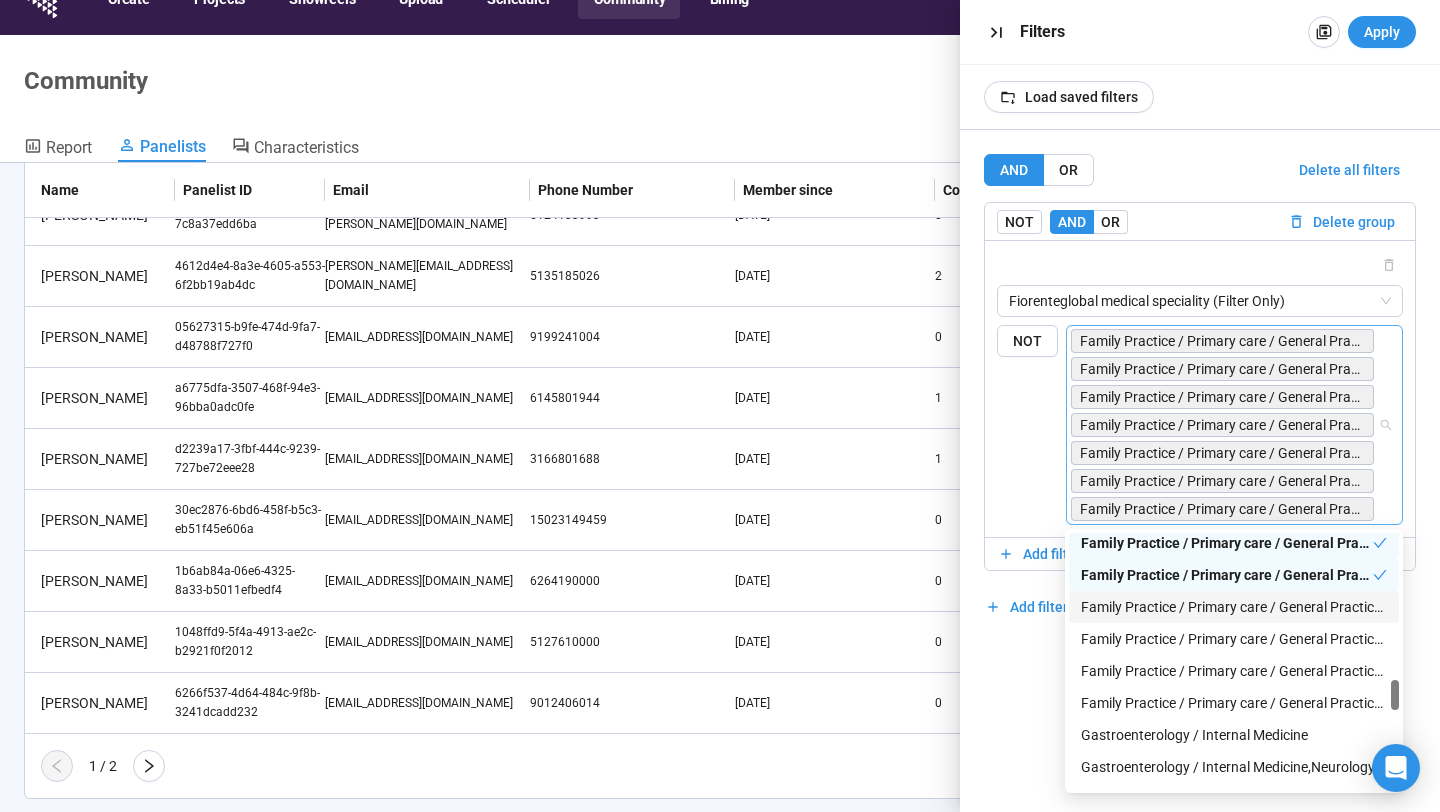 click on "Family Practice / Primary care / General Practice,Internal Medicine,Primary Care and Family Medicine,Psychiatry,Urology" at bounding box center [1234, 607] 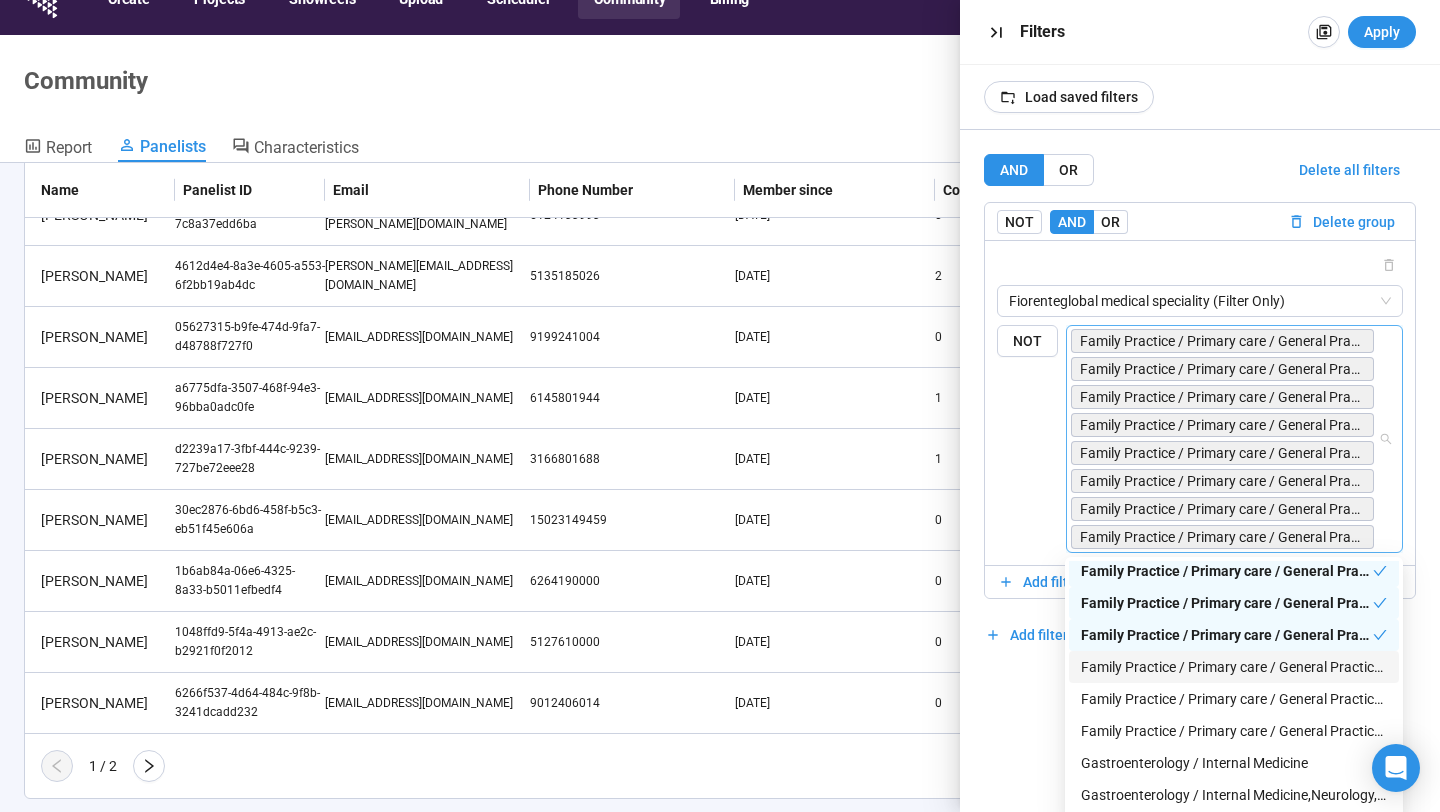 click on "Family Practice / Primary care / General Practice,Nutritionist,Pediatrics / Child / Adolescent" at bounding box center (1234, 667) 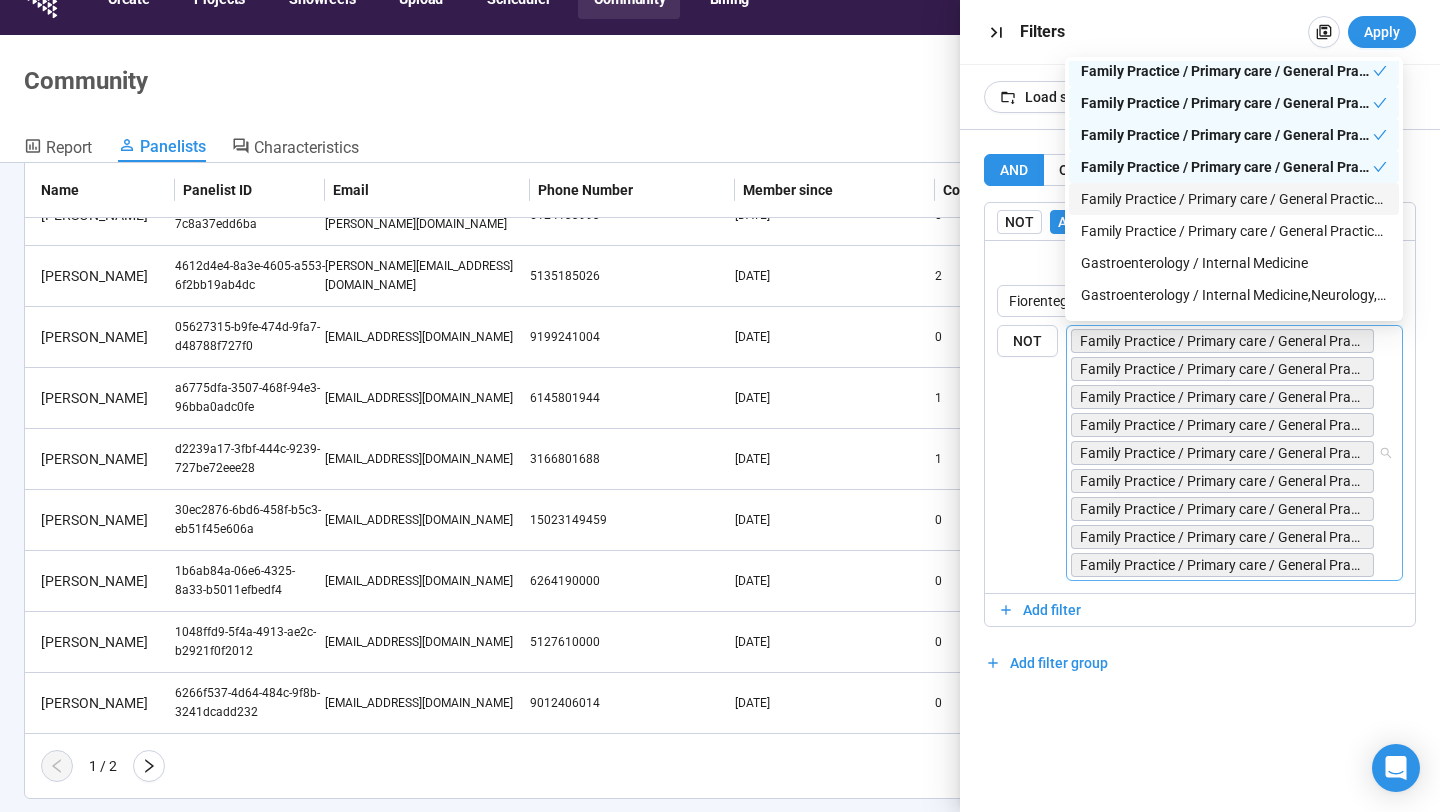 click on "Family Practice / Primary care / General Practice,Nutritionist,Surgery" at bounding box center [1234, 199] 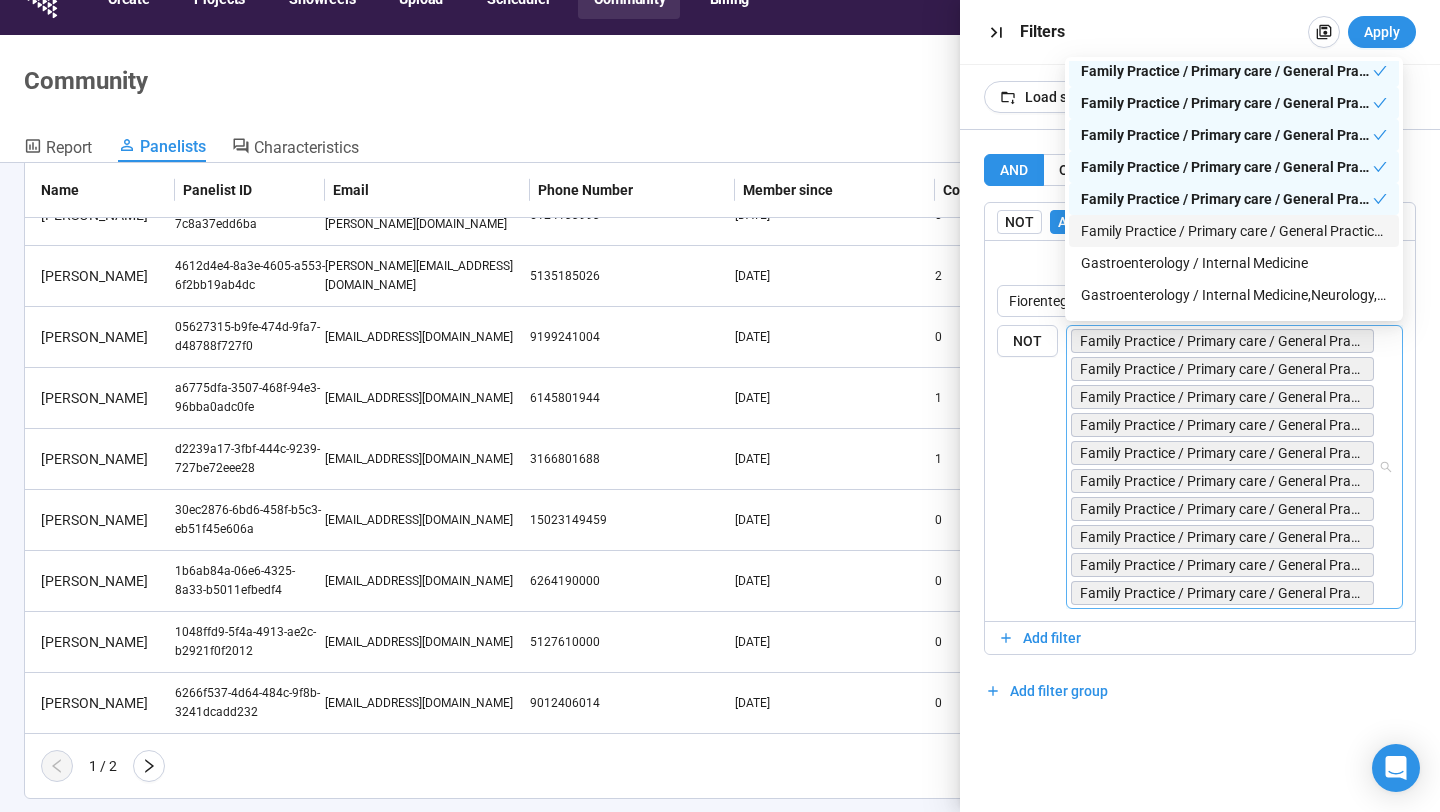 click on "Family Practice / Primary care / General Practice,Psychiatry" at bounding box center [1234, 231] 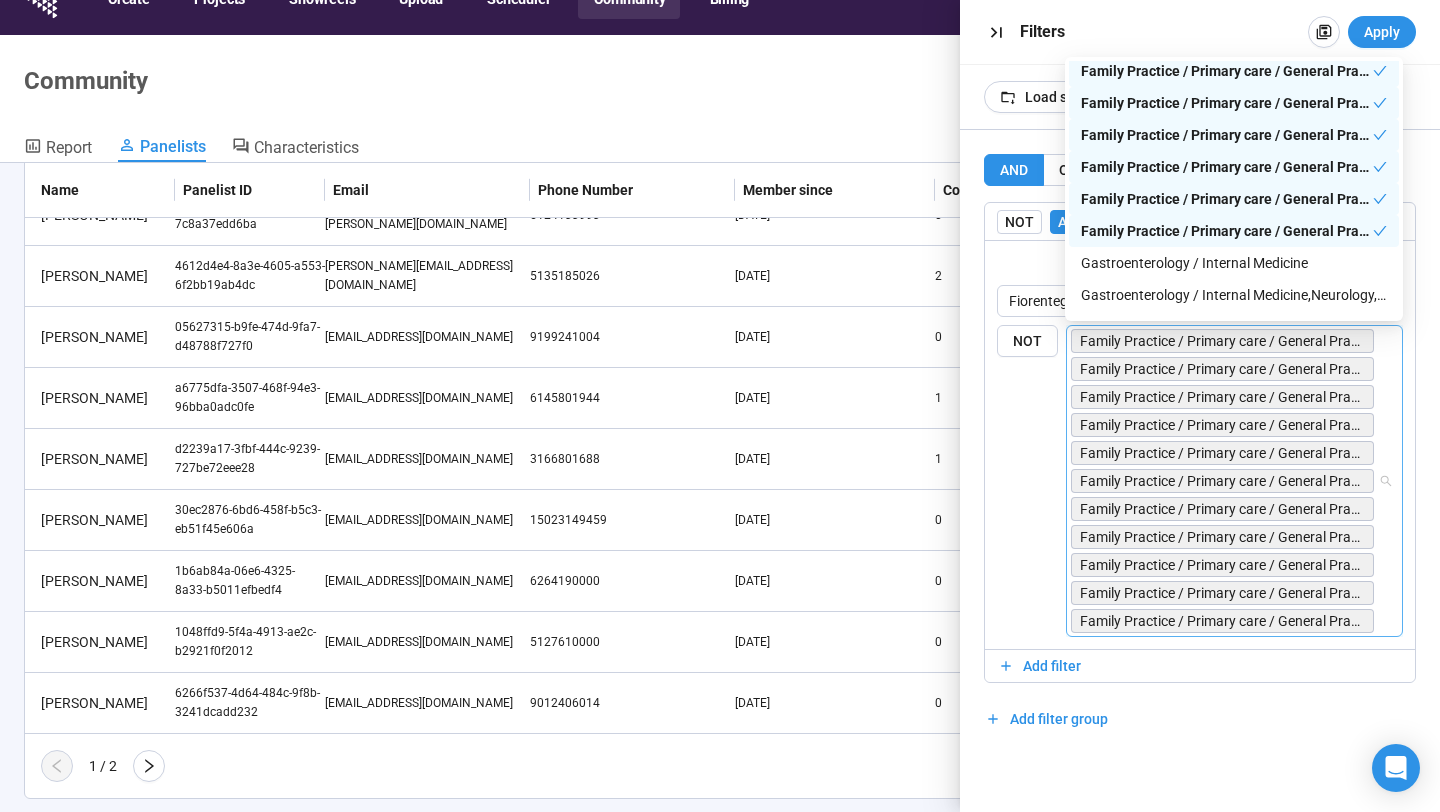 click on "AND OR Delete all filters NOT AND OR Delete group Fiorenteglobal medical speciality (Filter Only)  {"type":"RESPONSE","characteristicId":"c7dd553a-1084-4ed1-be4b-d7cd244a8df2","op":"IS","subtype":"ID","rowId":""} {"type":"RESPONSE","characteristicId":"504c8516-0613-4422-bd5e-800c9427b116","op":"IS","subtype":"ID","rowId":""} {"type":"RESPONSE","characteristicId":"e3d758de-089e-4fad-84c2-8a7aed9fd461","op":"IS","subtype":"ID","rowId":""} Fiorenteglobal industry Fiorenteglobal job title Fiorenteglobal lgbtq Fiorenteglobal marital status Fiorenteglobal medical professional Fiorenteglobal medical professional new Fiorenteglobal medical speciality (Filter Only)  Fiorenteglobal medical speciality new Fiorenteglobal medical sub specialty Fiorenteglobal medical sub specialty new NOT Family Practice / Primary care / General Practice Family Practice / Primary care / General Practice,Gerontology / Geriatrics Family Practice / Primary care / General Practice,Gerontology / Geriatrics,Primary Care and Family Medicine" at bounding box center [1200, 444] 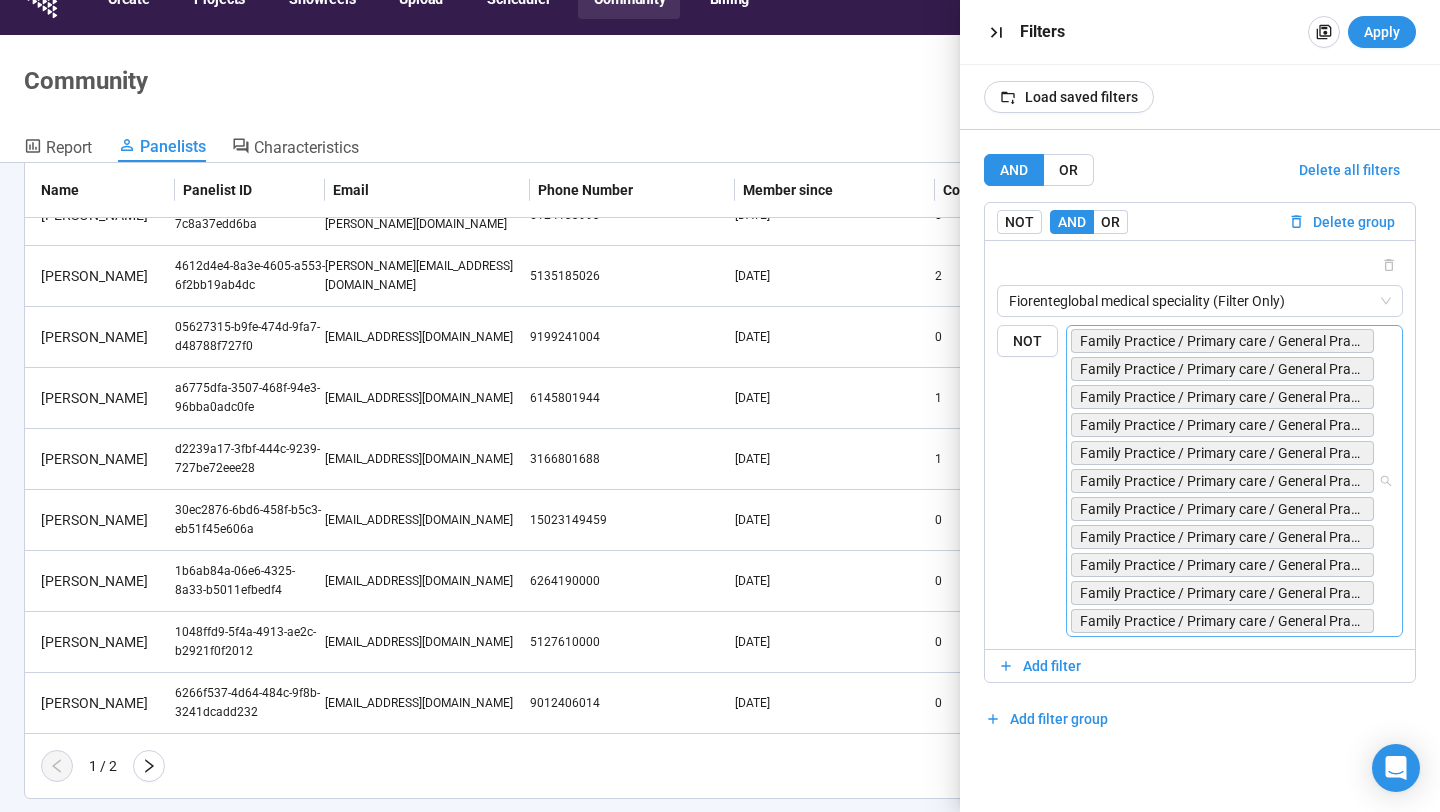 click on "Family Practice / Primary care / General Practice Family Practice / Primary care / General Practice,Gerontology / Geriatrics Family Practice / Primary care / General Practice,Gerontology / Geriatrics,Primary Care and Family Medicine Family Practice / Primary care / General Practice,Gynecology / Obstetrics Family Practice / Primary care / General Practice,Hematology,Infectious Diseases,Pathology,Pediatrics / Child / Adolescent Family Practice / Primary care / General Practice,Internal Medicine Family Practice / Primary care / General Practice,Internal Medicine,Primary Care and Family Medicine,Nurse - NP, BSN, LPN, RN, CAN, other Family Practice / Primary care / General Practice,Internal Medicine,Primary Care and Family Medicine,Psychiatry,Urology Family Practice / Primary care / General Practice,Nutritionist,Pediatrics / Child / Adolescent Family Practice / Primary care / General Practice,Nutritionist,Surgery Family Practice / Primary care / General Practice,Psychiatry" at bounding box center [1234, 481] 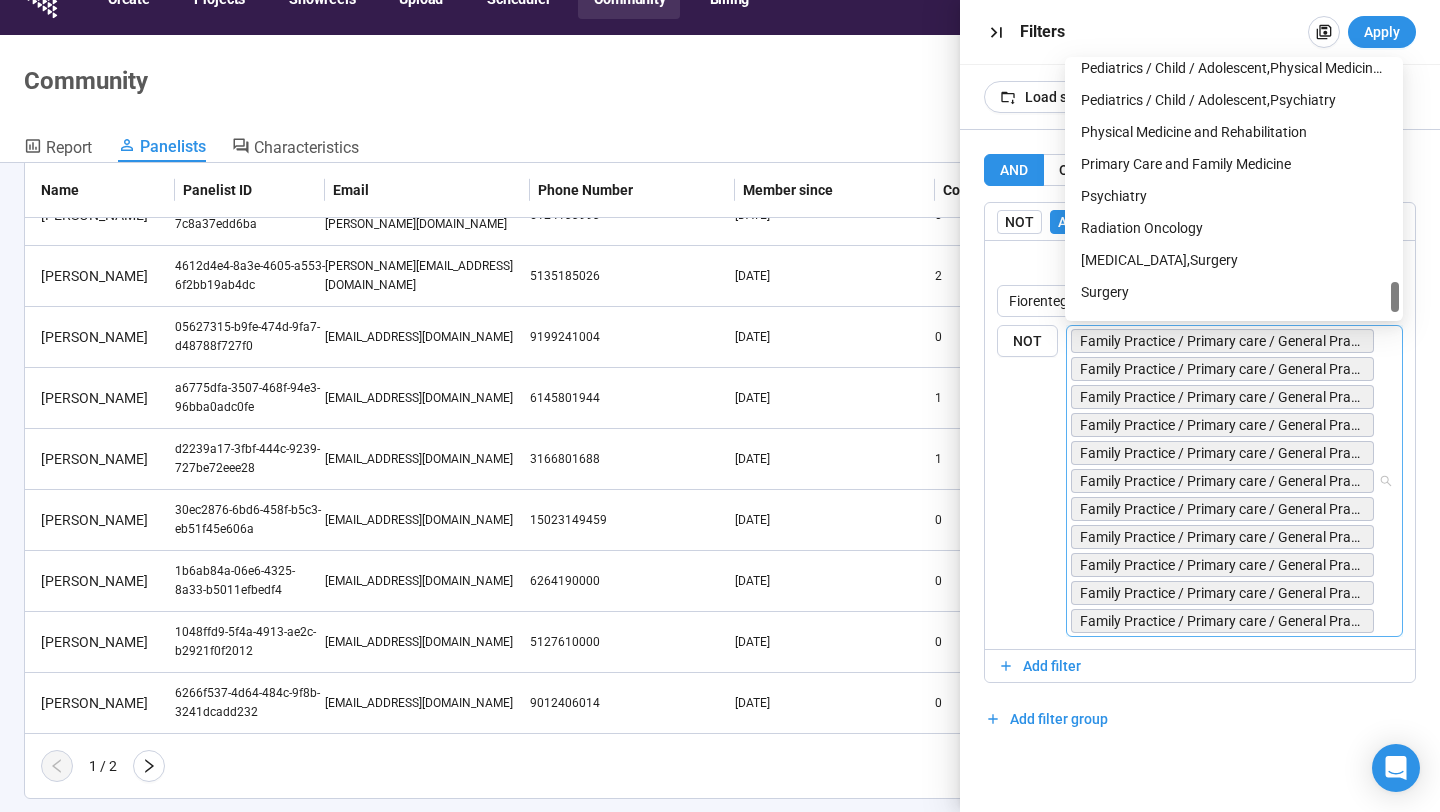 scroll, scrollTop: 2330, scrollLeft: 0, axis: vertical 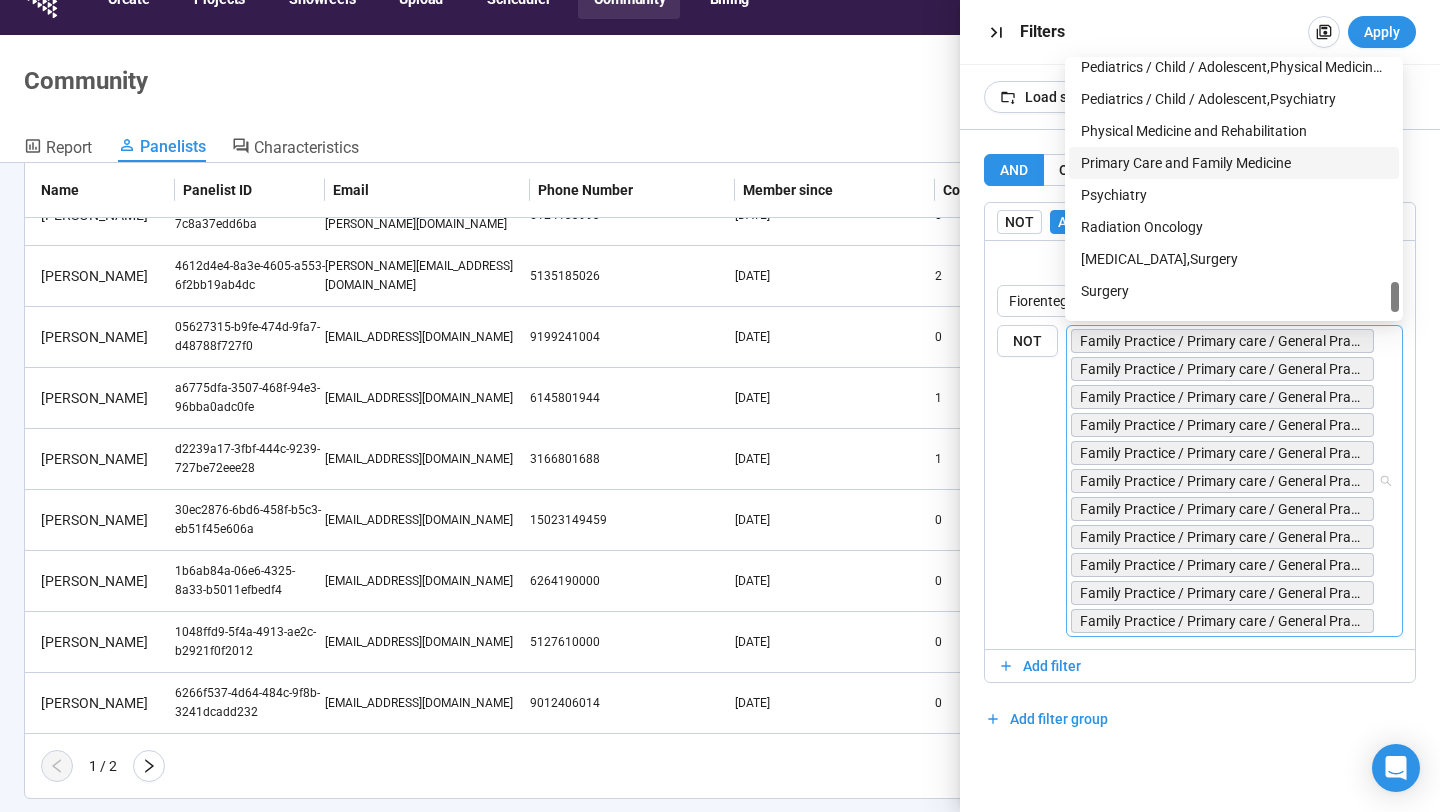 click on "Primary Care and Family Medicine" at bounding box center (1234, 163) 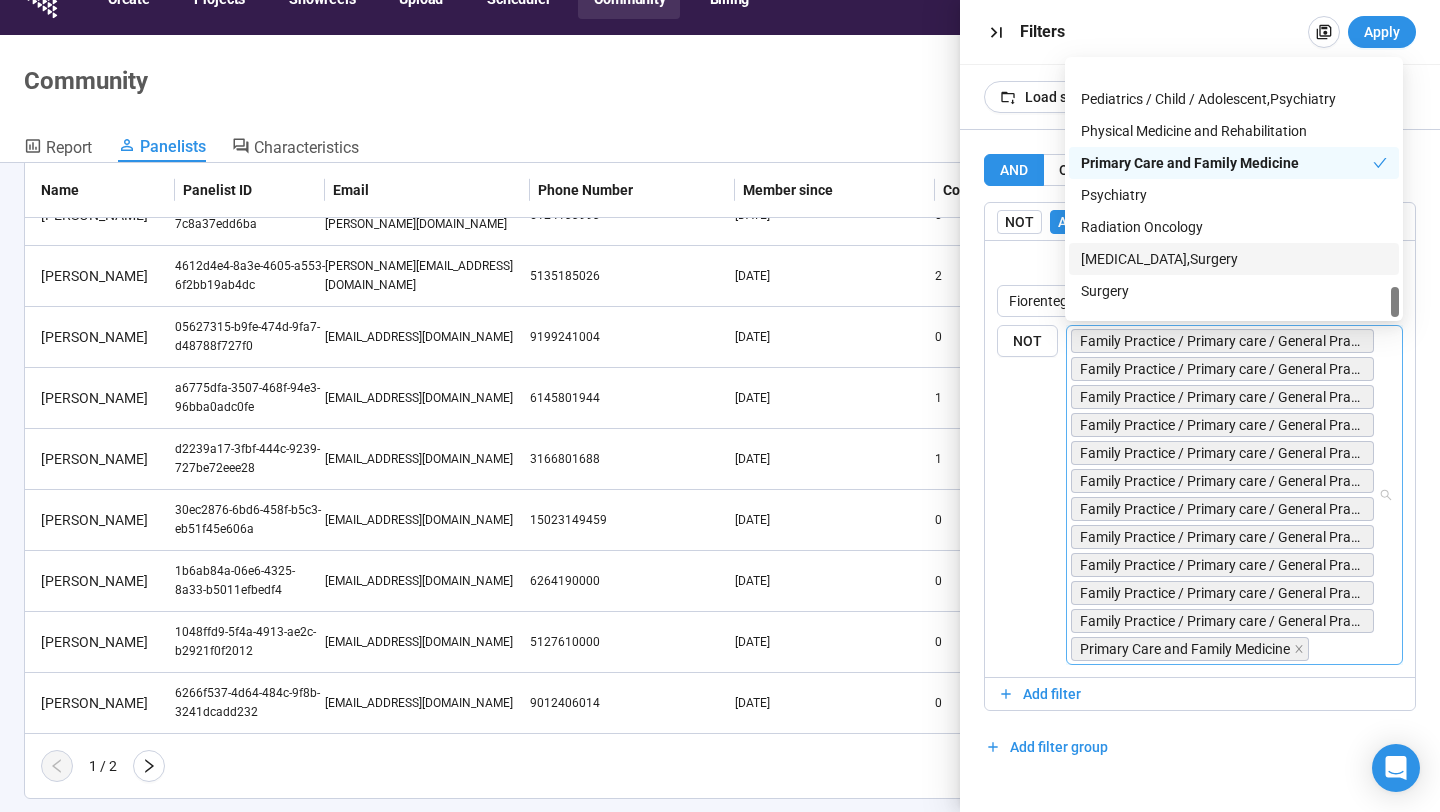 scroll, scrollTop: 2384, scrollLeft: 0, axis: vertical 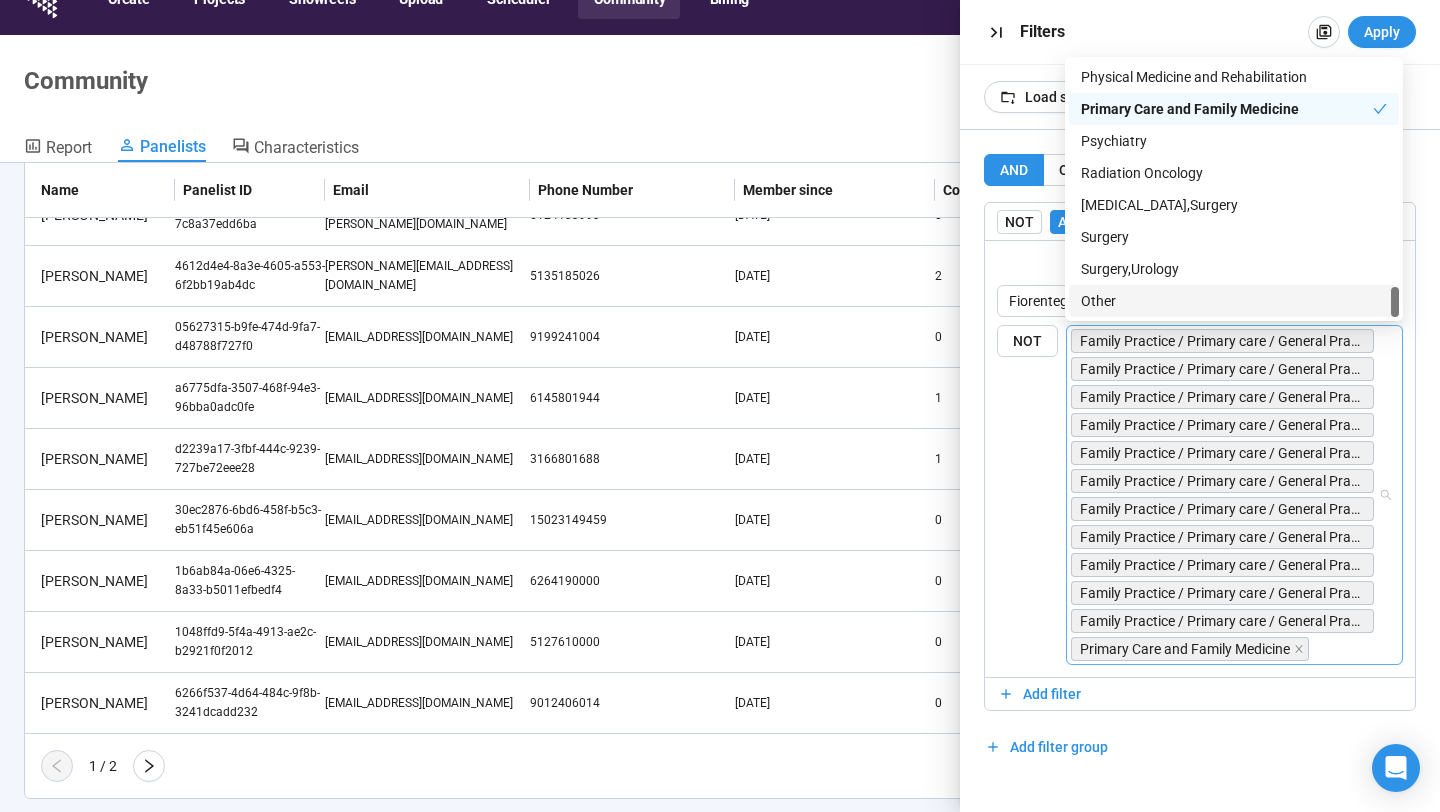 click on "AND OR Delete all filters NOT AND OR Delete group Fiorenteglobal medical speciality (Filter Only)  {"type":"RESPONSE","characteristicId":"c7dd553a-1084-4ed1-be4b-d7cd244a8df2","op":"IS","subtype":"ID","rowId":""} {"type":"RESPONSE","characteristicId":"504c8516-0613-4422-bd5e-800c9427b116","op":"IS","subtype":"ID","rowId":""} {"type":"RESPONSE","characteristicId":"e3d758de-089e-4fad-84c2-8a7aed9fd461","op":"IS","subtype":"ID","rowId":""} Fiorenteglobal industry Fiorenteglobal job title Fiorenteglobal lgbtq Fiorenteglobal marital status Fiorenteglobal medical professional Fiorenteglobal medical professional new Fiorenteglobal medical speciality (Filter Only)  Fiorenteglobal medical speciality new Fiorenteglobal medical sub specialty Fiorenteglobal medical sub specialty new NOT Family Practice / Primary care / General Practice Family Practice / Primary care / General Practice,Gerontology / Geriatrics Family Practice / Primary care / General Practice,Gerontology / Geriatrics,Primary Care and Family Medicine" at bounding box center [1200, 458] 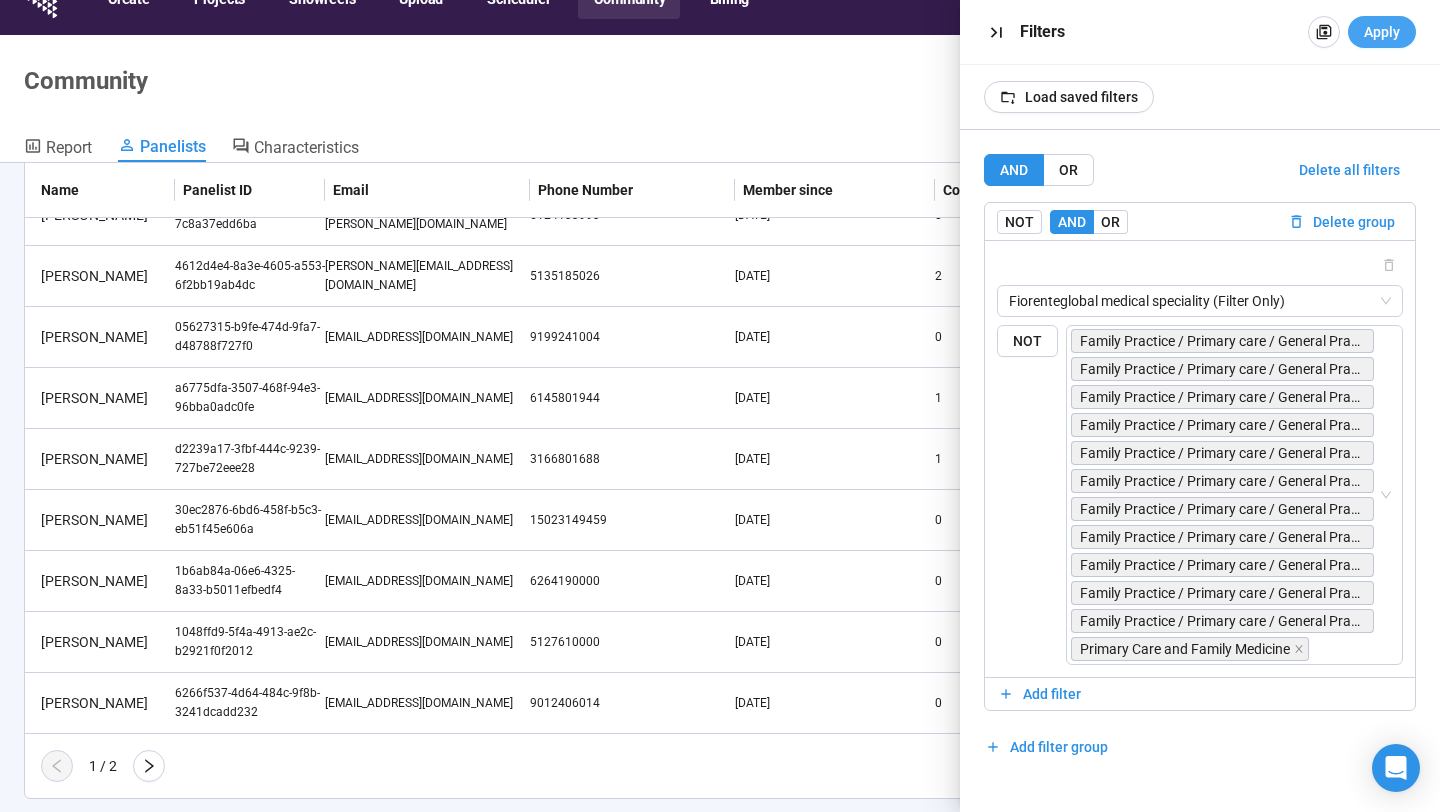 click on "Apply" at bounding box center [1382, 32] 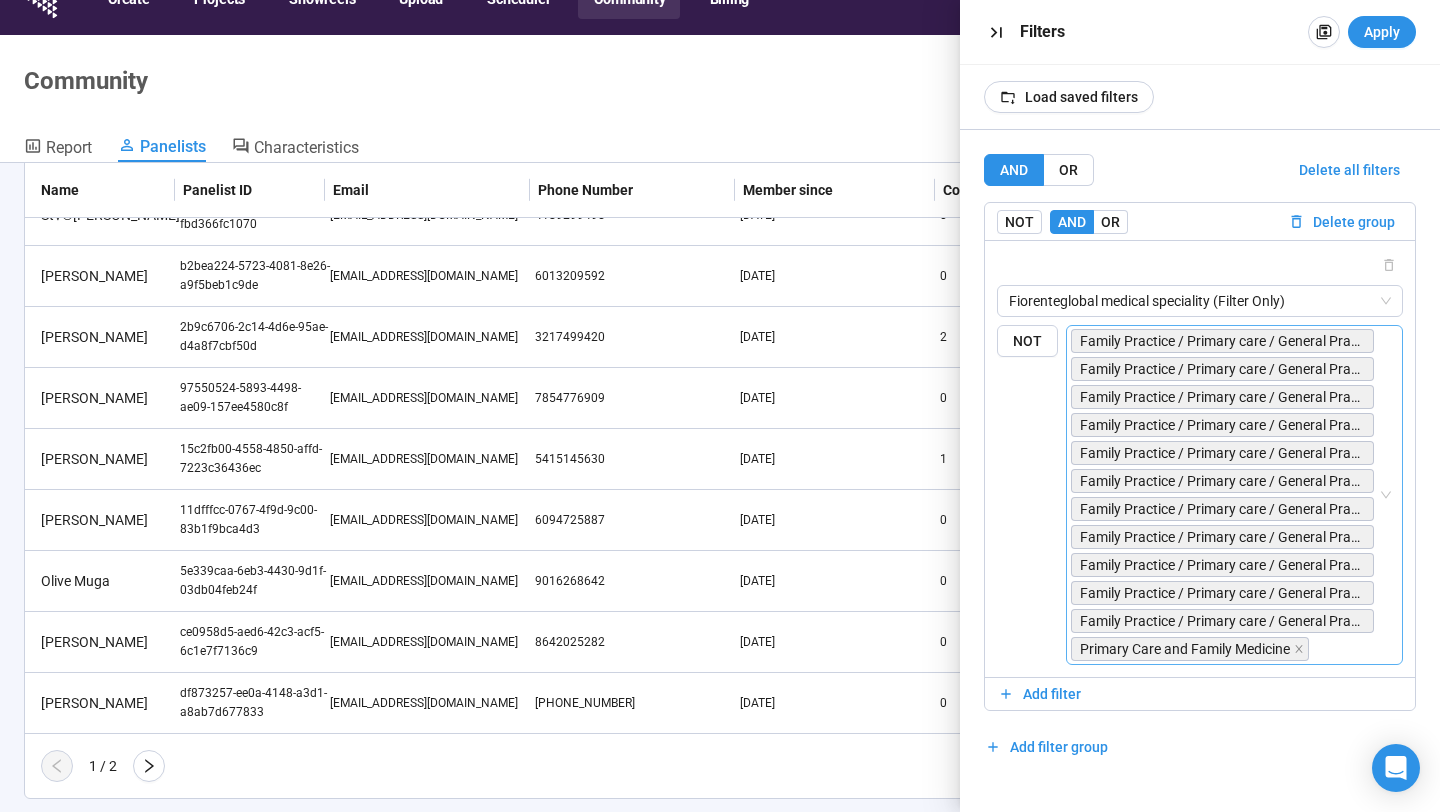 click on "Family Practice / Primary care / General Practice Family Practice / Primary care / General Practice,Gerontology / Geriatrics Family Practice / Primary care / General Practice,Gerontology / Geriatrics,Primary Care and Family Medicine Family Practice / Primary care / General Practice,Gynecology / Obstetrics Family Practice / Primary care / General Practice,Hematology,Infectious Diseases,Pathology,Pediatrics / Child / Adolescent Family Practice / Primary care / General Practice,Internal Medicine Family Practice / Primary care / General Practice,Internal Medicine,Primary Care and Family Medicine,Nurse - NP, BSN, LPN, RN, CAN, other Family Practice / Primary care / General Practice,Internal Medicine,Primary Care and Family Medicine,Psychiatry,Urology Family Practice / Primary care / General Practice,Nutritionist,Pediatrics / Child / Adolescent Family Practice / Primary care / General Practice,Nutritionist,Surgery Family Practice / Primary care / General Practice,Psychiatry Primary Care and Family Medicine" at bounding box center (1234, 495) 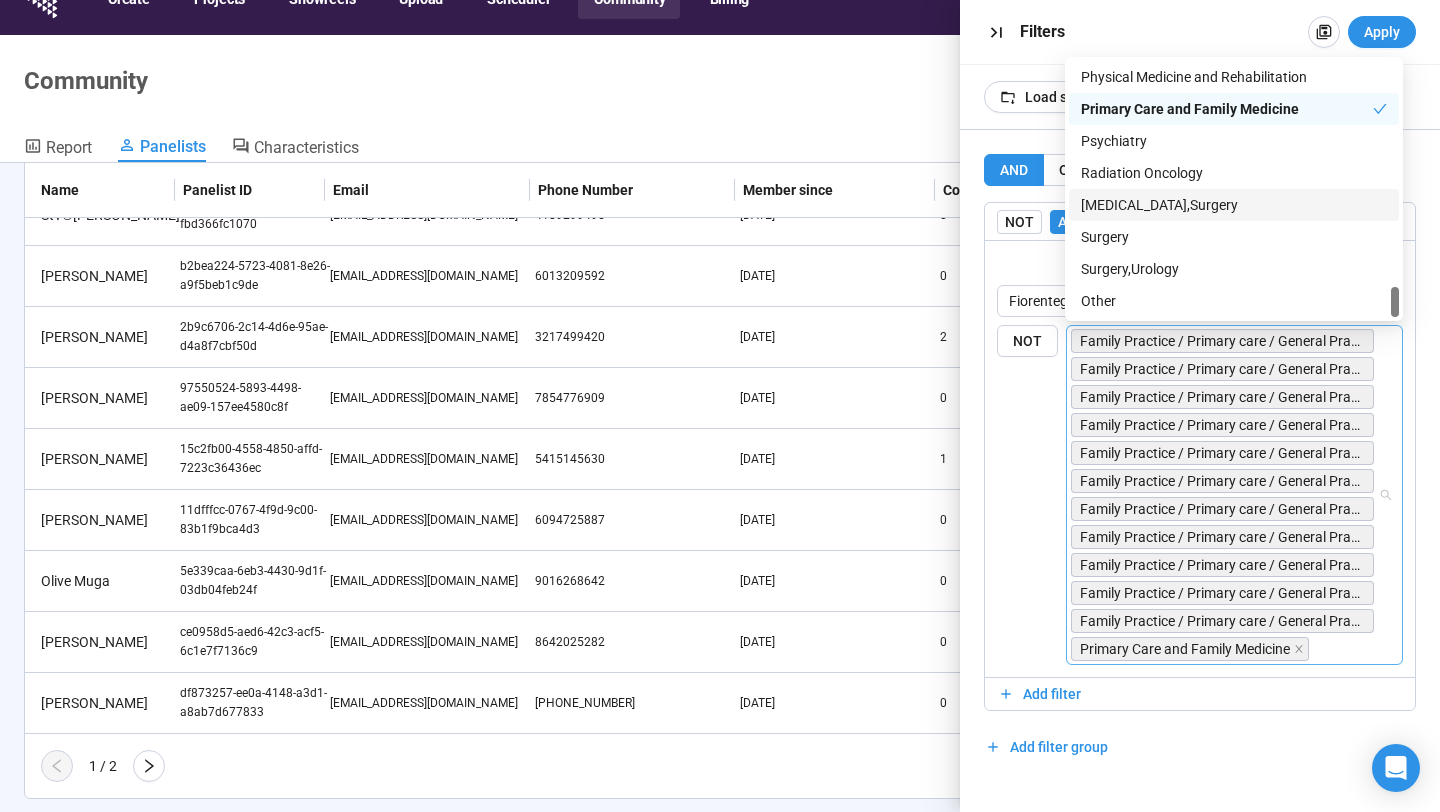 click 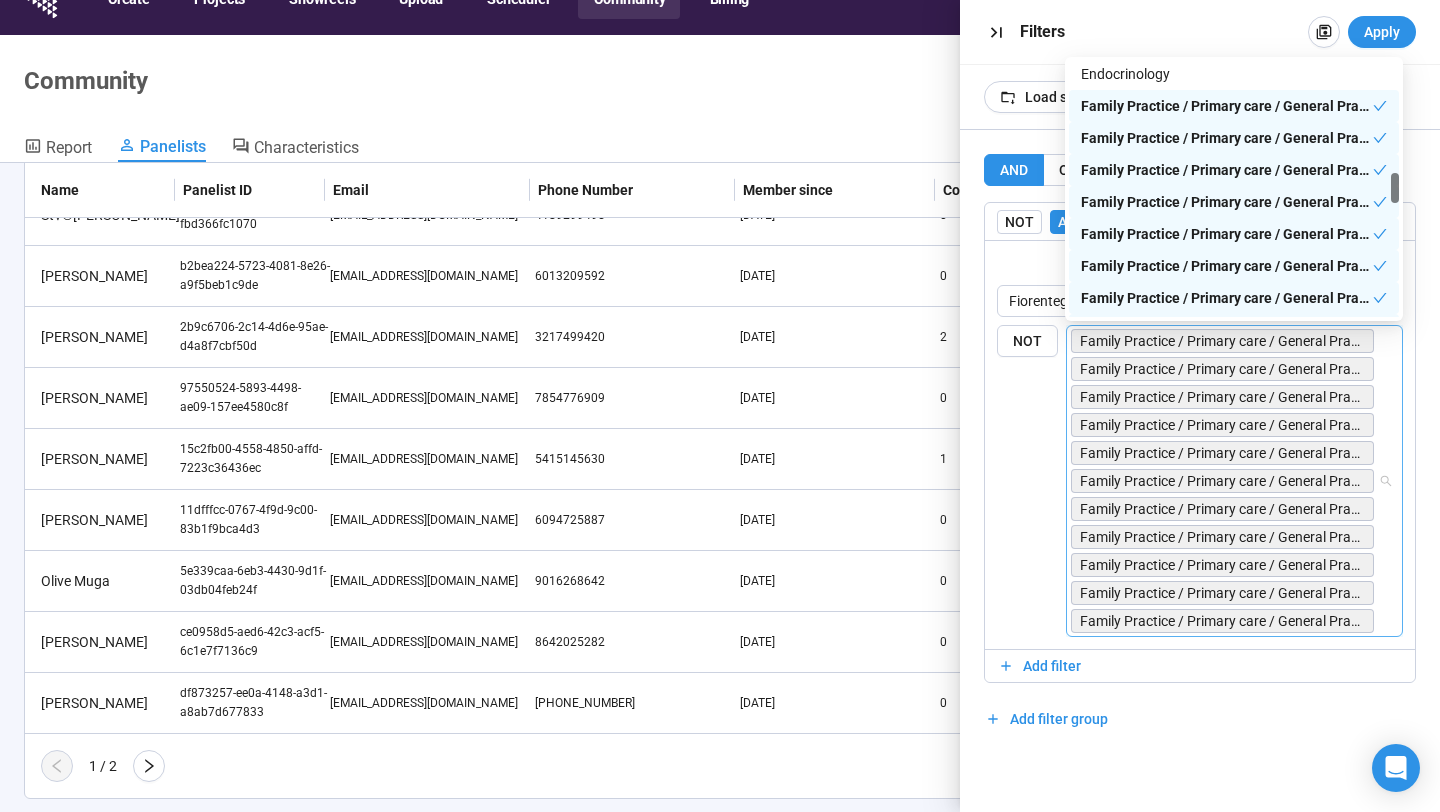 scroll, scrollTop: 1203, scrollLeft: 0, axis: vertical 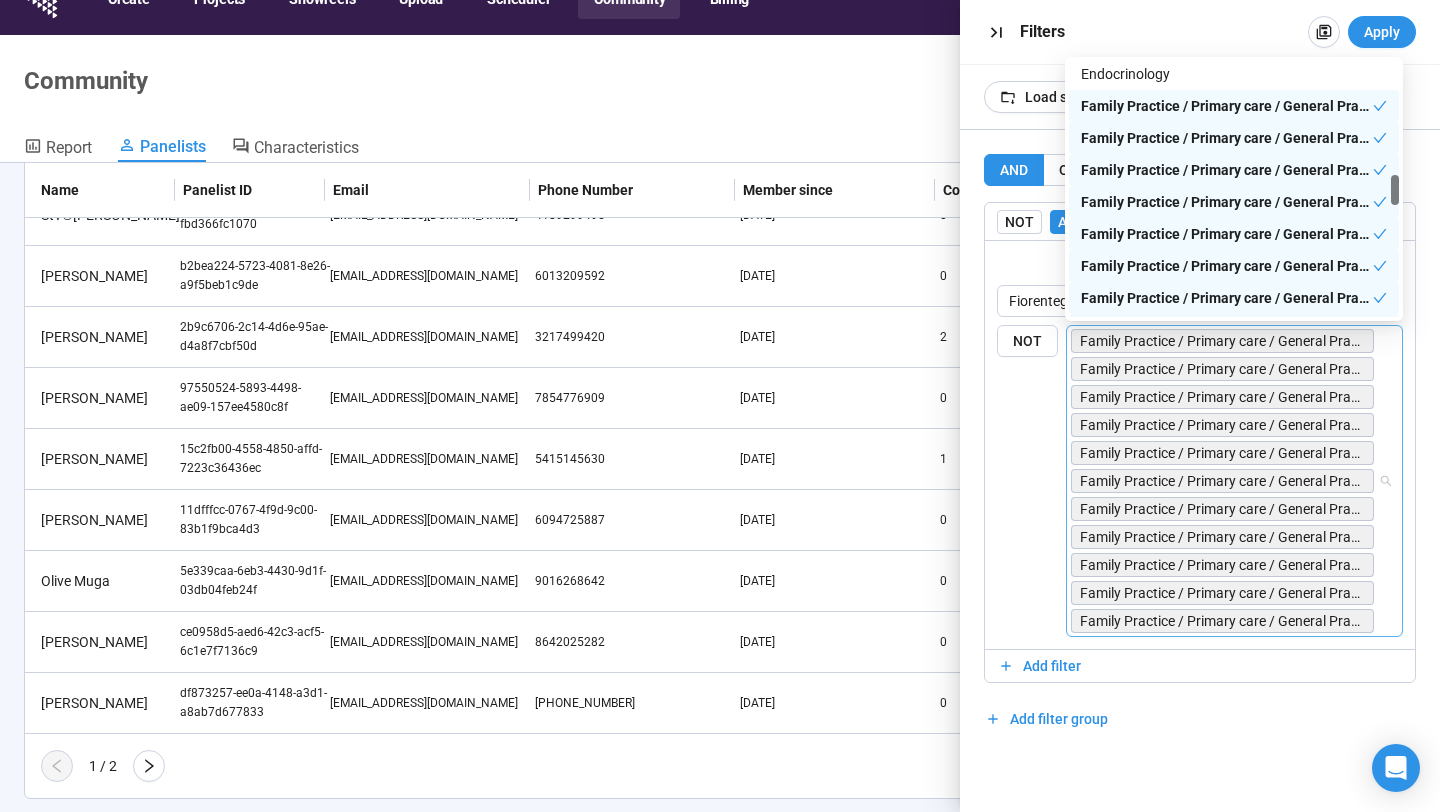 click on "Family Practice / Primary care / General Practice" at bounding box center (1227, 106) 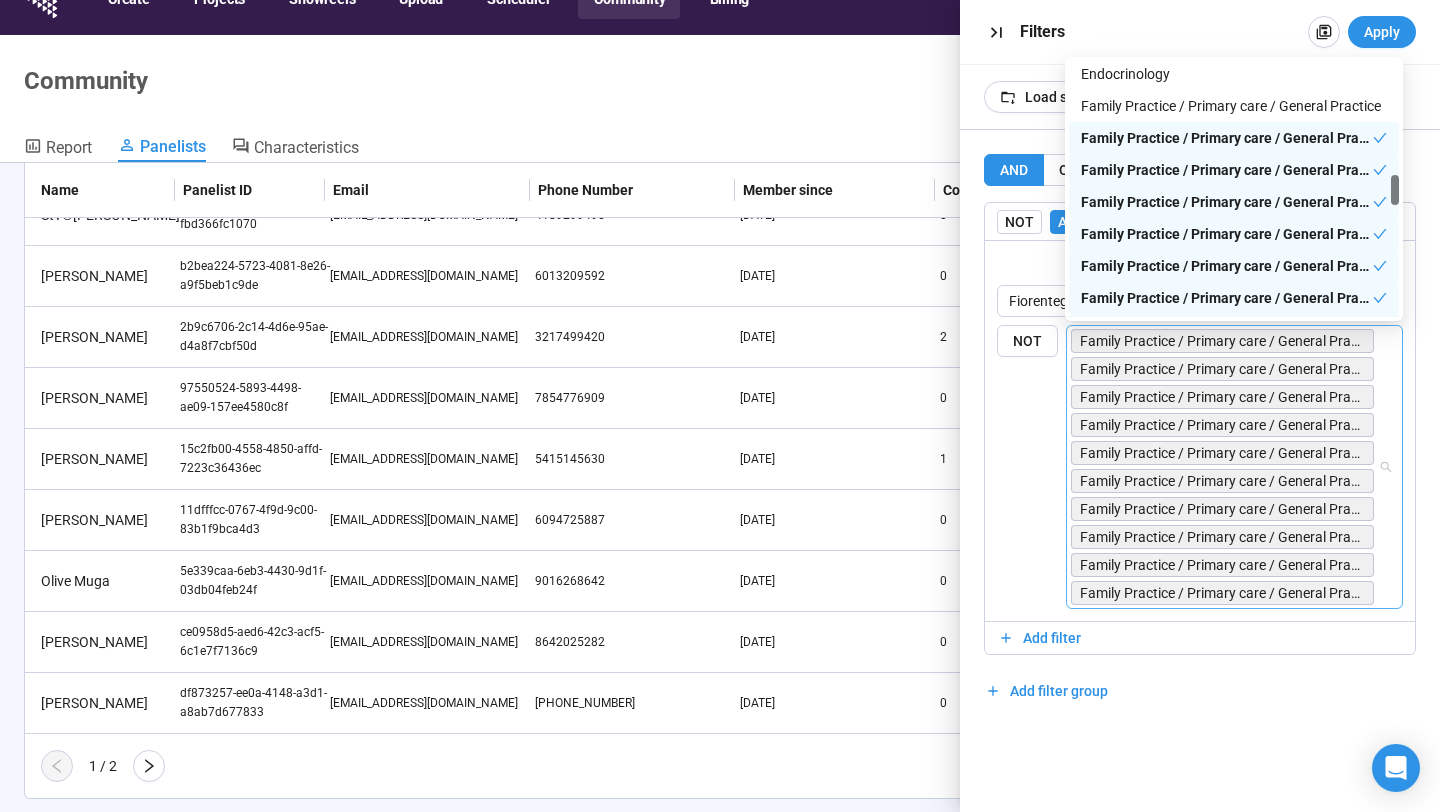 click on "Family Practice / Primary care / General Practice,Gerontology / Geriatrics" at bounding box center [1227, 138] 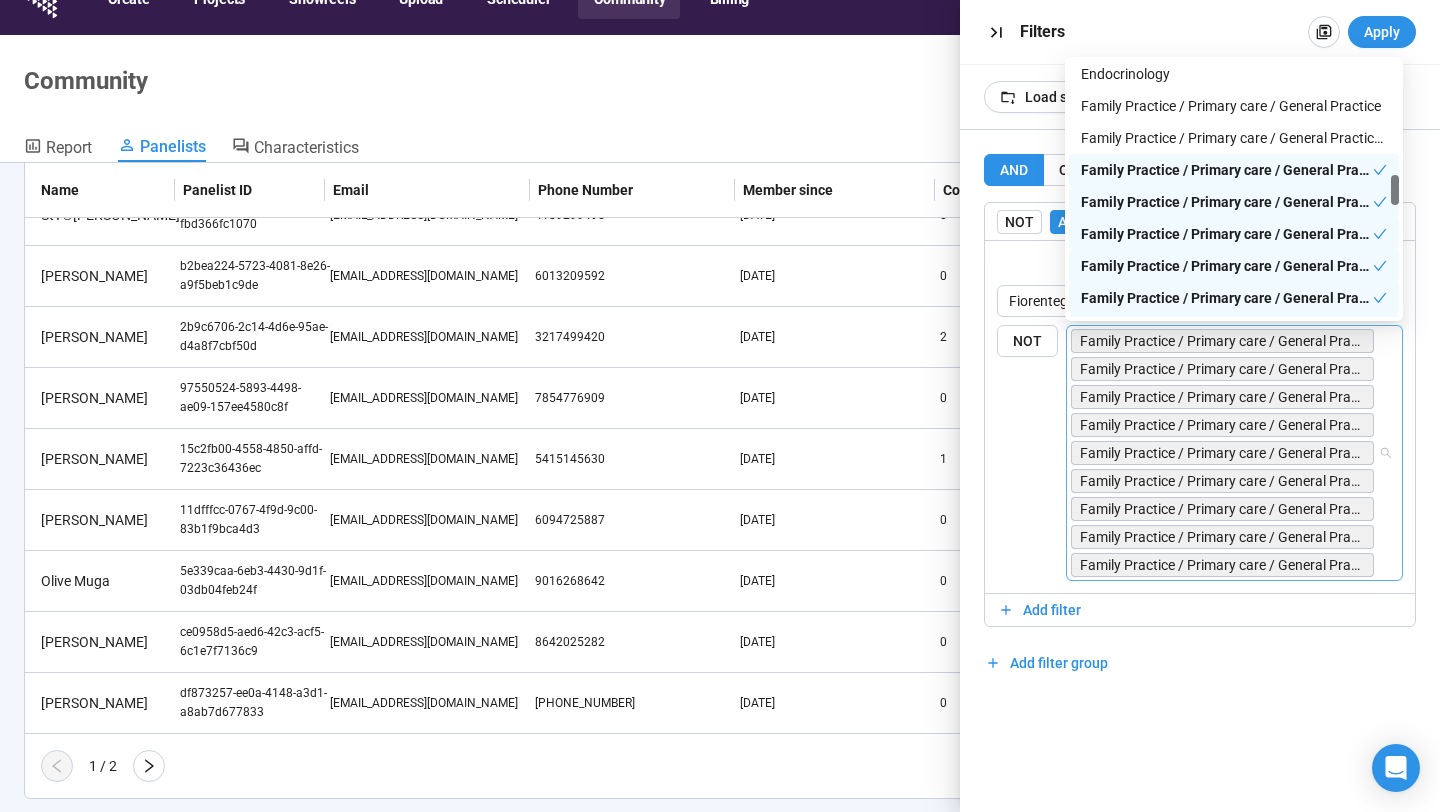 click on "Family Practice / Primary care / General Practice,Gerontology / Geriatrics,Primary Care and Family Medicine" at bounding box center [1227, 170] 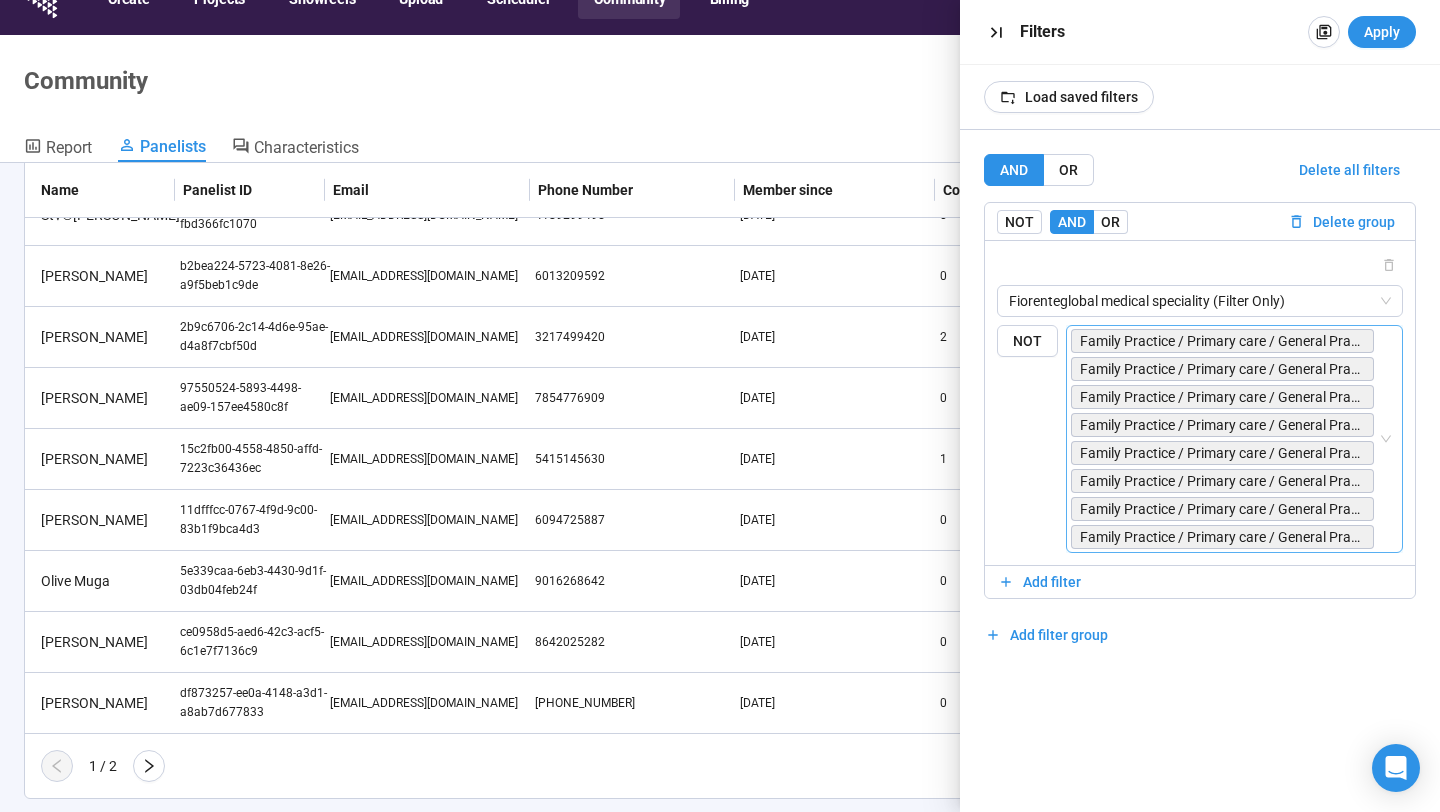 click on "Family Practice / Primary care / General Practice,Gynecology / Obstetrics Family Practice / Primary care / General Practice,Hematology,Infectious Diseases,Pathology,Pediatrics / Child / Adolescent Family Practice / Primary care / General Practice,Internal Medicine Family Practice / Primary care / General Practice,Internal Medicine,Primary Care and Family Medicine,Nurse - NP, BSN, LPN, RN, CAN, other Family Practice / Primary care / General Practice,Internal Medicine,Primary Care and Family Medicine,Psychiatry,Urology Family Practice / Primary care / General Practice,Nutritionist,Pediatrics / Child / Adolescent Family Practice / Primary care / General Practice,Nutritionist,Surgery Family Practice / Primary care / General Practice,Psychiatry" at bounding box center [1234, 439] 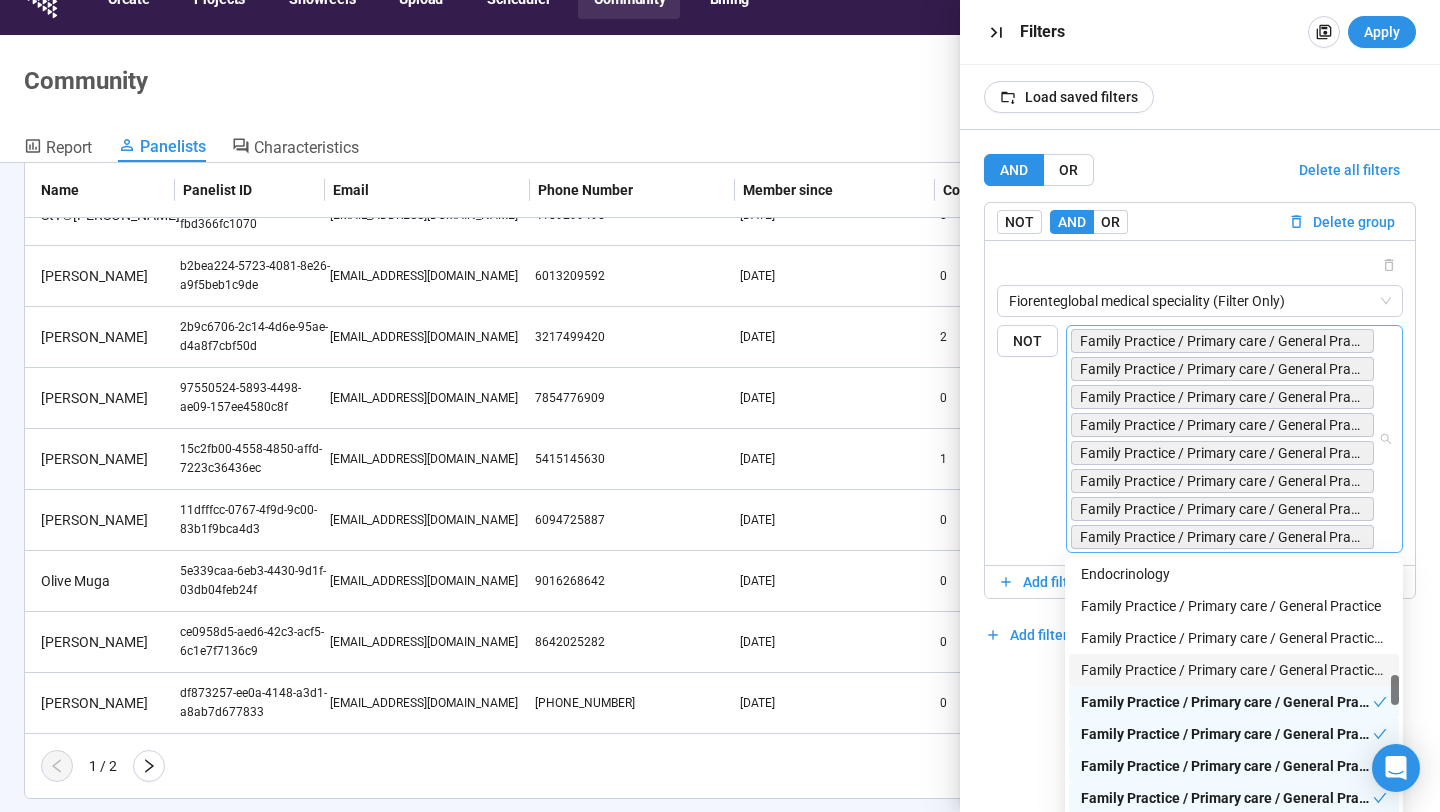 click on "Family Practice / Primary care / General Practice,Gynecology / Obstetrics Family Practice / Primary care / General Practice,Hematology,Infectious Diseases,Pathology,Pediatrics / Child / Adolescent Family Practice / Primary care / General Practice,Internal Medicine Family Practice / Primary care / General Practice,Internal Medicine,Primary Care and Family Medicine,Nurse - NP, BSN, LPN, RN, CAN, other Family Practice / Primary care / General Practice,Internal Medicine,Primary Care and Family Medicine,Psychiatry,Urology Family Practice / Primary care / General Practice,Nutritionist,Pediatrics / Child / Adolescent Family Practice / Primary care / General Practice,Nutritionist,Surgery Family Practice / Primary care / General Practice,Psychiatry" at bounding box center (1234, 439) 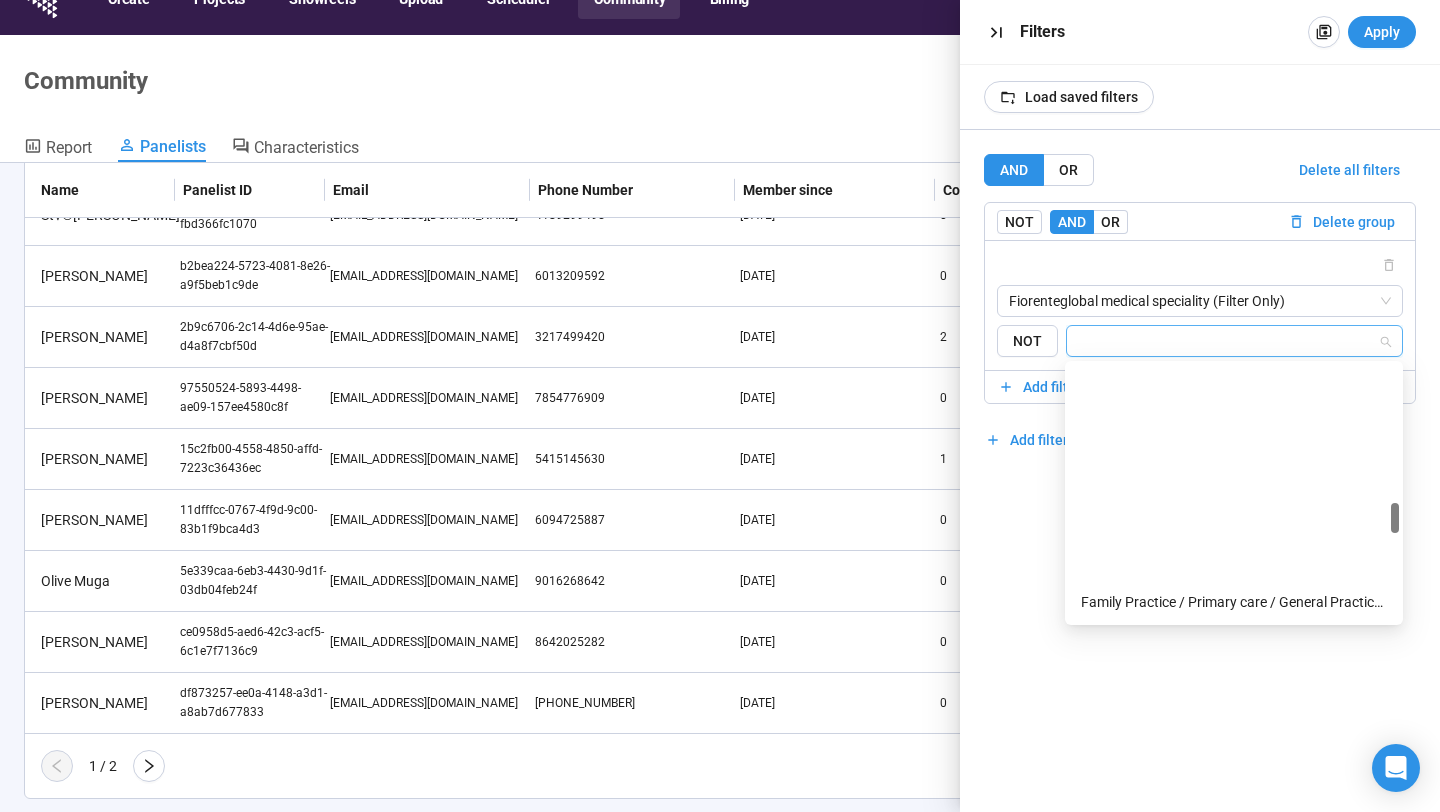 scroll, scrollTop: 2384, scrollLeft: 0, axis: vertical 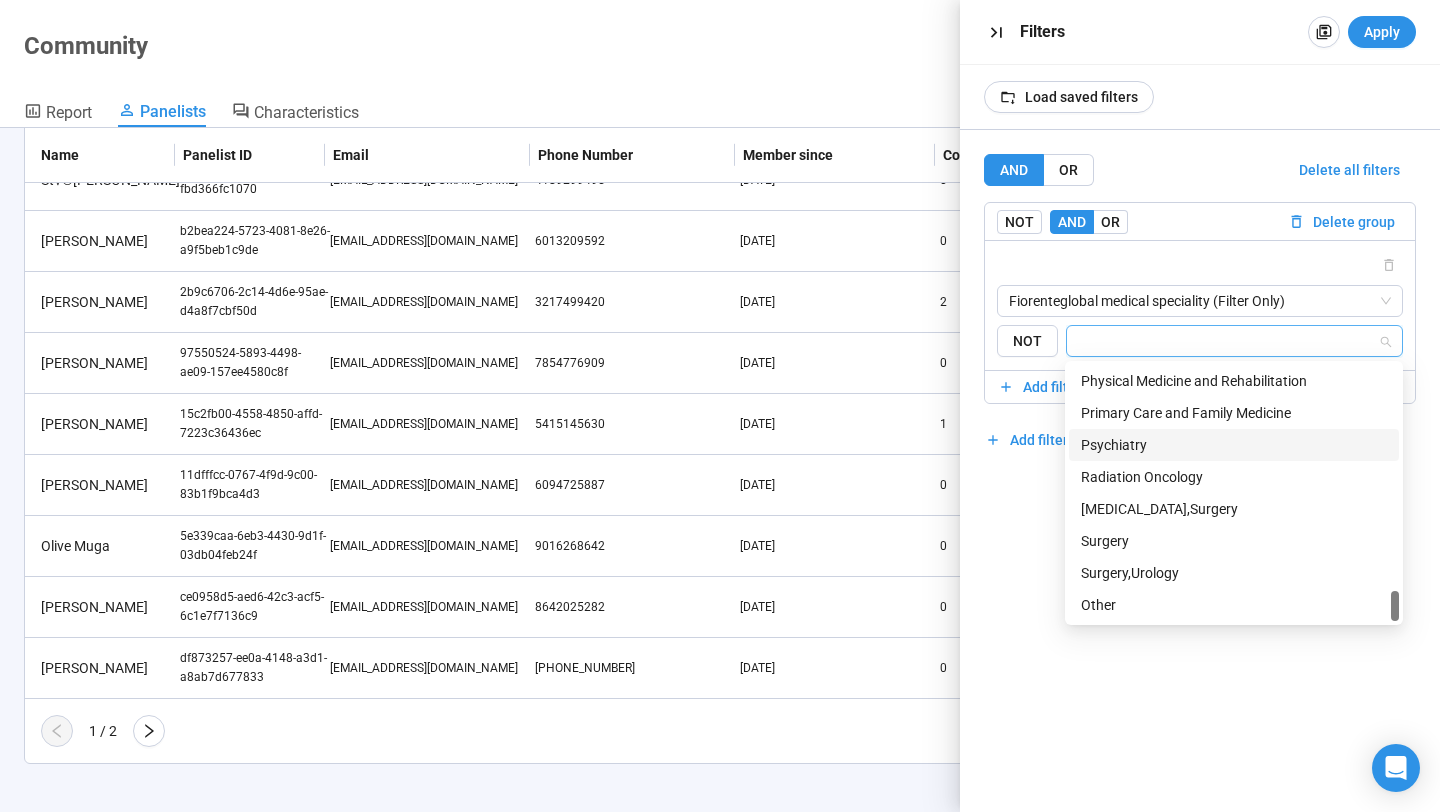 click on "Psychiatry" at bounding box center (1234, 445) 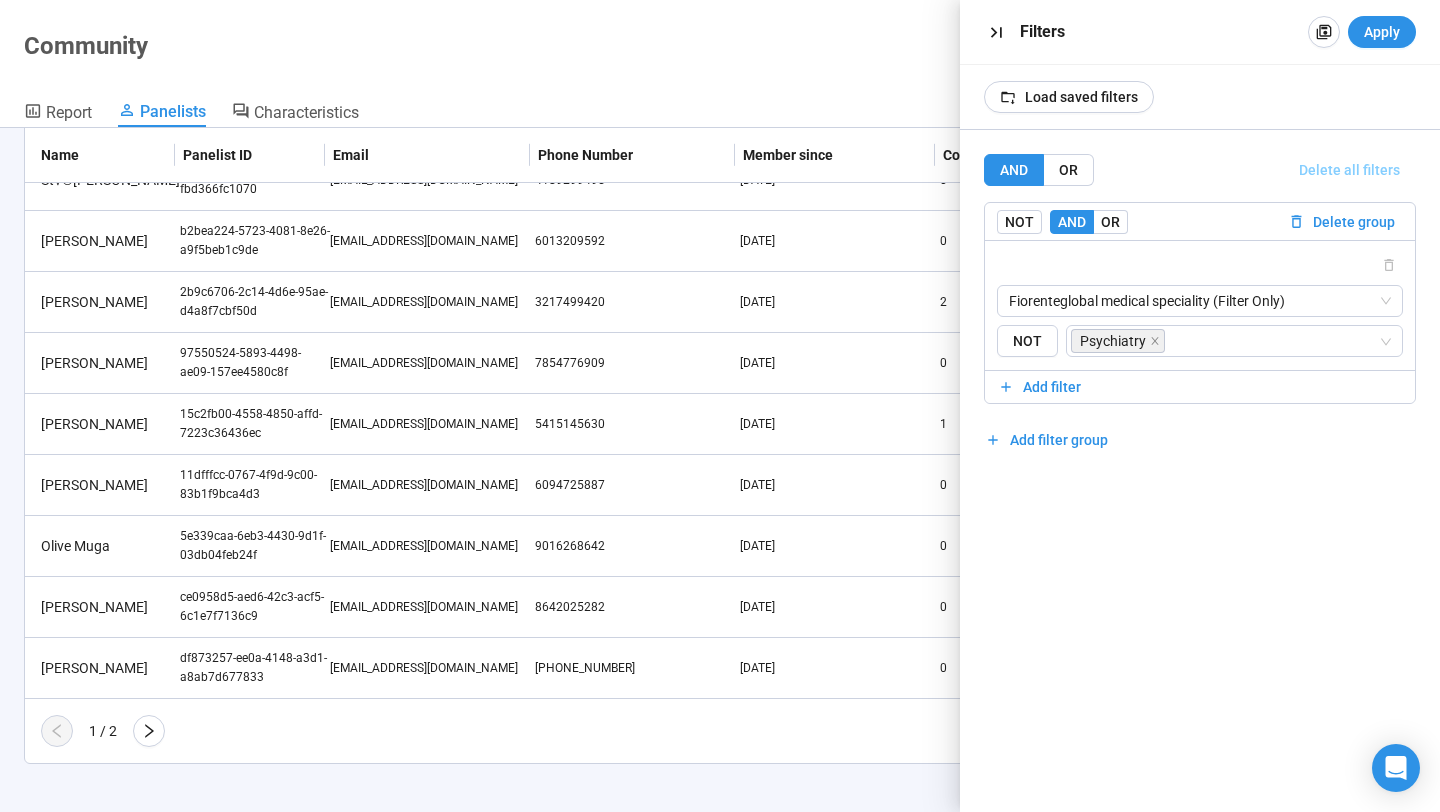 drag, startPoint x: 1378, startPoint y: 40, endPoint x: 1314, endPoint y: 174, distance: 148.49916 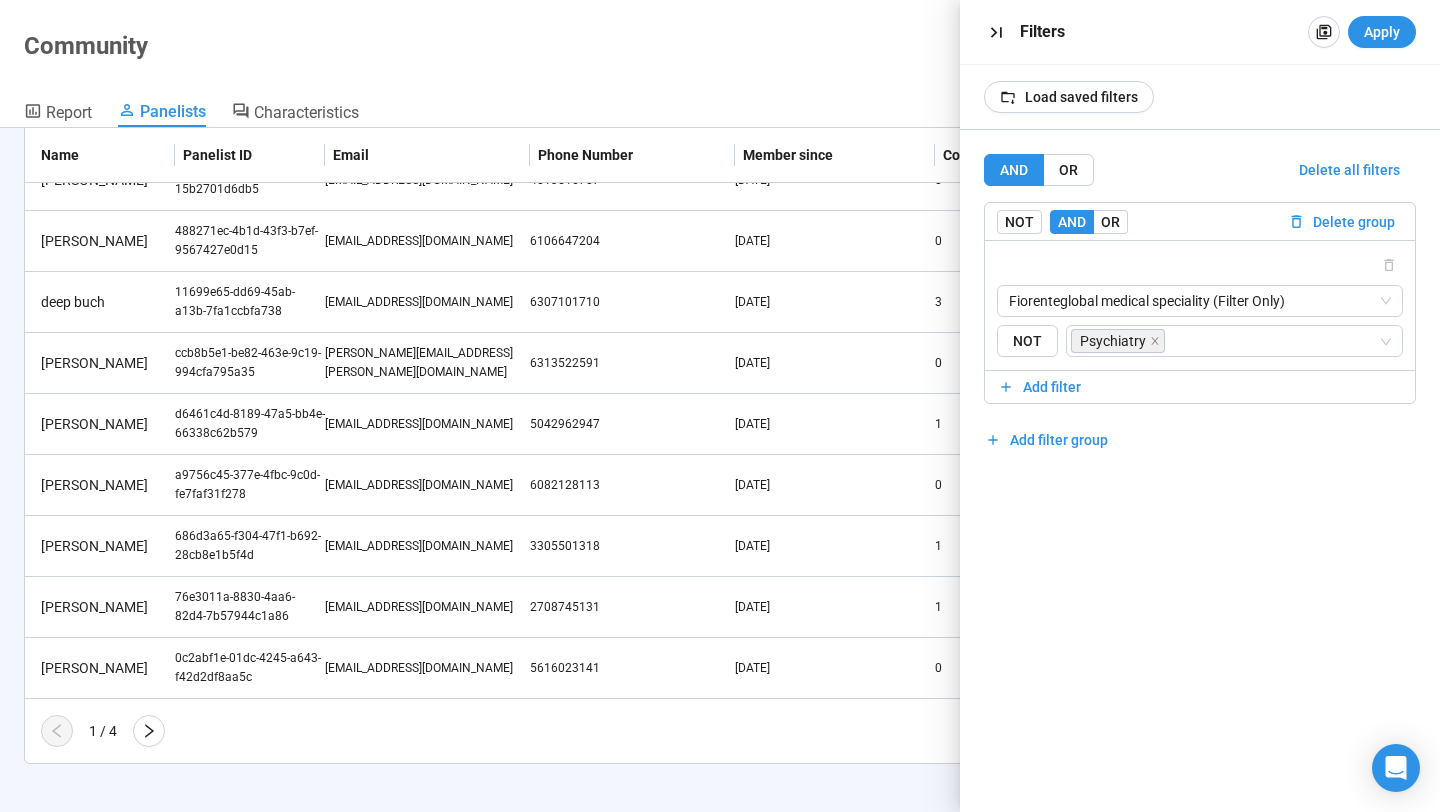 click on "Community Report Panelists Characteristics" at bounding box center (720, 64) 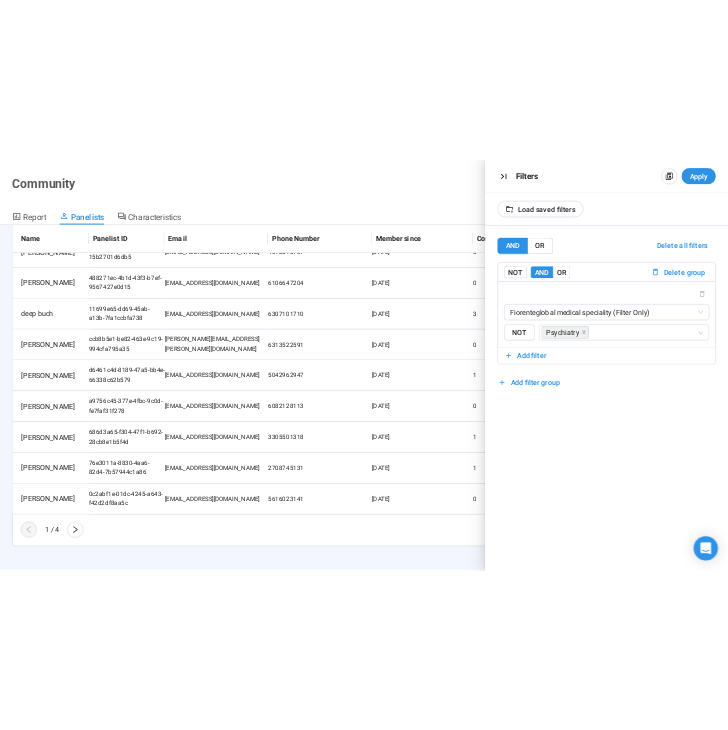 scroll, scrollTop: 182, scrollLeft: 0, axis: vertical 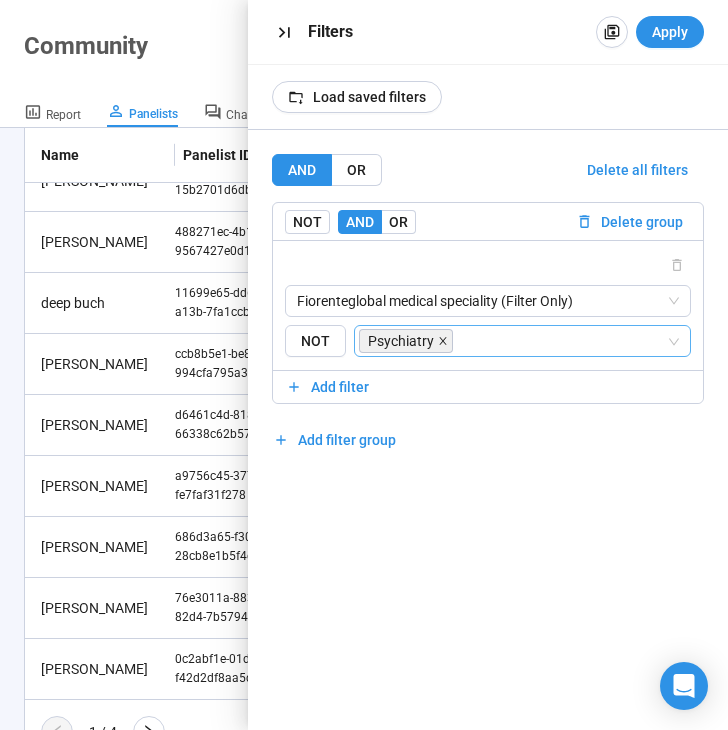 click 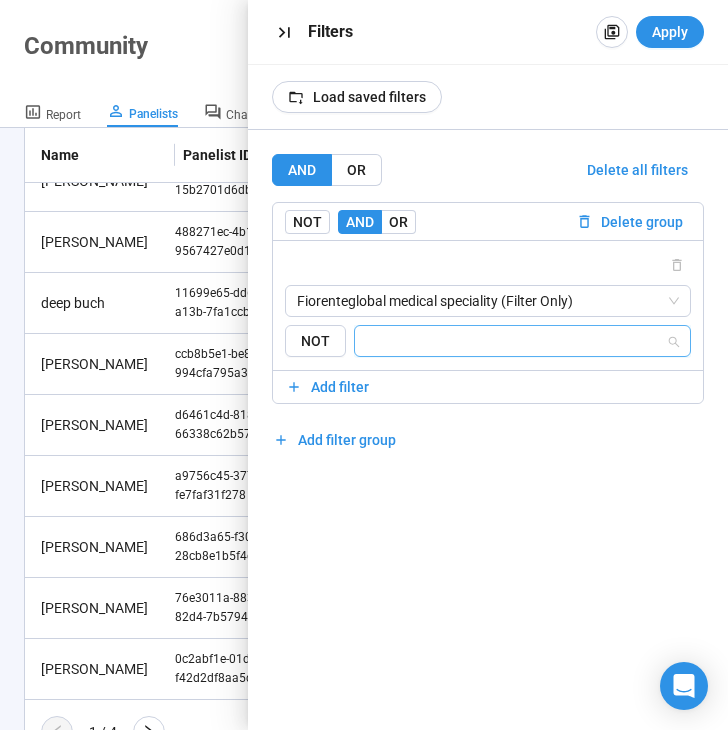 click at bounding box center (516, 341) 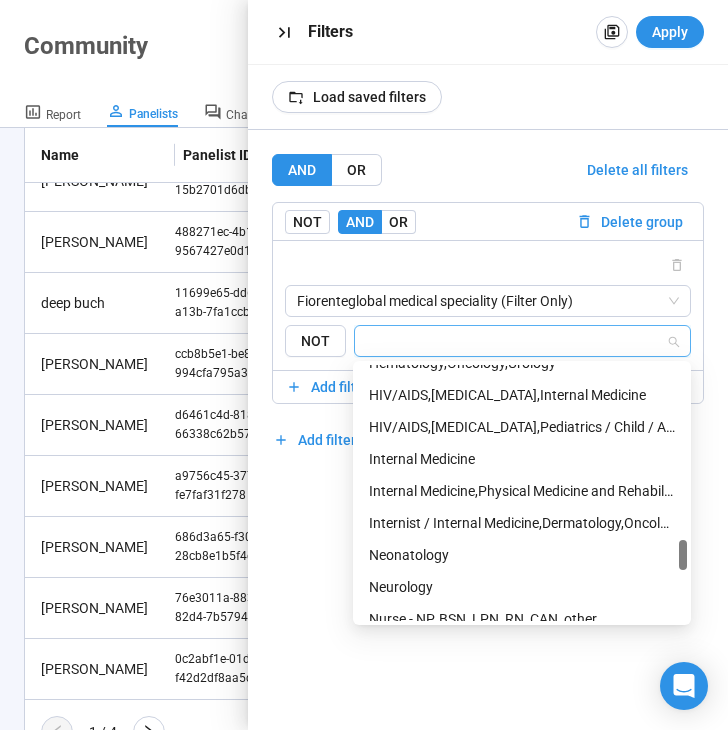 scroll, scrollTop: 1841, scrollLeft: 0, axis: vertical 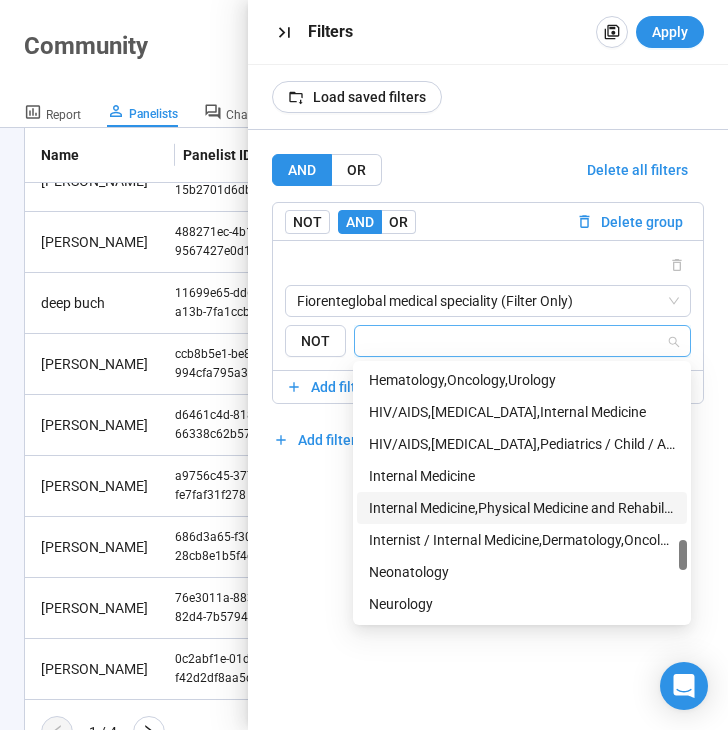 click on "Internal Medicine,Physical Medicine and Rehabilitation,Surgery" at bounding box center (522, 508) 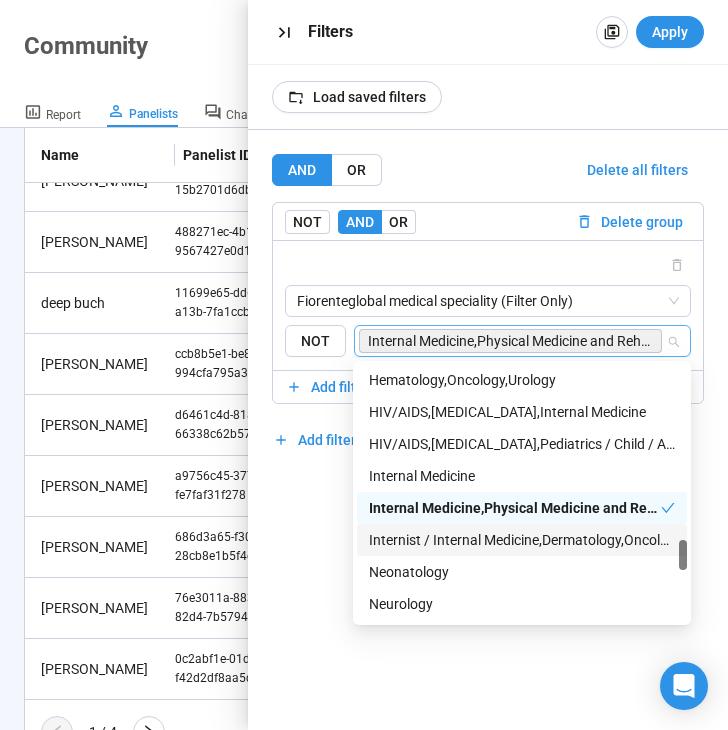 click on "Internist / Internal Medicine,Dermatology,Oncology" at bounding box center [522, 540] 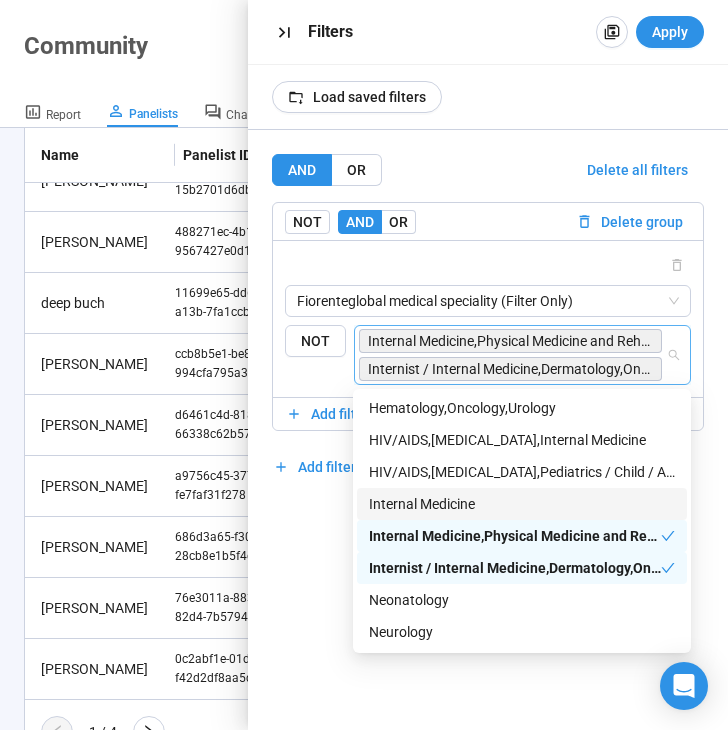 click on "Internal Medicine" at bounding box center [522, 504] 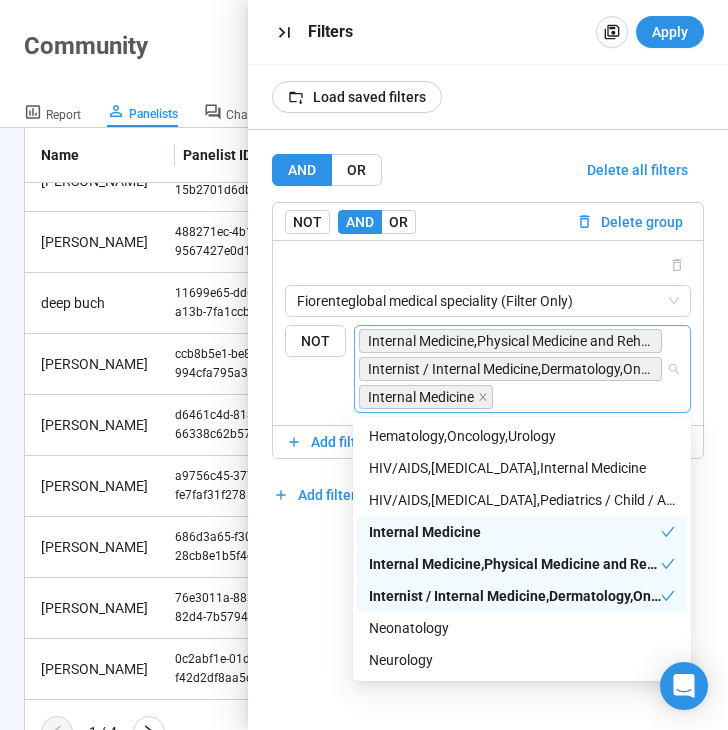 click on "AND OR Delete all filters NOT AND OR Delete group Fiorenteglobal medical speciality (Filter Only)  {"type":"RESPONSE","characteristicId":"c7dd553a-1084-4ed1-be4b-d7cd244a8df2","op":"IS","subtype":"ID","rowId":""} {"type":"RESPONSE","characteristicId":"504c8516-0613-4422-bd5e-800c9427b116","op":"IS","subtype":"ID","rowId":""} {"type":"RESPONSE","characteristicId":"e3d758de-089e-4fad-84c2-8a7aed9fd461","op":"IS","subtype":"ID","rowId":""} Fiorenteglobal industry Fiorenteglobal job title Fiorenteglobal lgbtq Fiorenteglobal marital status Fiorenteglobal medical professional Fiorenteglobal medical professional new Fiorenteglobal medical speciality (Filter Only)  Fiorenteglobal medical speciality new Fiorenteglobal medical sub specialty Fiorenteglobal medical sub specialty new NOT Internal Medicine,Physical Medicine and Rehabilitation,Surgery Internist / Internal Medicine,Dermatology,Oncology Internal Medicine   Add filter Add filter group" at bounding box center [488, 430] 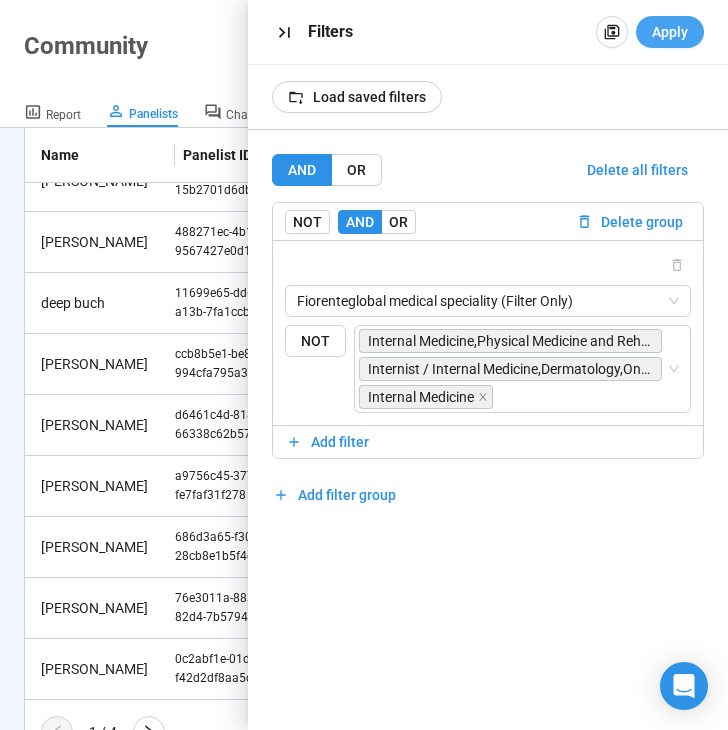 click on "Apply" at bounding box center (670, 32) 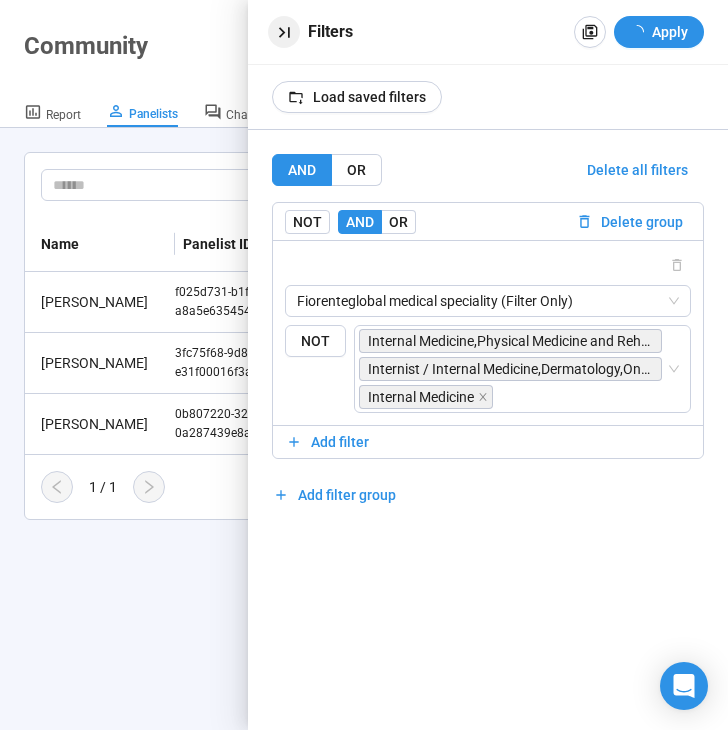scroll, scrollTop: 0, scrollLeft: 0, axis: both 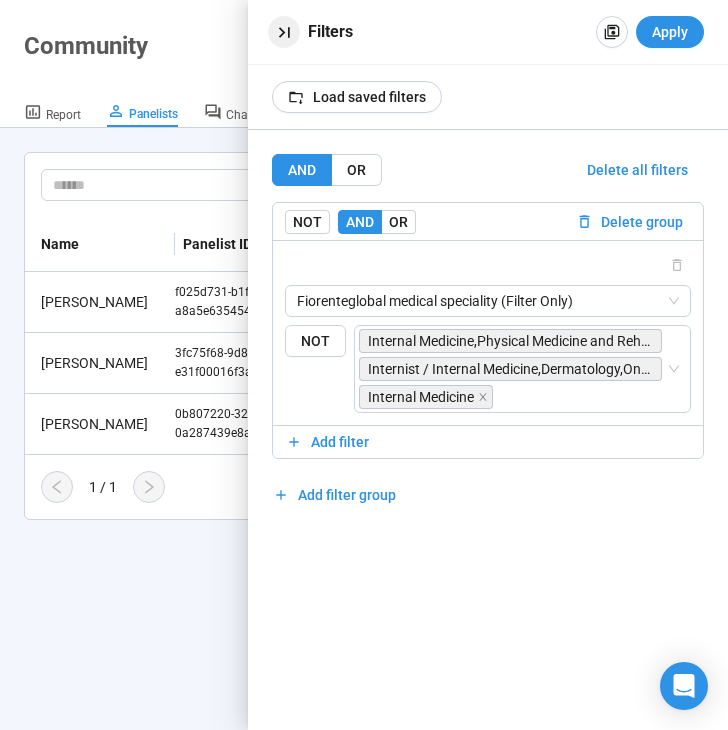 click 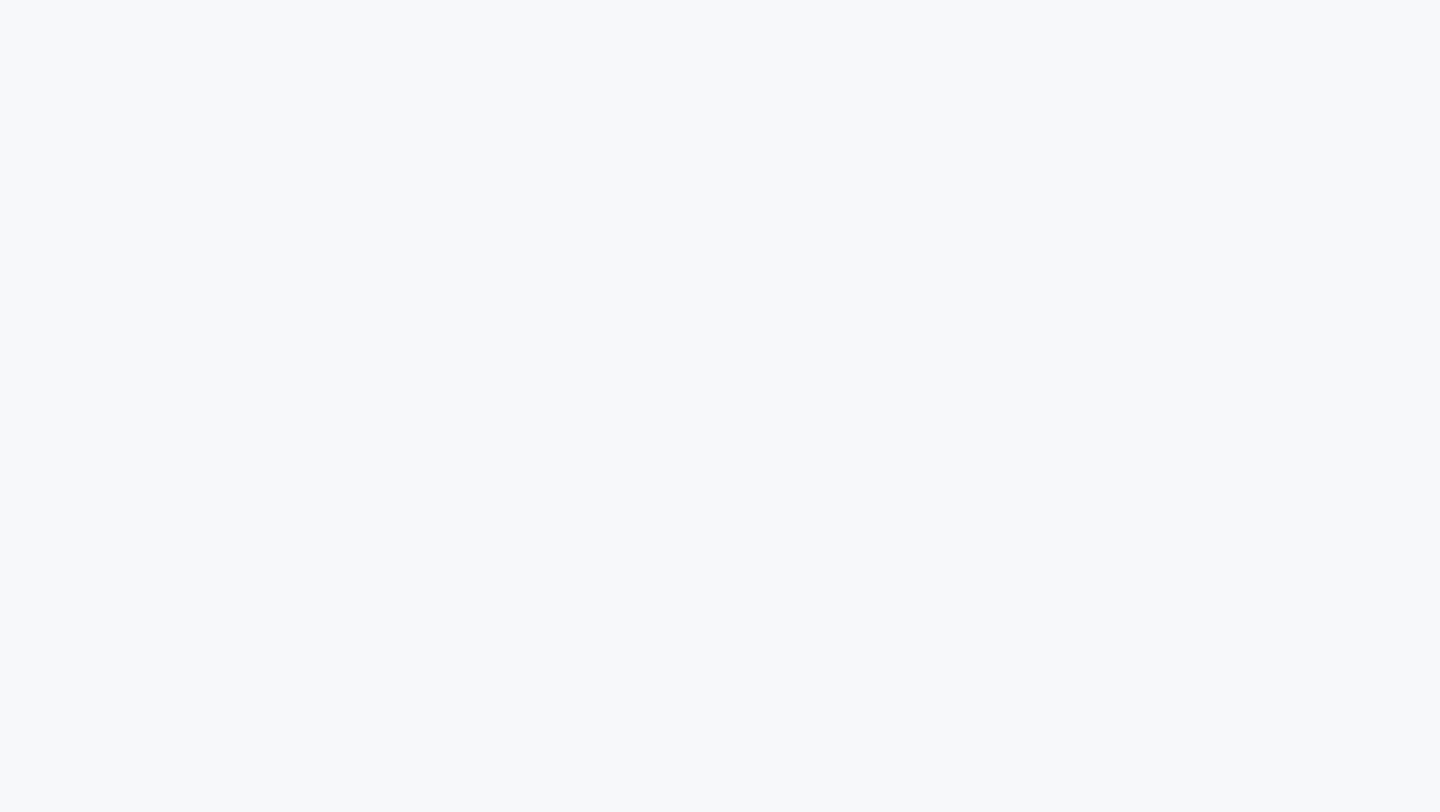 scroll, scrollTop: 0, scrollLeft: 0, axis: both 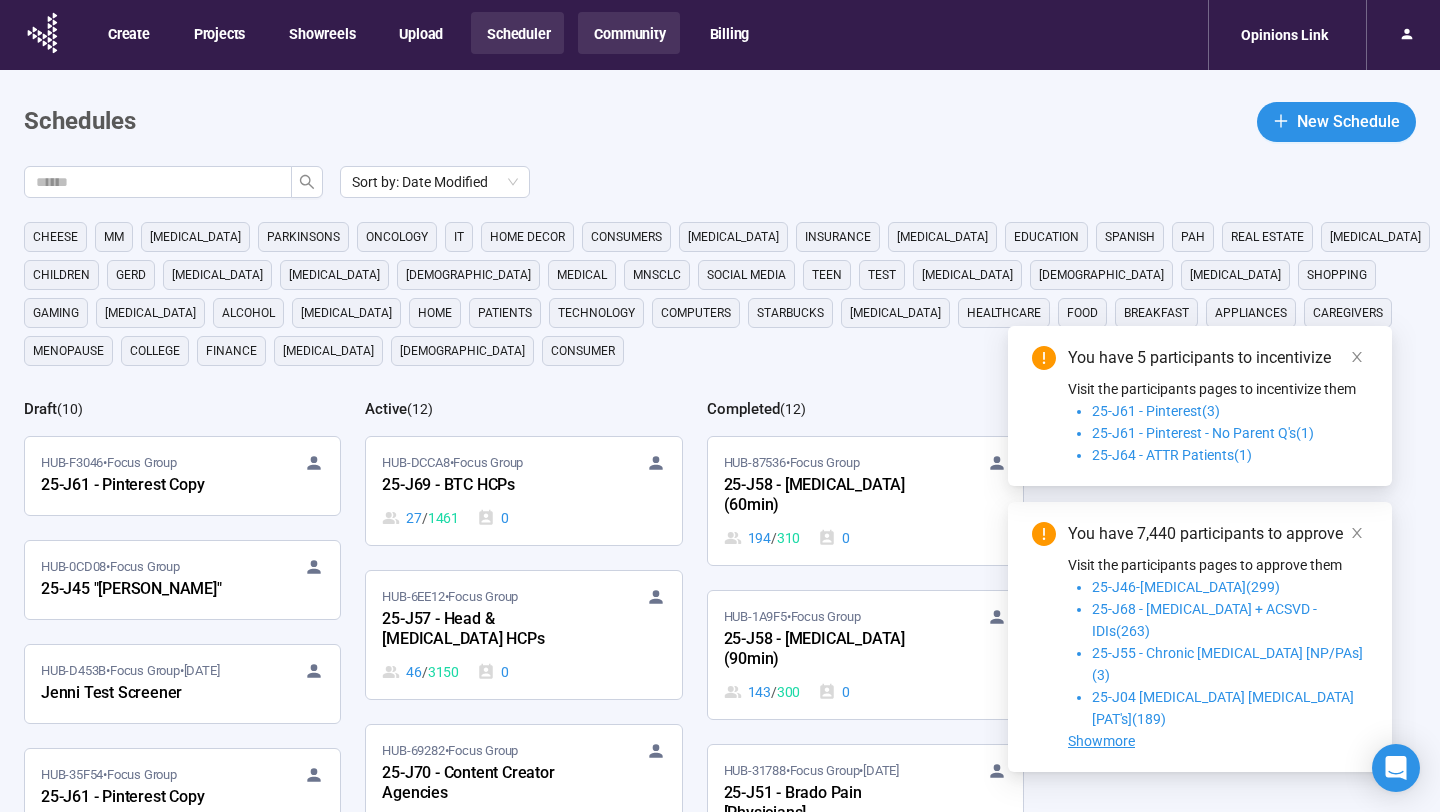 click on "Community" at bounding box center [628, 33] 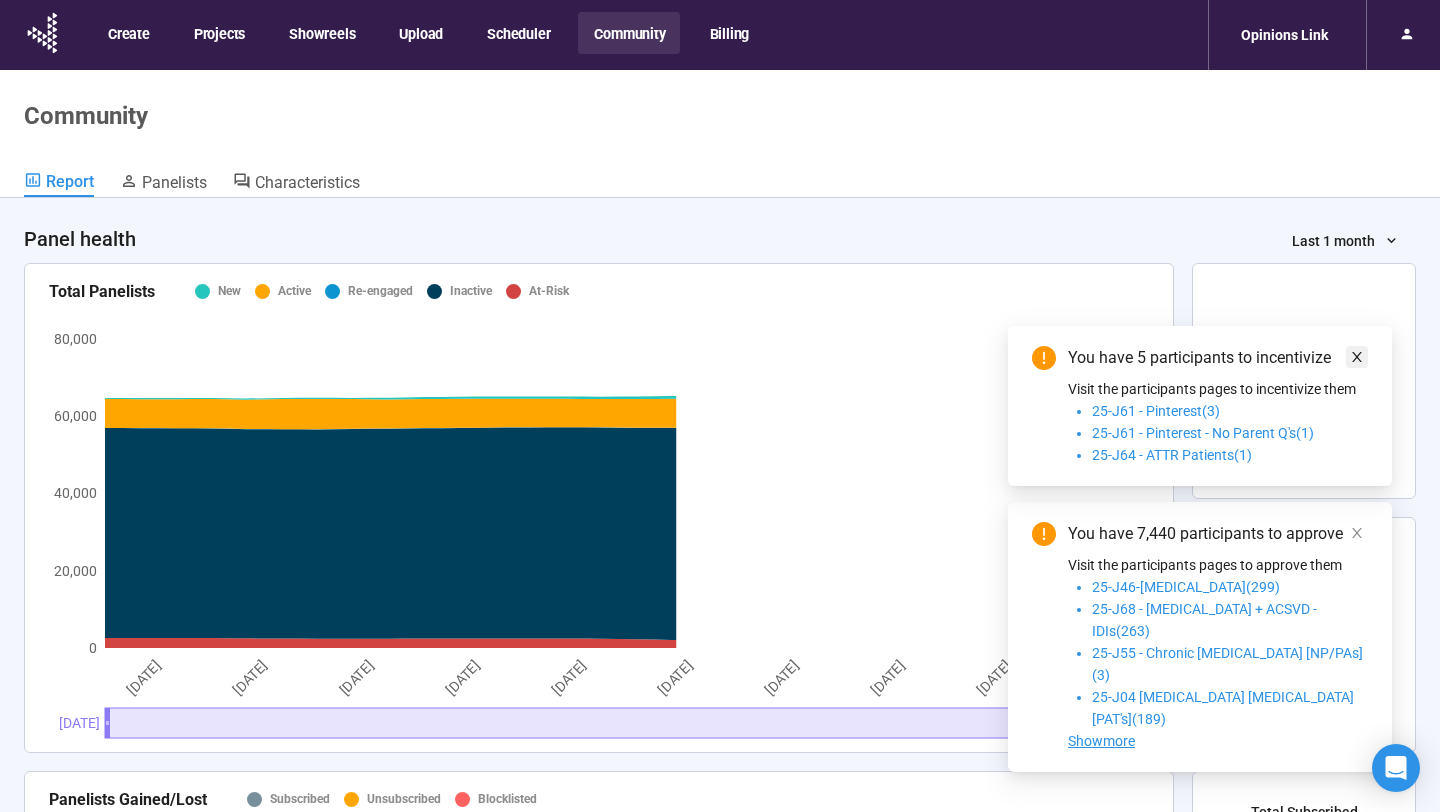 click at bounding box center [1357, 357] 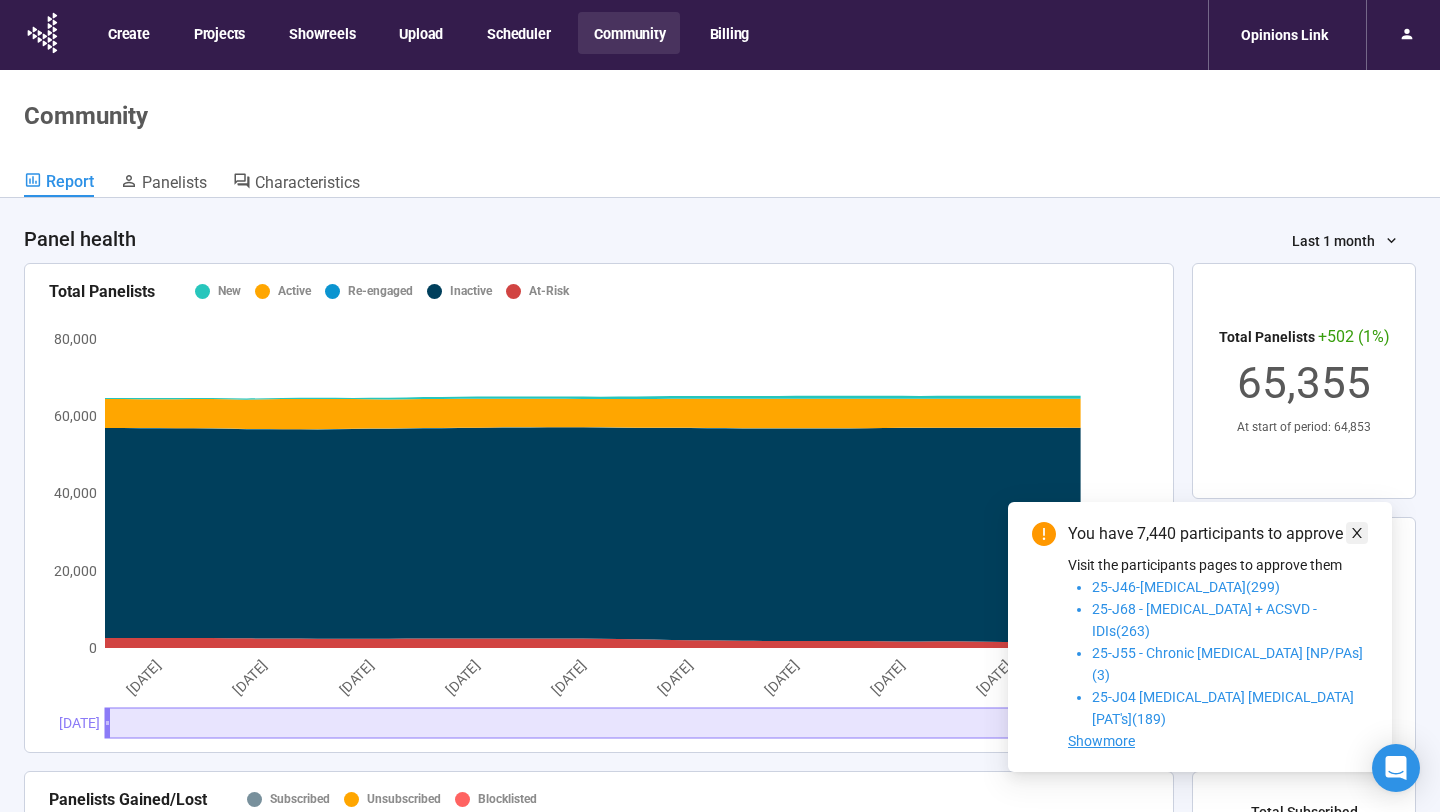 click at bounding box center [1357, 533] 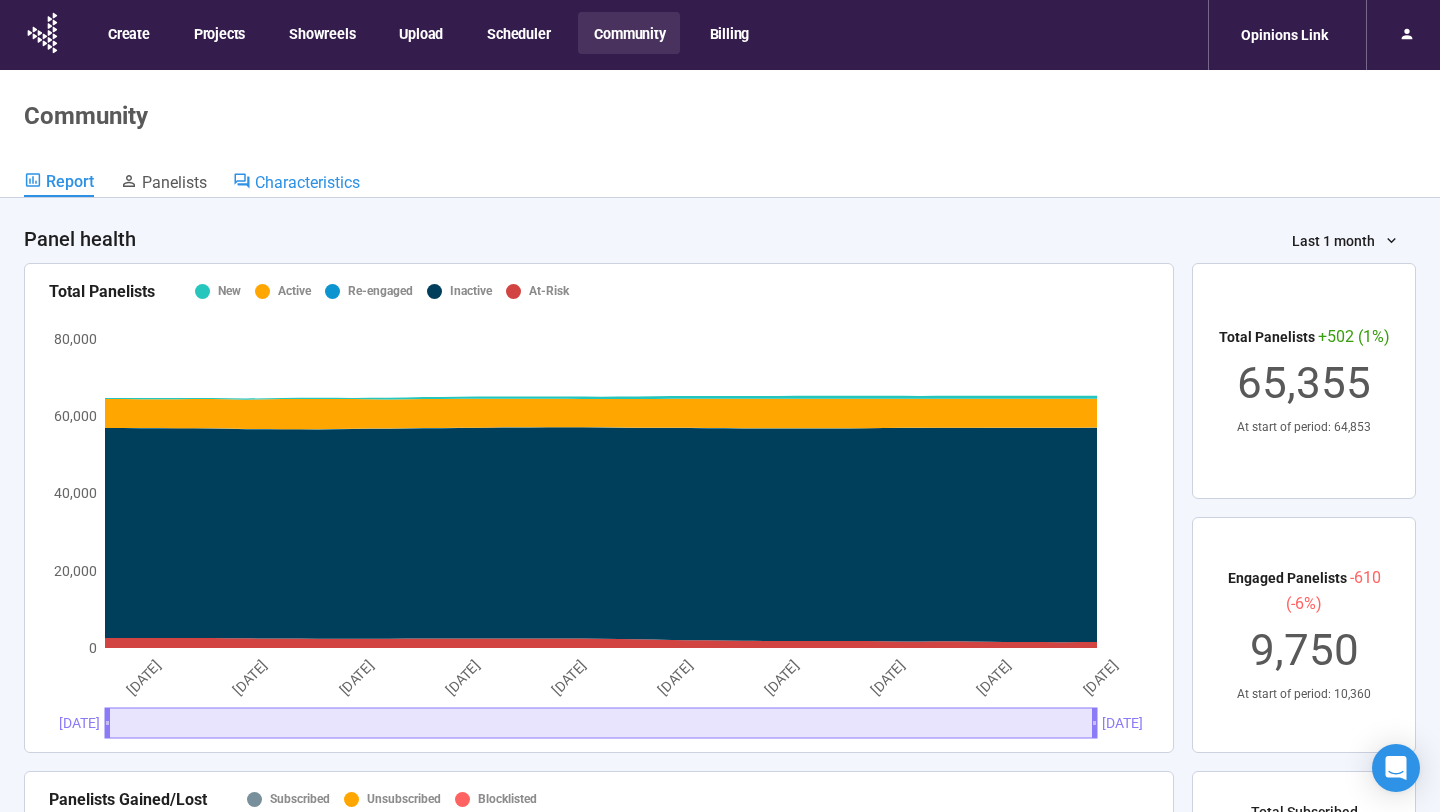 click on "Characteristics" at bounding box center (307, 182) 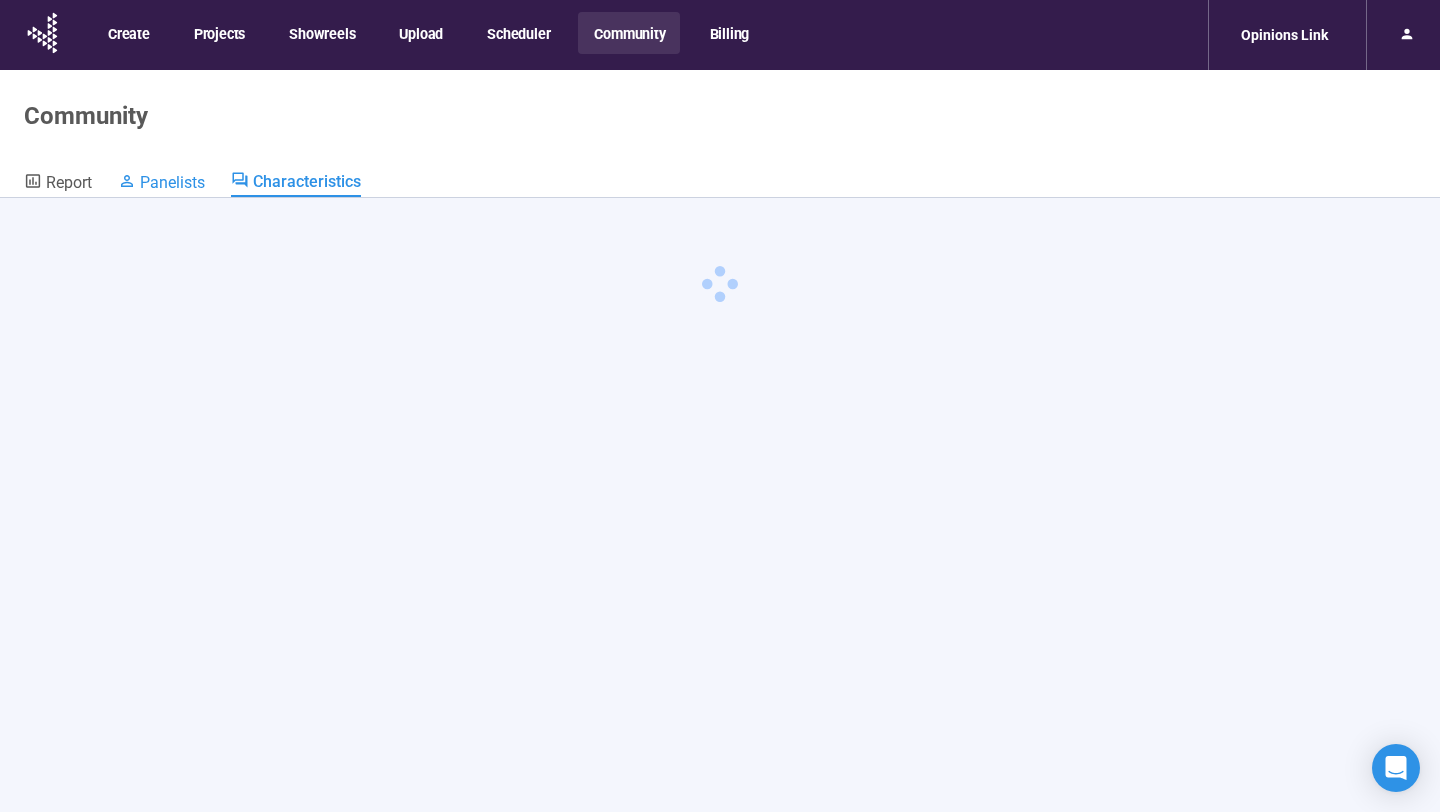click on "Panelists" at bounding box center [172, 182] 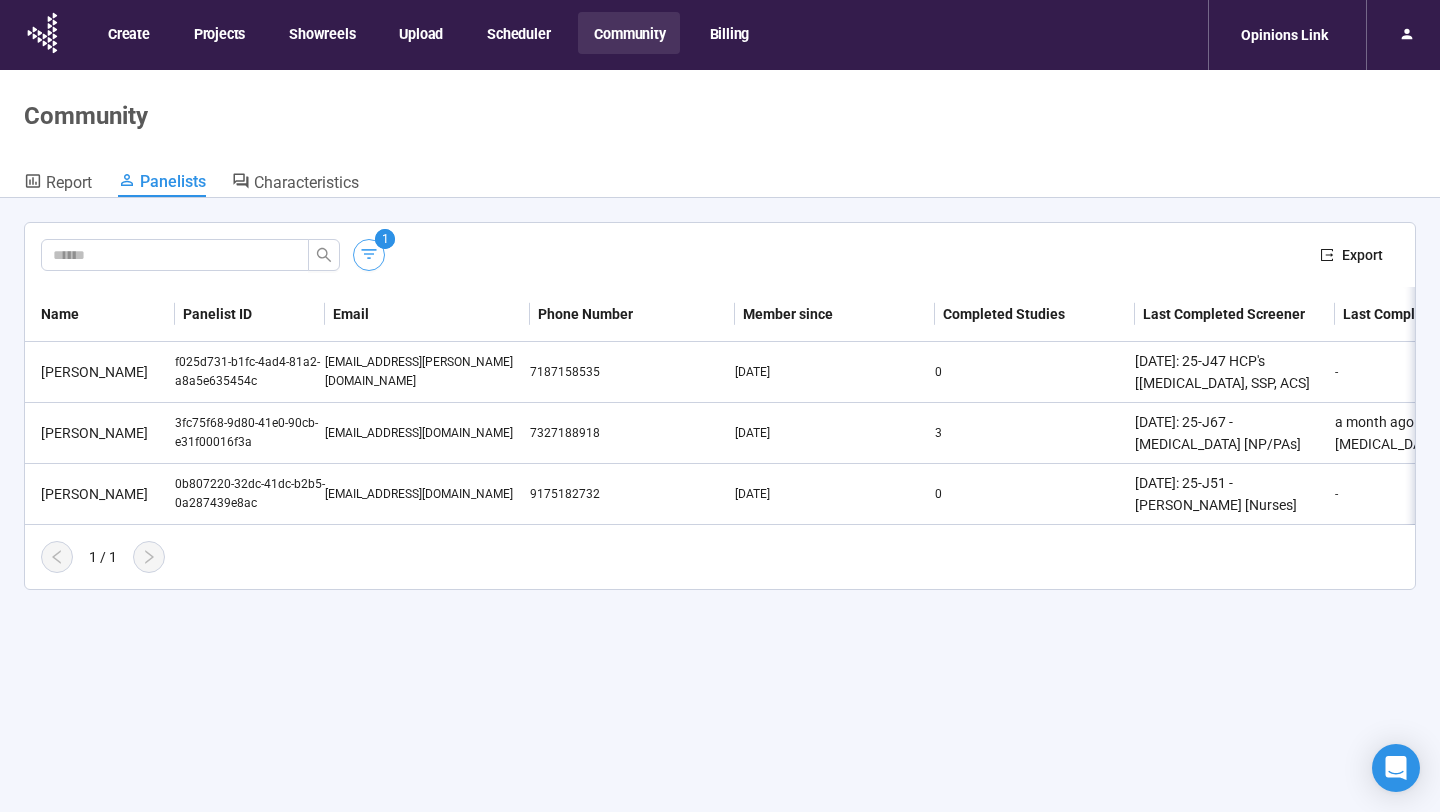 click 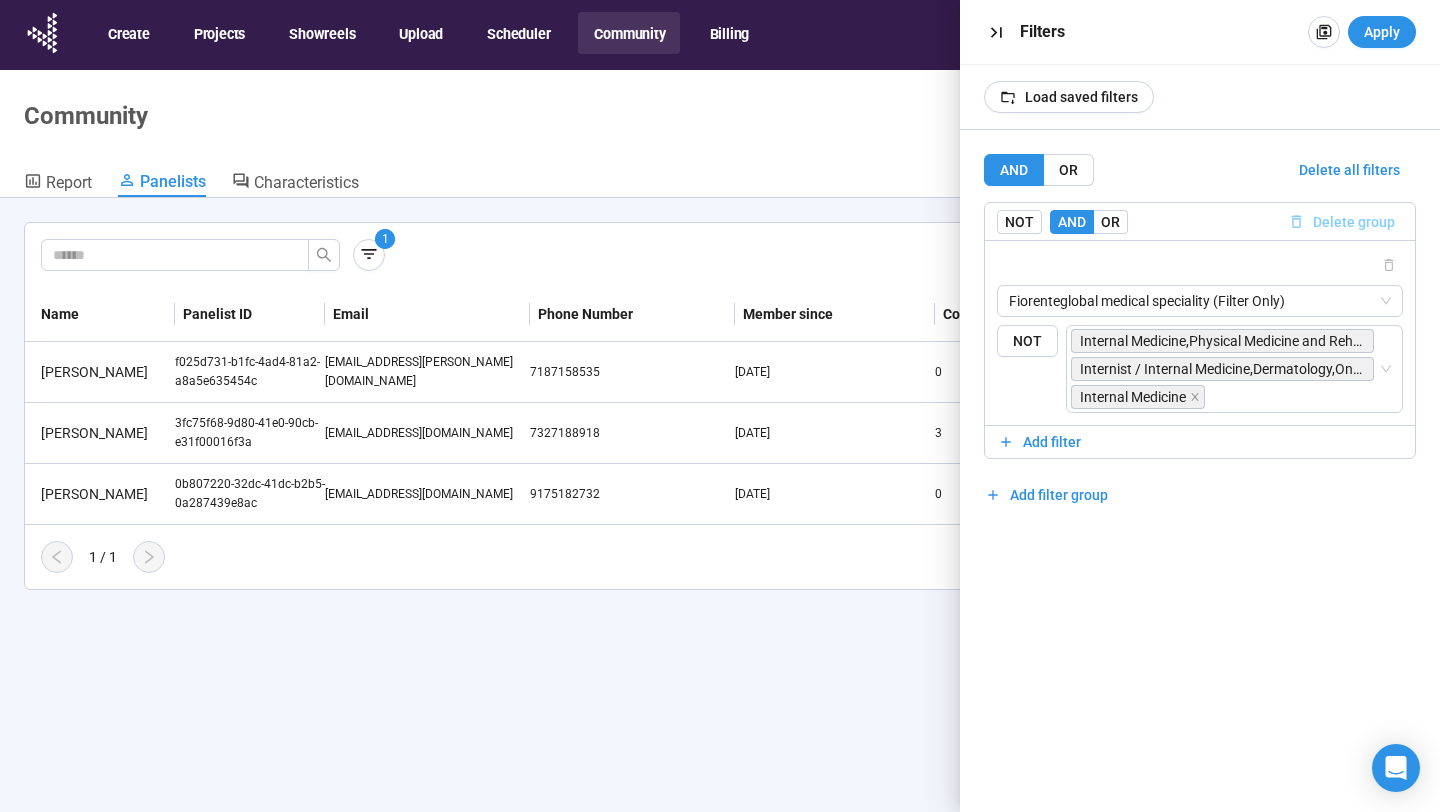 click on "Delete group" at bounding box center [1354, 222] 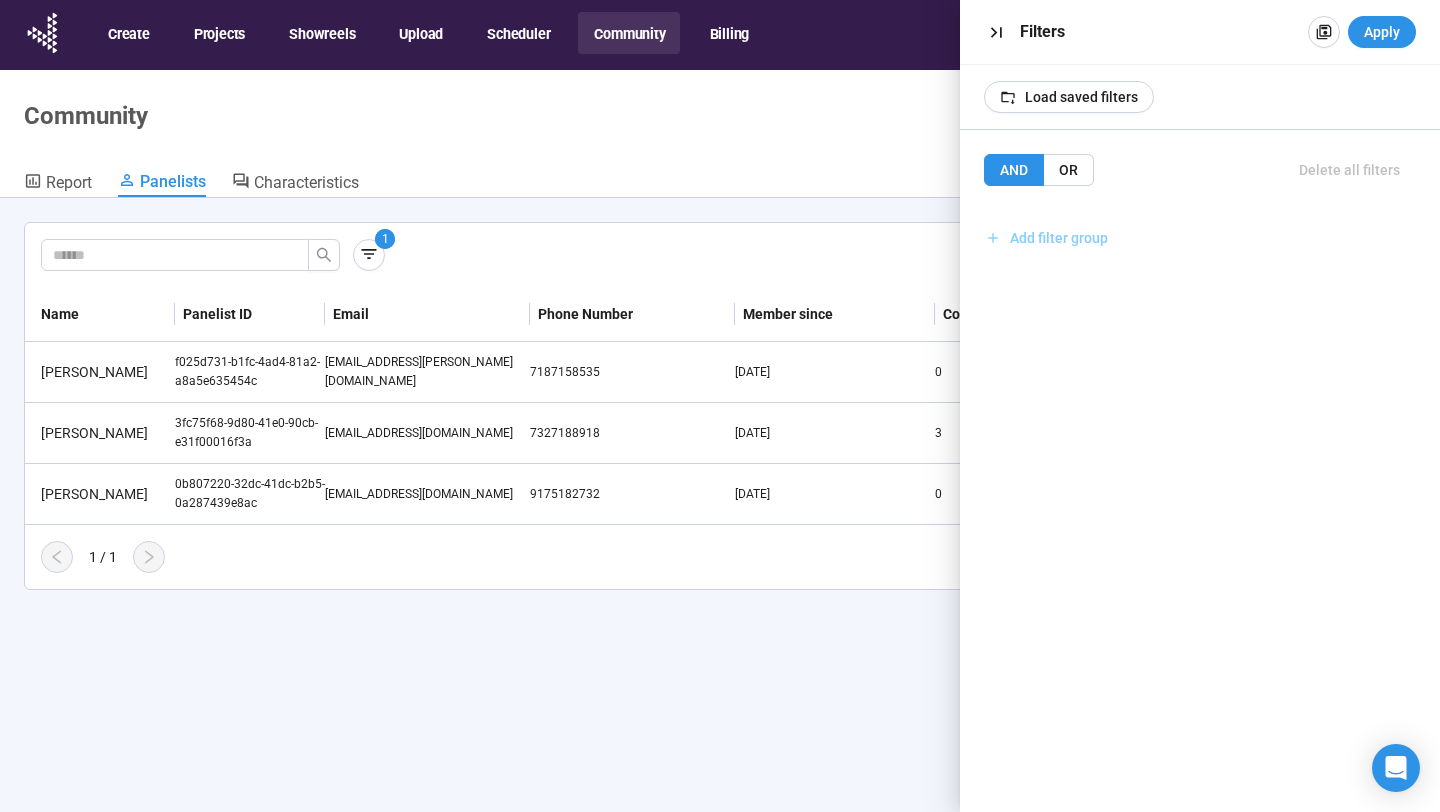click on "Add filter group" at bounding box center [1059, 238] 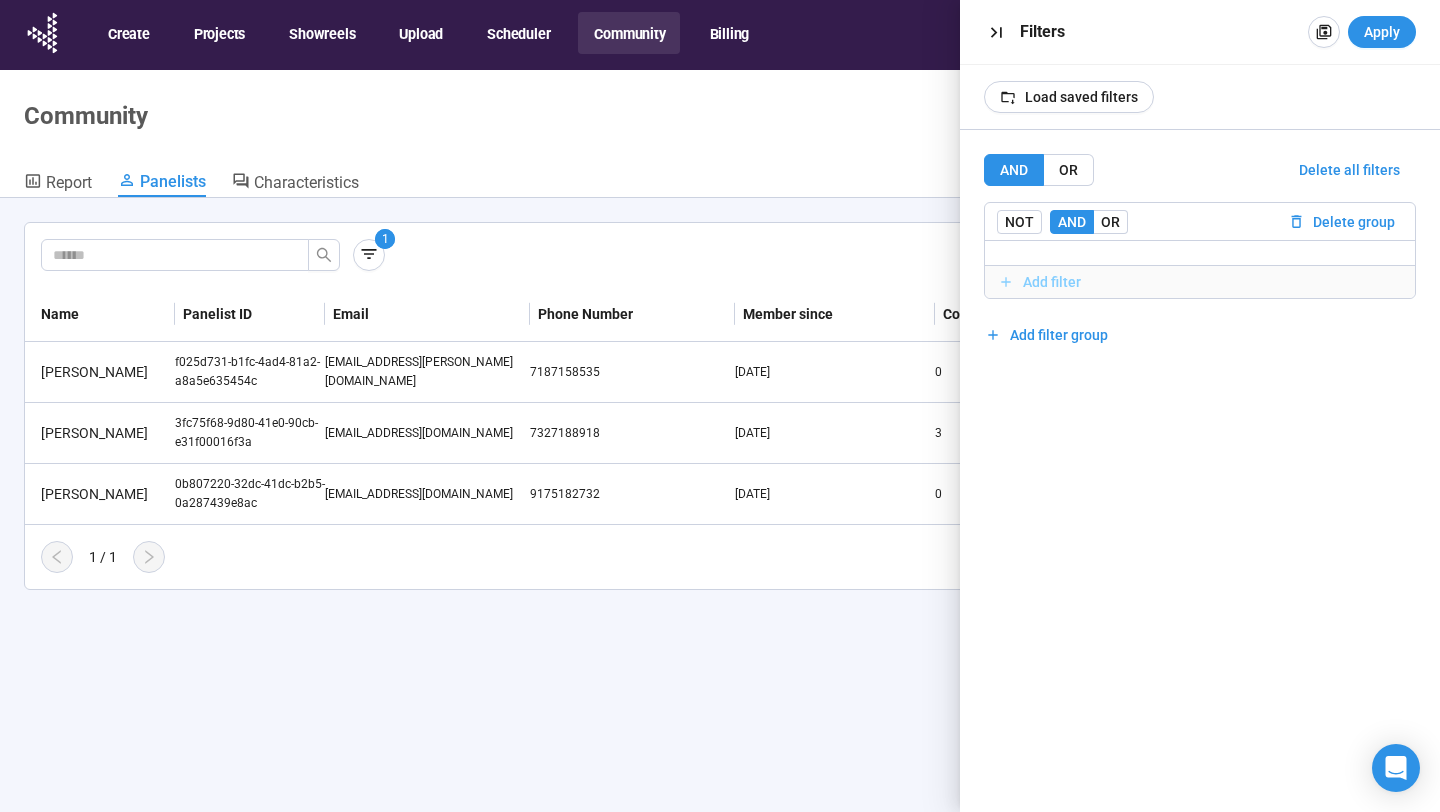 click on "Add filter" at bounding box center (1052, 282) 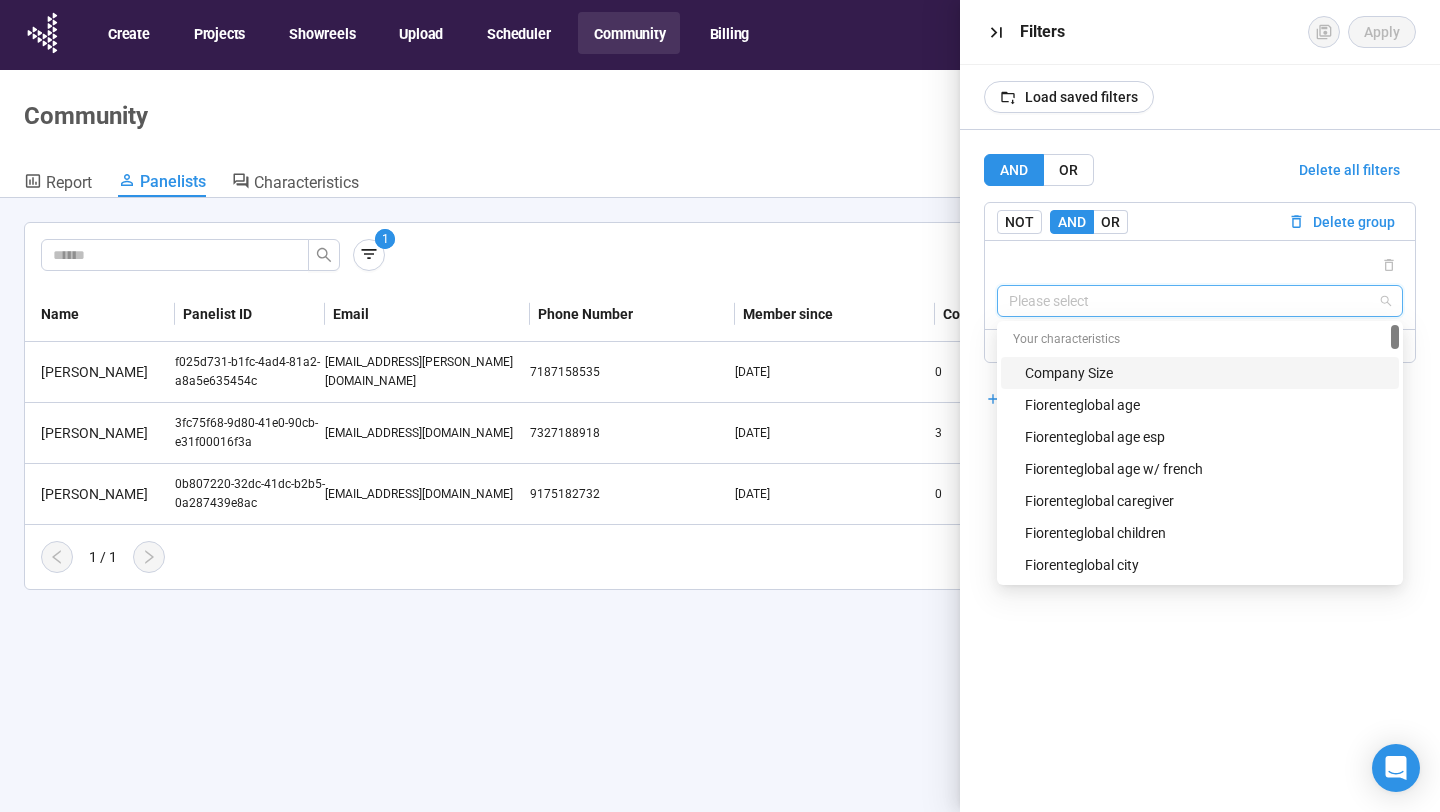 click at bounding box center (1200, 301) 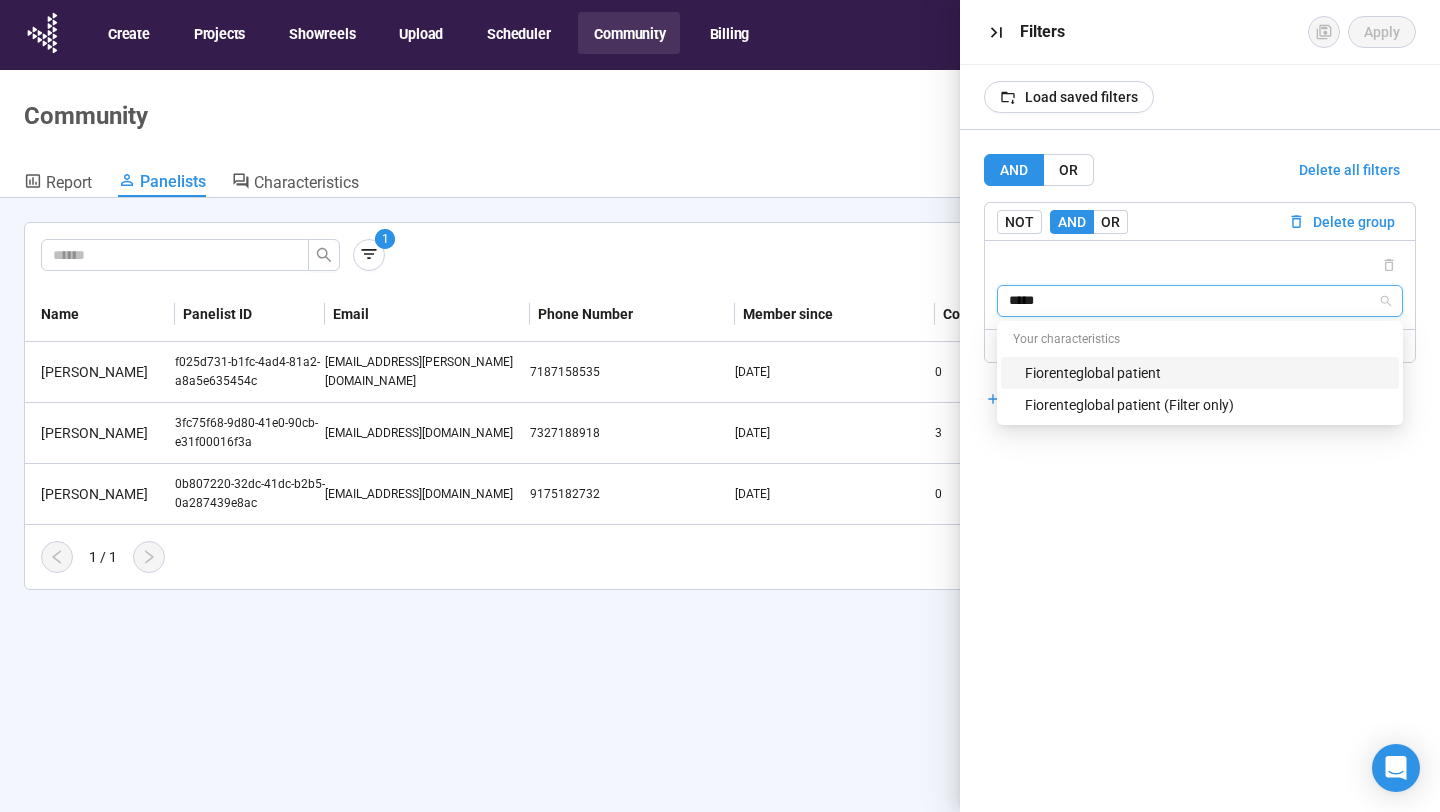 type on "*****" 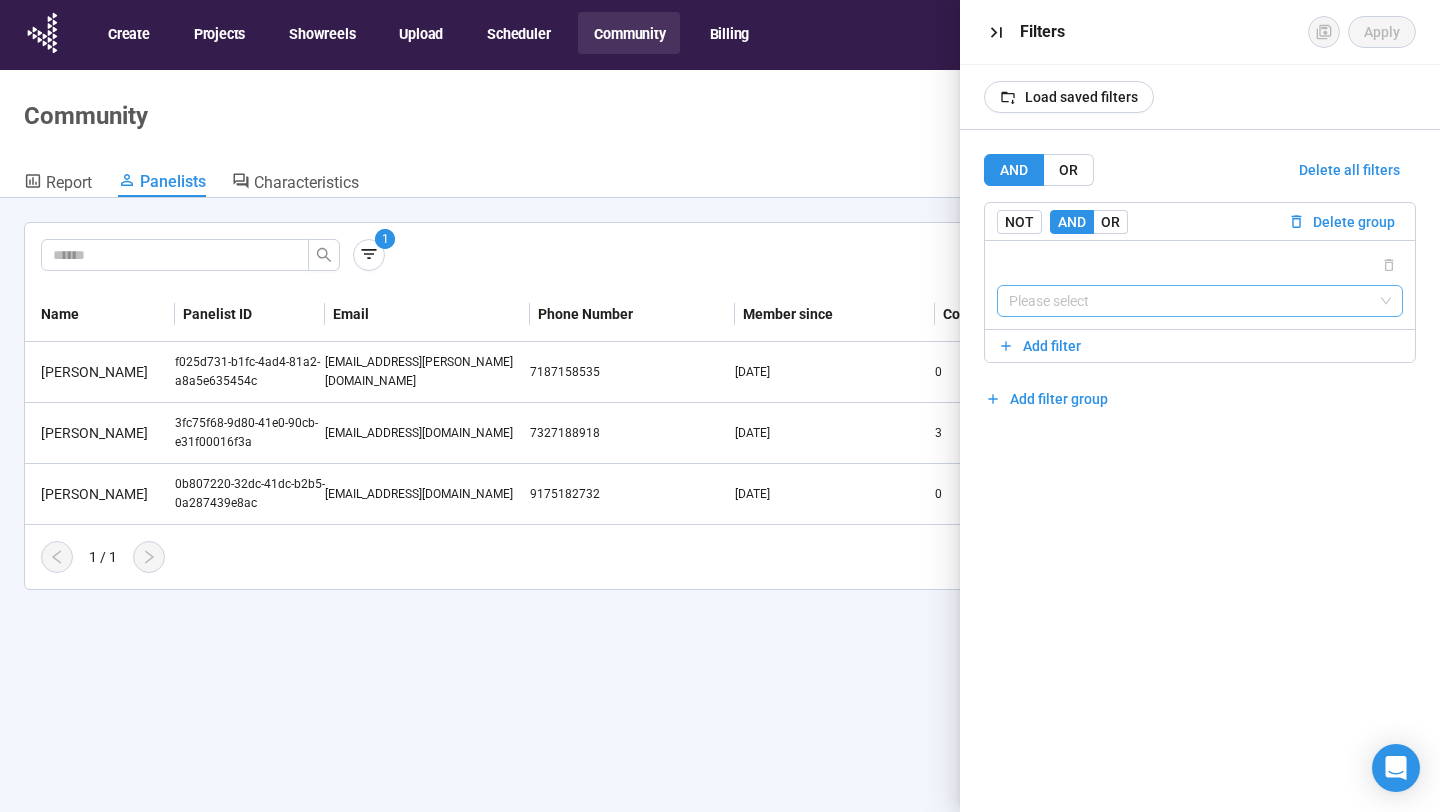 click on "AND OR Delete all filters NOT AND OR Delete group Please select {"type":"RESPONSE","characteristicId":"824ee3aa-9a3c-49f9-ac52-e3e390983580","op":"IS","subtype":"ID","rowId":""} {"type":"RESPONSE","characteristicId":"39675cf5-e402-4b4b-9d74-7a57f380339b","op":"IS","subtype":"ID","rowId":""} Your characteristics Fiorenteglobal patient Fiorenteglobal patient (Filter only) Add filter Add filter group" at bounding box center (1200, 471) 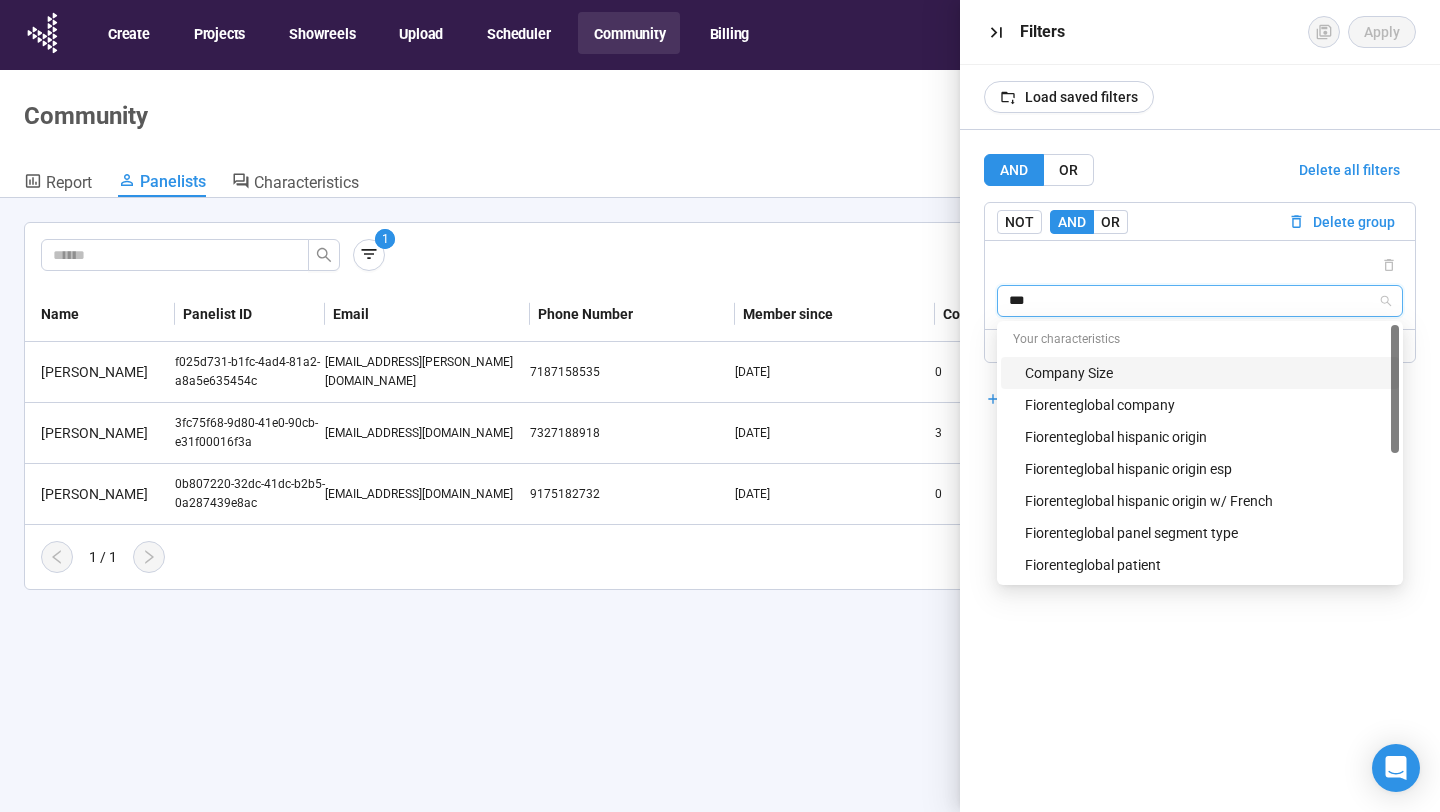 type on "****" 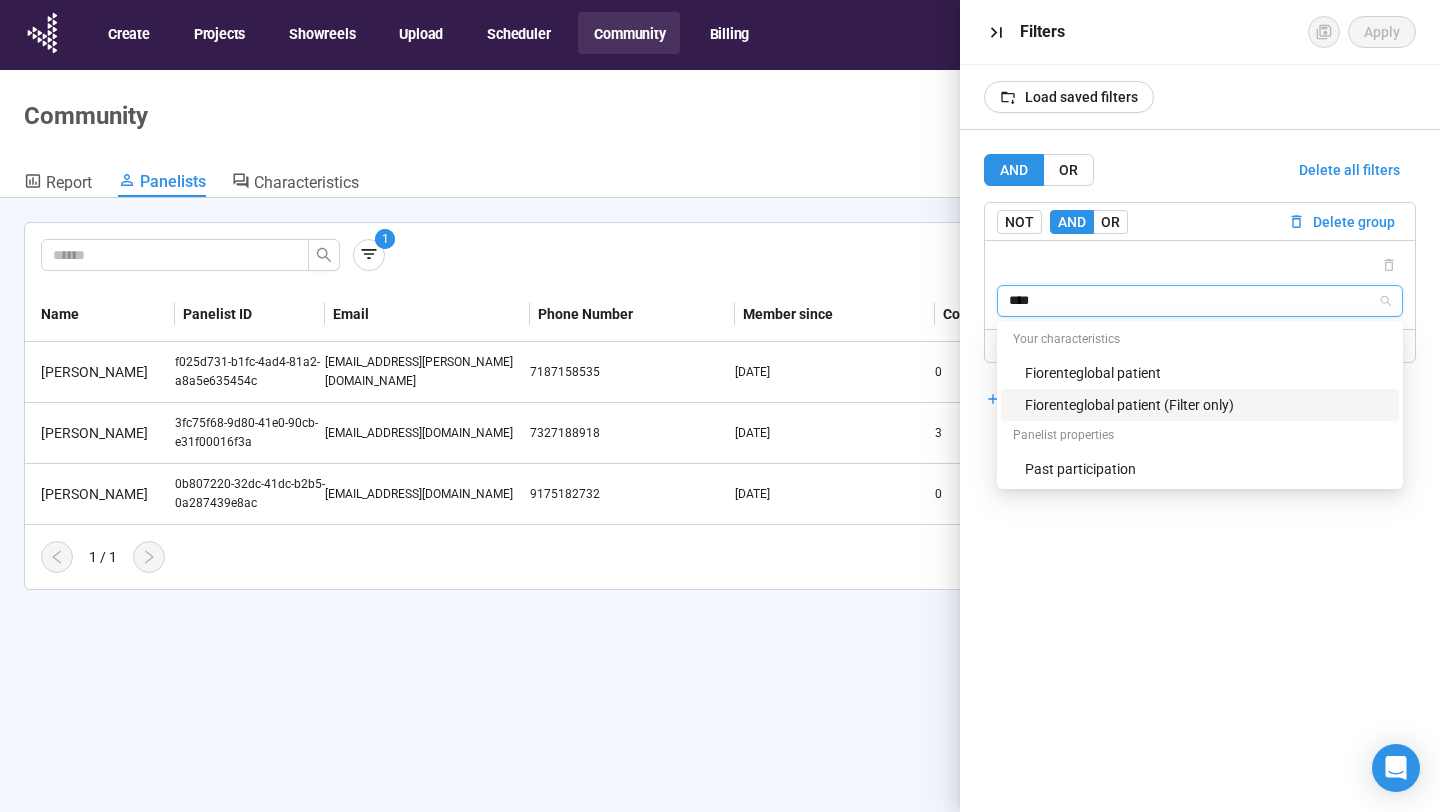 click on "Fiorenteglobal patient (Filter only)" at bounding box center [1206, 405] 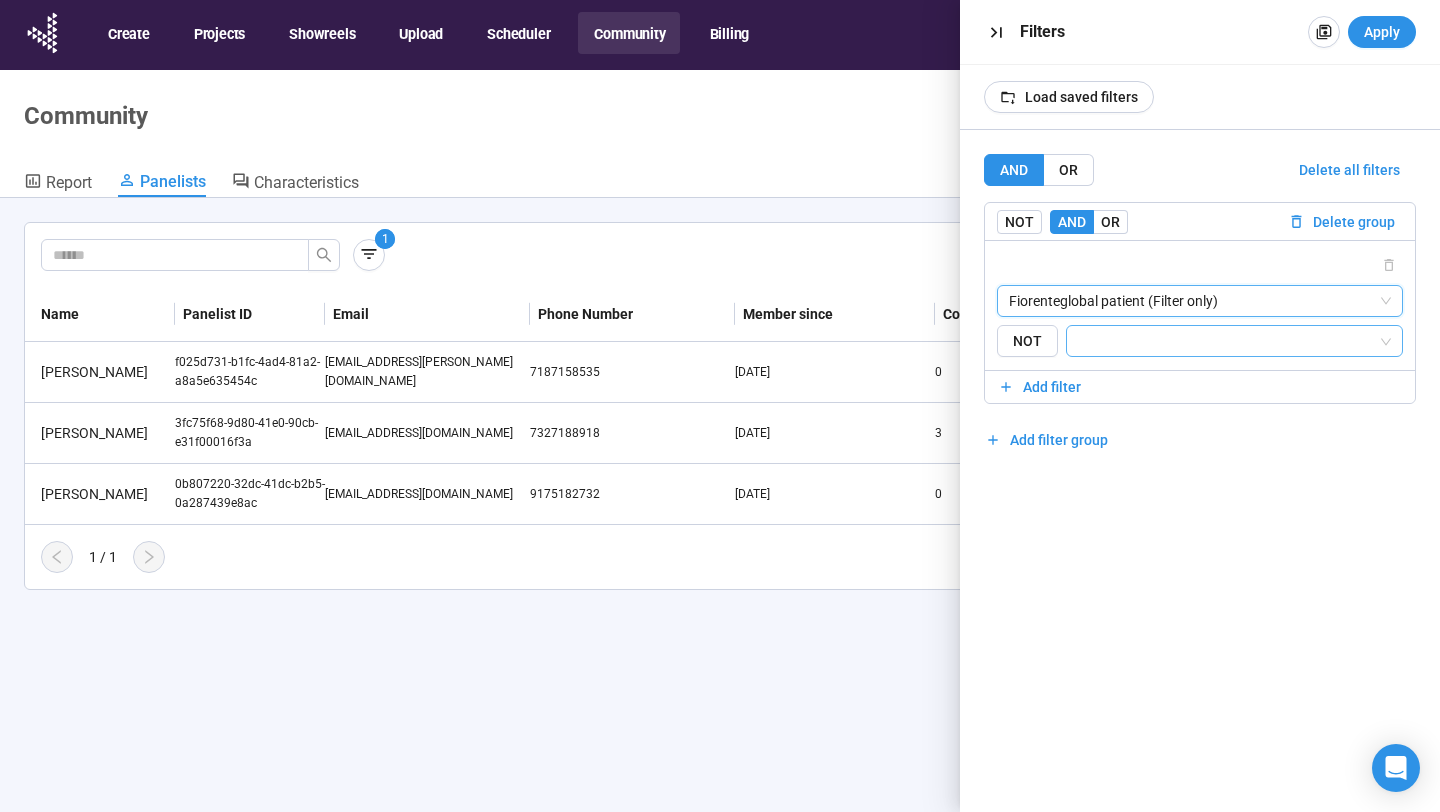click at bounding box center (1228, 341) 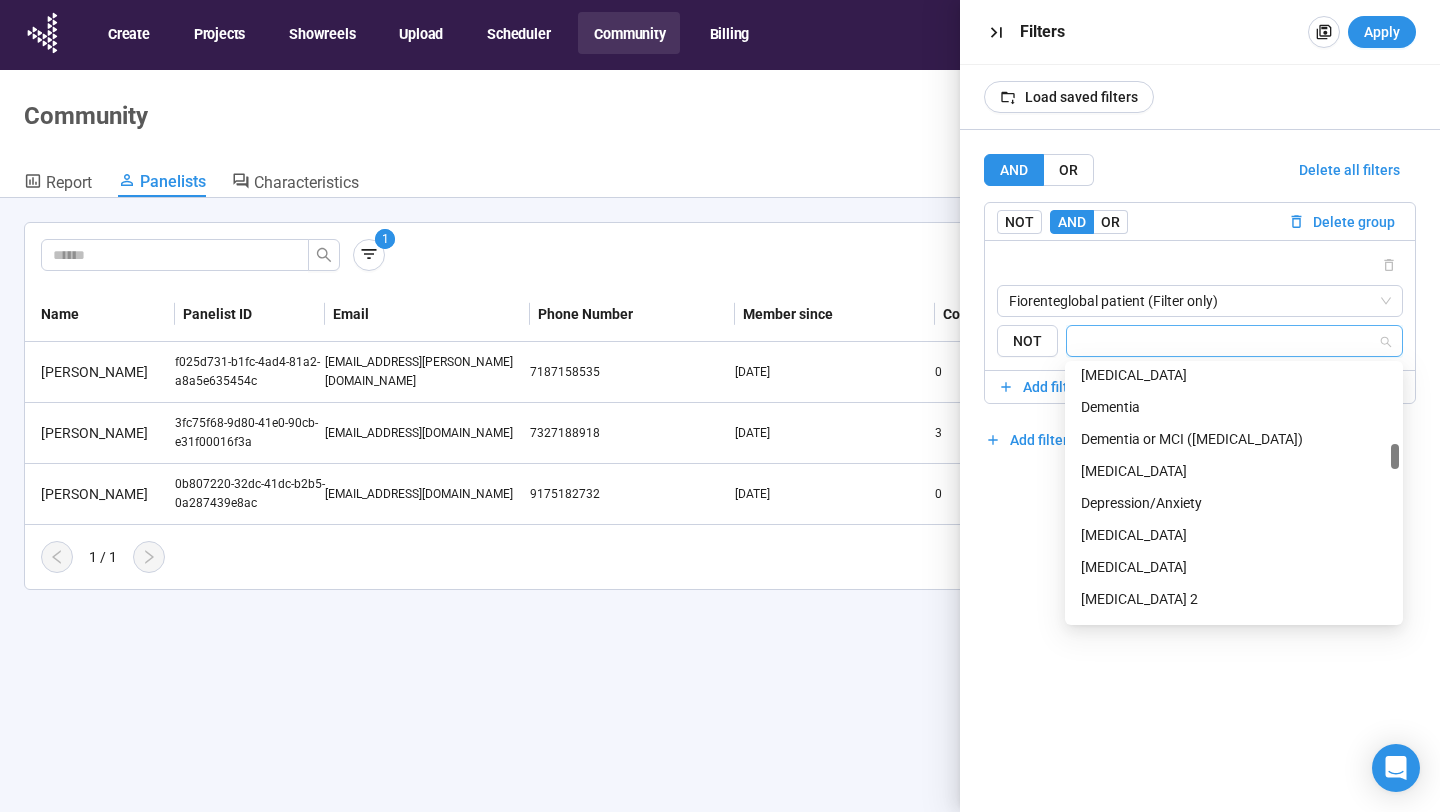 scroll, scrollTop: 843, scrollLeft: 0, axis: vertical 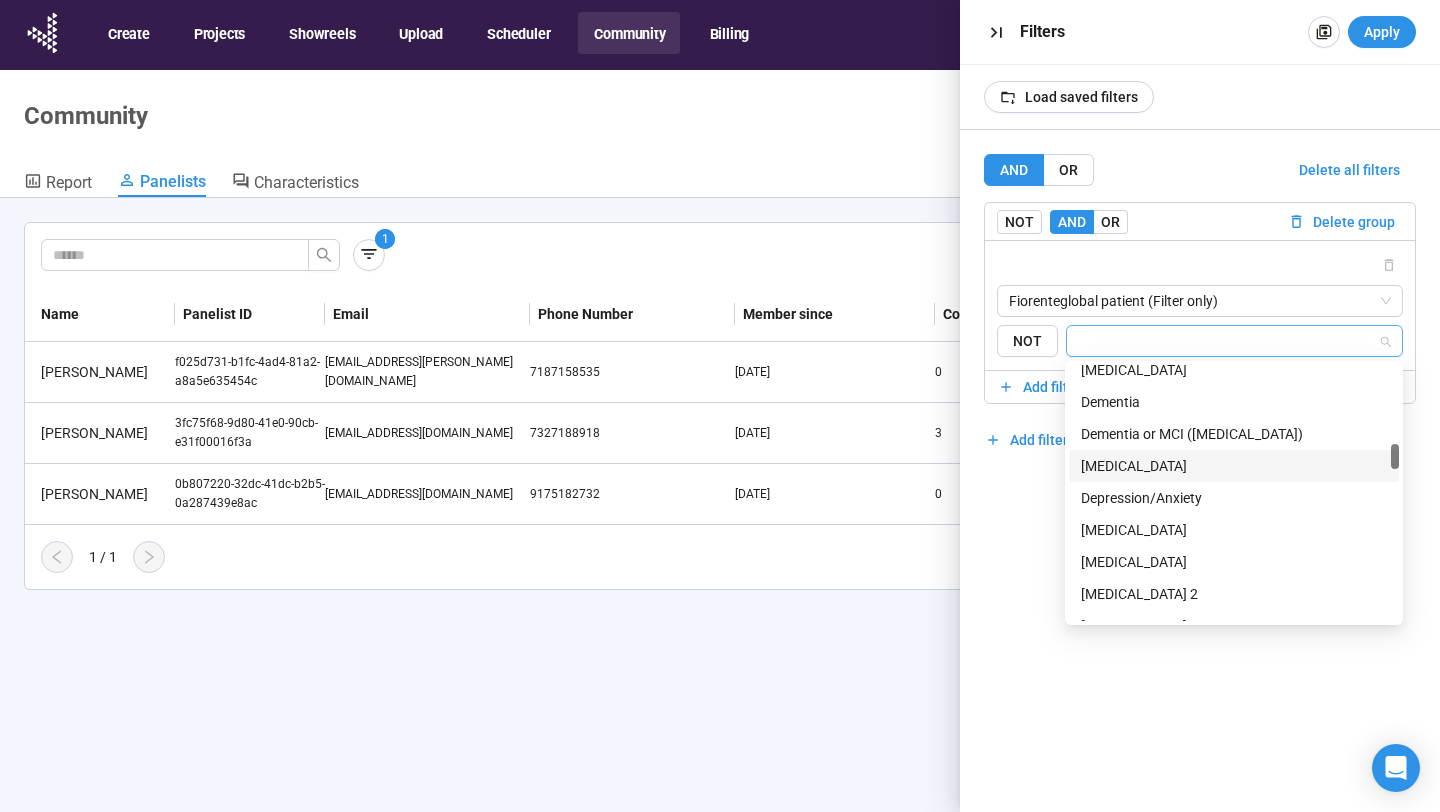 click on "Depression" at bounding box center (1234, 466) 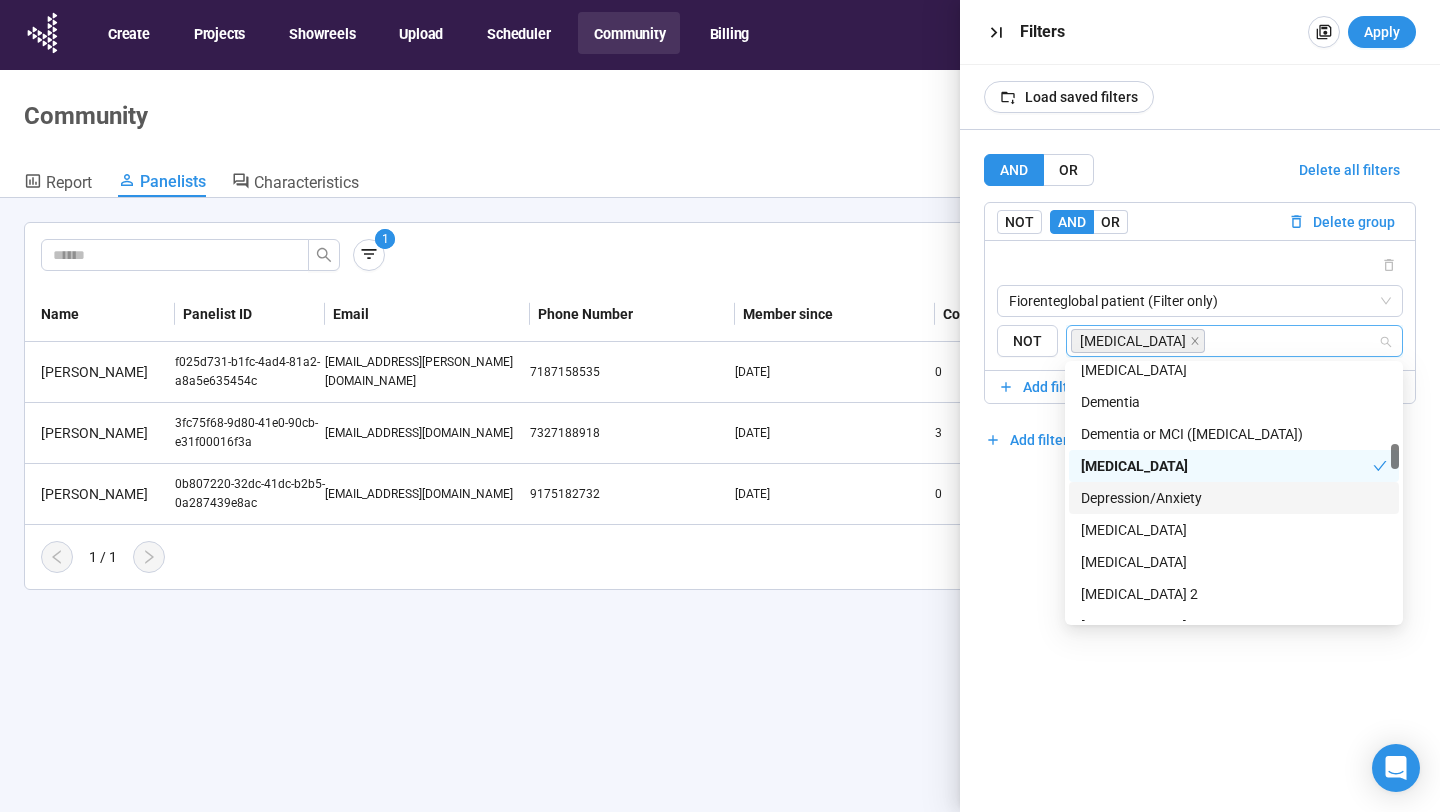 click on "Depression/Anxiety" at bounding box center (1234, 498) 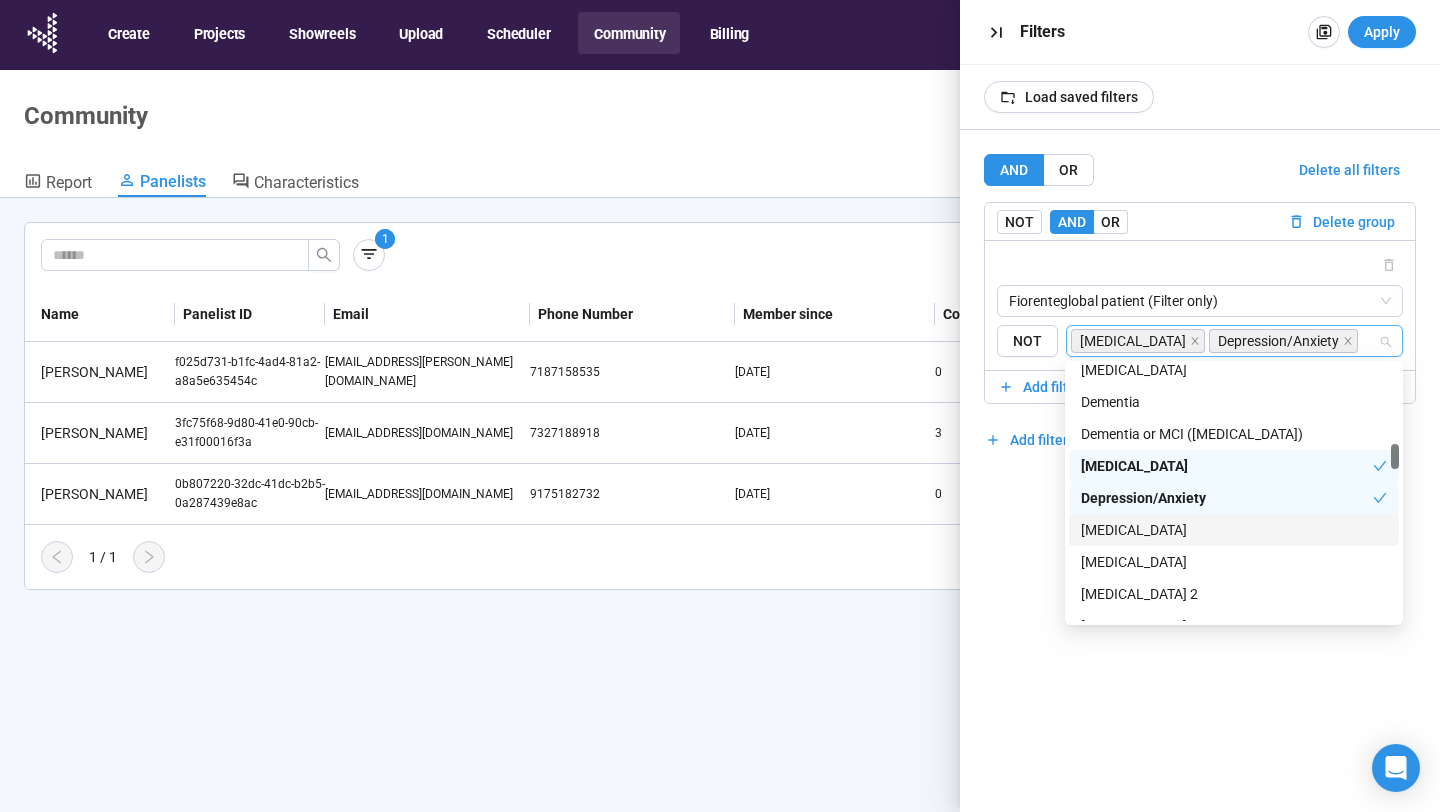 click on "AND OR Delete all filters NOT AND OR Delete group Fiorenteglobal patient (Filter only) {"type":"RESPONSE","characteristicId":"824ee3aa-9a3c-49f9-ac52-e3e390983580","op":"IS","subtype":"ID","rowId":""} {"type":"RESPONSE","characteristicId":"39675cf5-e402-4b4b-9d74-7a57f380339b","op":"IS","subtype":"ID","rowId":""} Your characteristics Fiorenteglobal patient Fiorenteglobal patient (Filter only) Panelist properties Past participation NOT Depression Depression/Anxiety   Add filter Add filter group" at bounding box center (1200, 471) 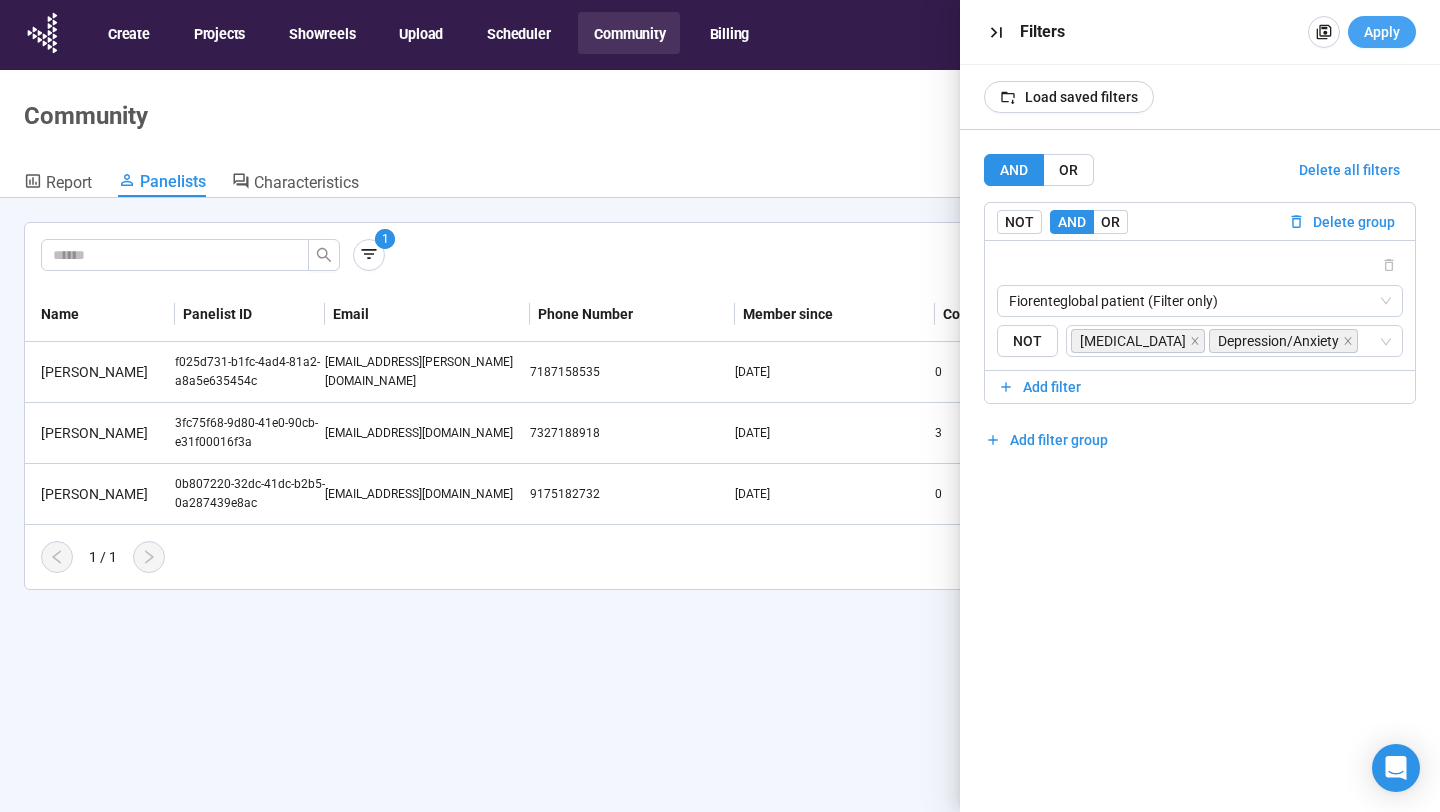 click on "Apply" at bounding box center (1382, 32) 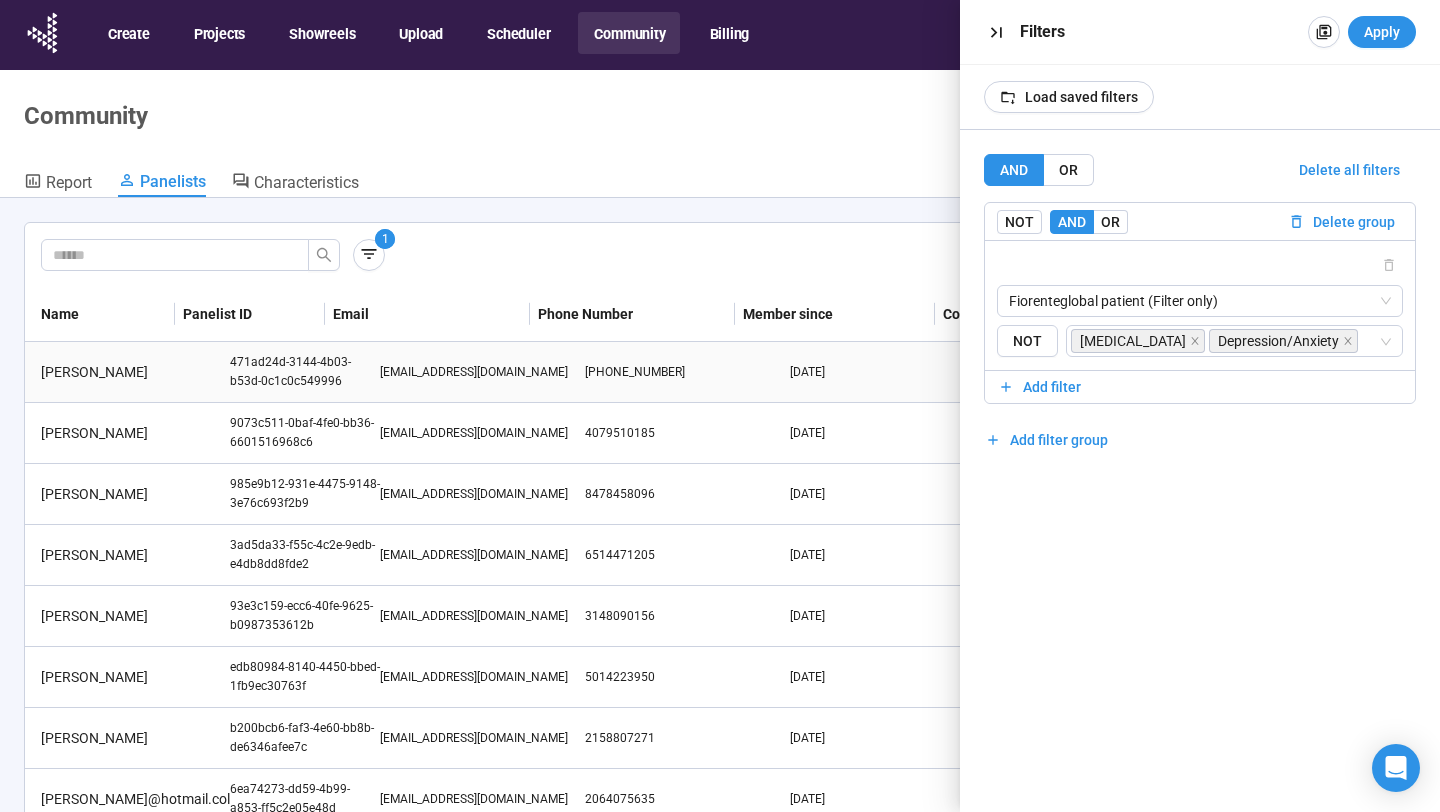 scroll, scrollTop: 183, scrollLeft: 0, axis: vertical 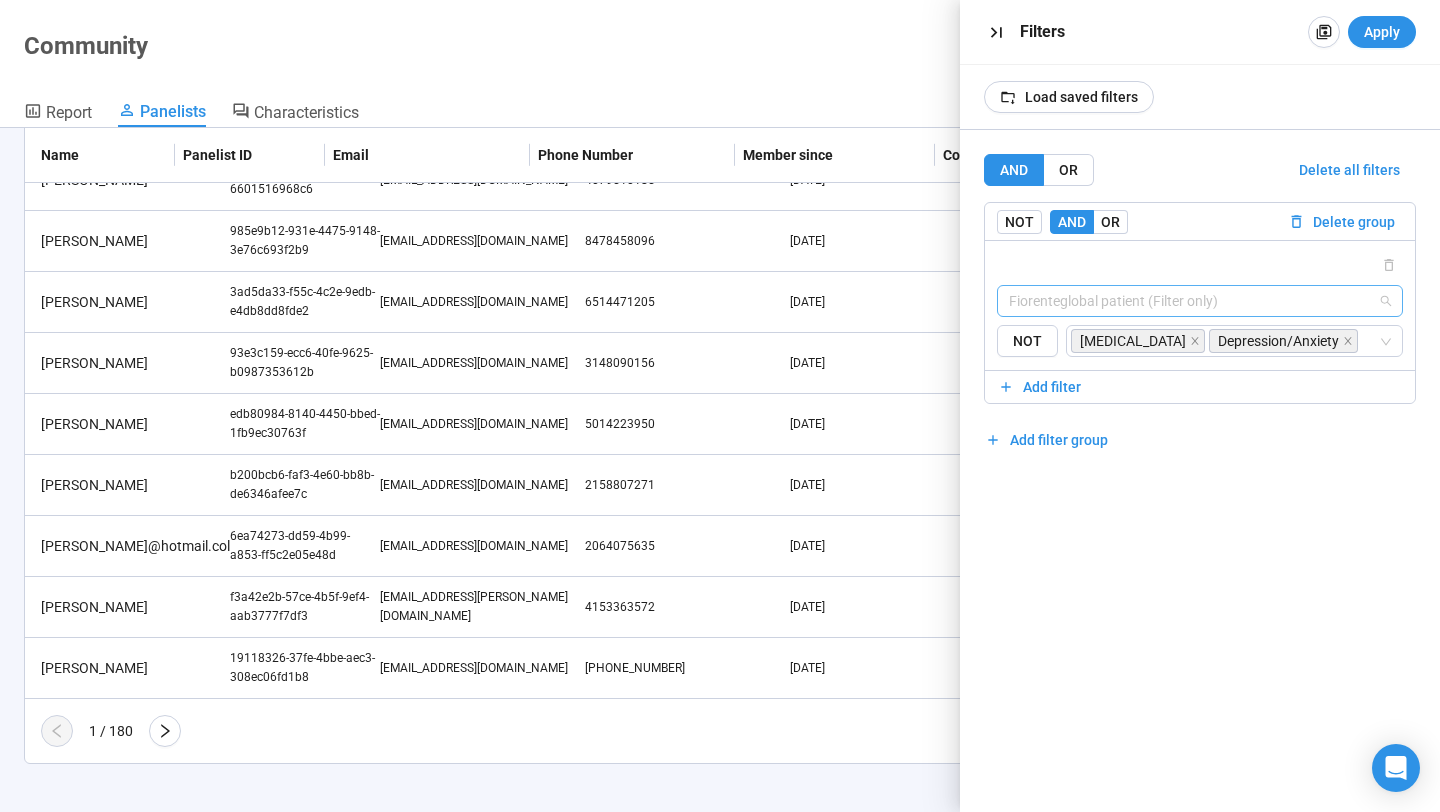 click on "Fiorenteglobal patient (Filter only)" at bounding box center [1200, 301] 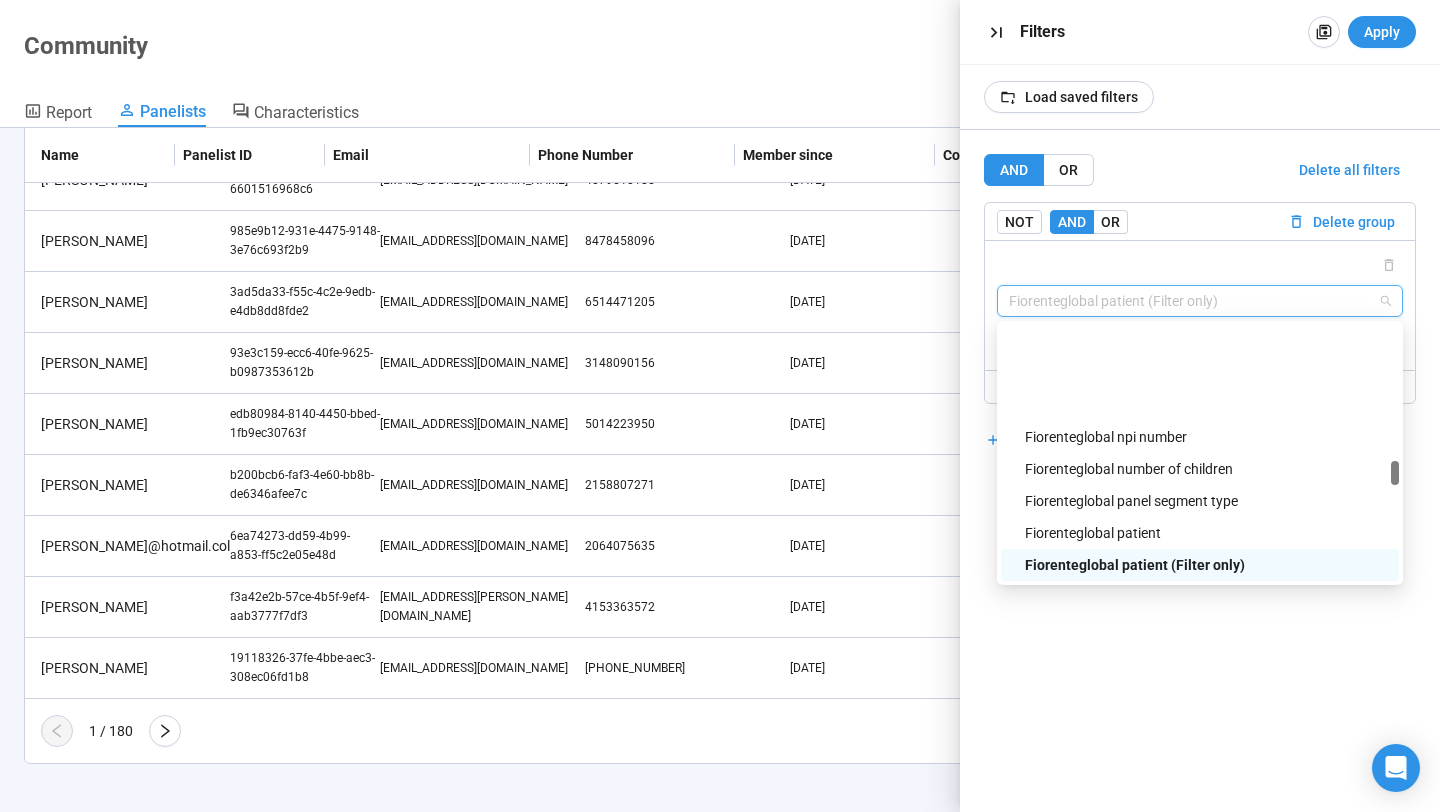 scroll, scrollTop: 1524, scrollLeft: 0, axis: vertical 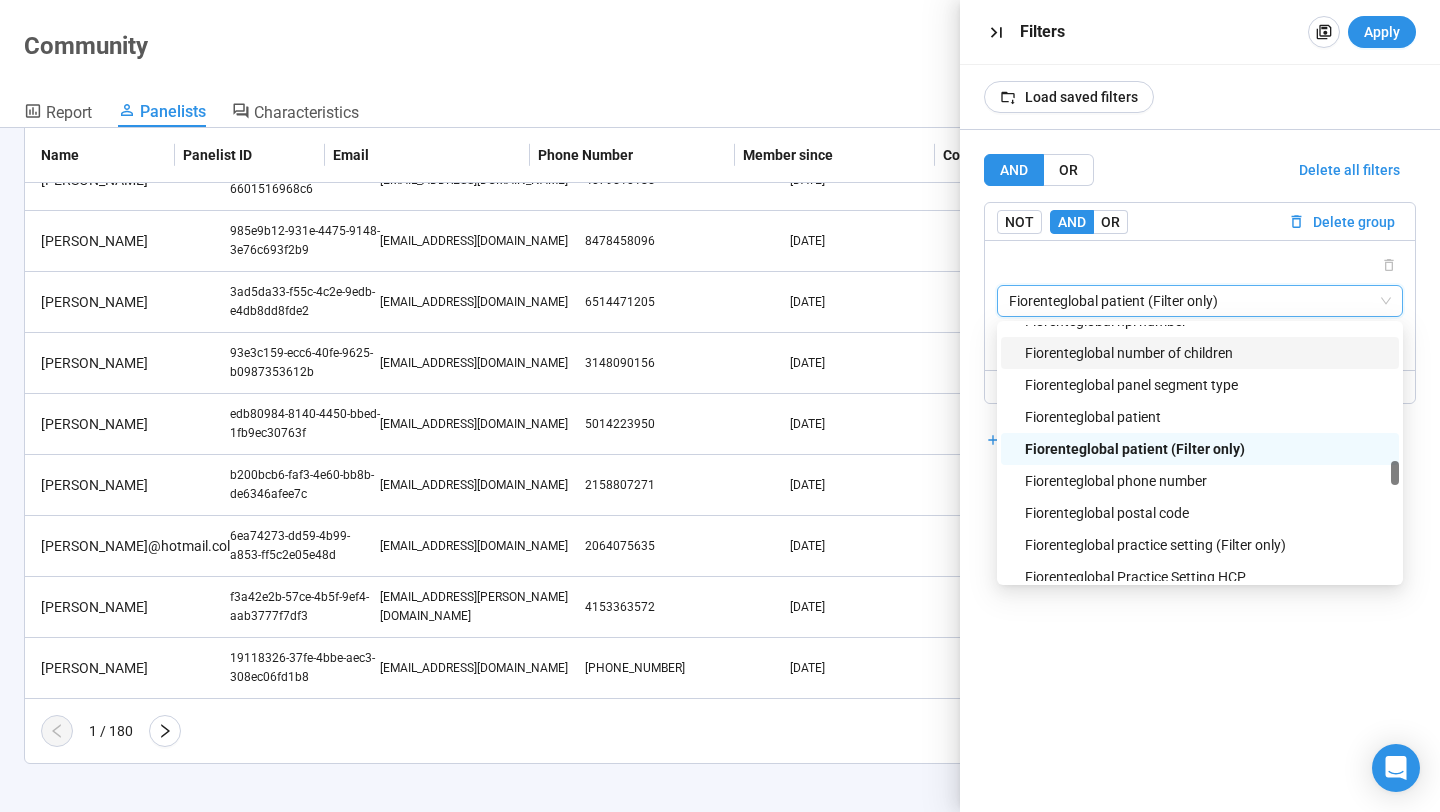 click on "Fiorenteglobal patient (Filter only)" at bounding box center [1200, 301] 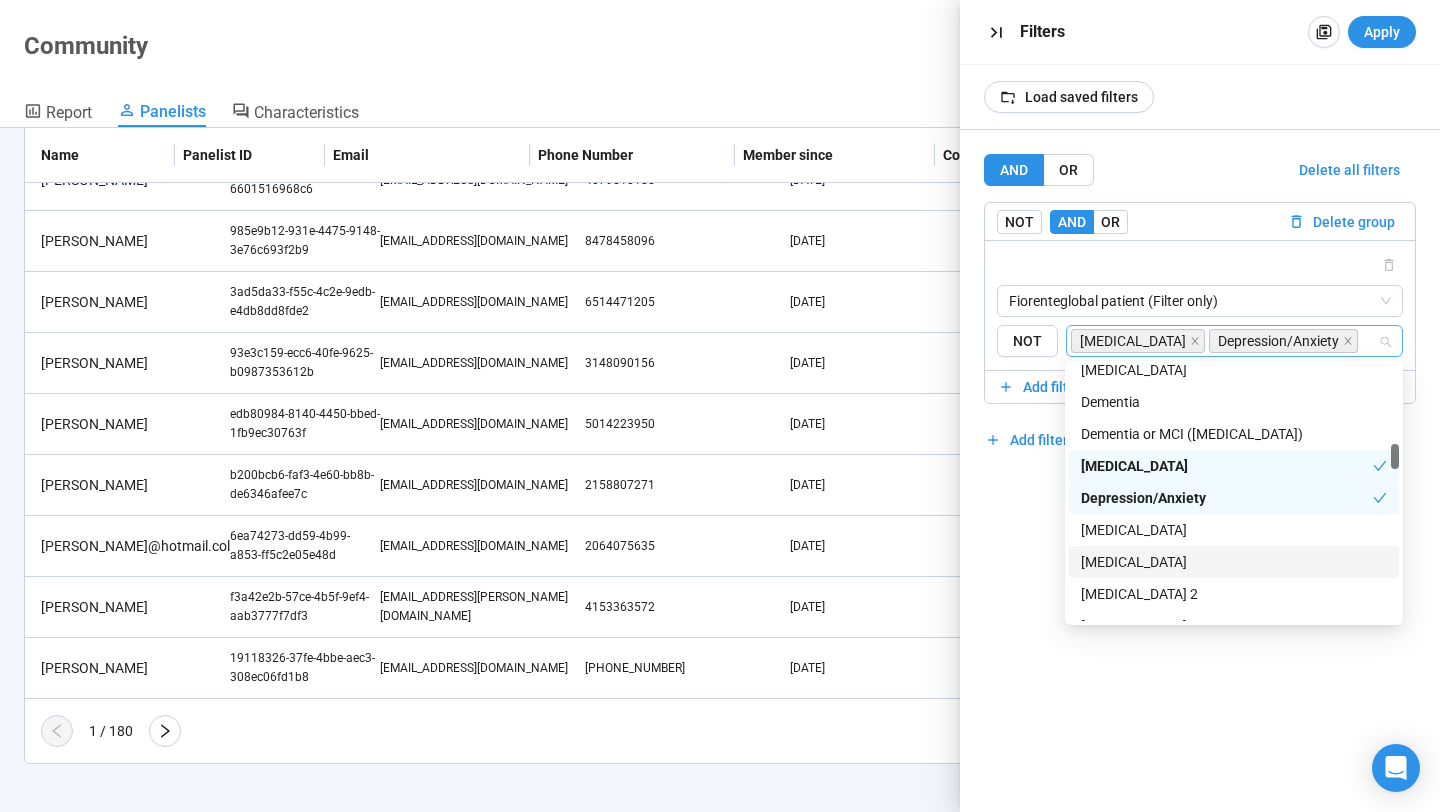click at bounding box center [1370, 341] 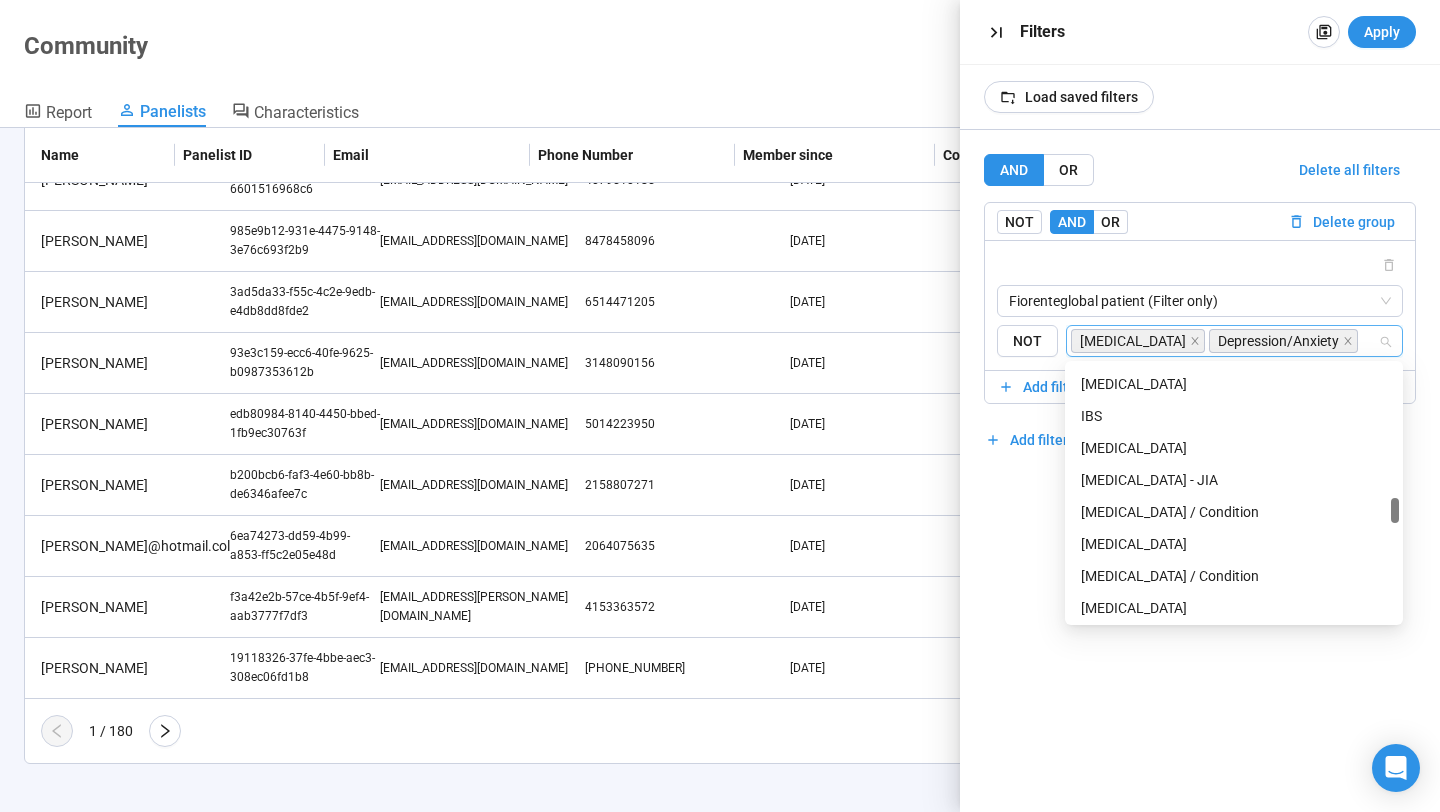 scroll, scrollTop: 1719, scrollLeft: 0, axis: vertical 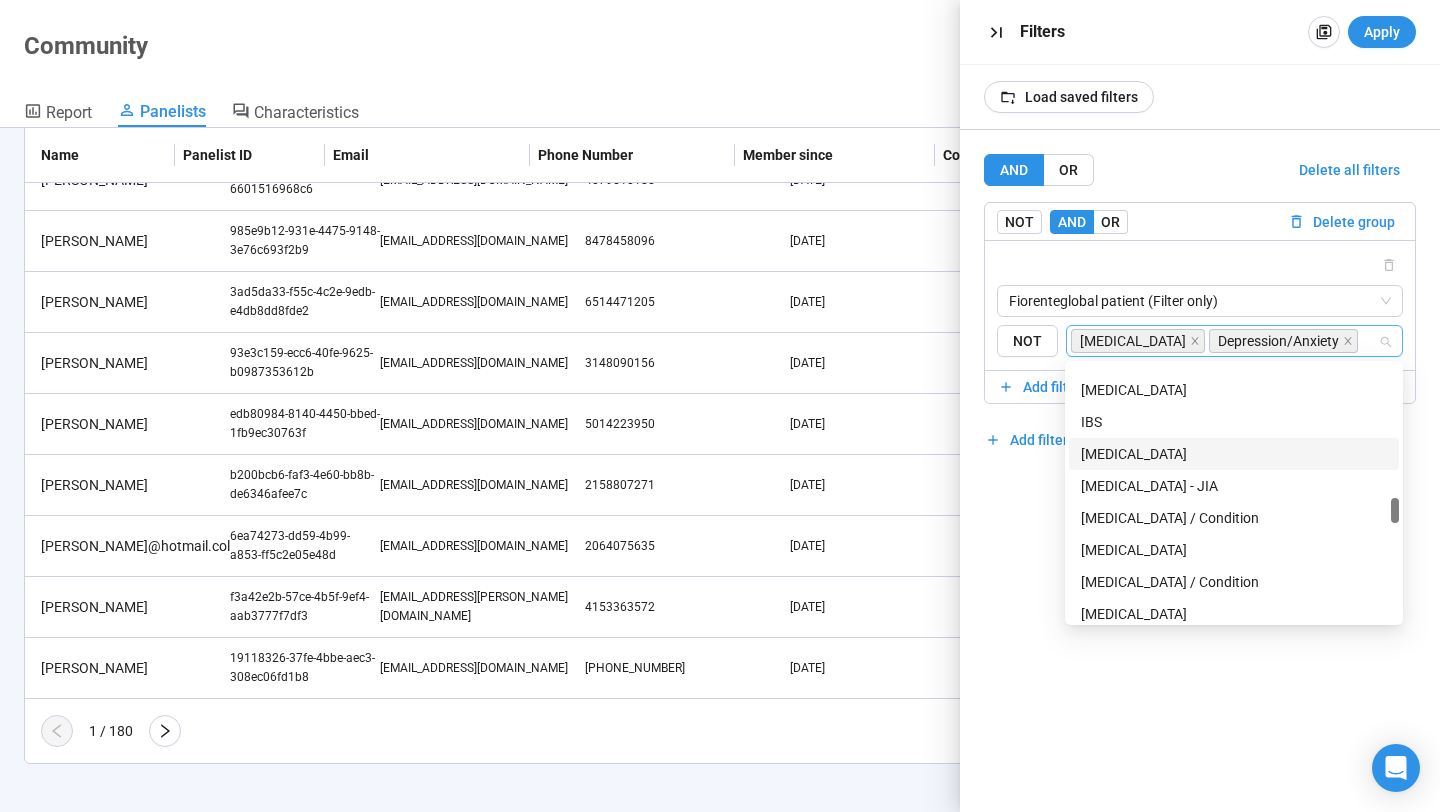 click on "Insomnia" at bounding box center (1234, 454) 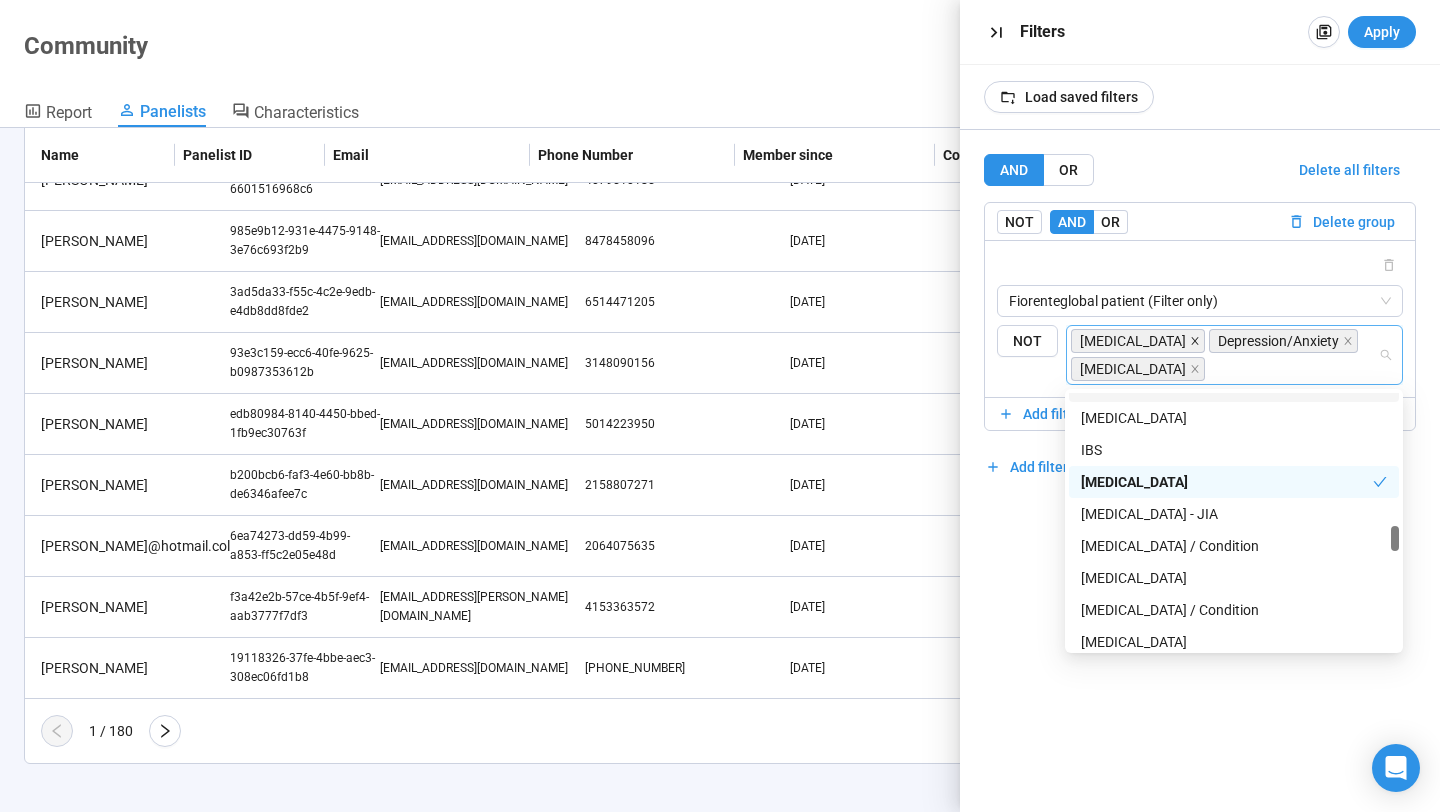 click 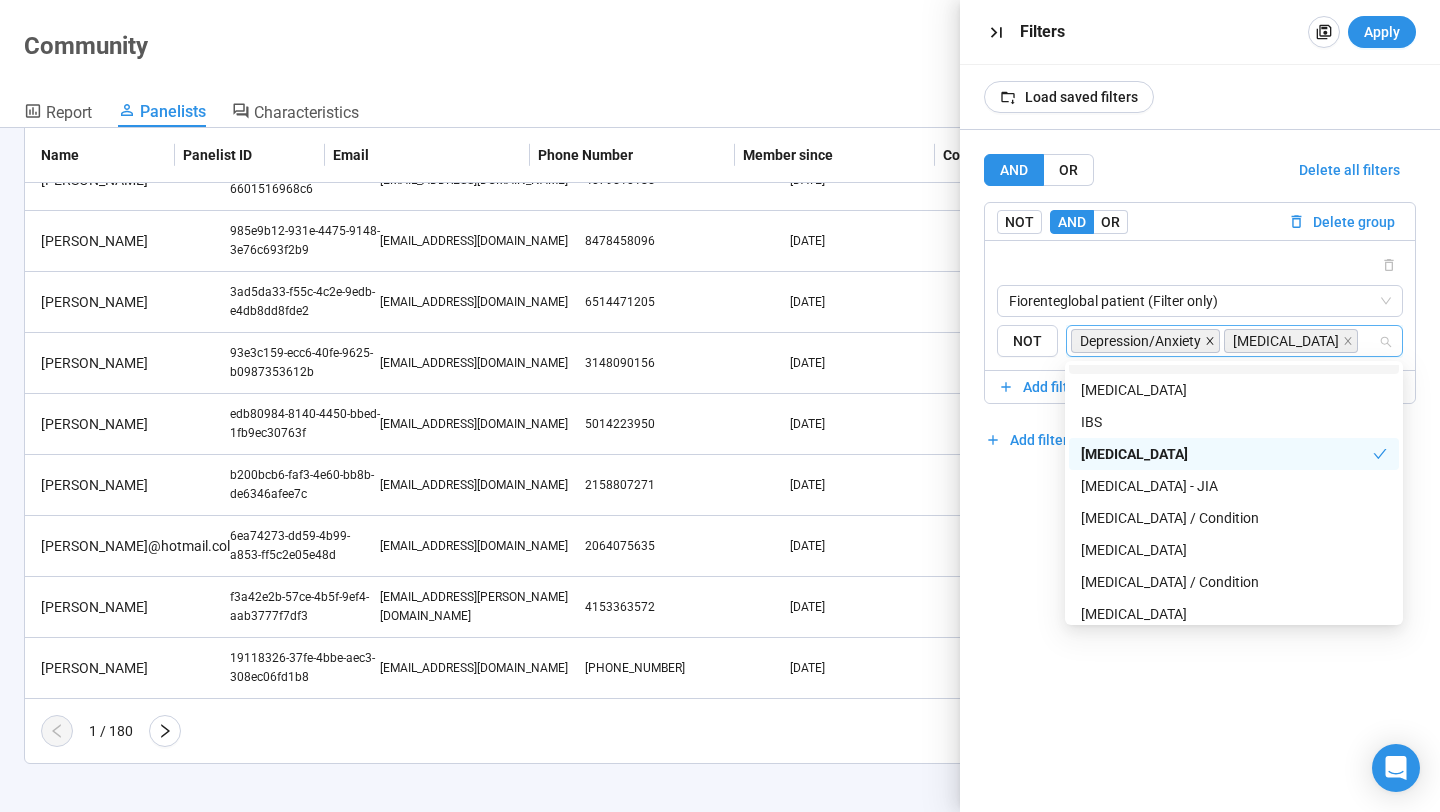 click 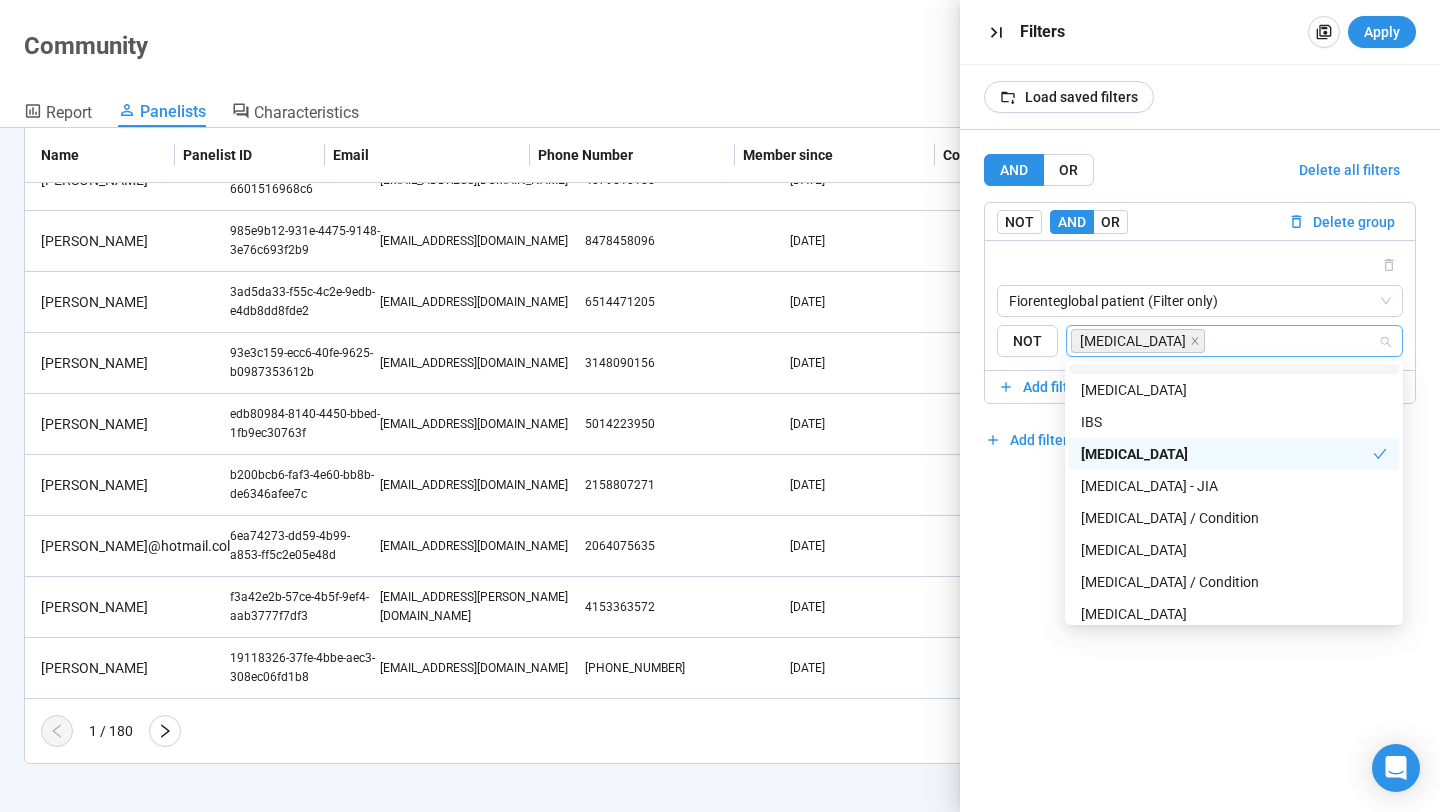 click on "Load saved filters" at bounding box center [1200, 97] 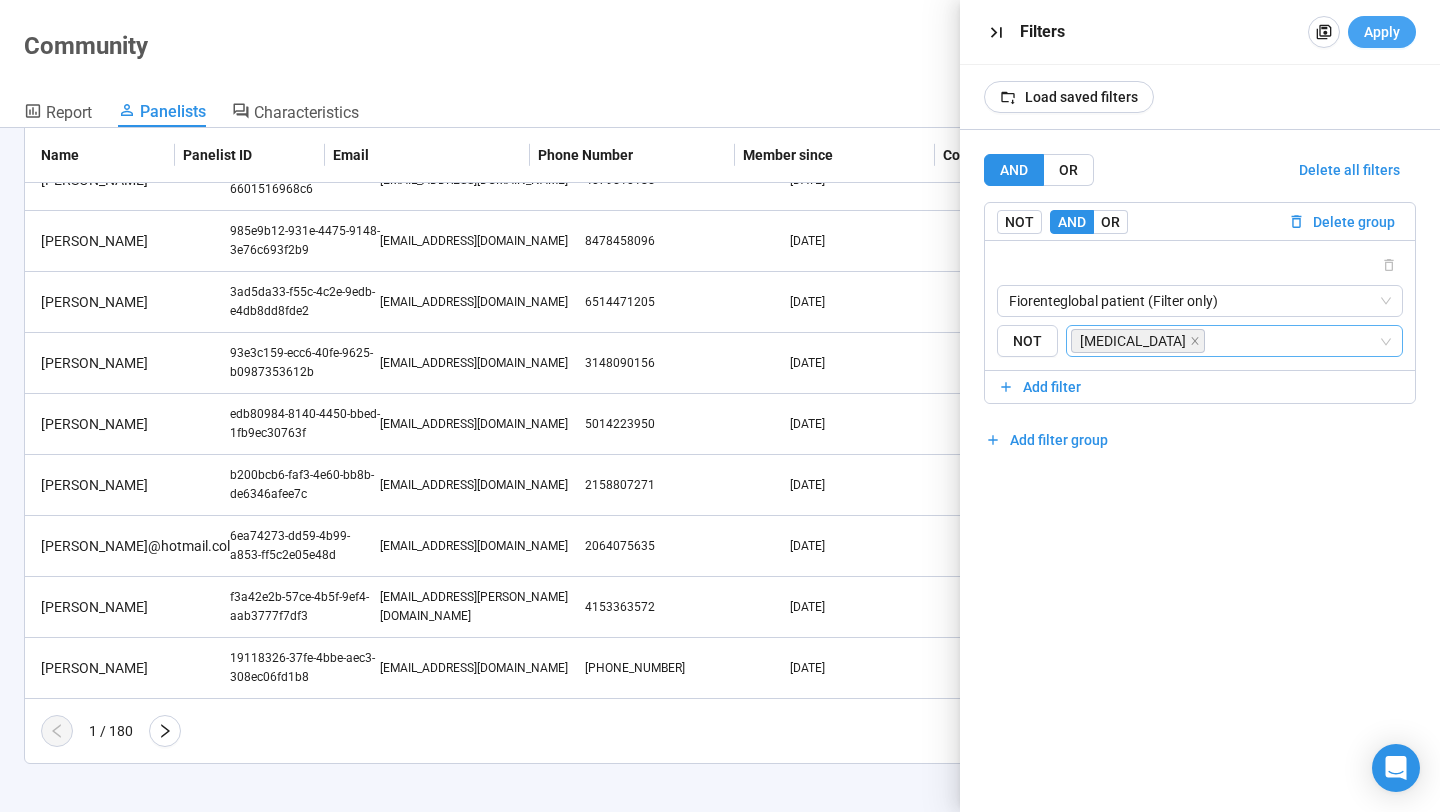 click on "Apply" at bounding box center [1382, 32] 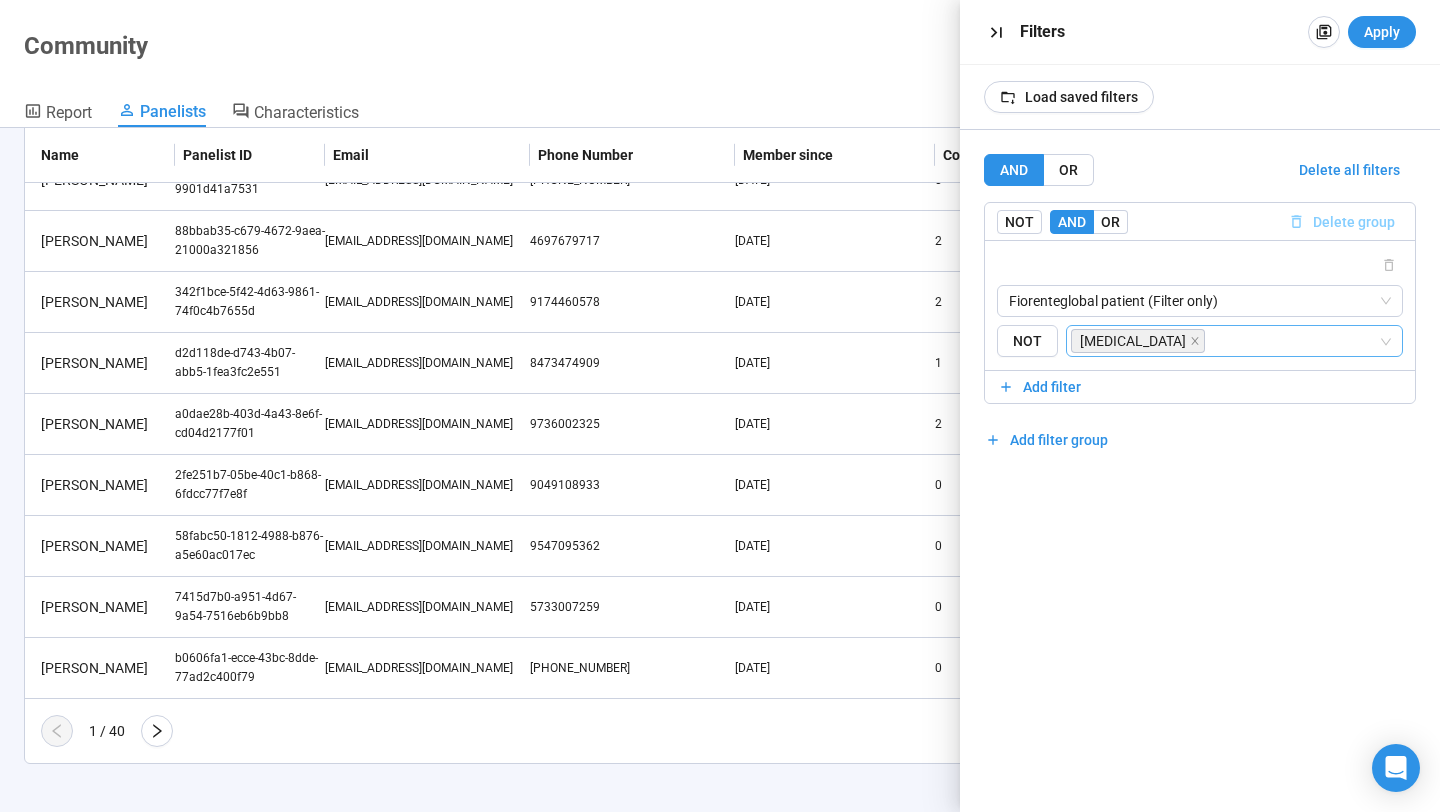 click on "Delete group" at bounding box center [1354, 222] 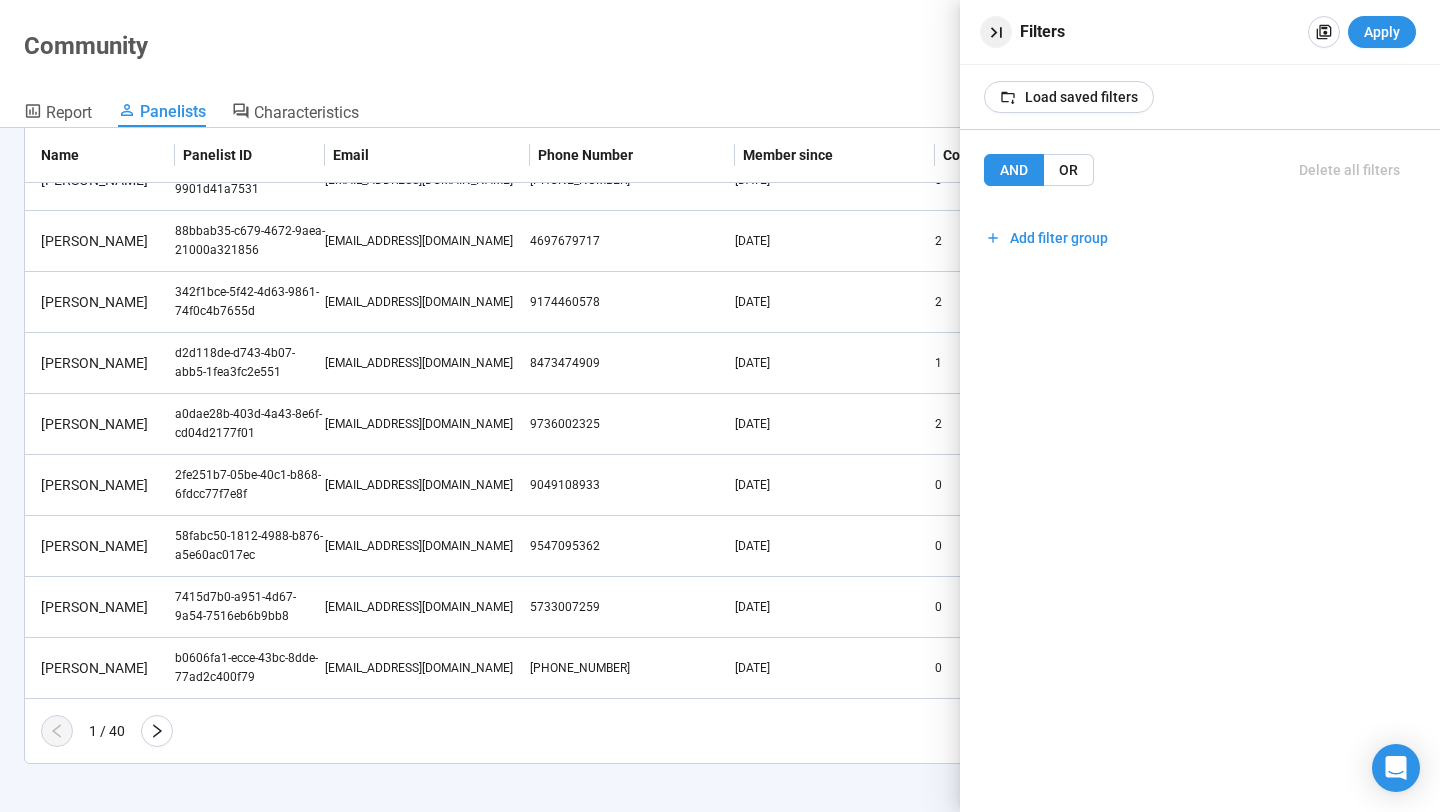 click 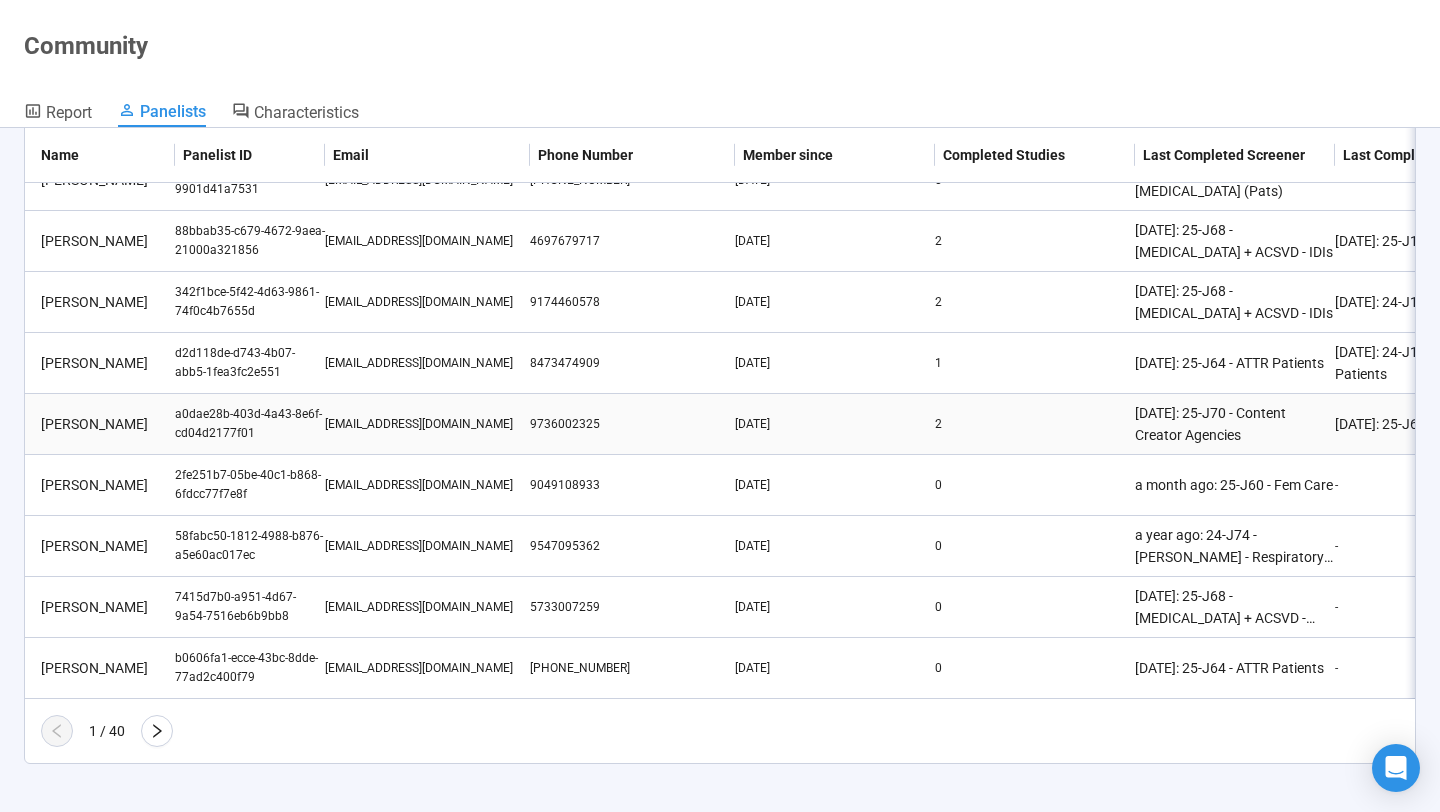 scroll, scrollTop: 0, scrollLeft: 0, axis: both 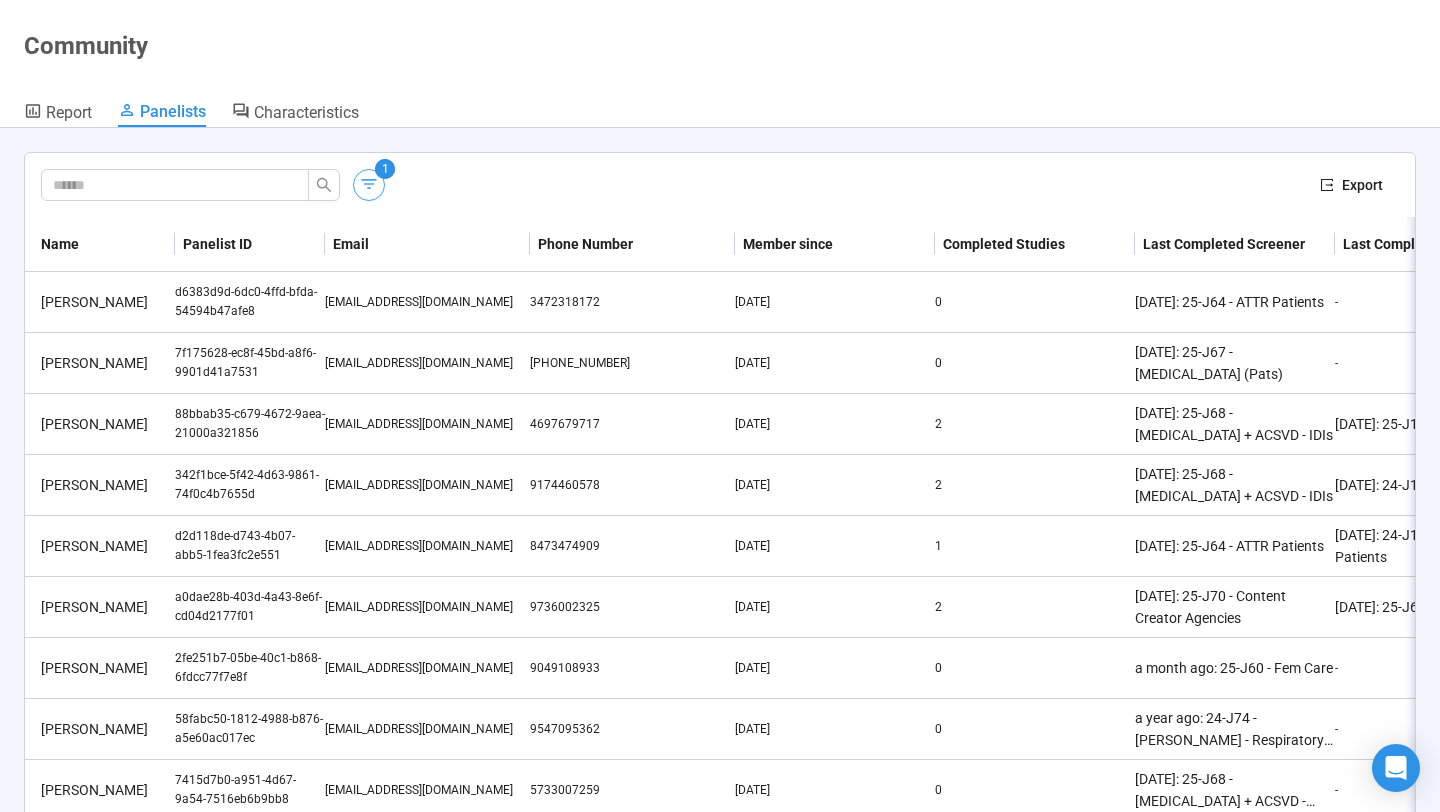 click 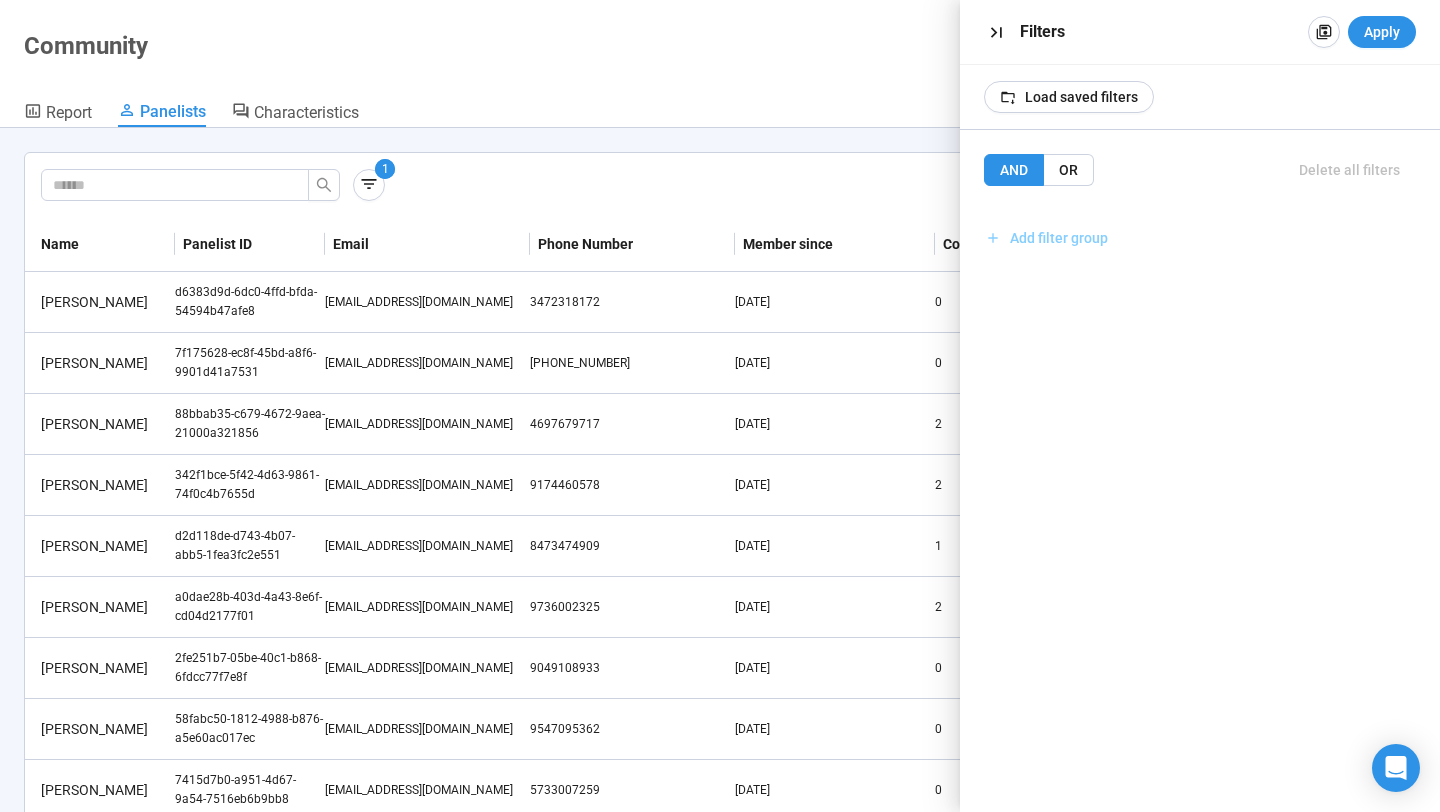 click on "Add filter group" at bounding box center [1059, 238] 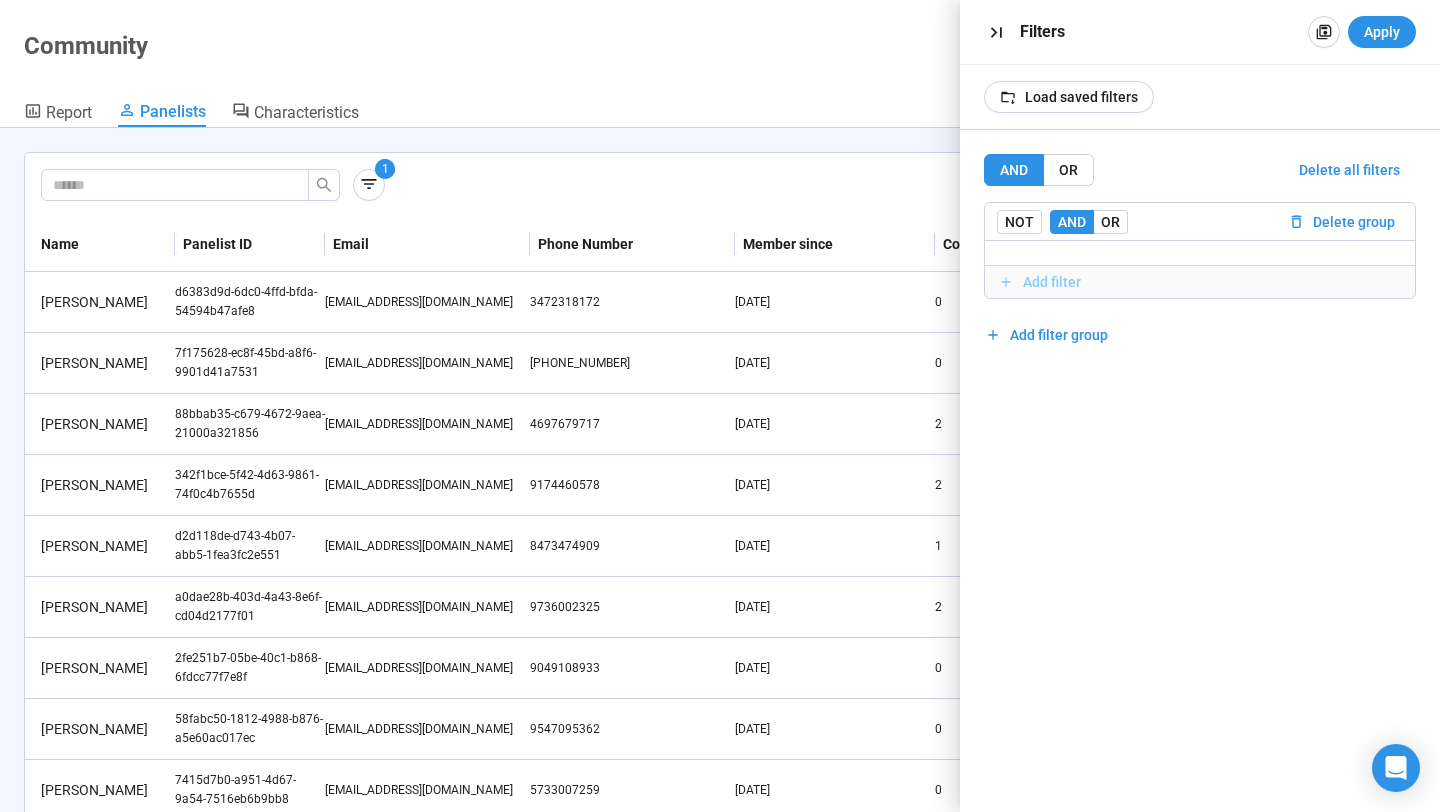 click on "Add filter" at bounding box center [1052, 282] 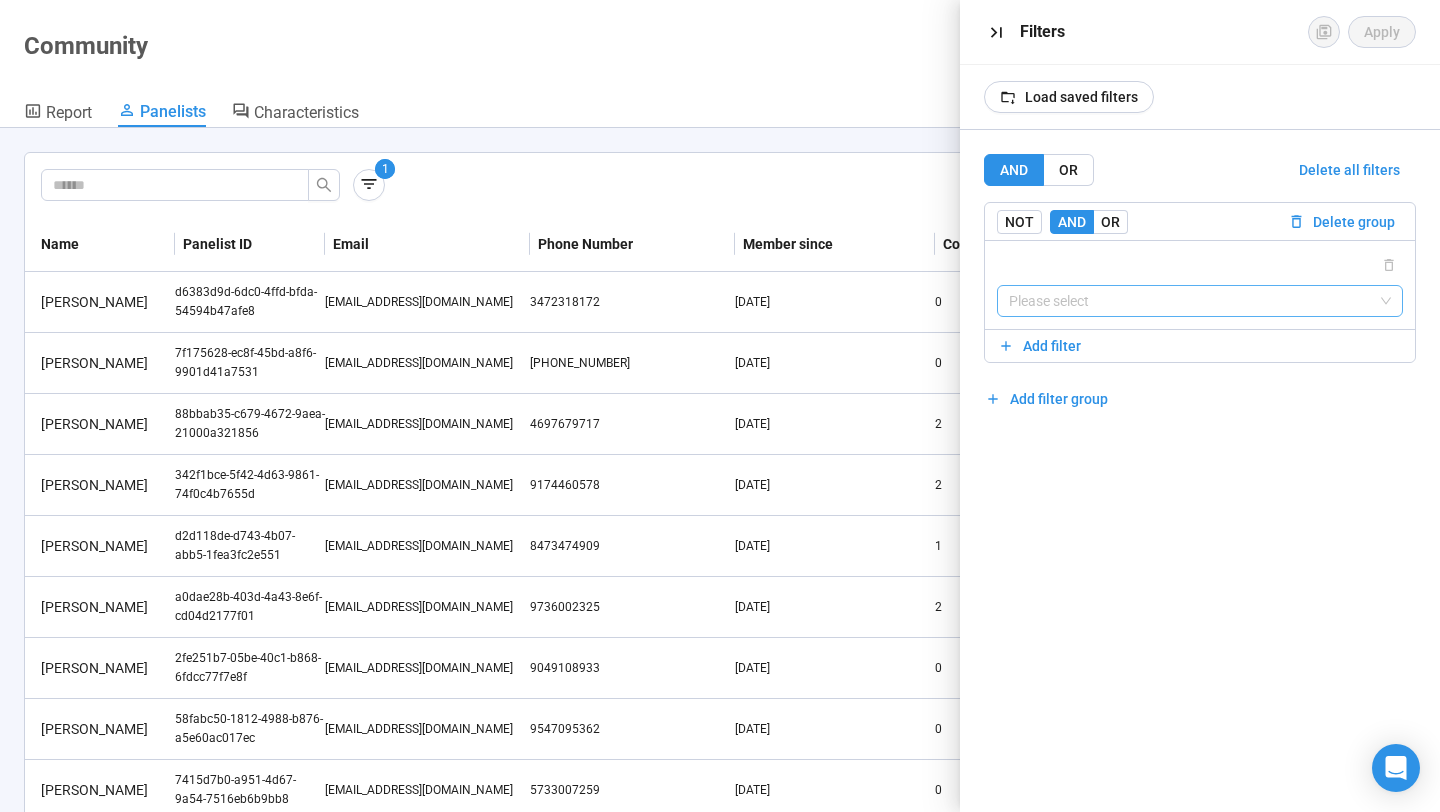 click at bounding box center [1200, 301] 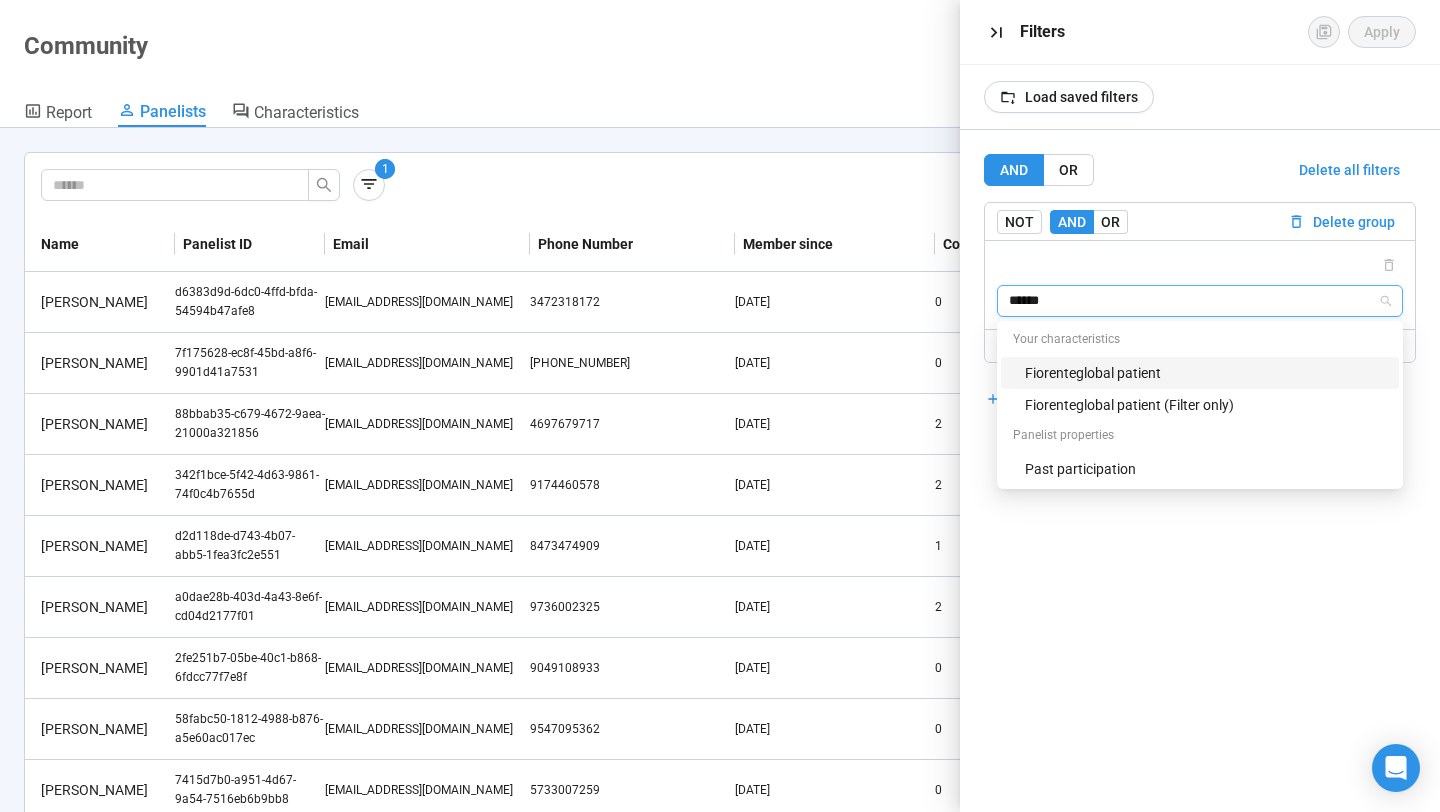 type on "*******" 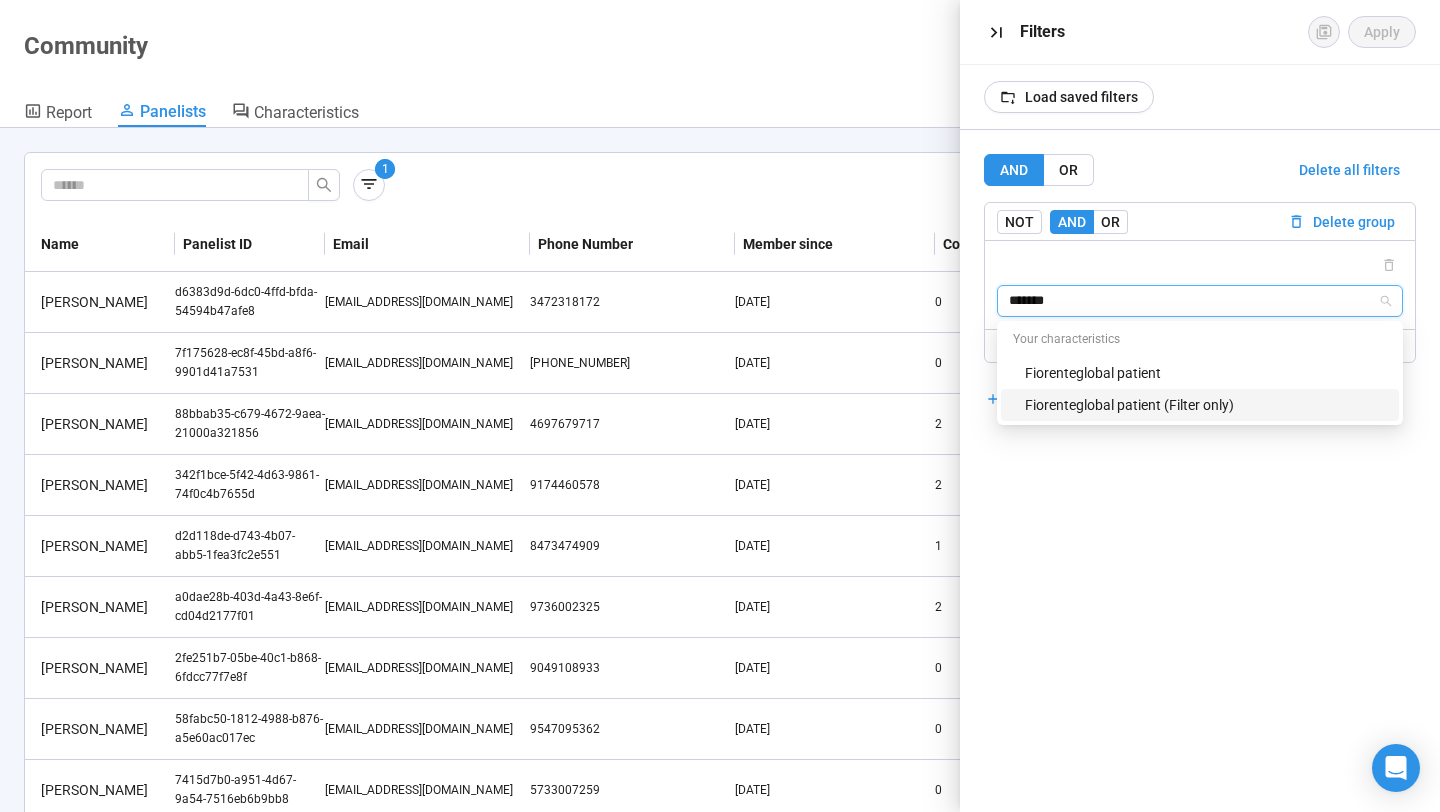 click on "Fiorenteglobal patient (Filter only)" at bounding box center [1206, 405] 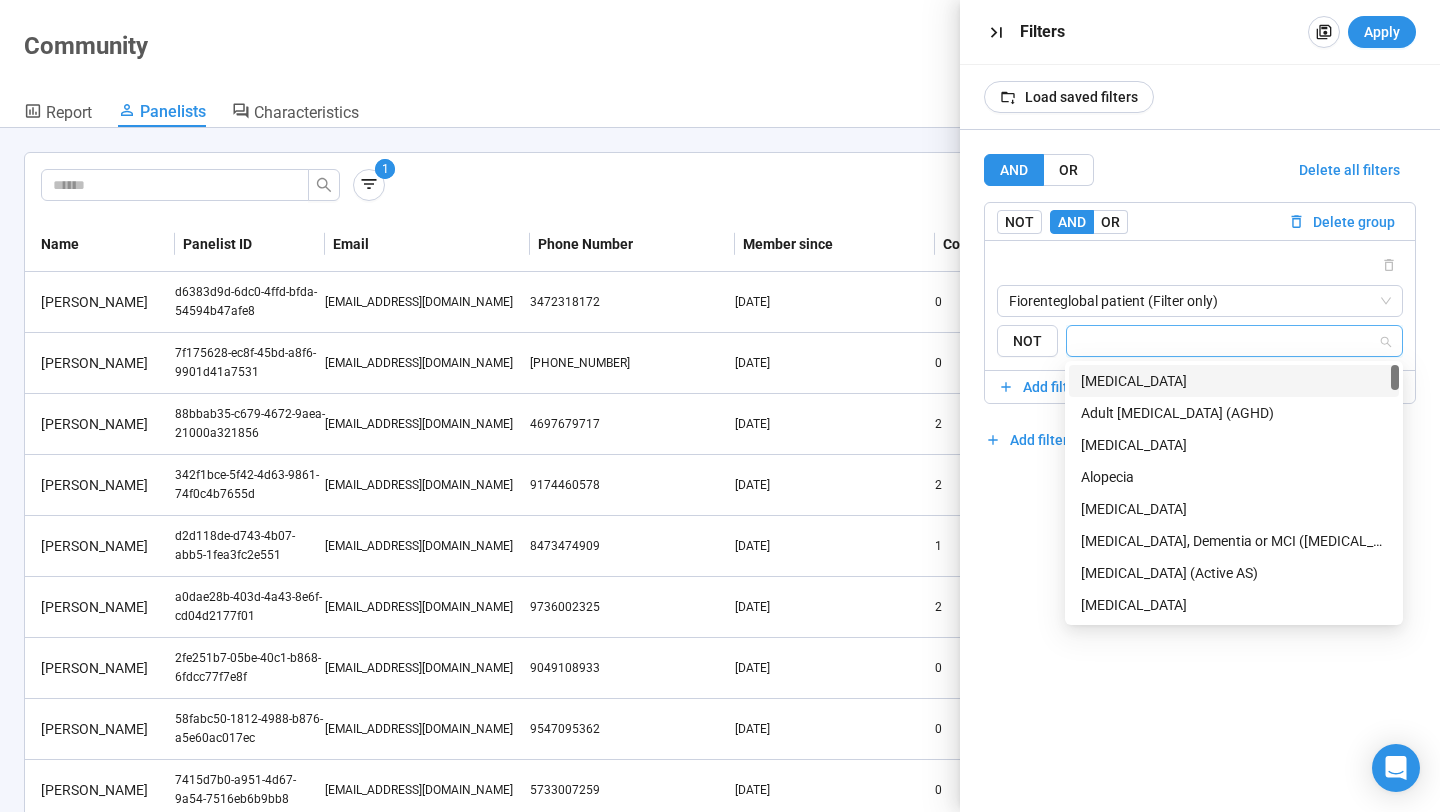 click at bounding box center [1228, 341] 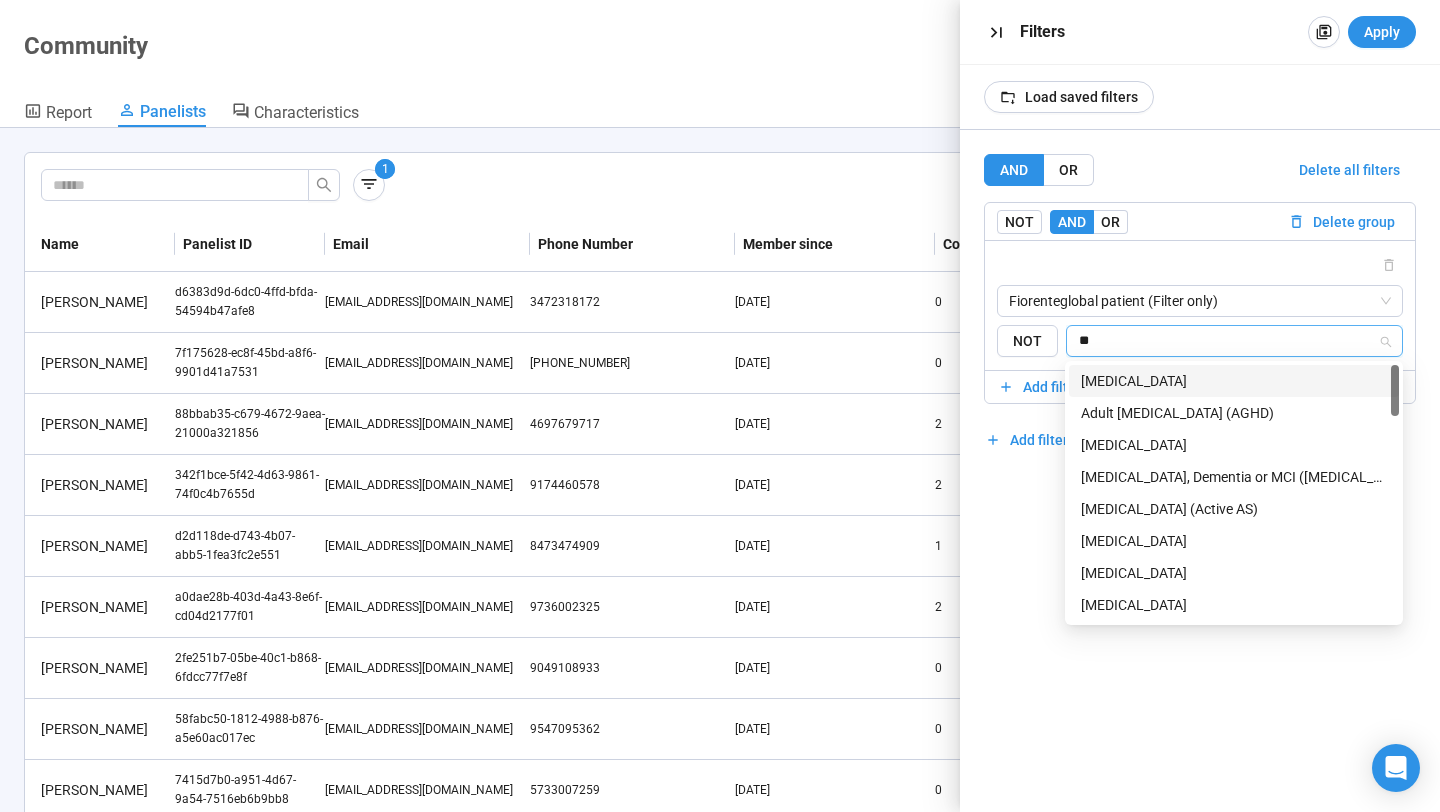 type on "***" 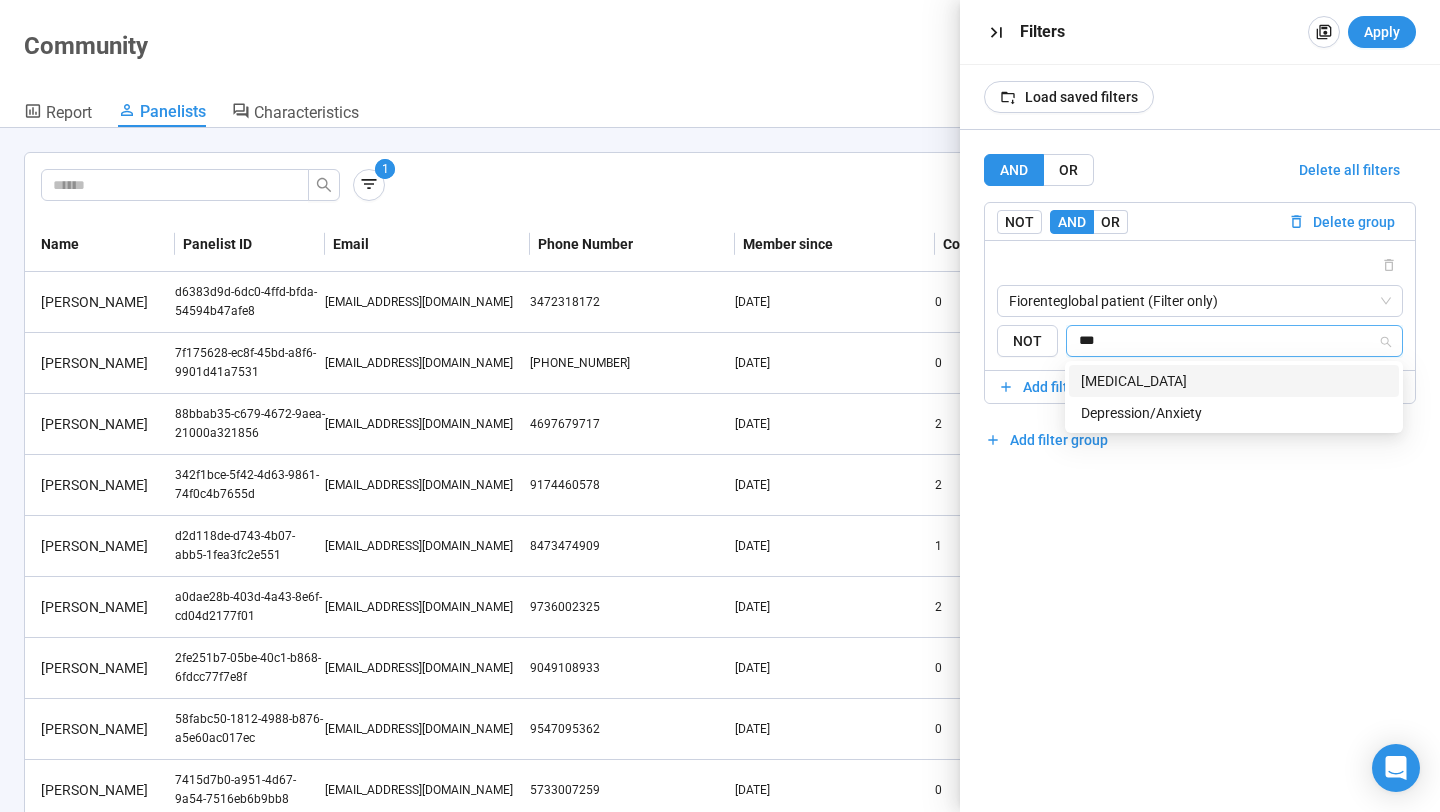 click on "Depression" at bounding box center (1234, 381) 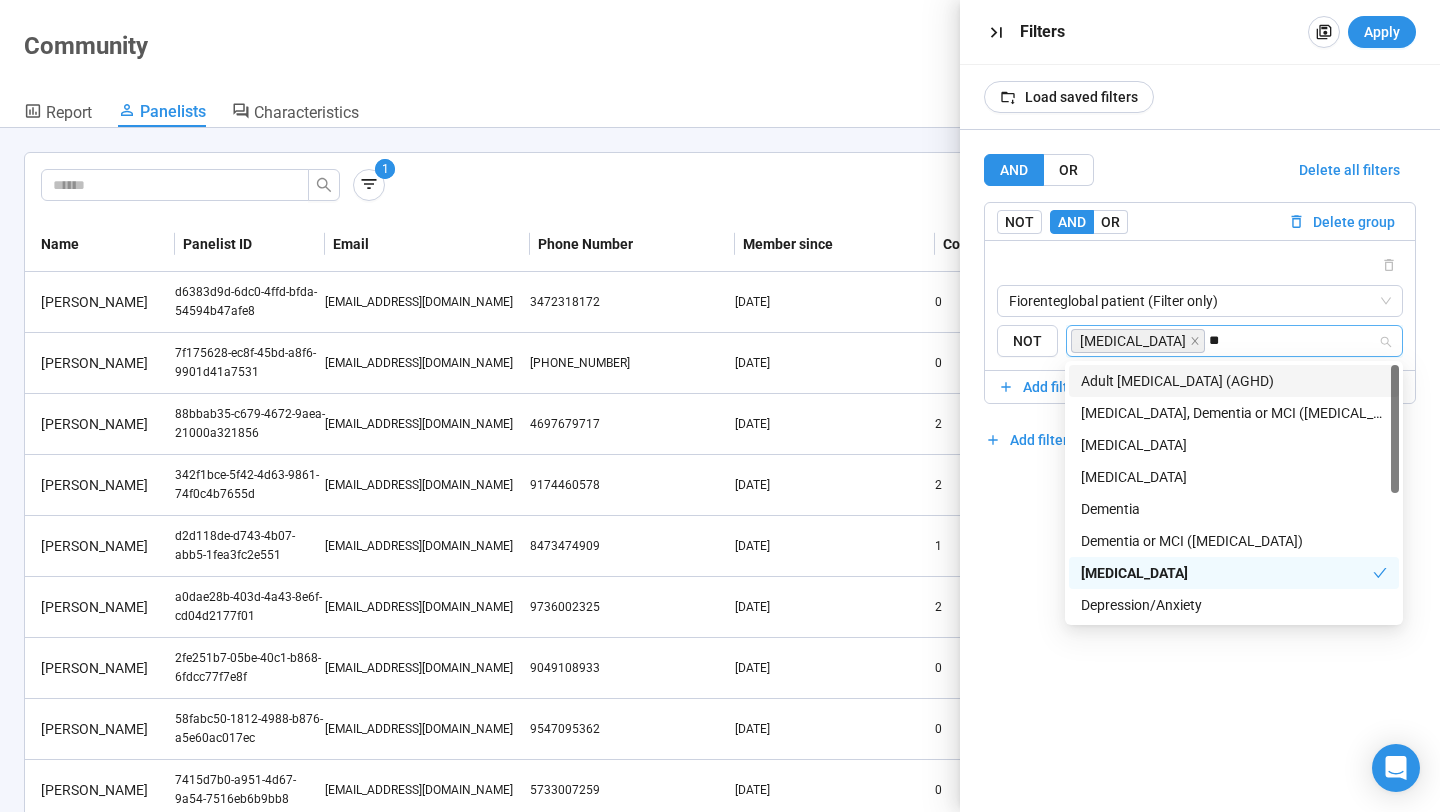 type on "***" 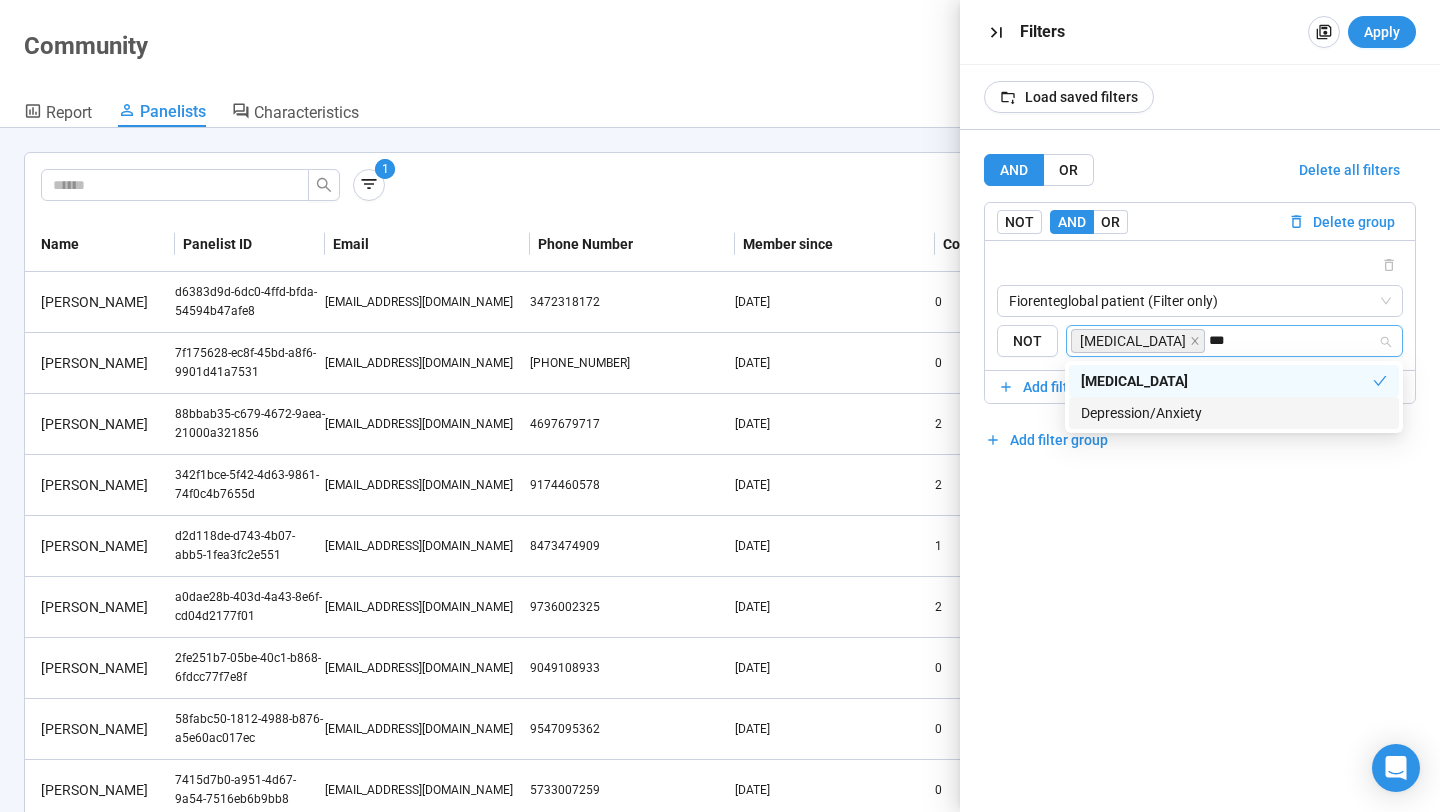 click on "Depression/Anxiety" at bounding box center (1234, 413) 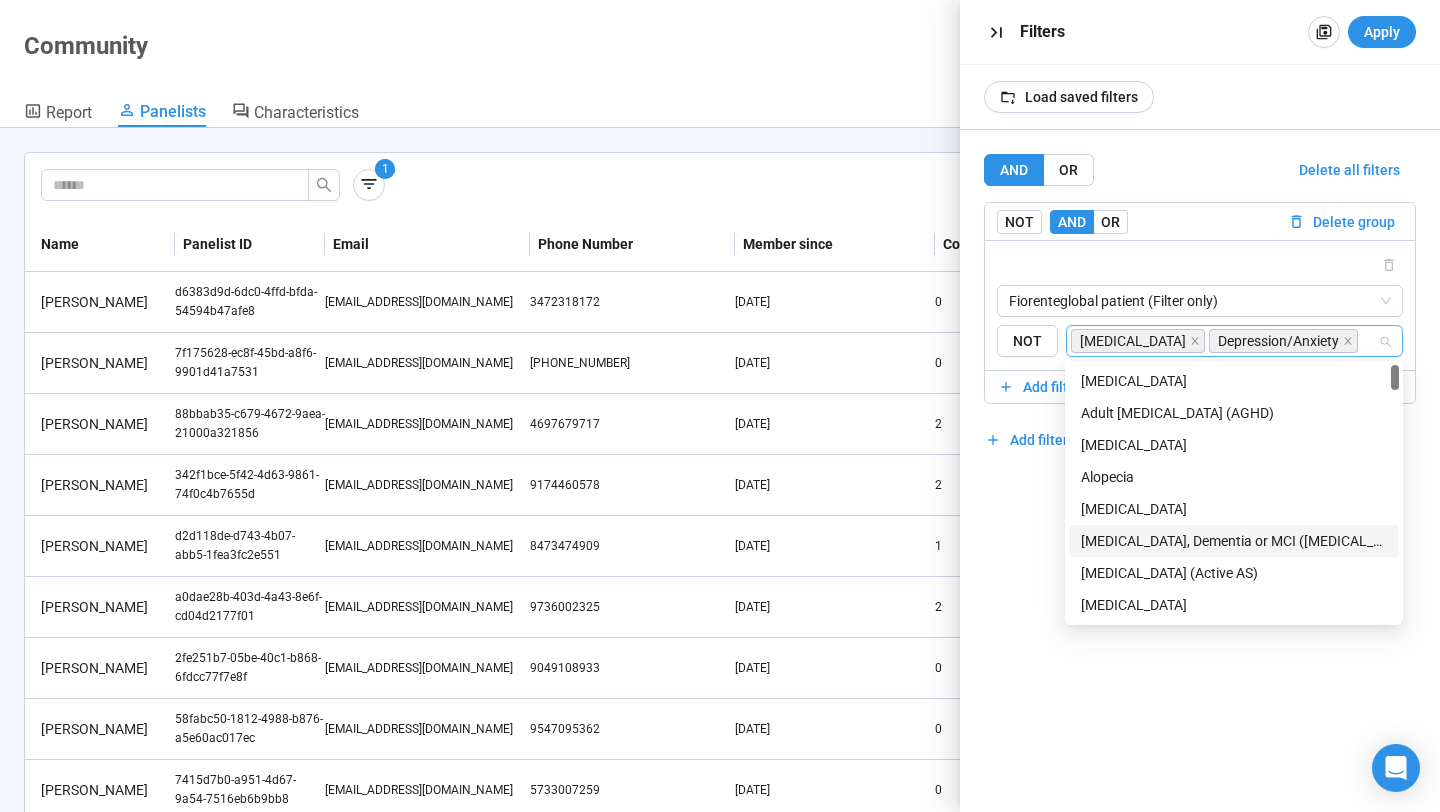 click on "AND OR Delete all filters NOT AND OR Delete group Fiorenteglobal patient (Filter only) {"type":"RESPONSE","characteristicId":"824ee3aa-9a3c-49f9-ac52-e3e390983580","op":"IS","subtype":"ID","rowId":""} {"type":"RESPONSE","characteristicId":"39675cf5-e402-4b4b-9d74-7a57f380339b","op":"IS","subtype":"ID","rowId":""} Your characteristics Fiorenteglobal patient Fiorenteglobal patient (Filter only) NOT Depression Depression/Anxiety   Add filter Add filter group" at bounding box center [1200, 471] 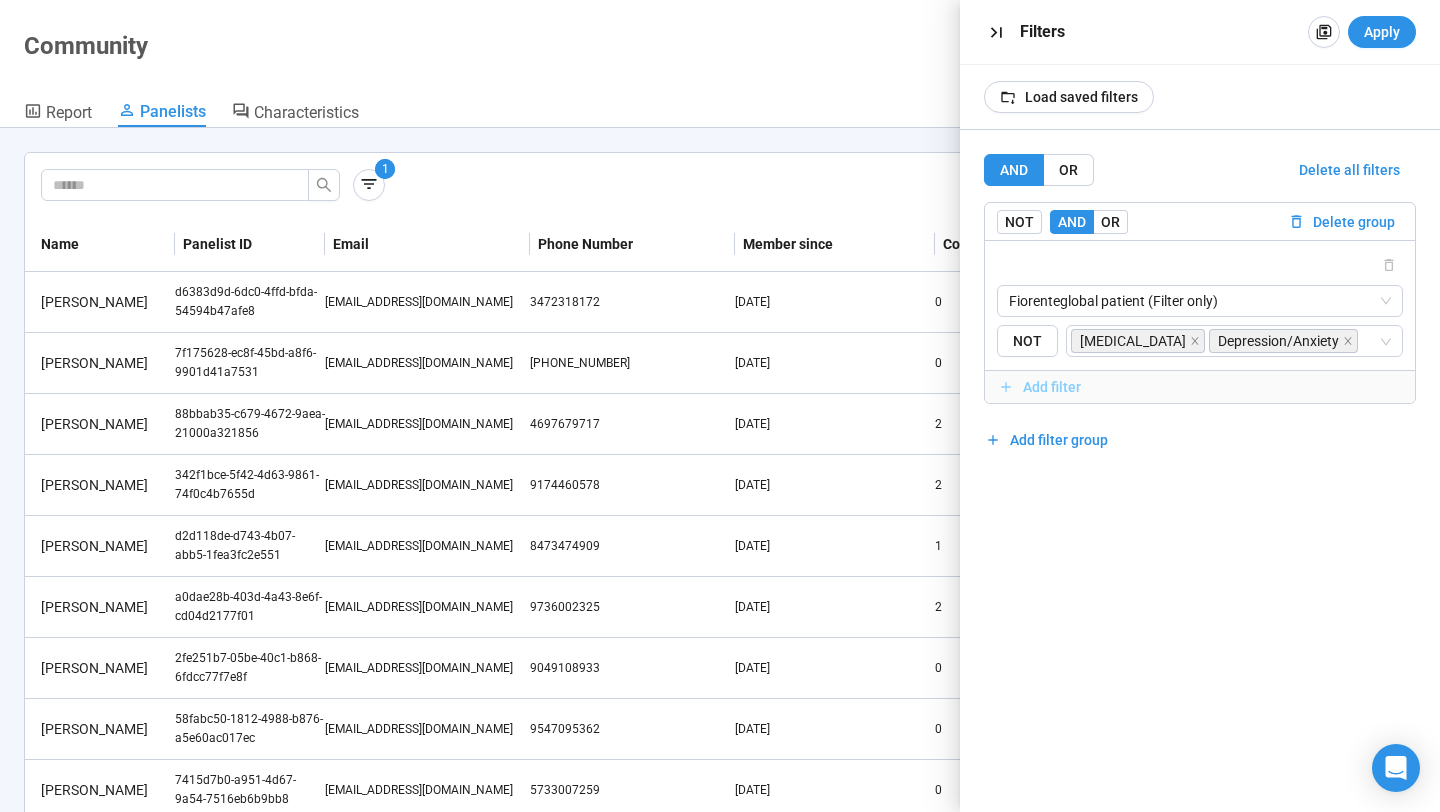 click 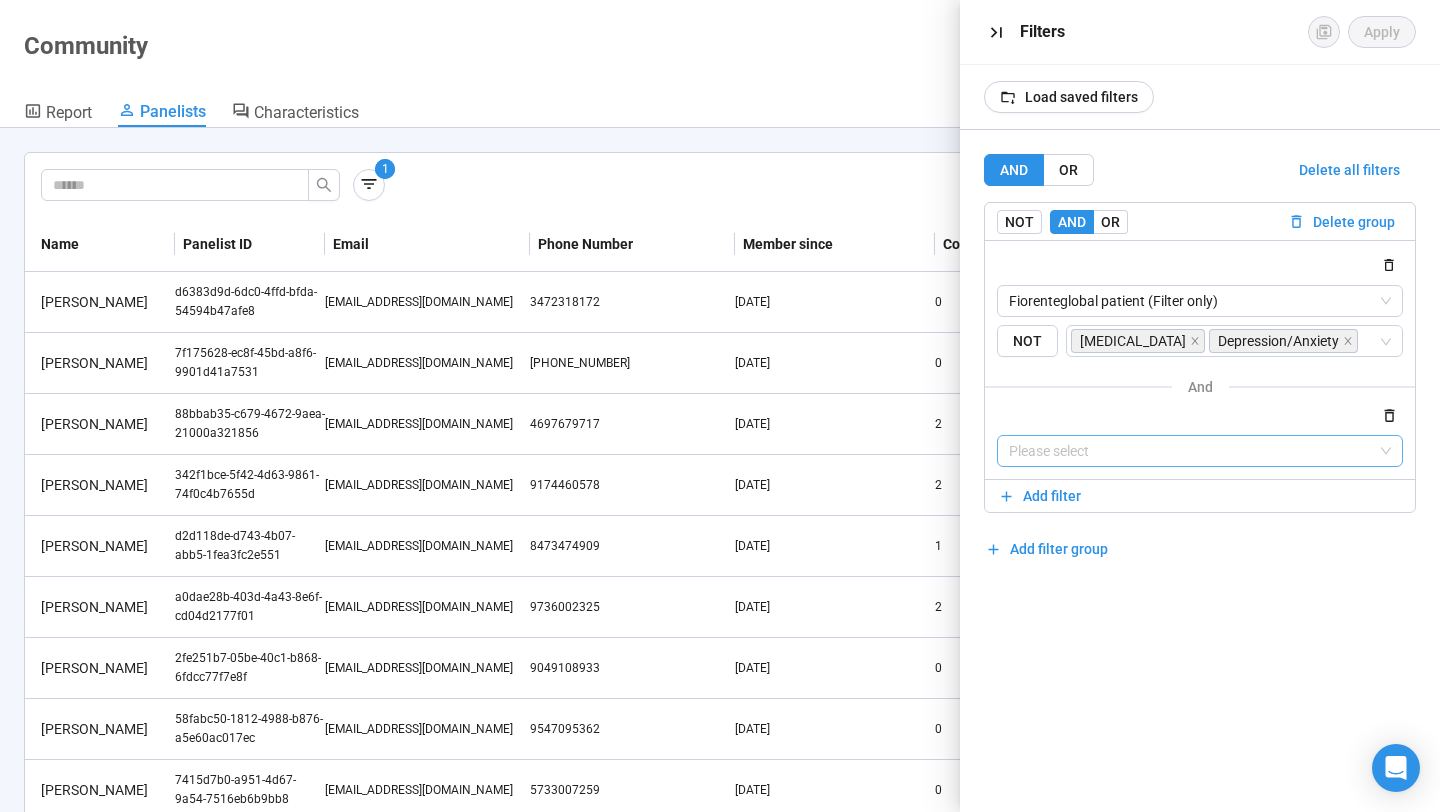 click at bounding box center [1200, 451] 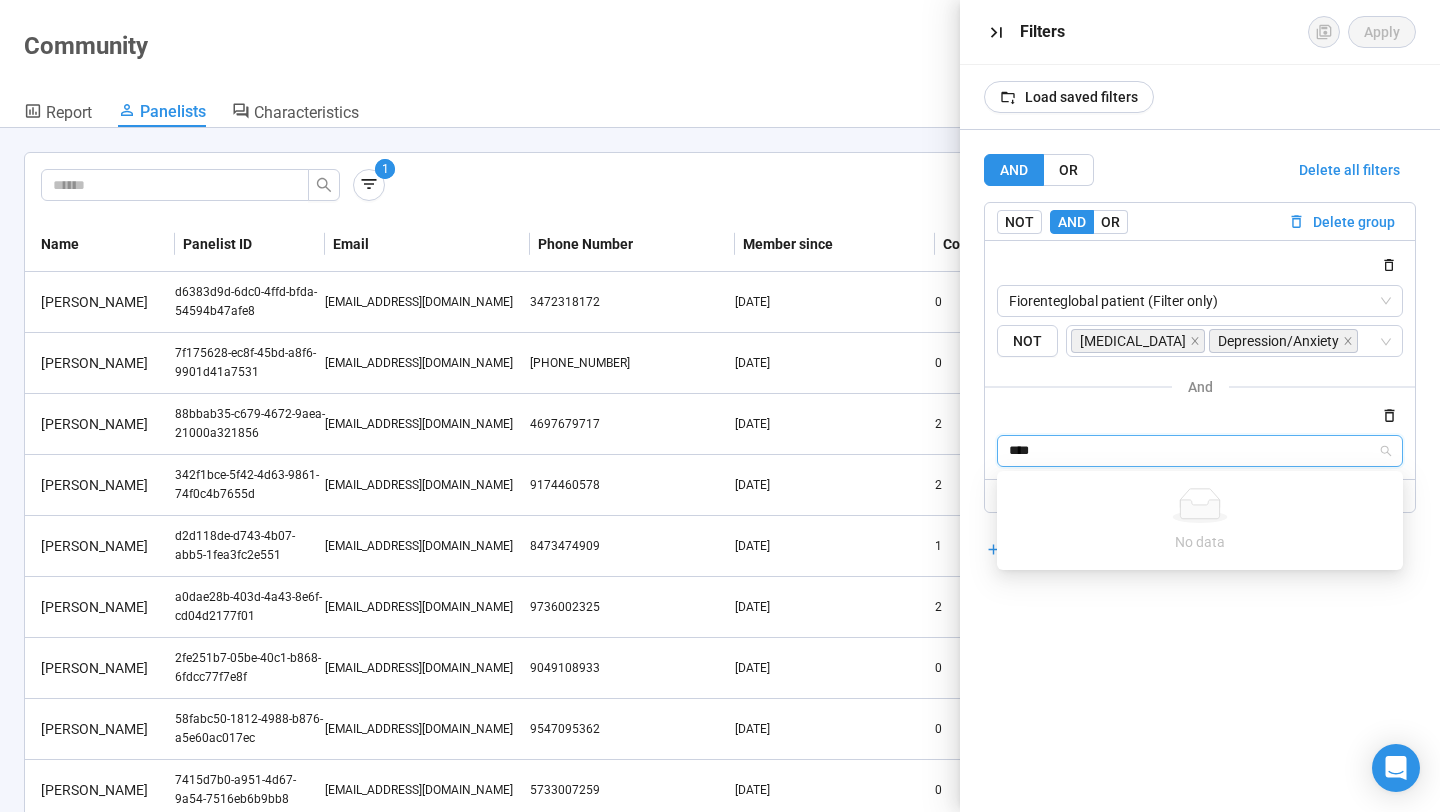 type on "***" 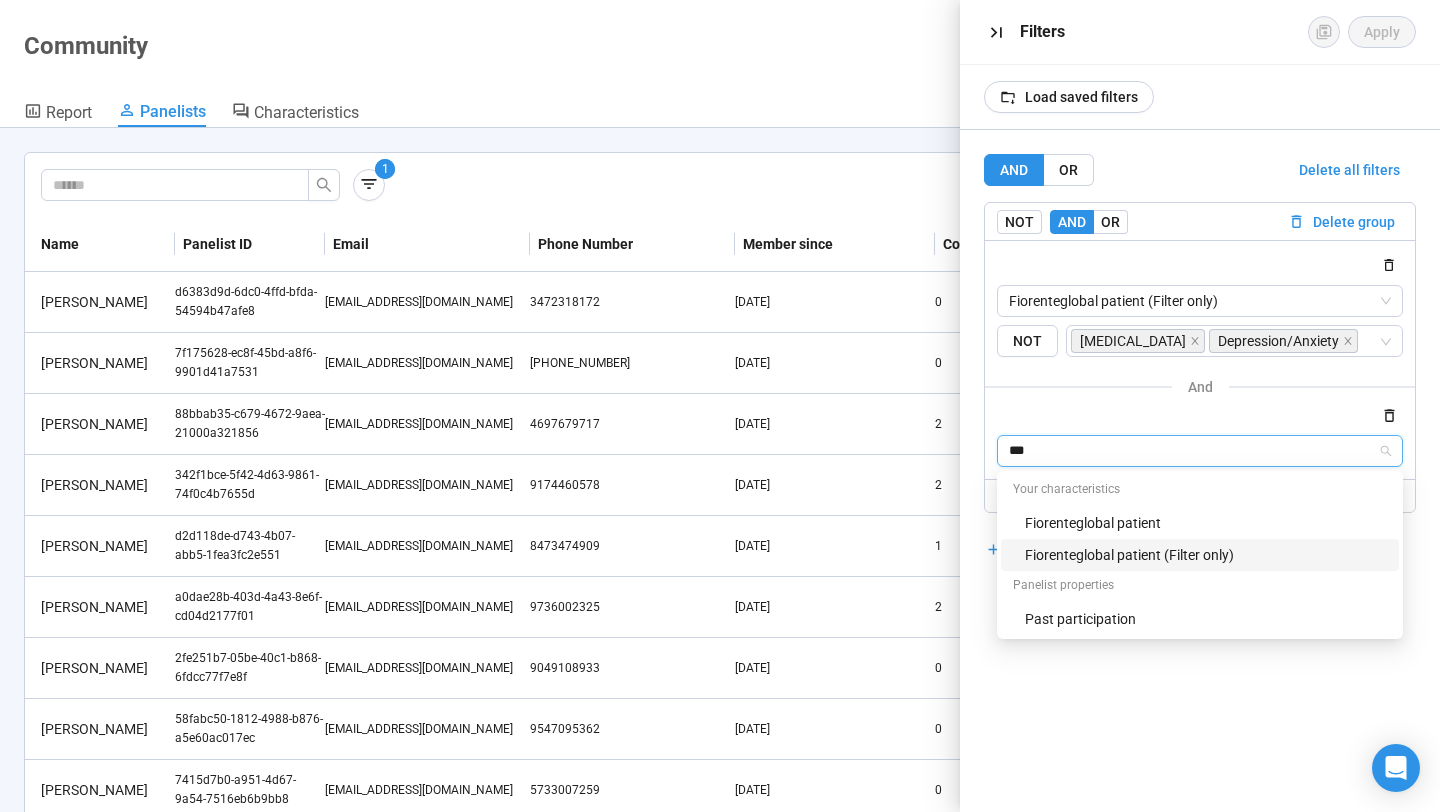 click on "Fiorenteglobal patient (Filter only)" at bounding box center (1206, 555) 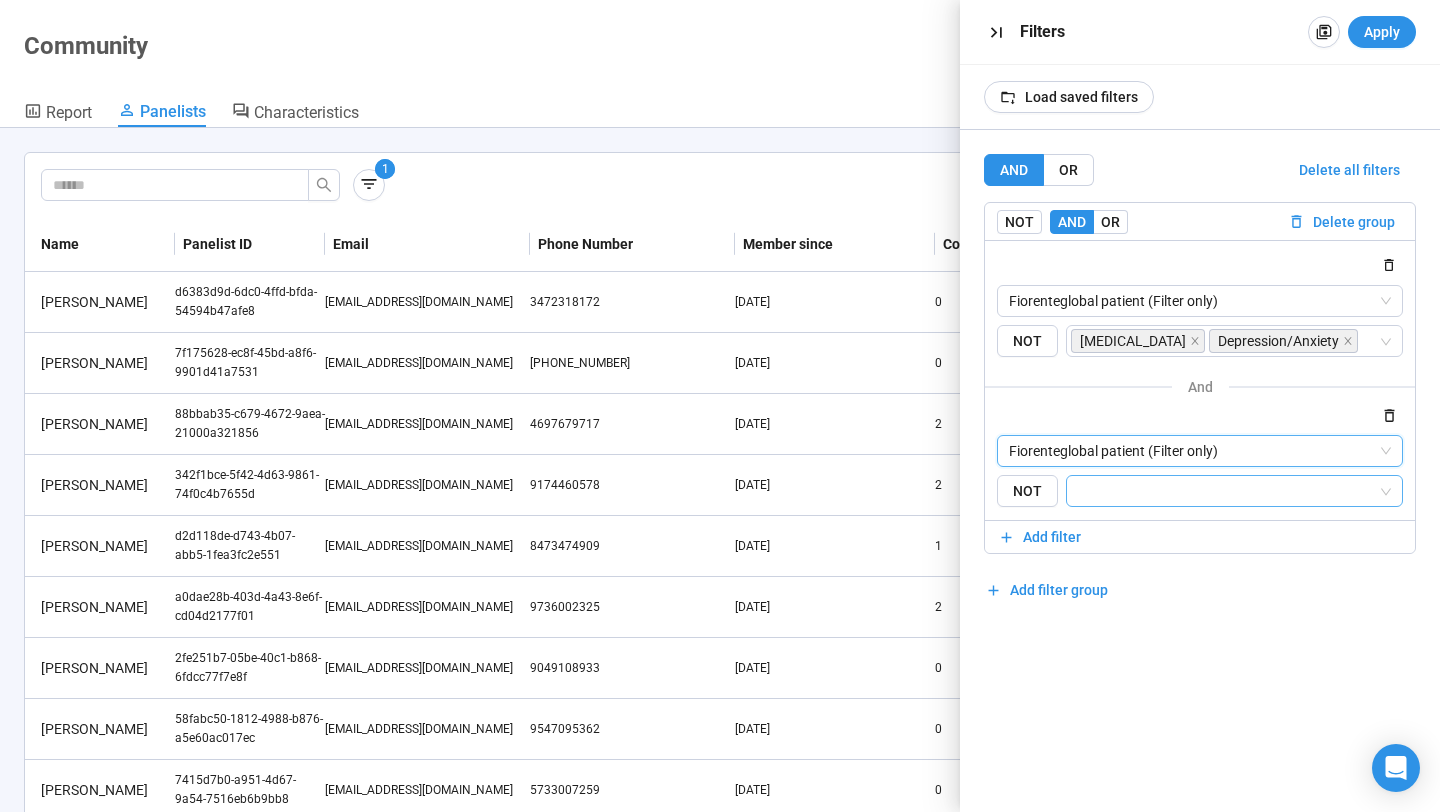 click at bounding box center (1228, 491) 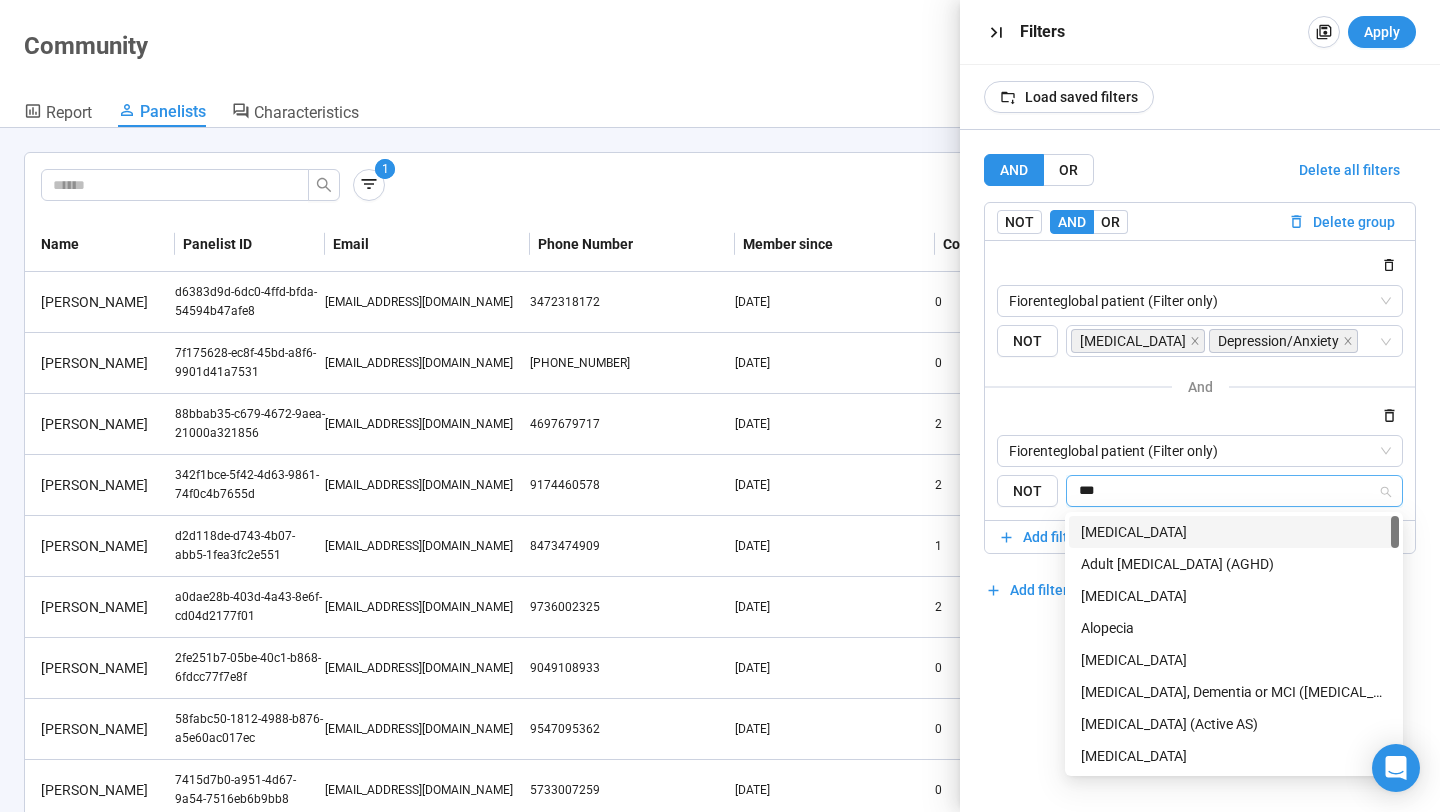 type on "****" 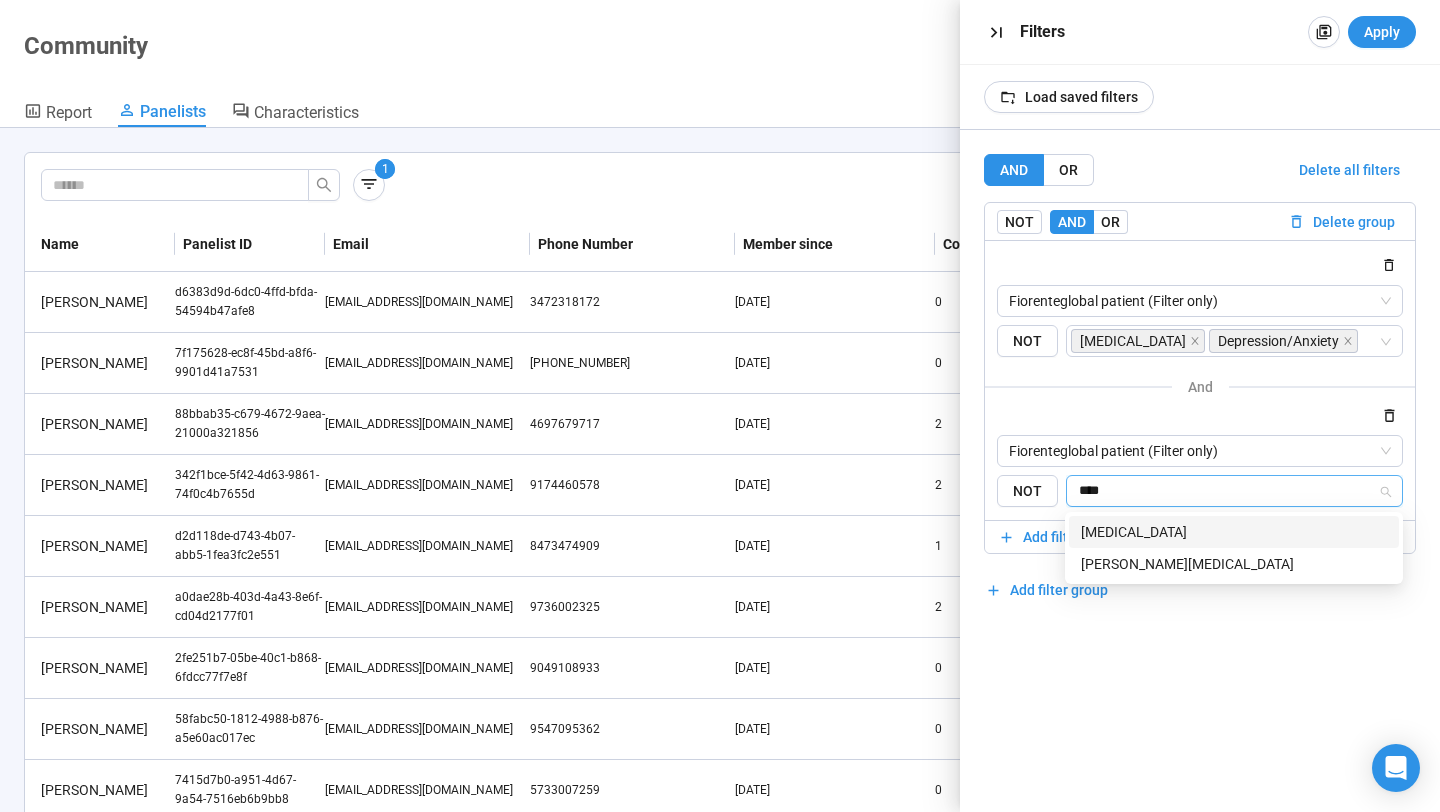 click on "Insomnia" at bounding box center (1234, 532) 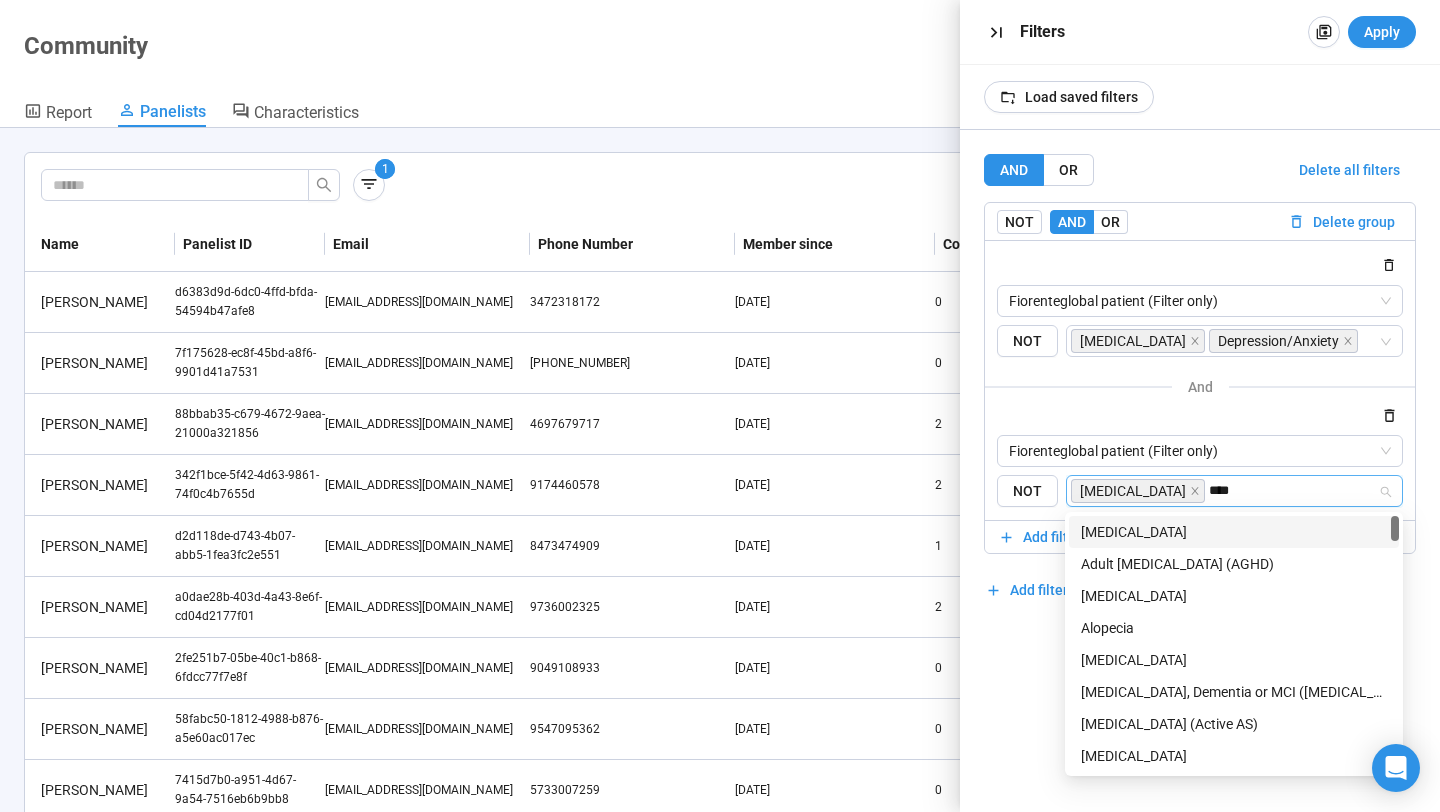 type 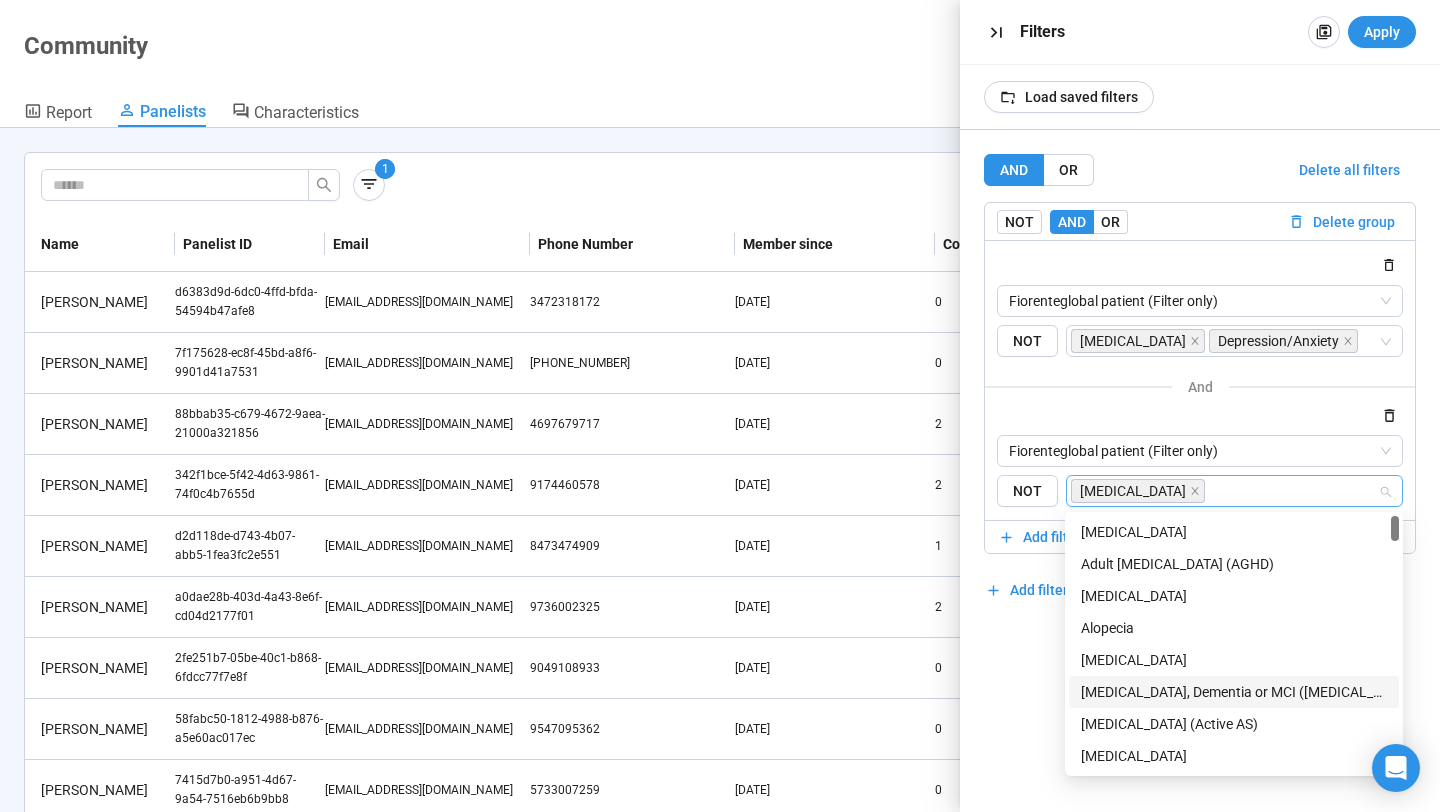 click on "AND OR Delete all filters NOT AND OR Delete group Fiorenteglobal patient (Filter only) {"type":"RESPONSE","characteristicId":"824ee3aa-9a3c-49f9-ac52-e3e390983580","op":"IS","subtype":"ID","rowId":""} {"type":"RESPONSE","characteristicId":"39675cf5-e402-4b4b-9d74-7a57f380339b","op":"IS","subtype":"ID","rowId":""} Your characteristics Fiorenteglobal patient Fiorenteglobal patient (Filter only) NOT Depression Depression/Anxiety   and Fiorenteglobal patient (Filter only) {"type":"RESPONSE","characteristicId":"824ee3aa-9a3c-49f9-ac52-e3e390983580","op":"IS","subtype":"ID","rowId":""} {"type":"RESPONSE","characteristicId":"39675cf5-e402-4b4b-9d74-7a57f380339b","op":"IS","subtype":"ID","rowId":""} Your characteristics Fiorenteglobal patient Fiorenteglobal patient (Filter only) Panelist properties Past participation NOT Insomnia   Add filter Add filter group" at bounding box center (1200, 471) 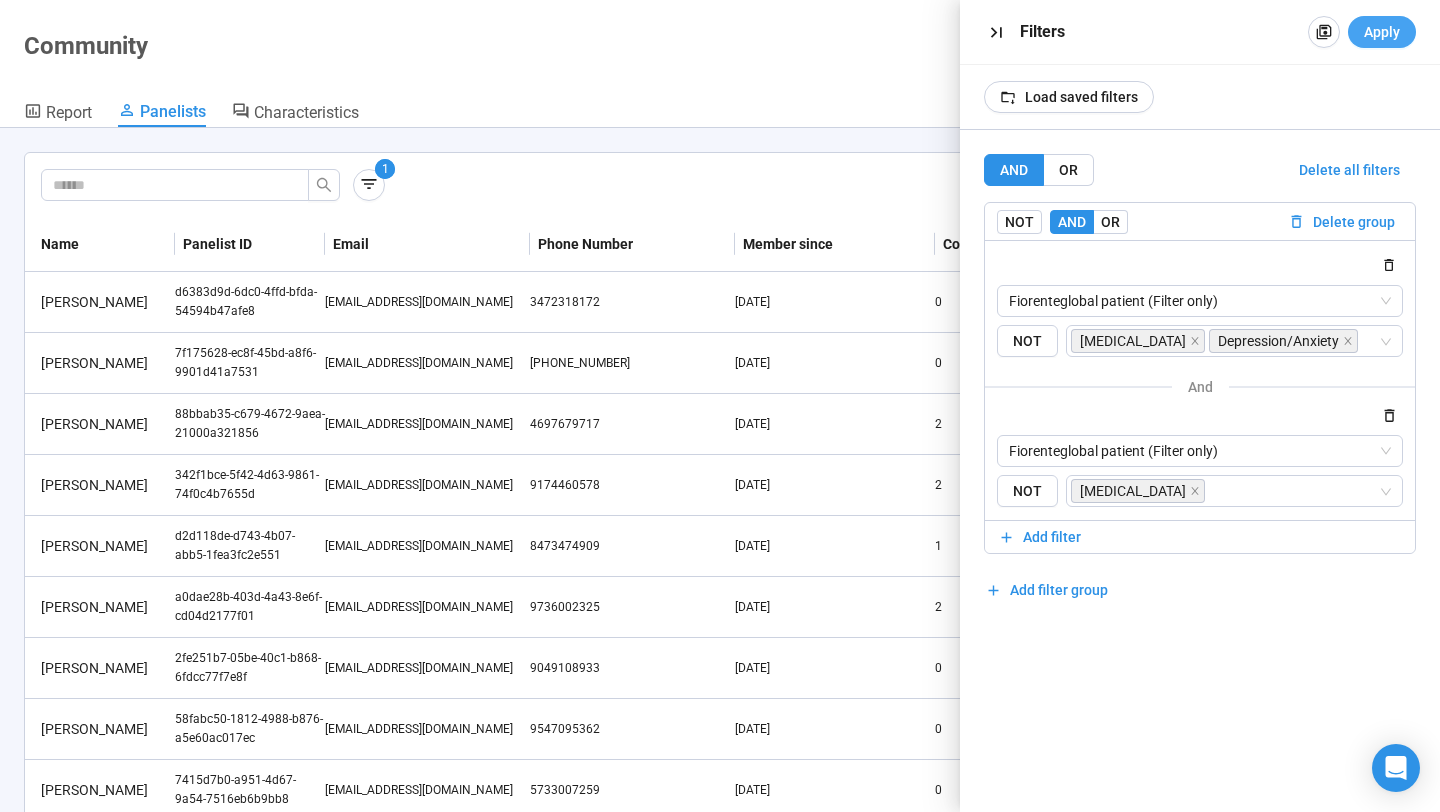 click on "Apply" at bounding box center (1382, 32) 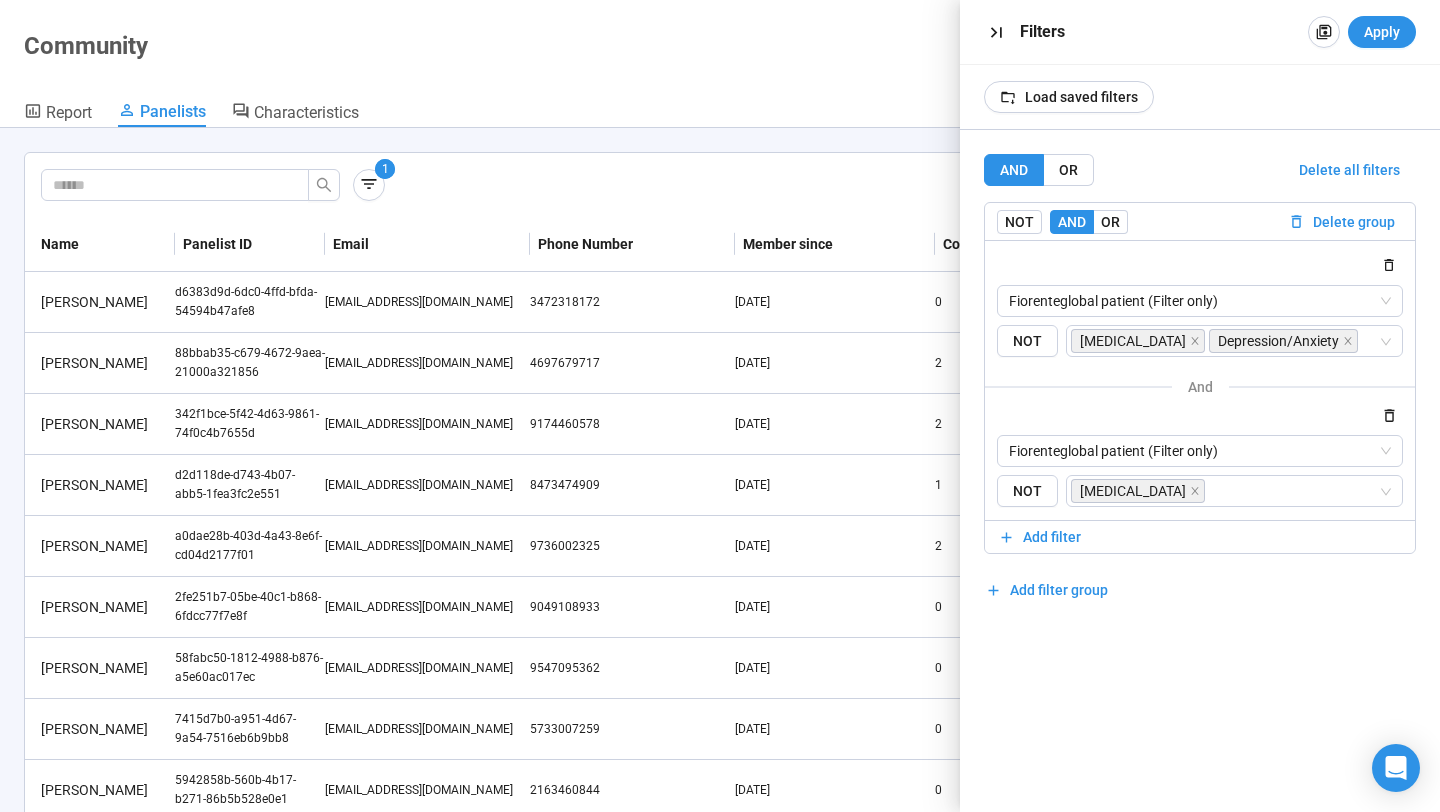 scroll, scrollTop: 183, scrollLeft: 0, axis: vertical 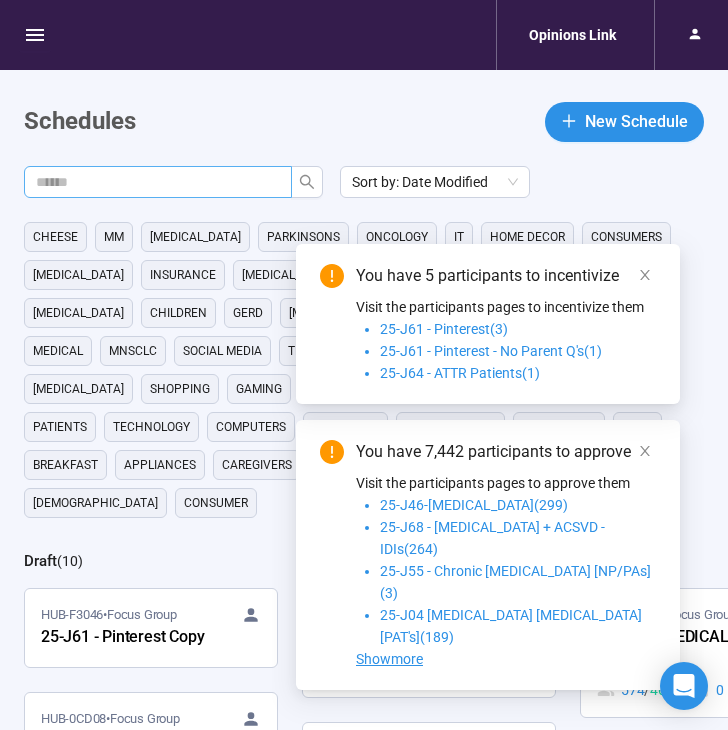 click at bounding box center (150, 182) 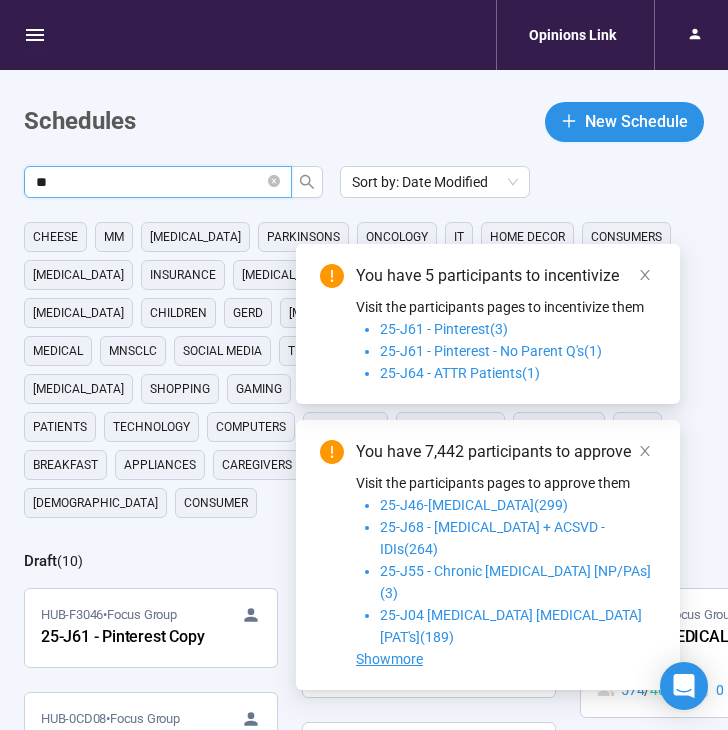 type on "**" 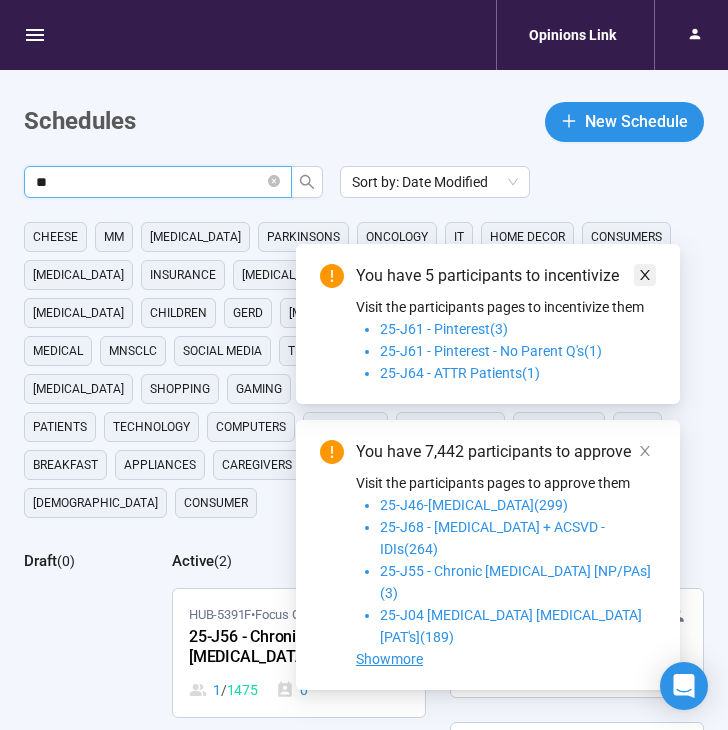 click 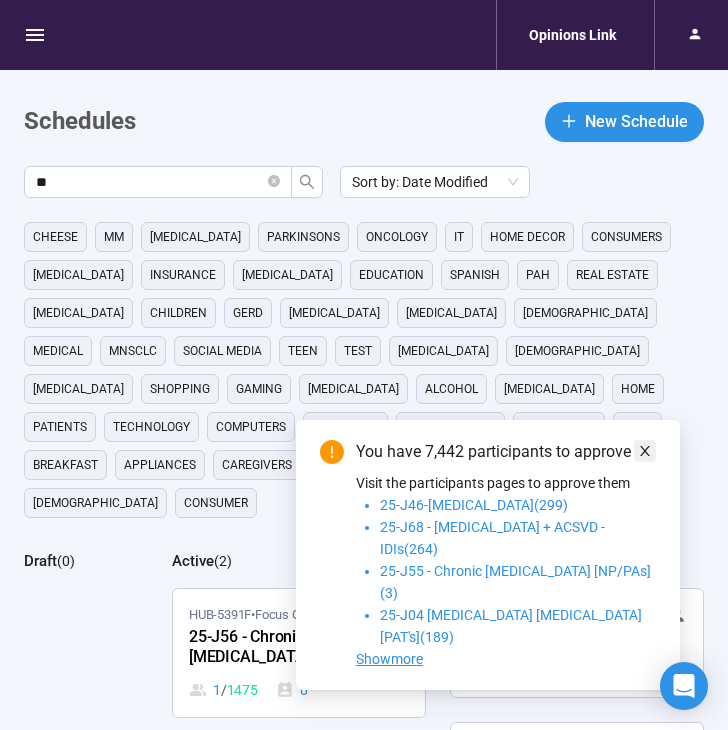 click 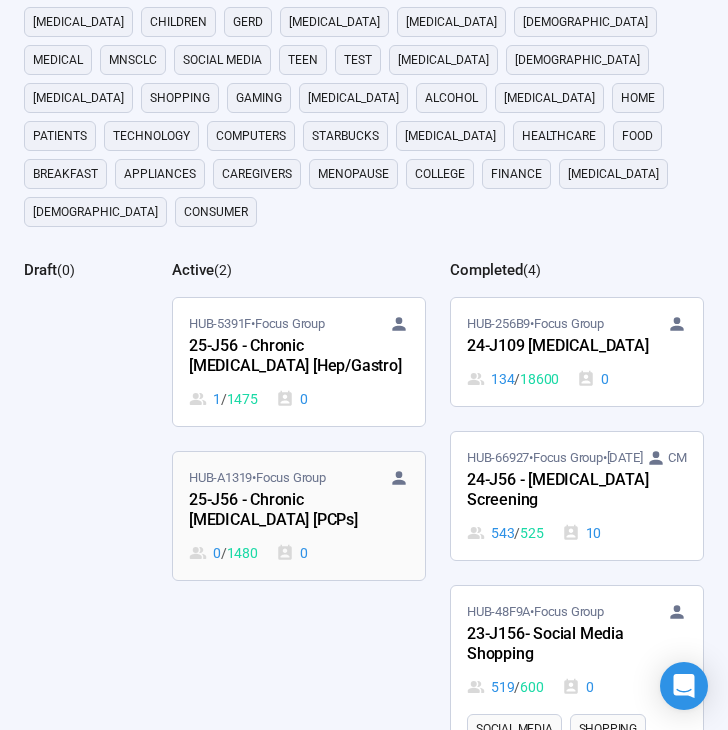 click on "25-J56 - Chronic [MEDICAL_DATA] [PCPs]" at bounding box center (299, 511) 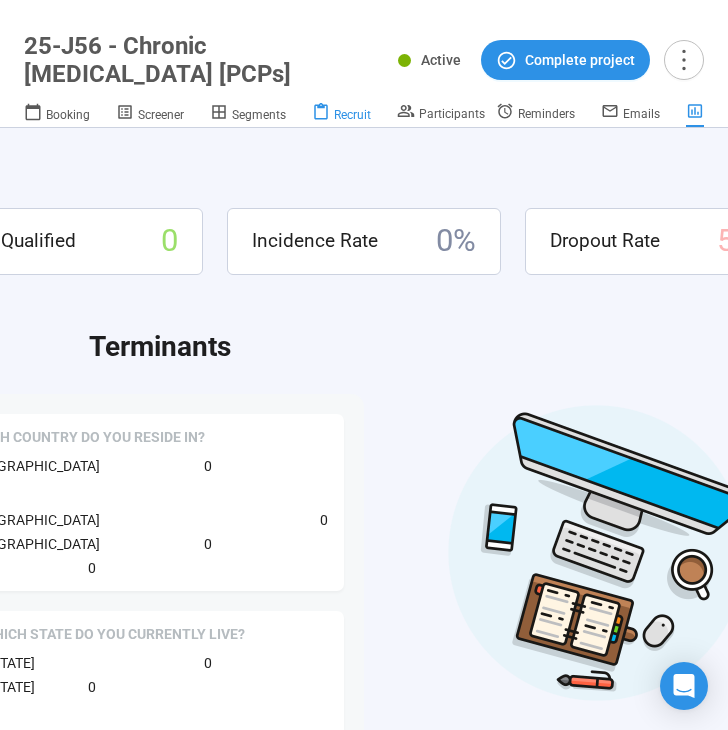 click on "Recruit" at bounding box center (341, 113) 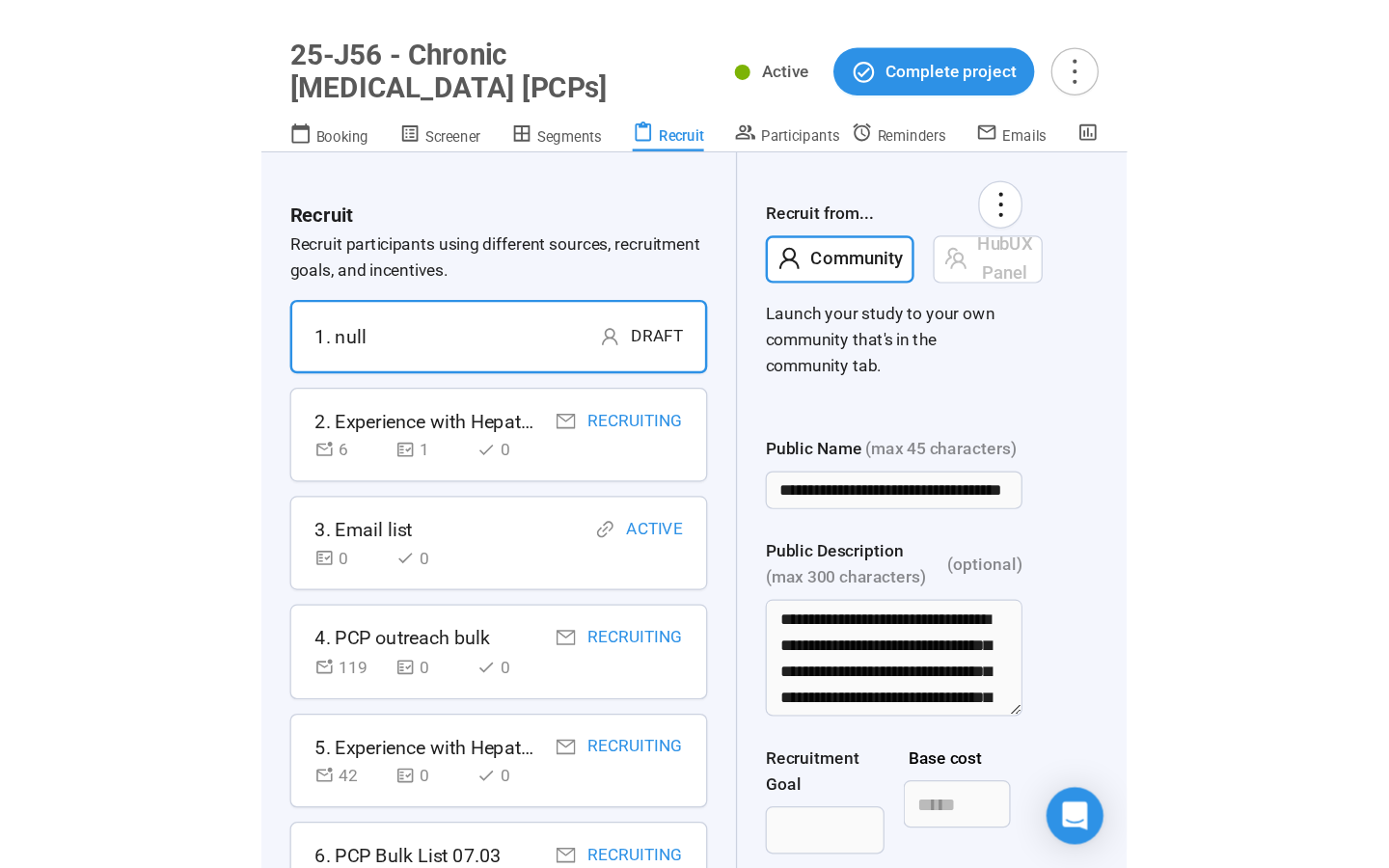 scroll, scrollTop: 743, scrollLeft: 0, axis: vertical 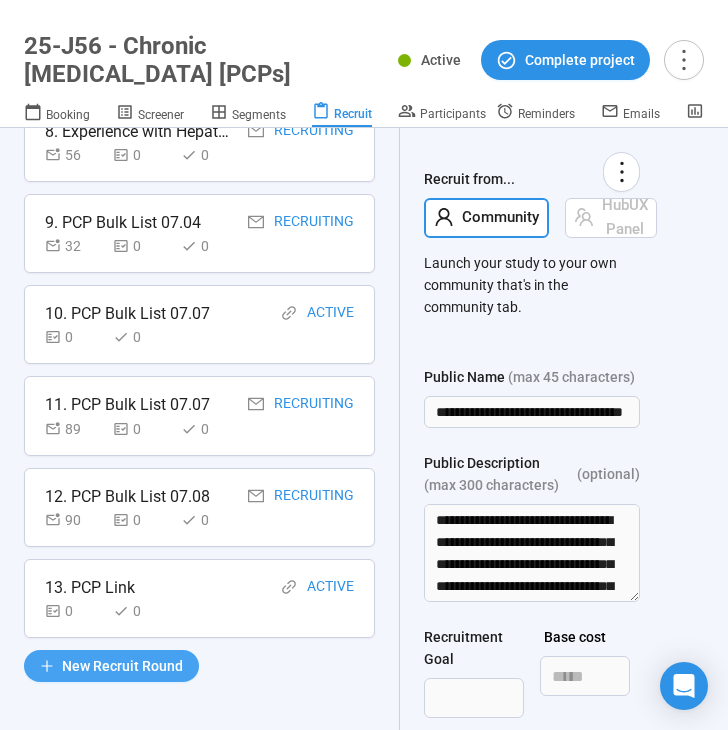 click on "New Recruit Round" at bounding box center (122, 666) 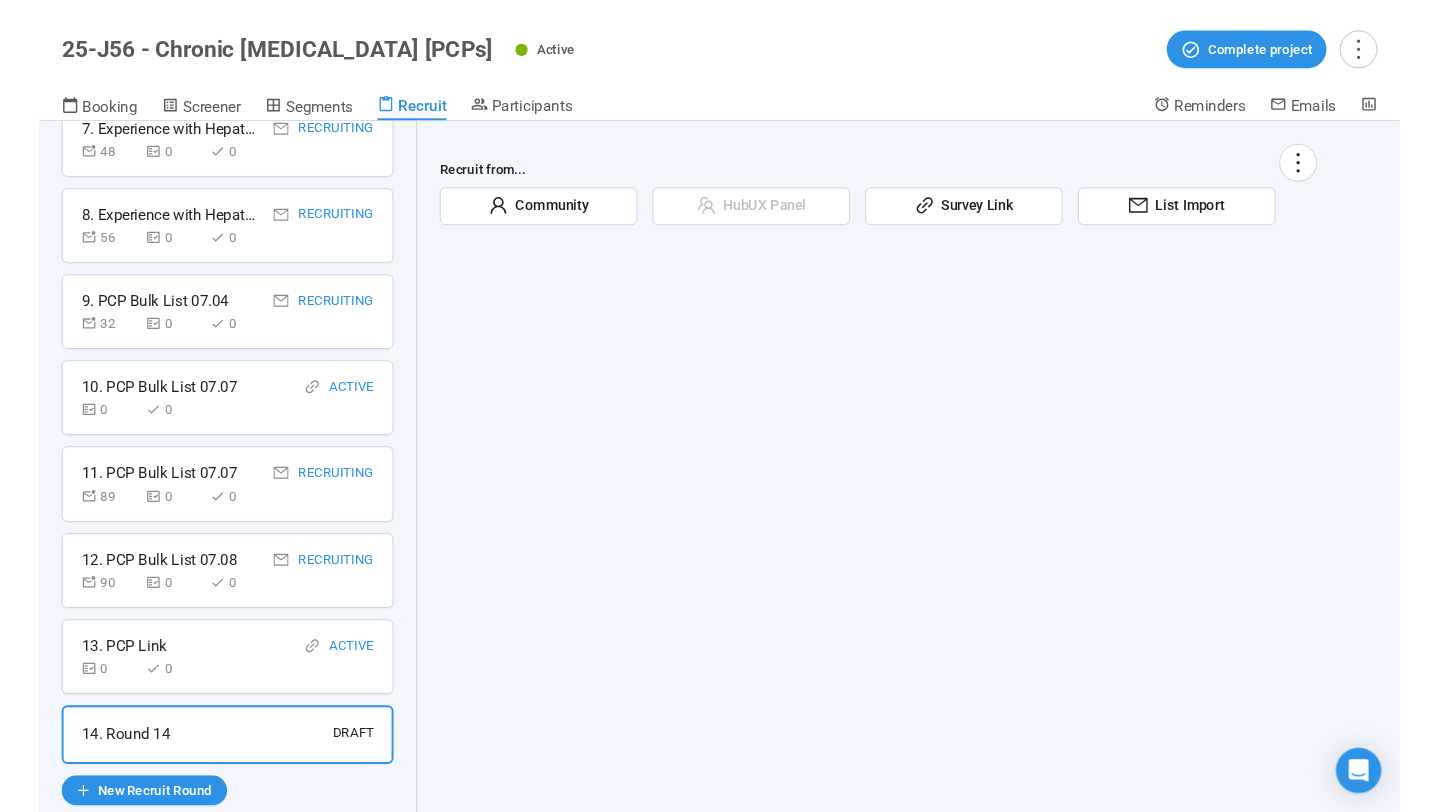 scroll, scrollTop: 762, scrollLeft: 0, axis: vertical 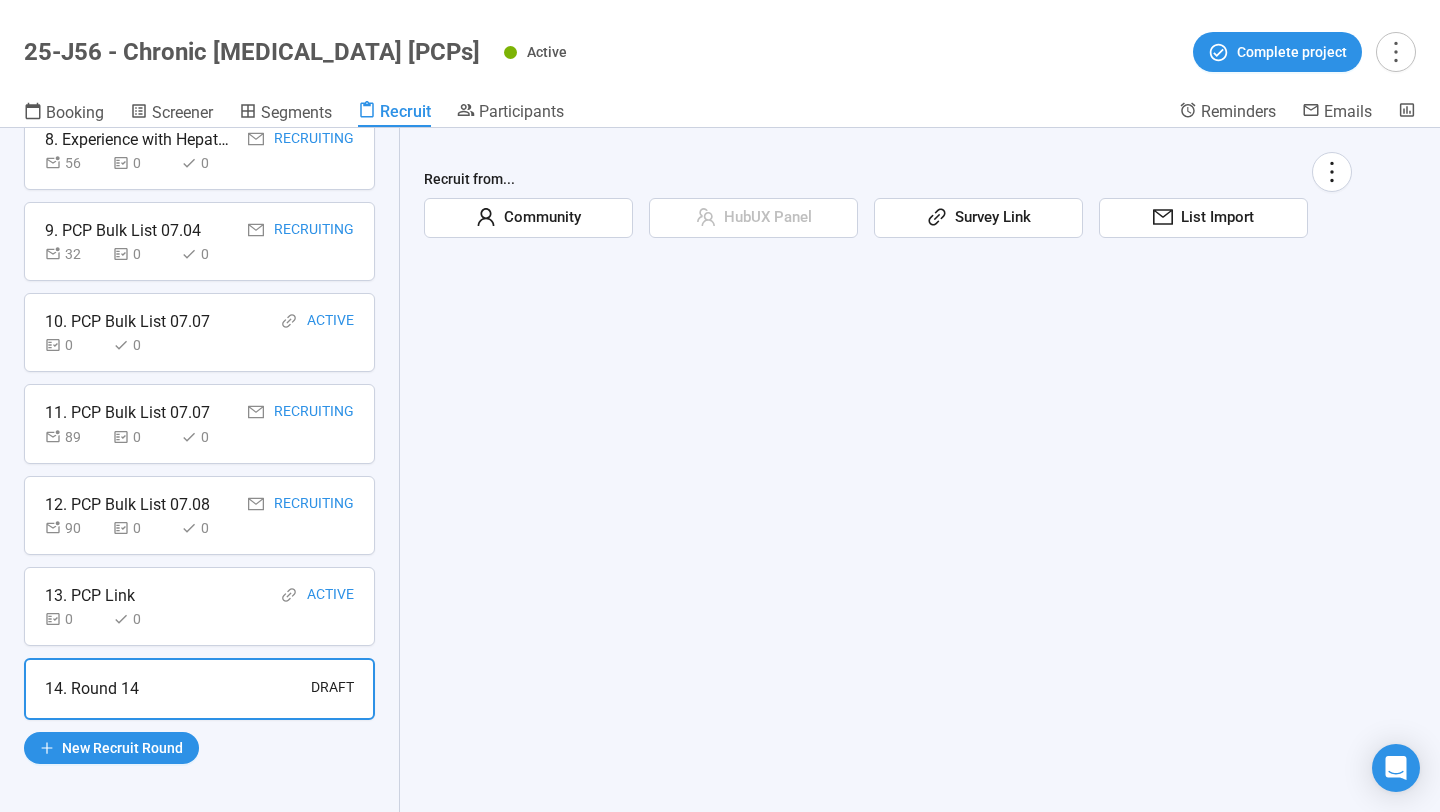 click 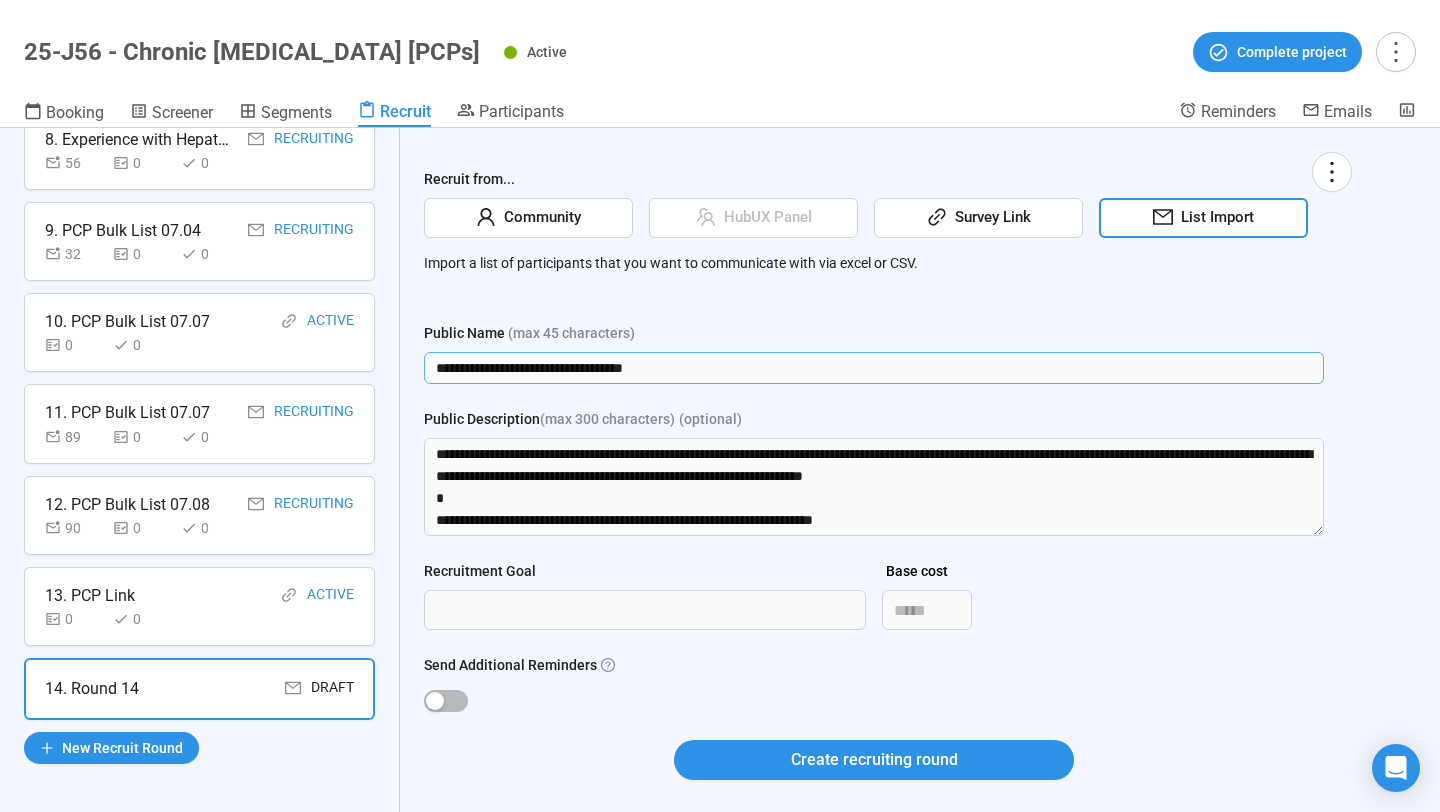 drag, startPoint x: 700, startPoint y: 368, endPoint x: 386, endPoint y: 361, distance: 314.078 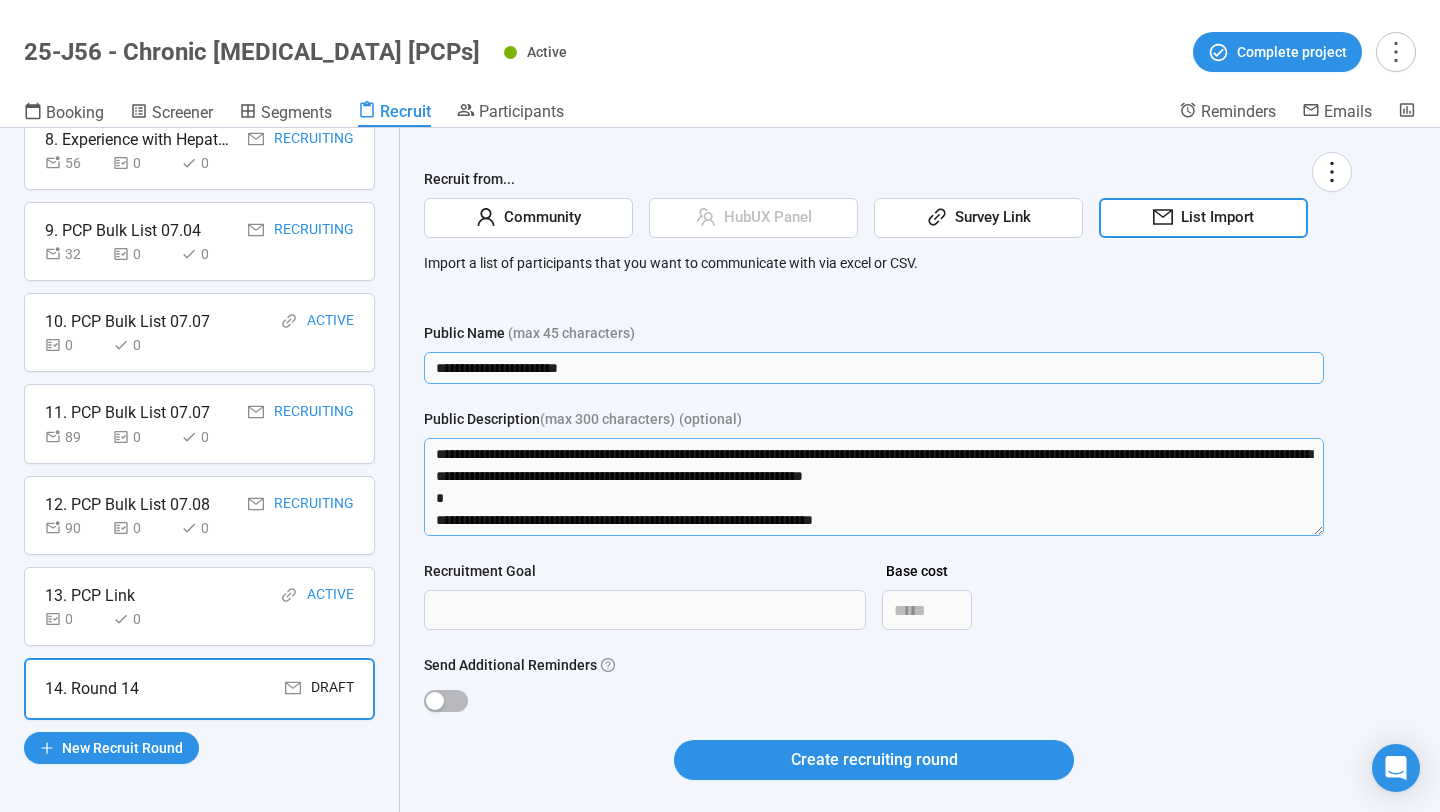 type on "**********" 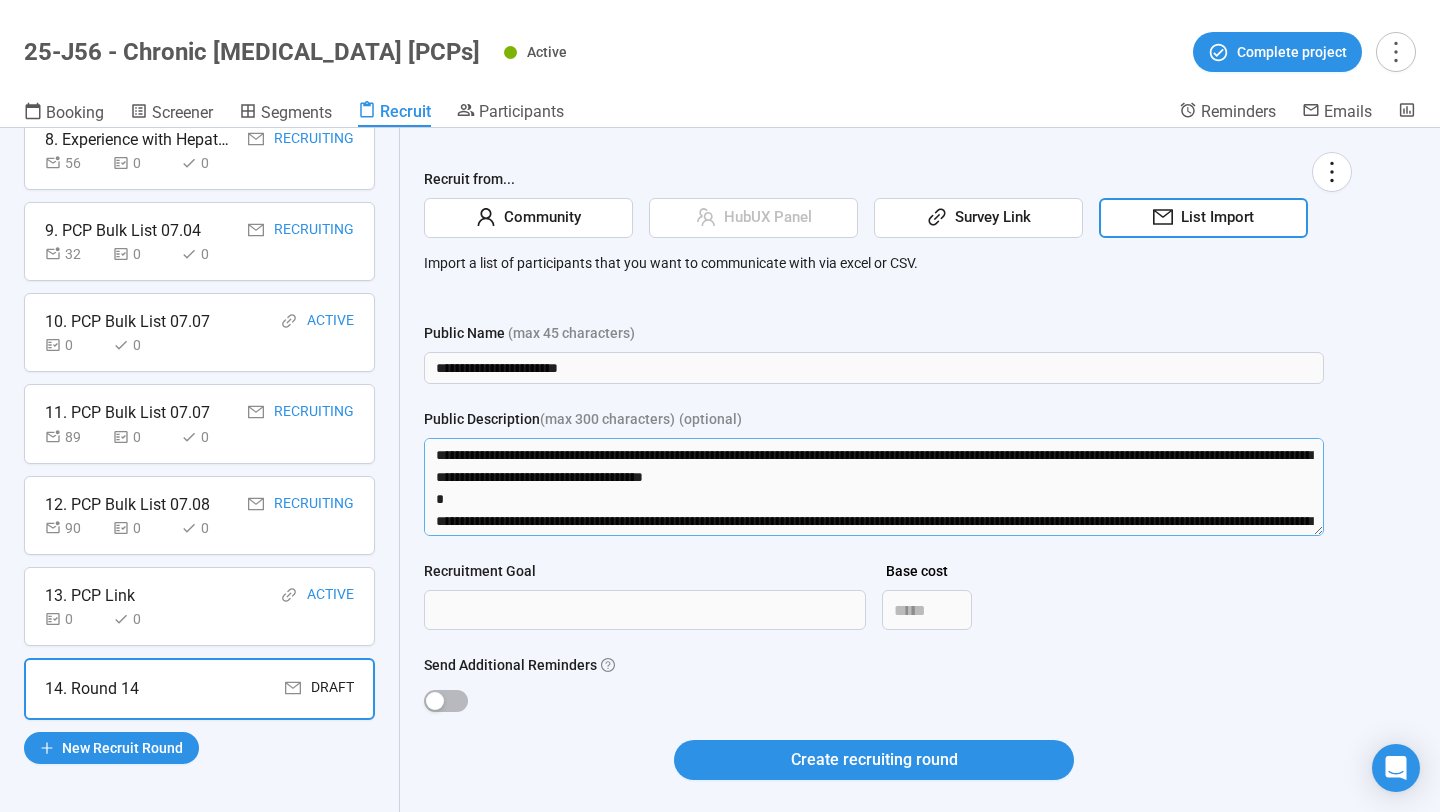 scroll, scrollTop: 330, scrollLeft: 0, axis: vertical 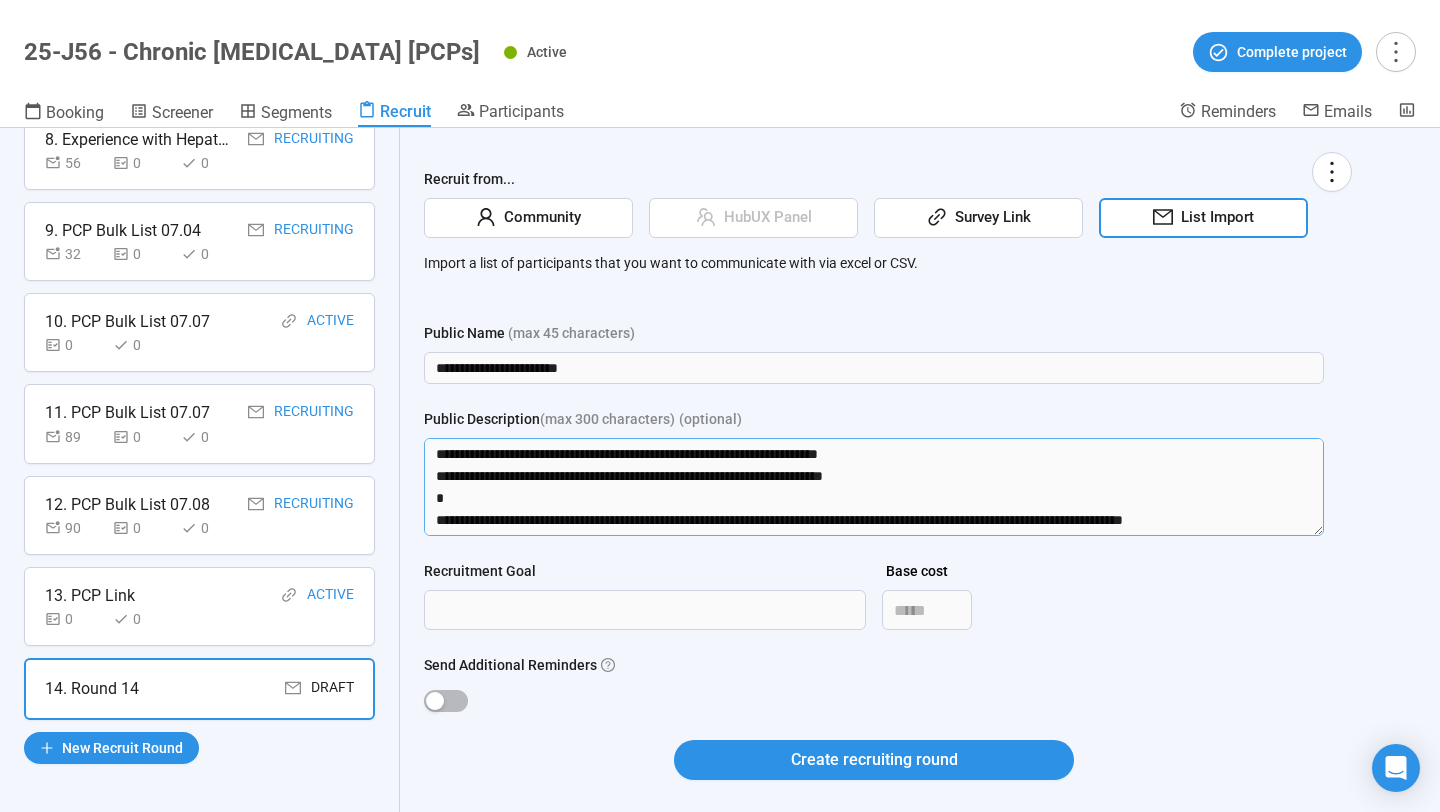 drag, startPoint x: 432, startPoint y: 452, endPoint x: 752, endPoint y: 583, distance: 345.77594 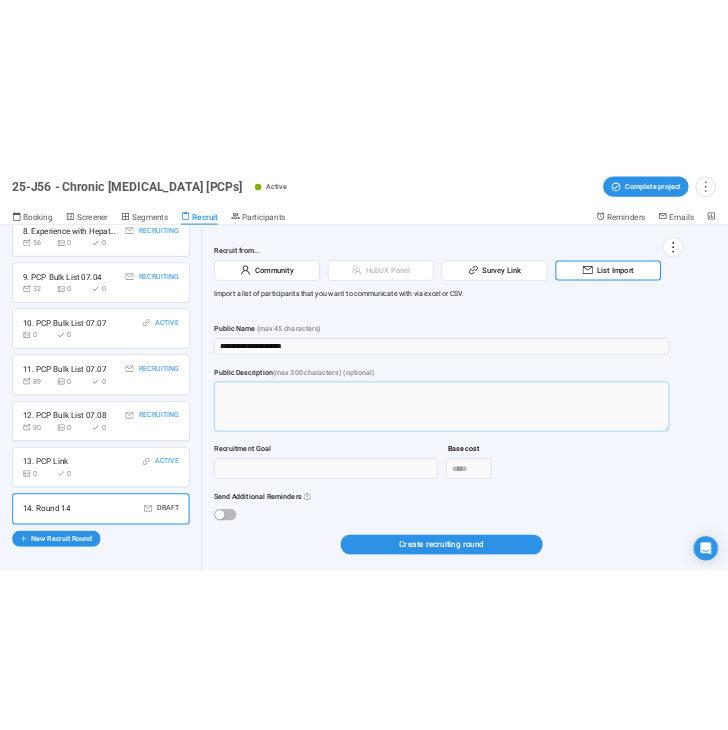 scroll, scrollTop: 0, scrollLeft: 0, axis: both 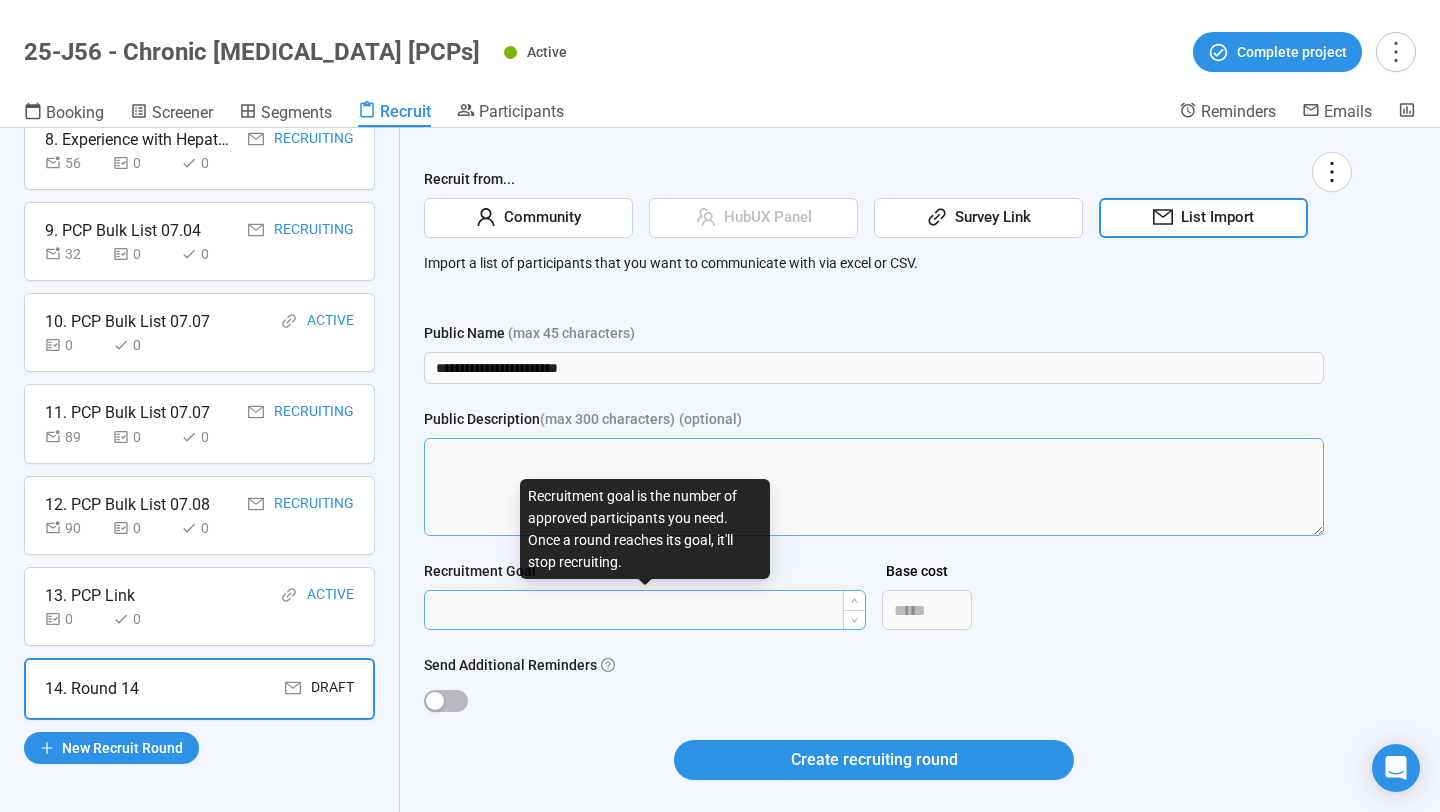 type 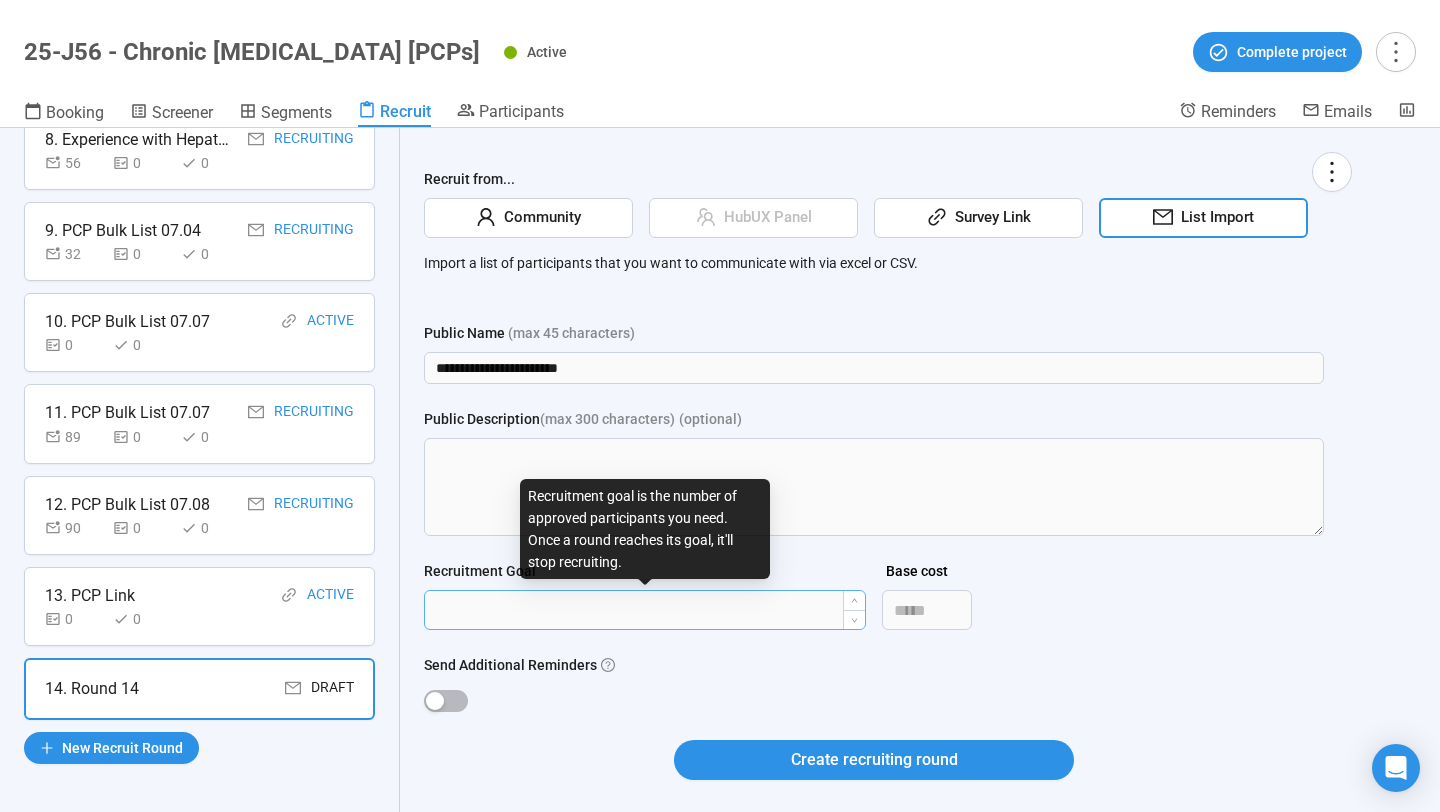 click on "Recruitment Goal" at bounding box center (645, 610) 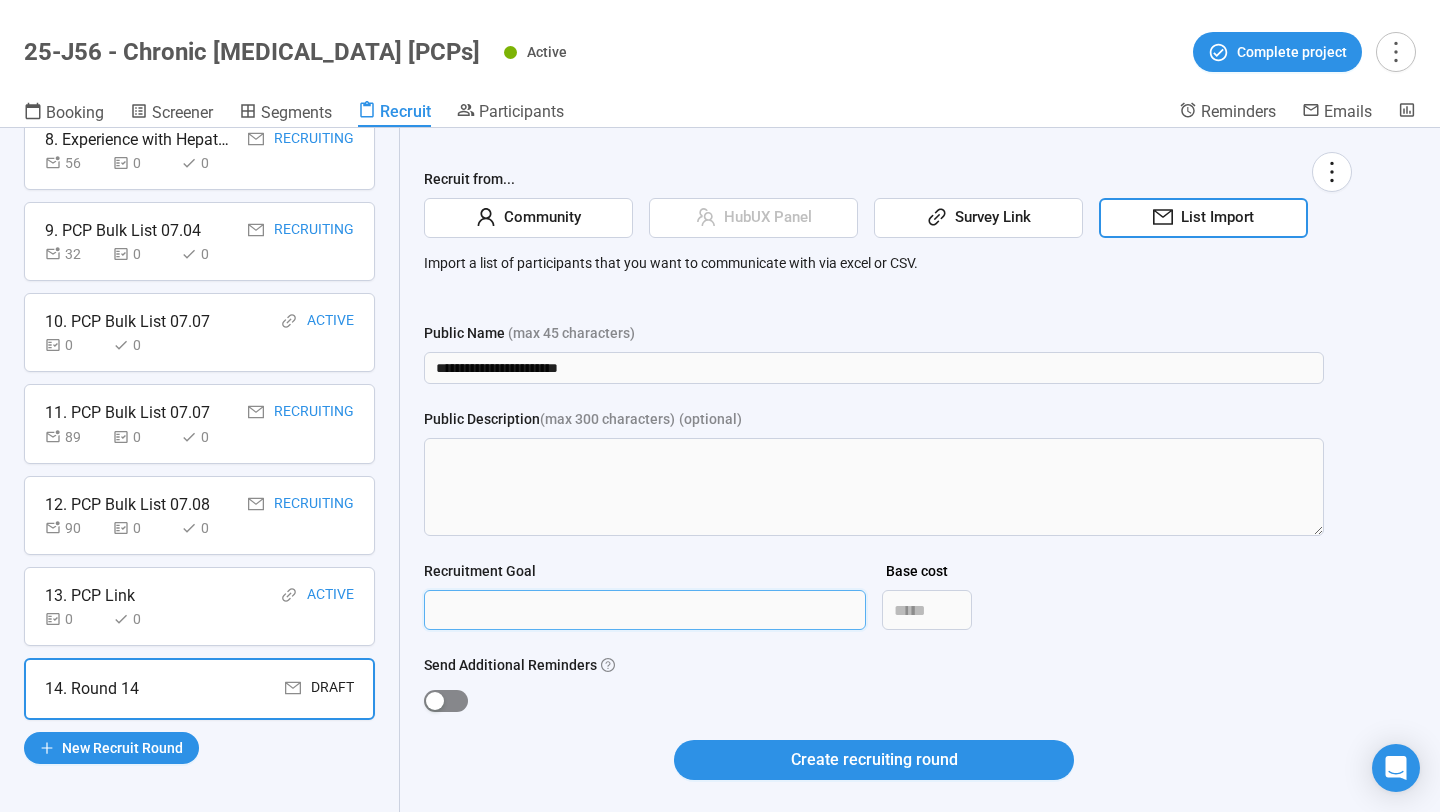 type on "**" 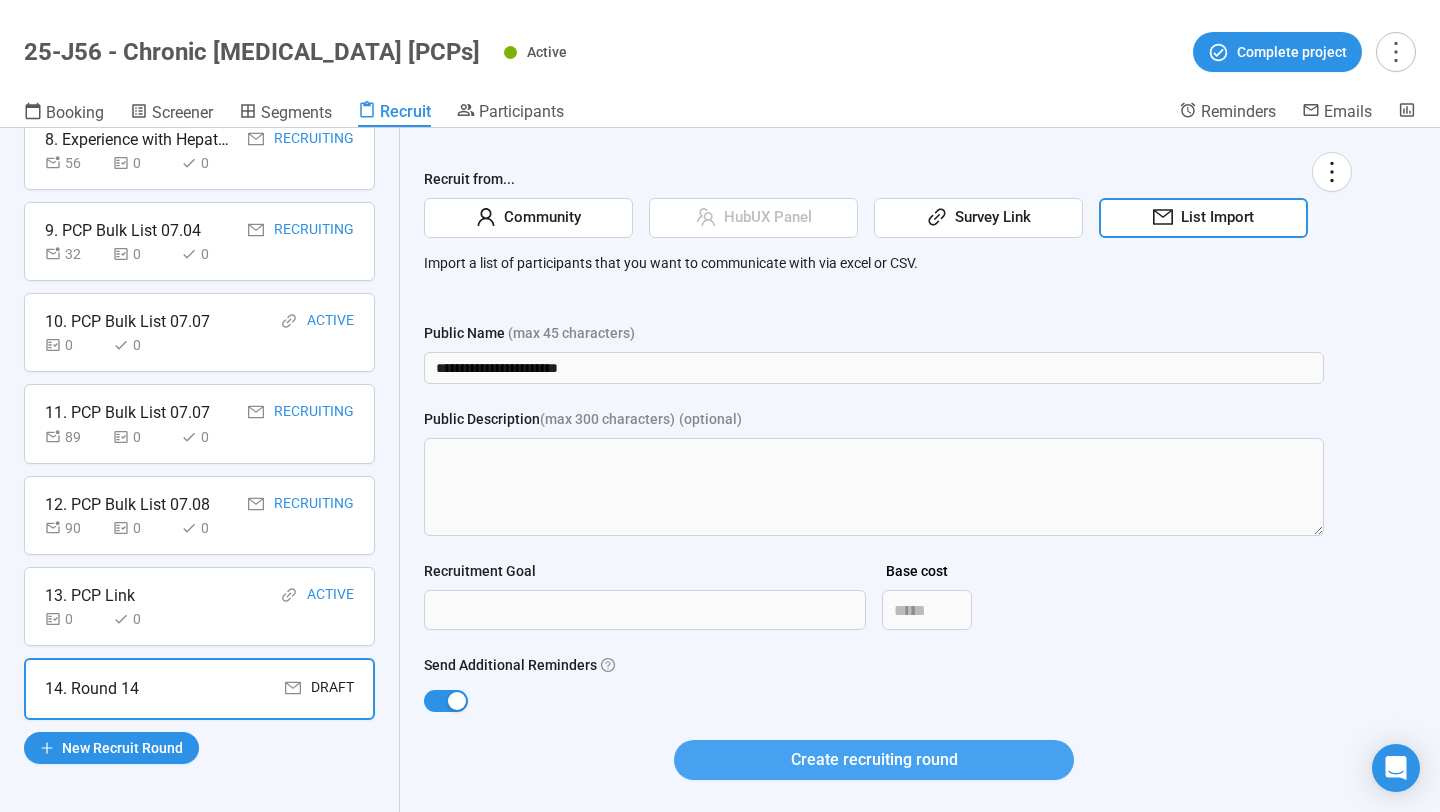 click on "Create recruiting round" at bounding box center (874, 760) 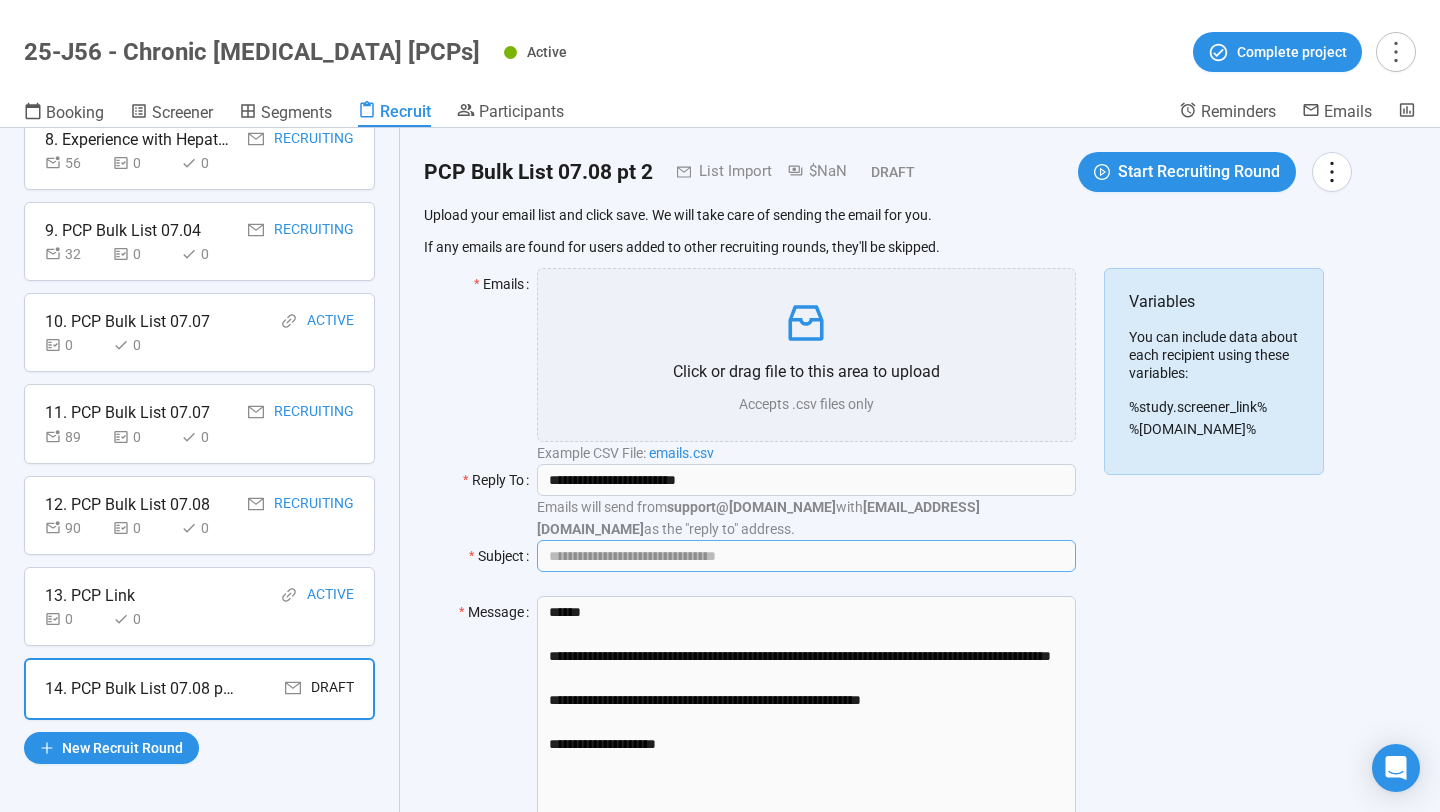 click on "Subject" at bounding box center [806, 556] 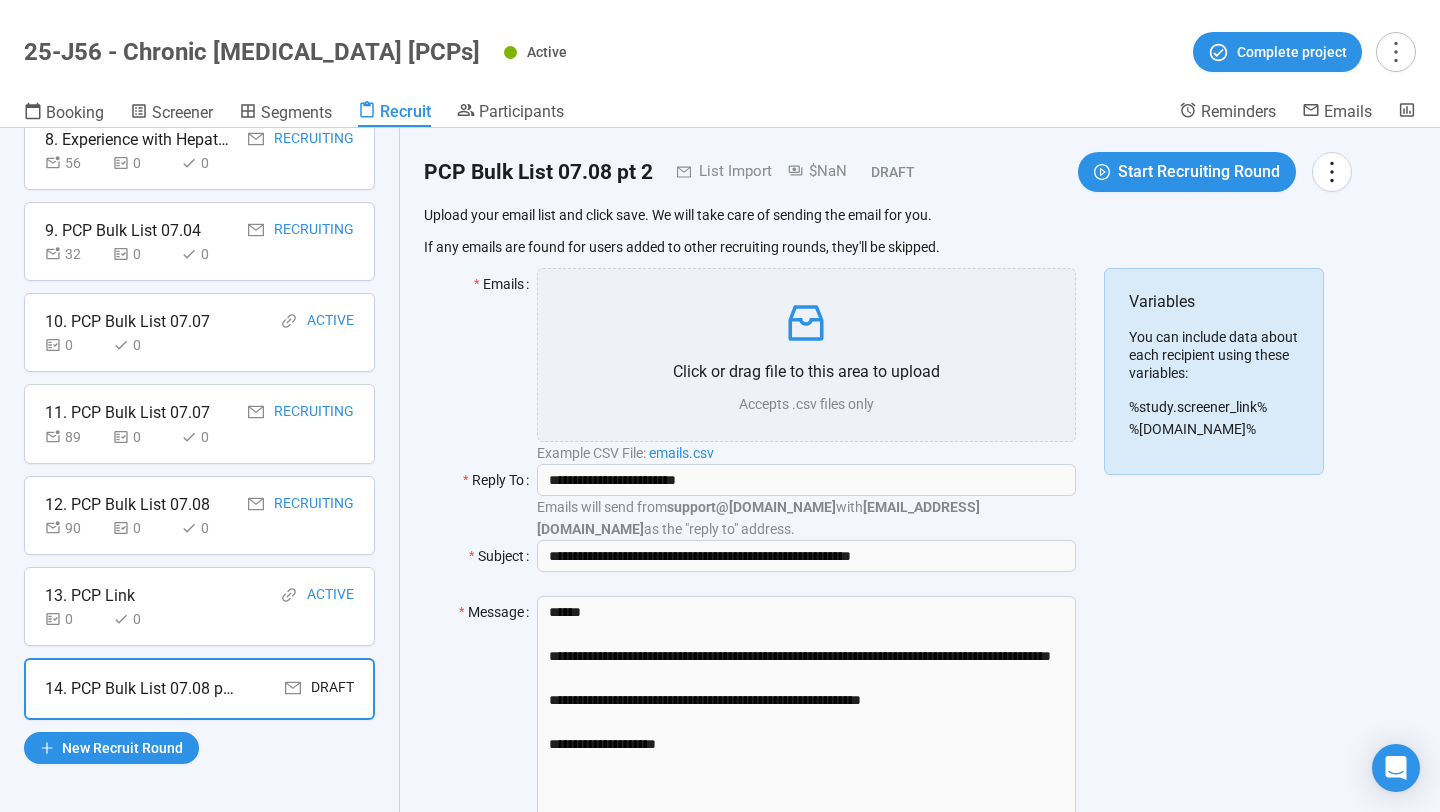 click on "Message" at bounding box center (480, 711) 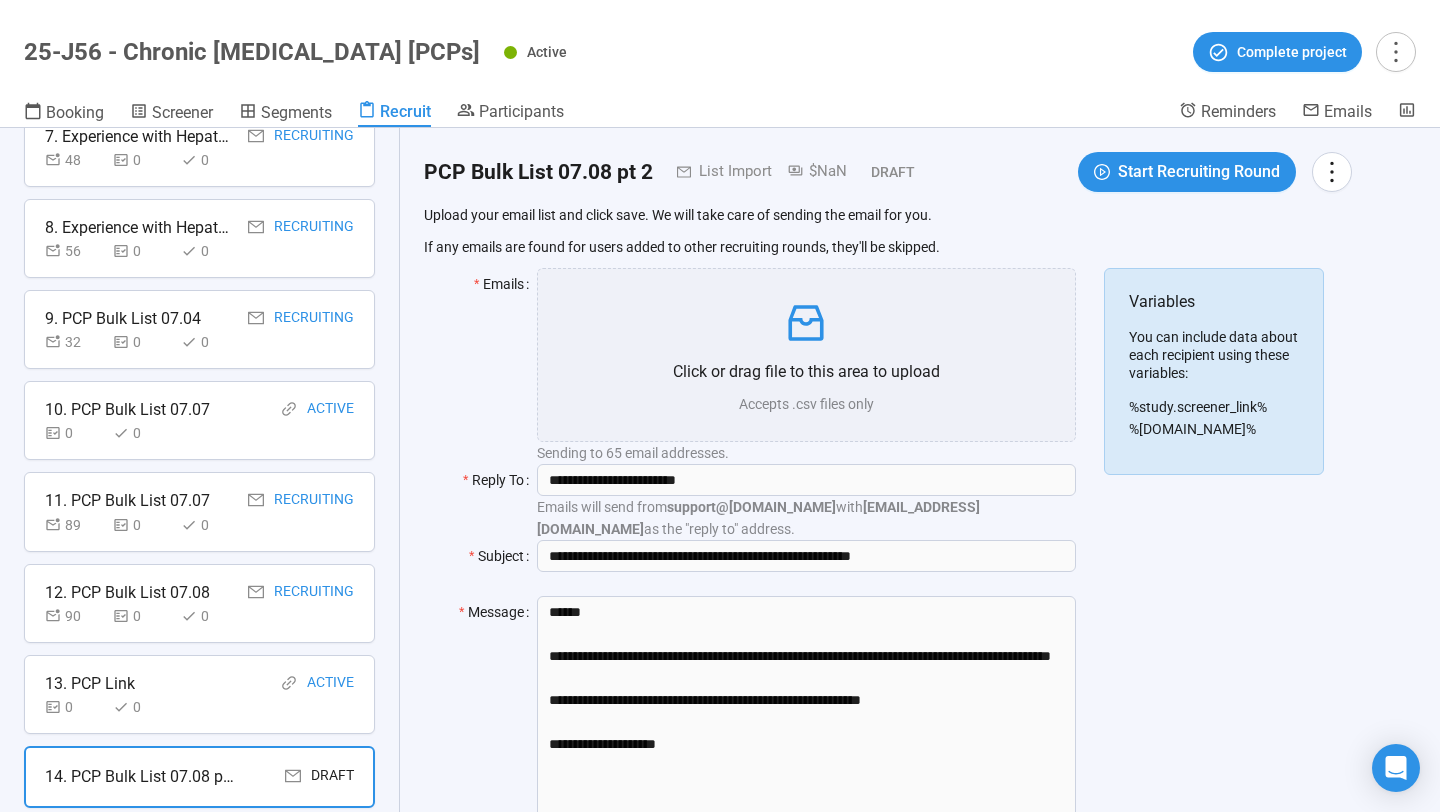 scroll, scrollTop: 762, scrollLeft: 0, axis: vertical 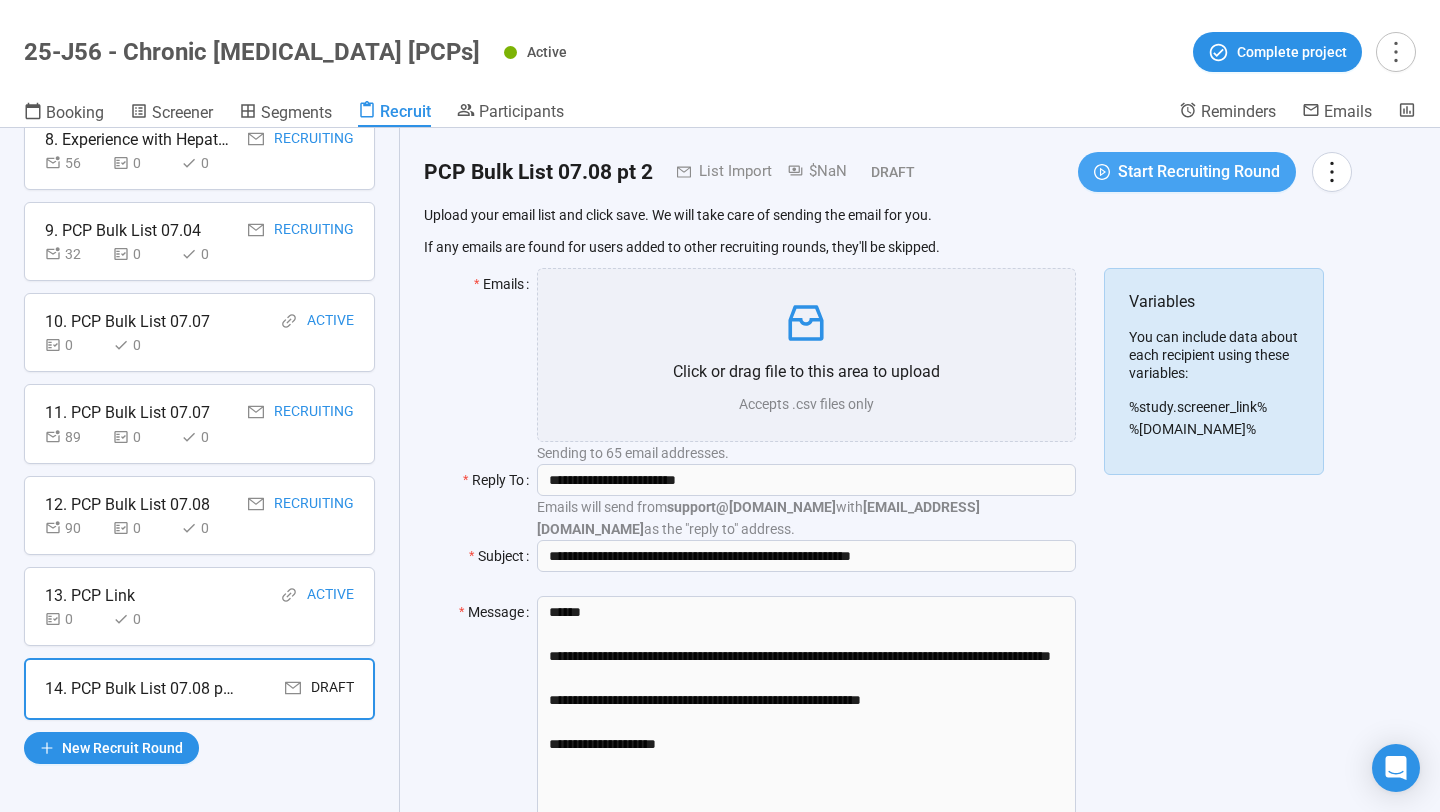 click on "Start Recruiting Round" at bounding box center (1199, 171) 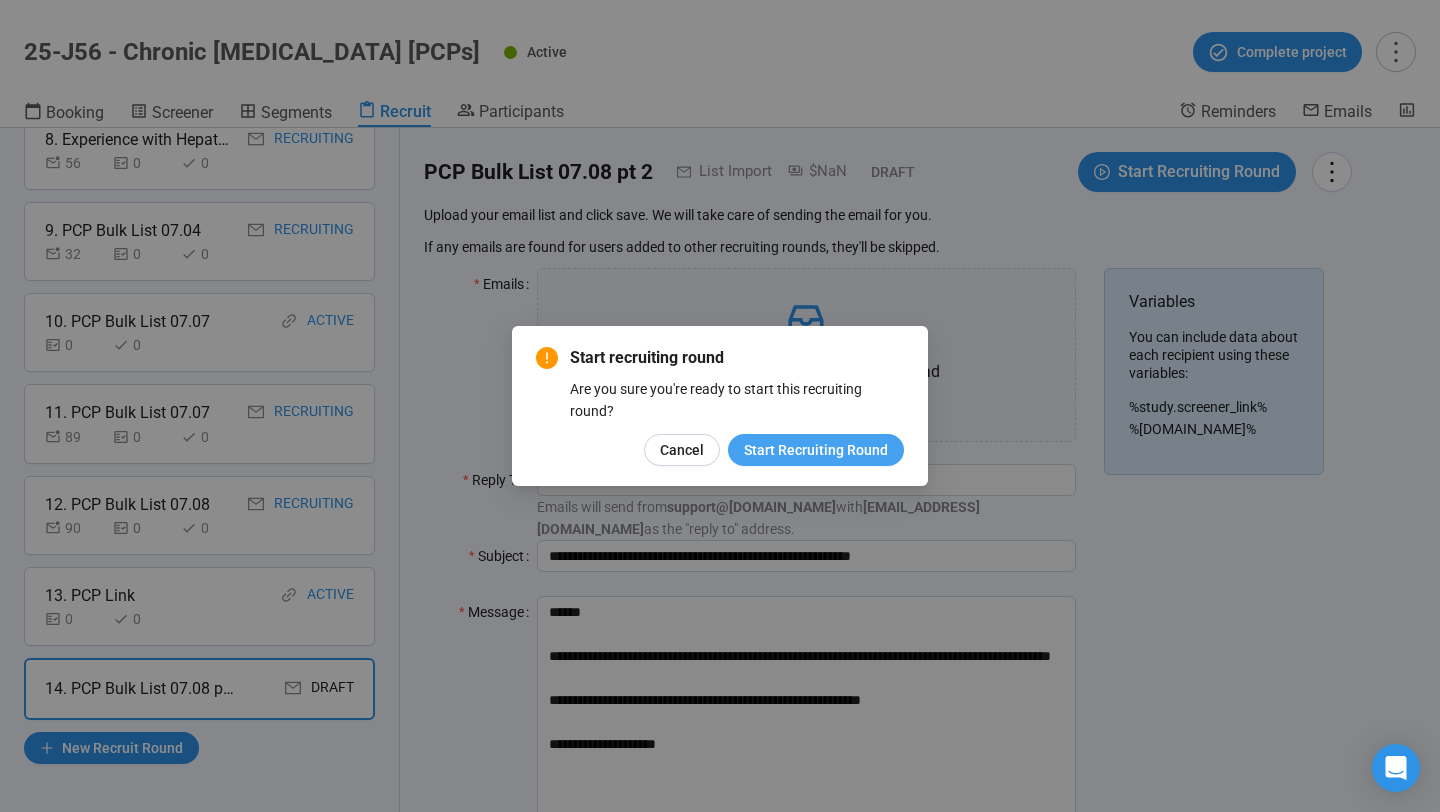 click on "Start Recruiting Round" at bounding box center (816, 450) 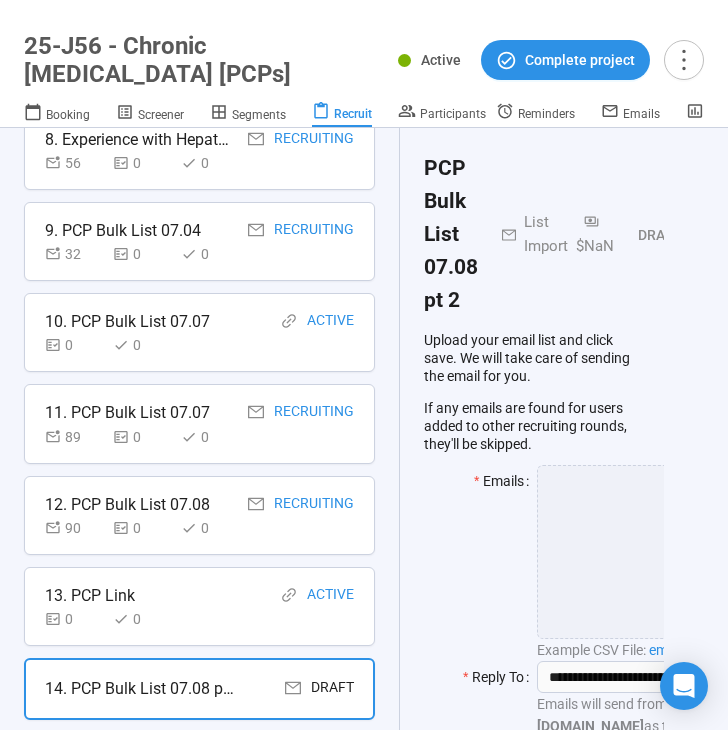 scroll, scrollTop: 762, scrollLeft: 0, axis: vertical 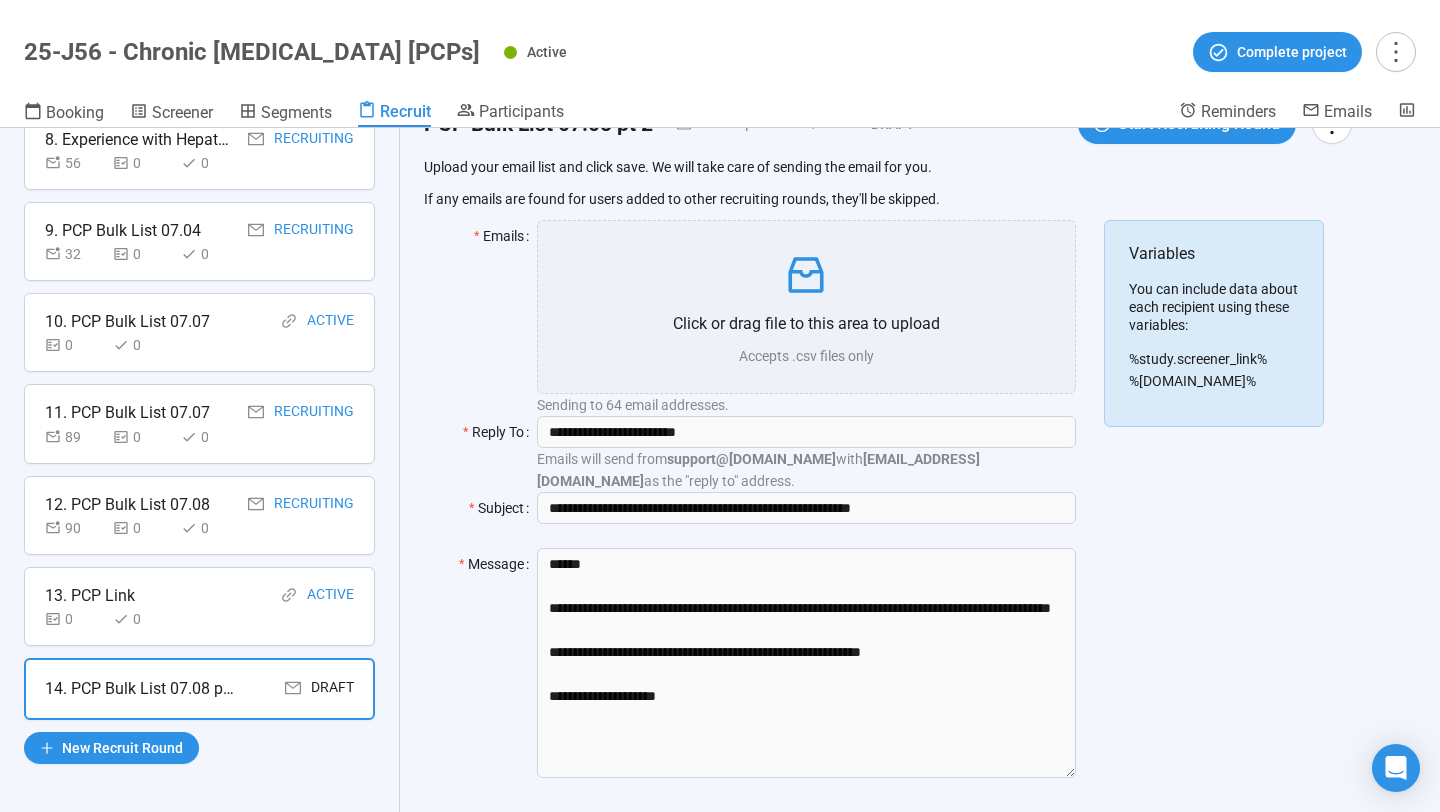 click on "Message" at bounding box center (480, 663) 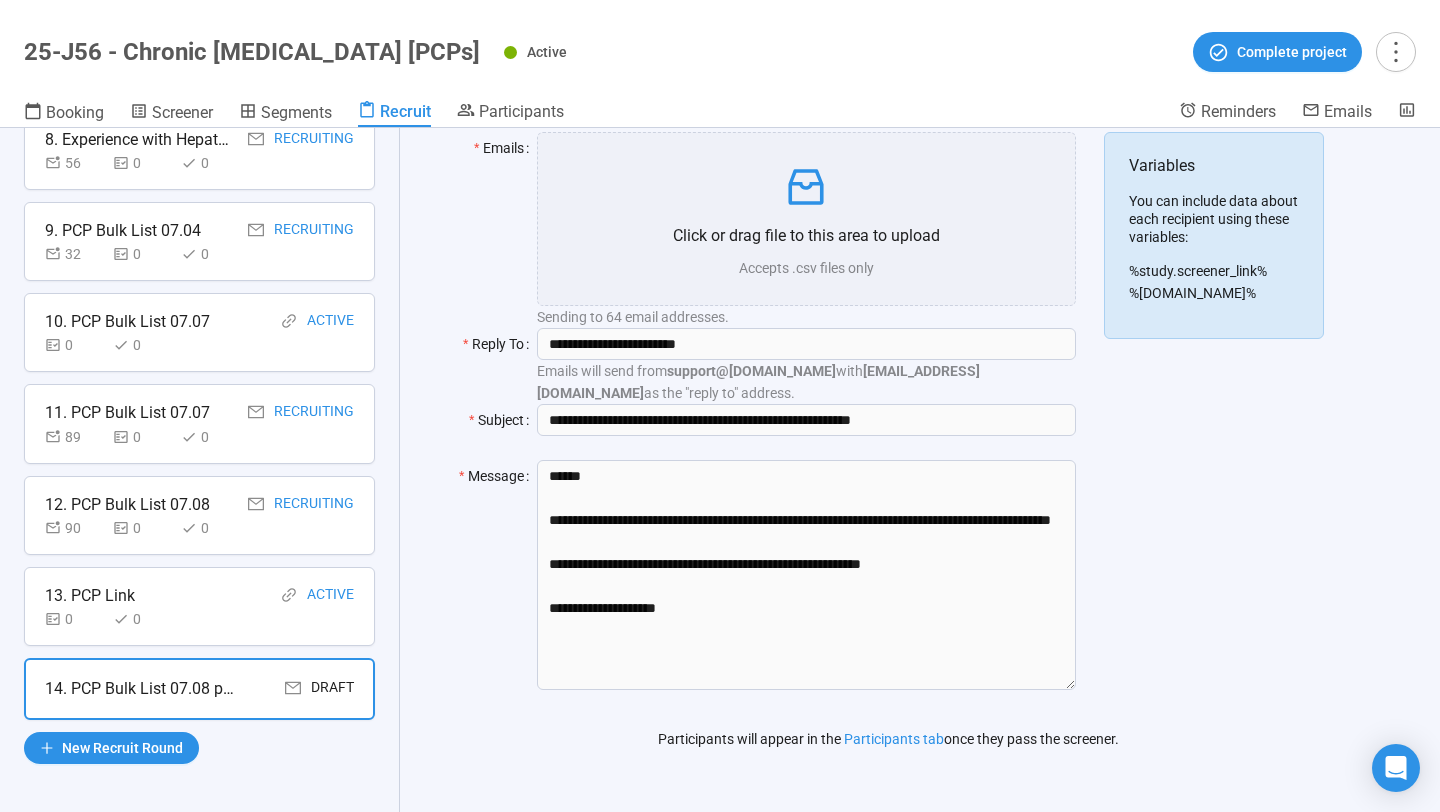 scroll, scrollTop: 0, scrollLeft: 0, axis: both 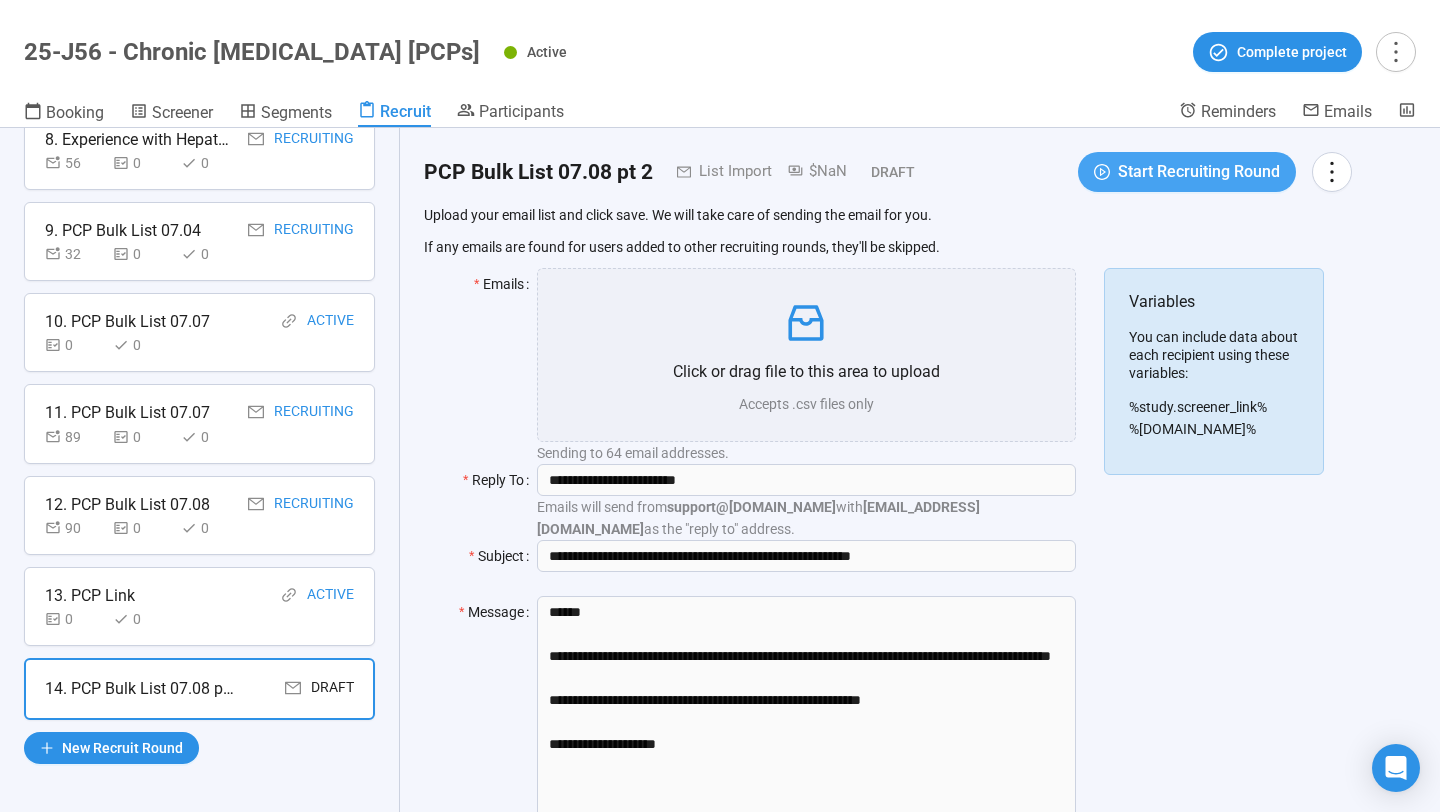 click on "Start Recruiting Round" at bounding box center [1199, 171] 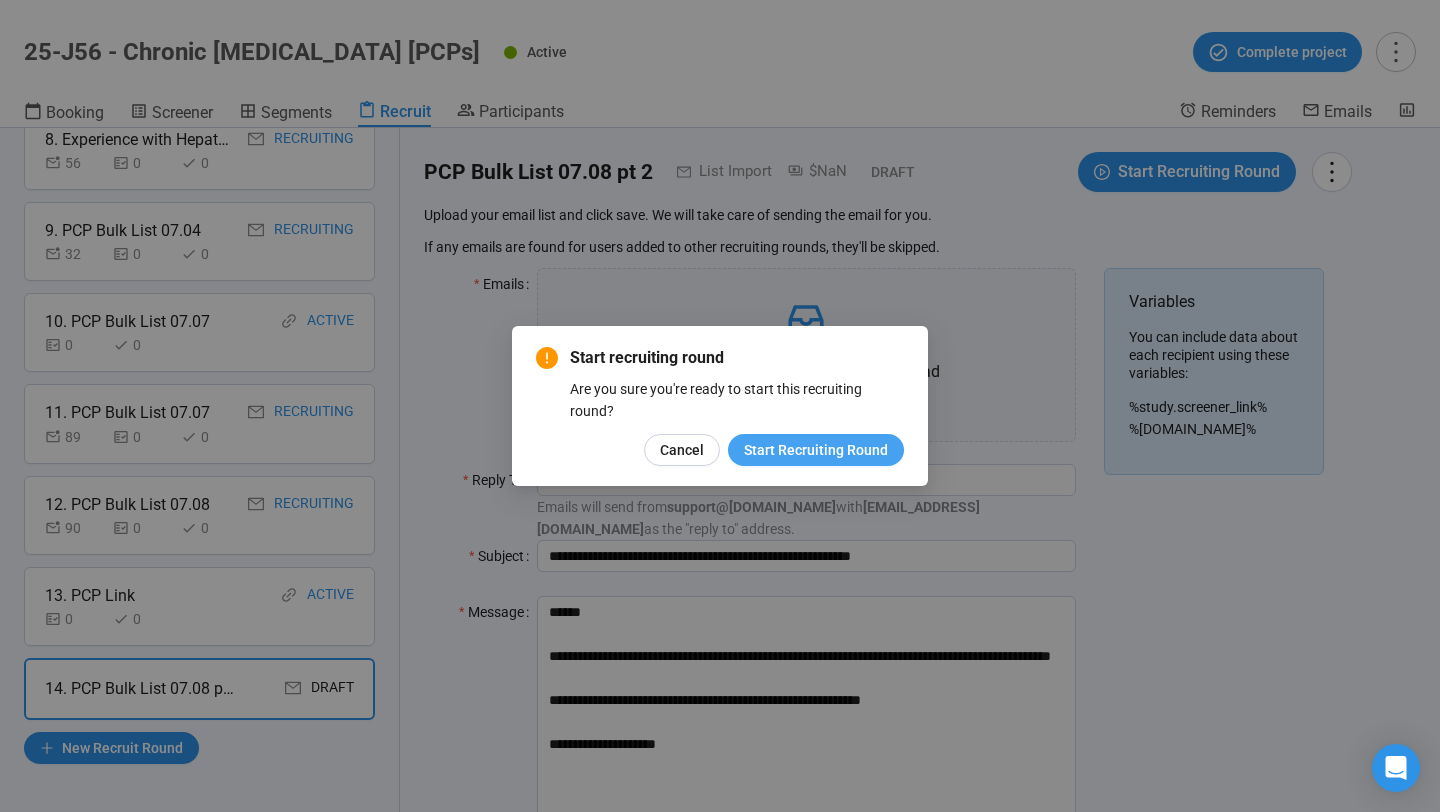 click on "Start Recruiting Round" at bounding box center [816, 450] 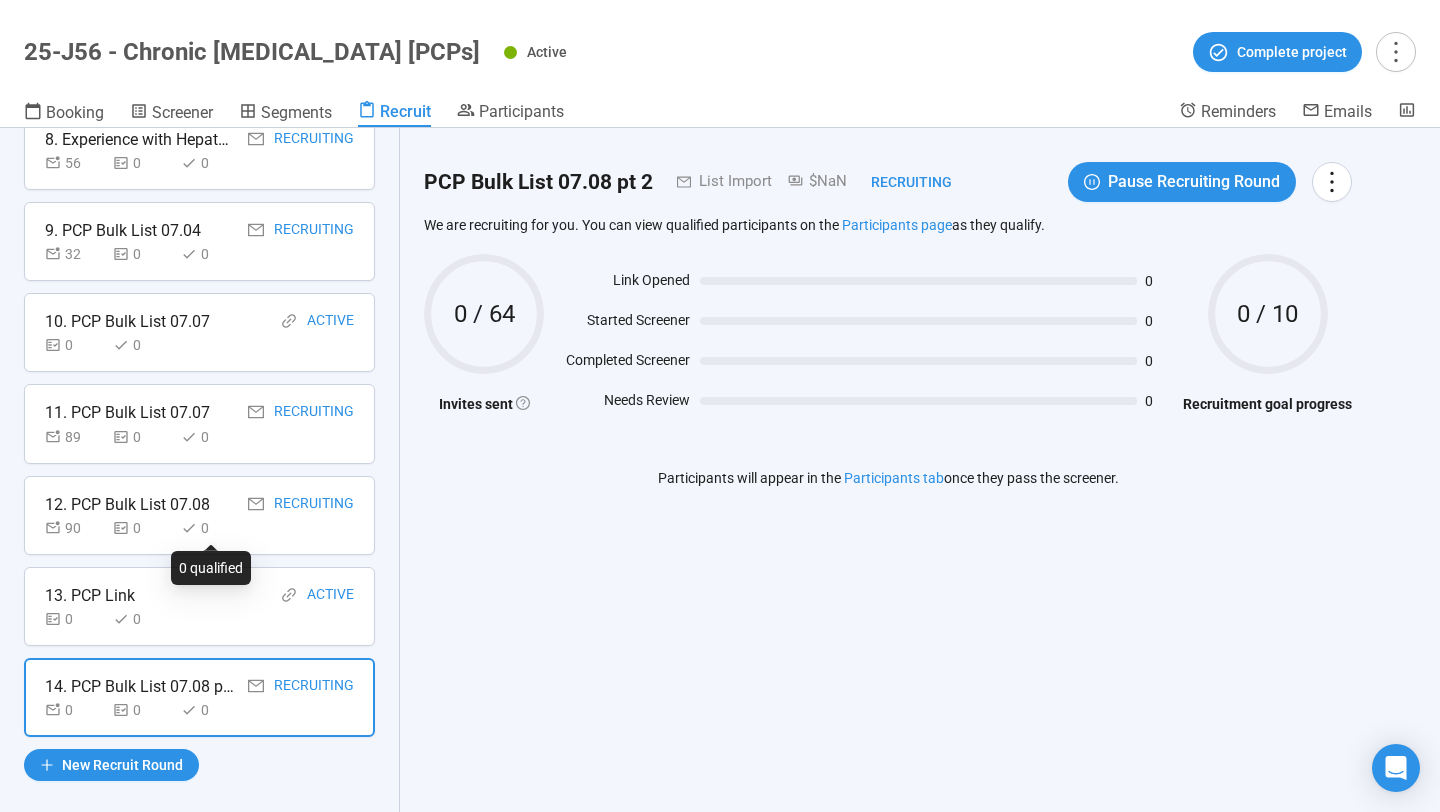 click on "0" at bounding box center [143, 528] 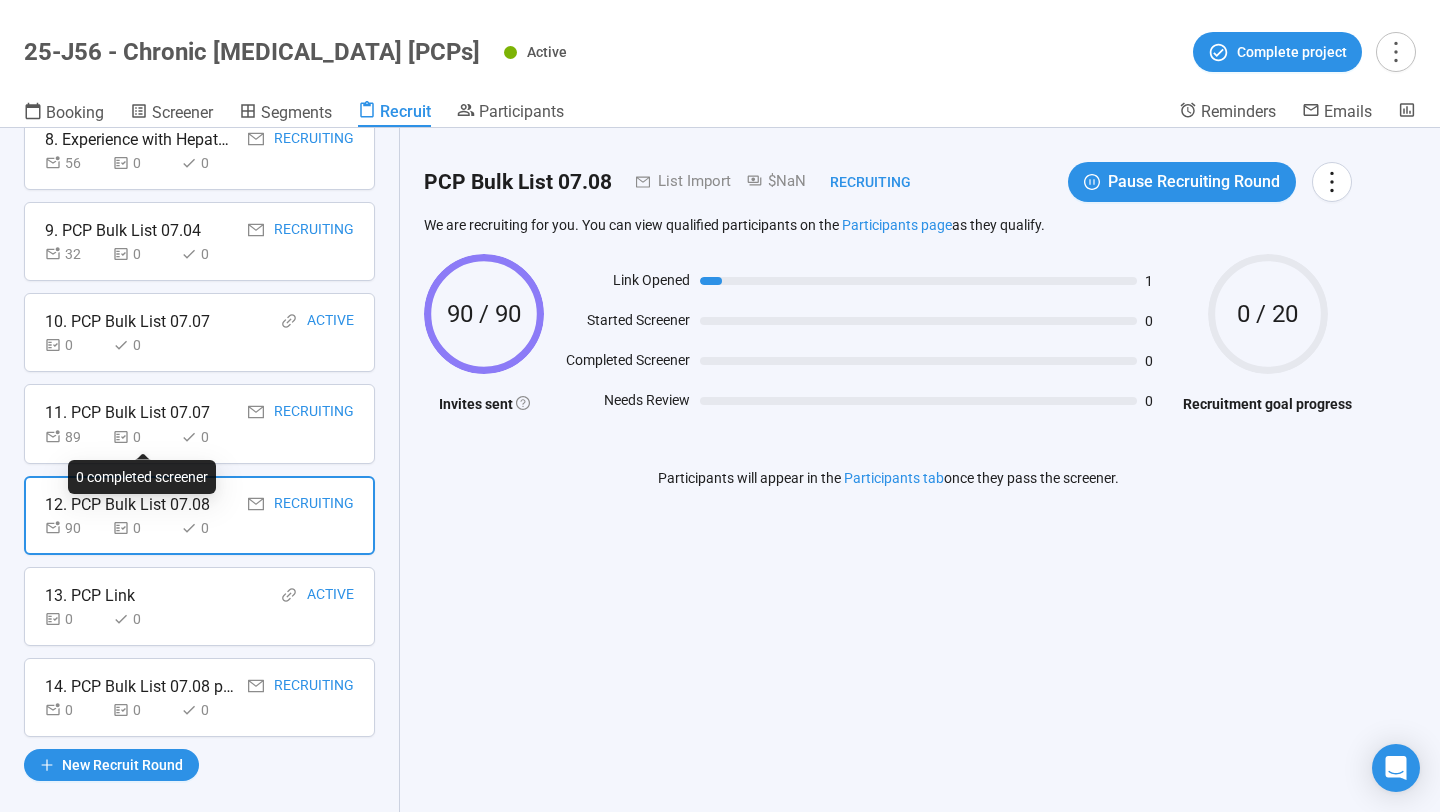 click on "0" at bounding box center (143, 437) 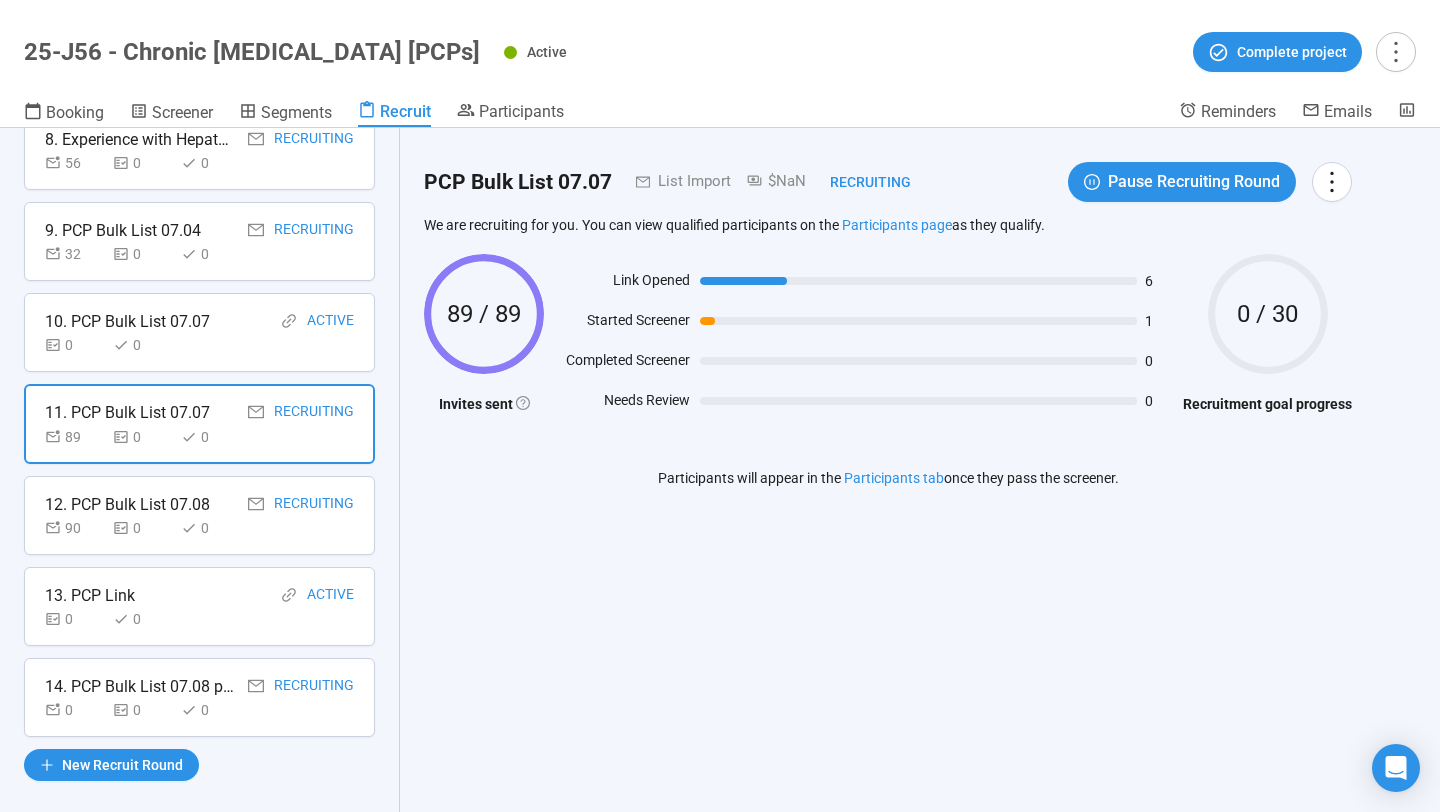 click on "10. PCP Bulk List 07.07" at bounding box center [127, 321] 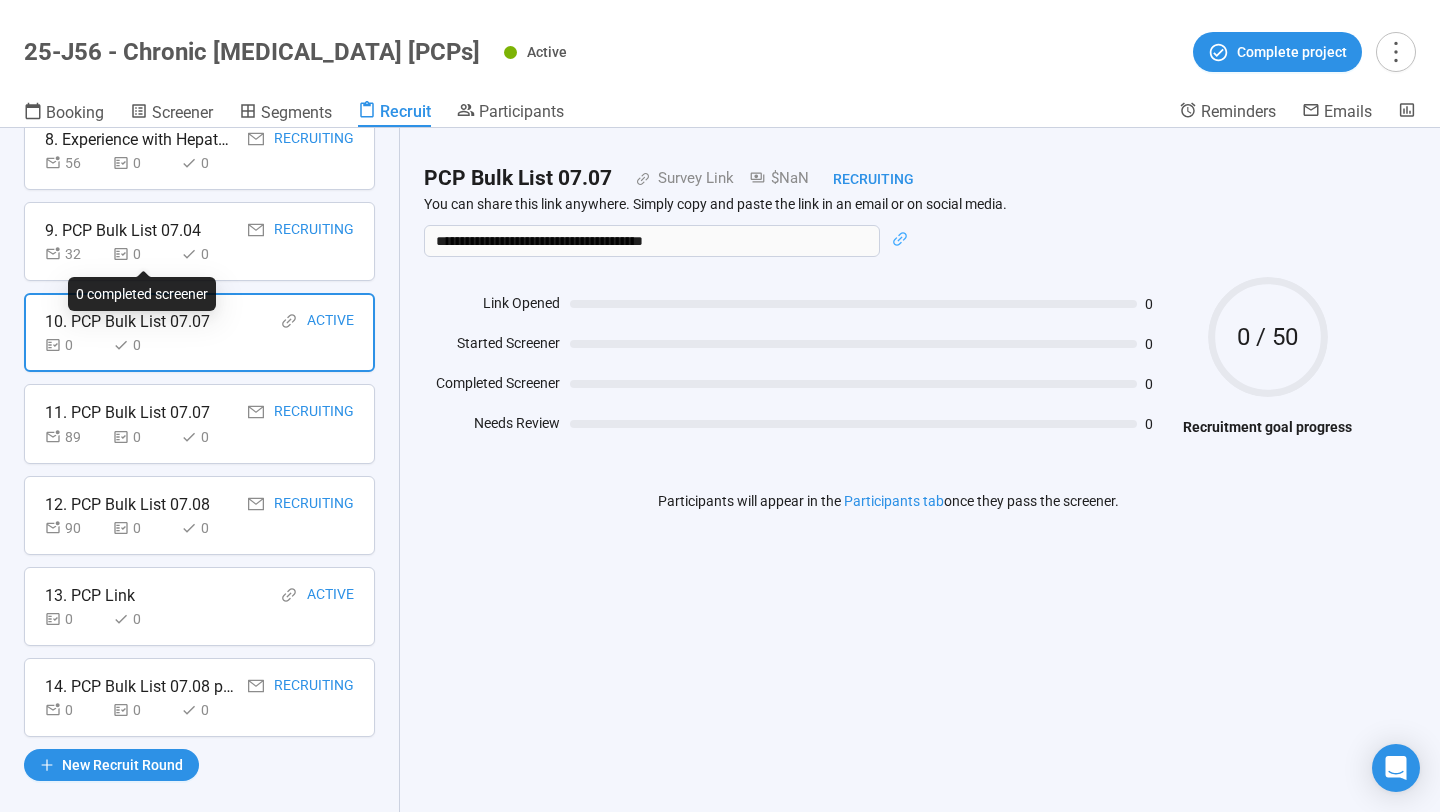 click on "0" at bounding box center (143, 254) 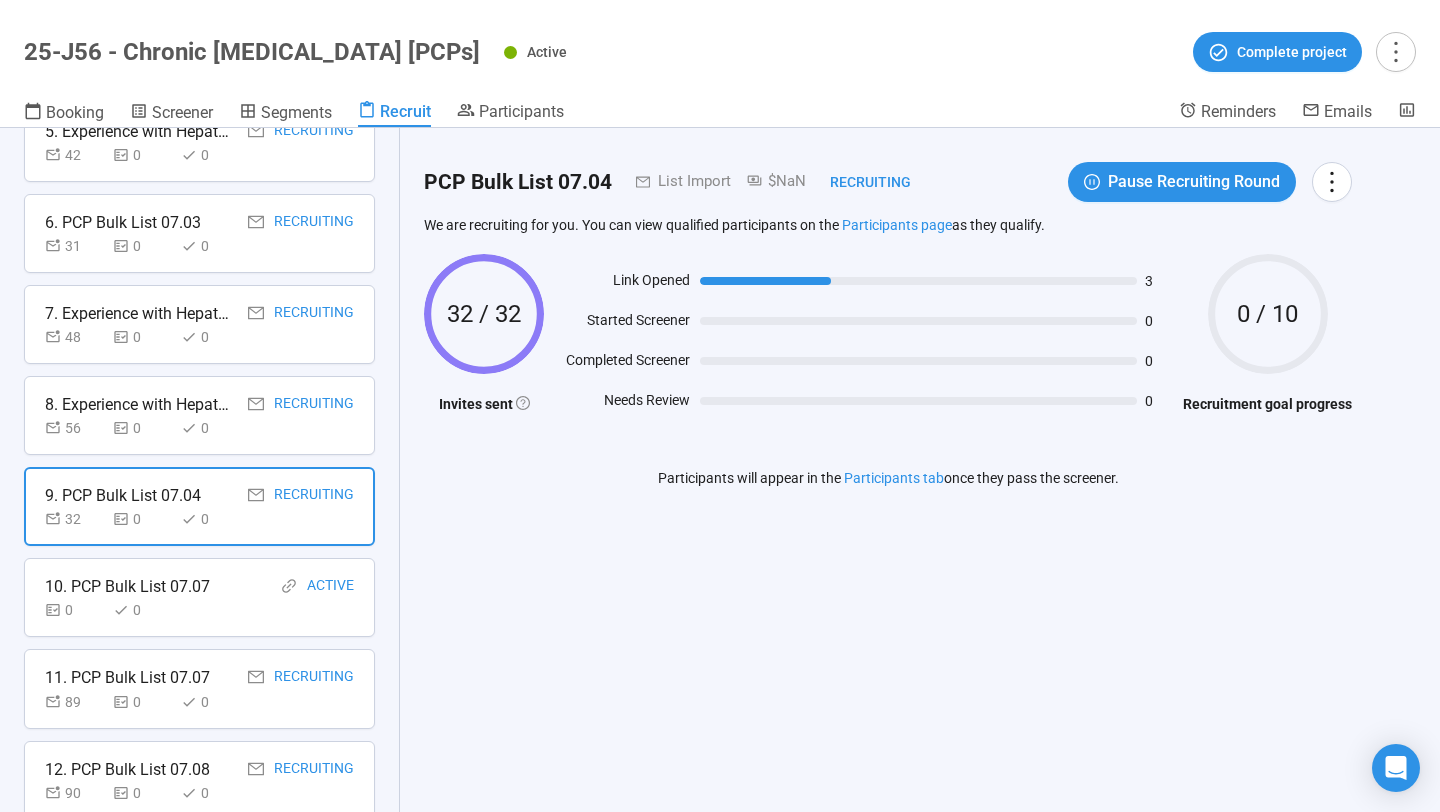 scroll, scrollTop: 466, scrollLeft: 0, axis: vertical 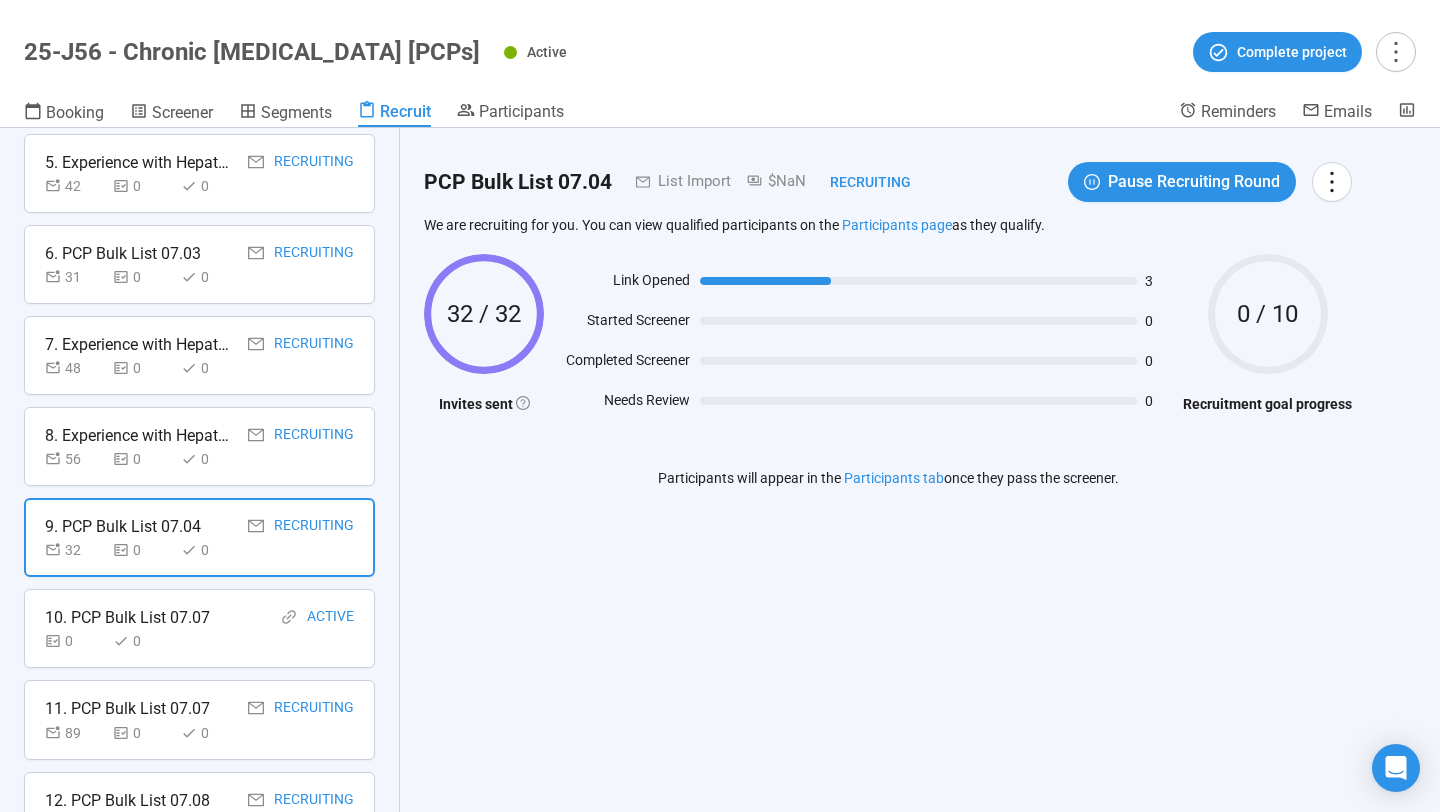 click on "8. Experience with Hepatology Treatments" at bounding box center [140, 435] 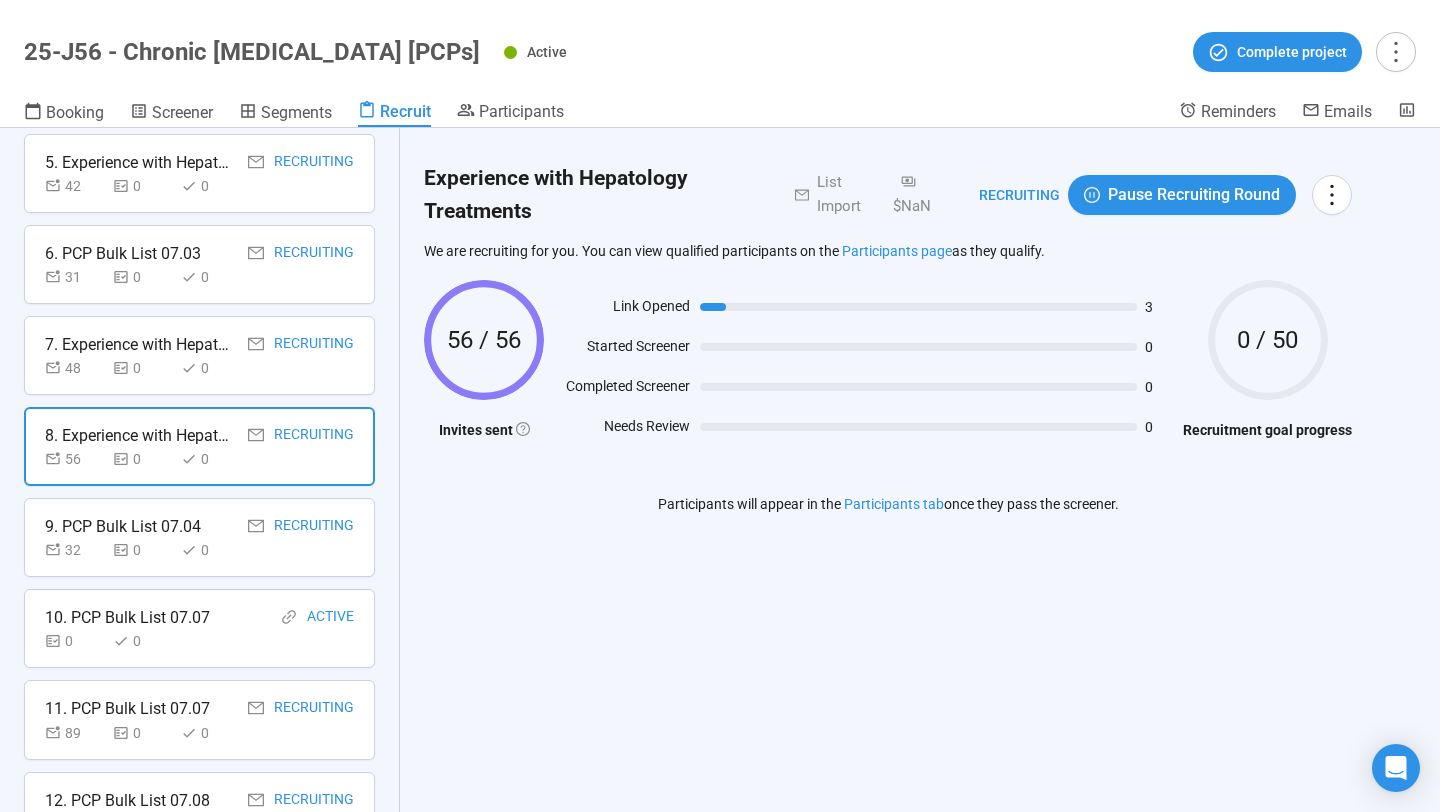 click on "0" at bounding box center (143, 368) 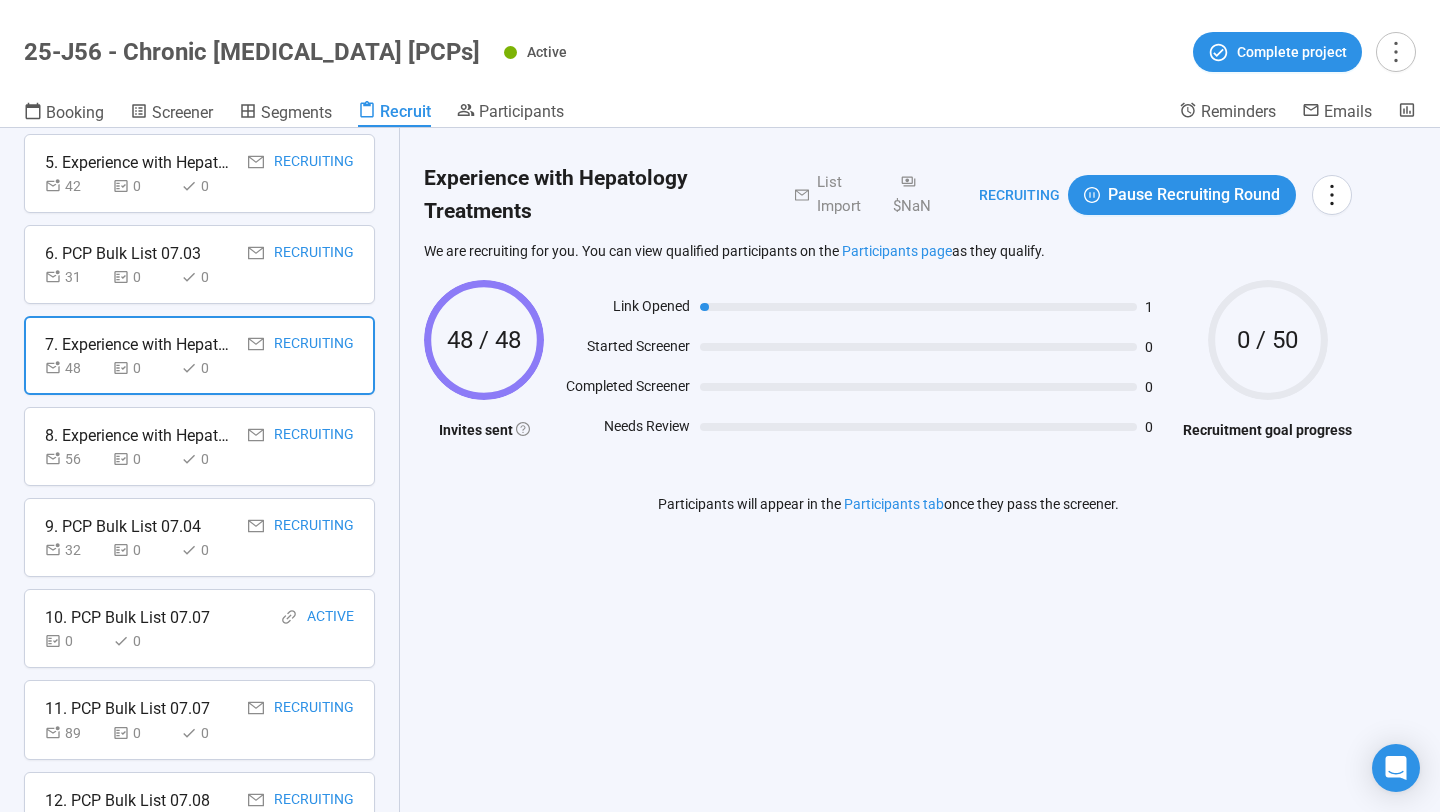 click on "6. PCP Bulk List 07.03 Recruiting 31 0 0" at bounding box center [199, 264] 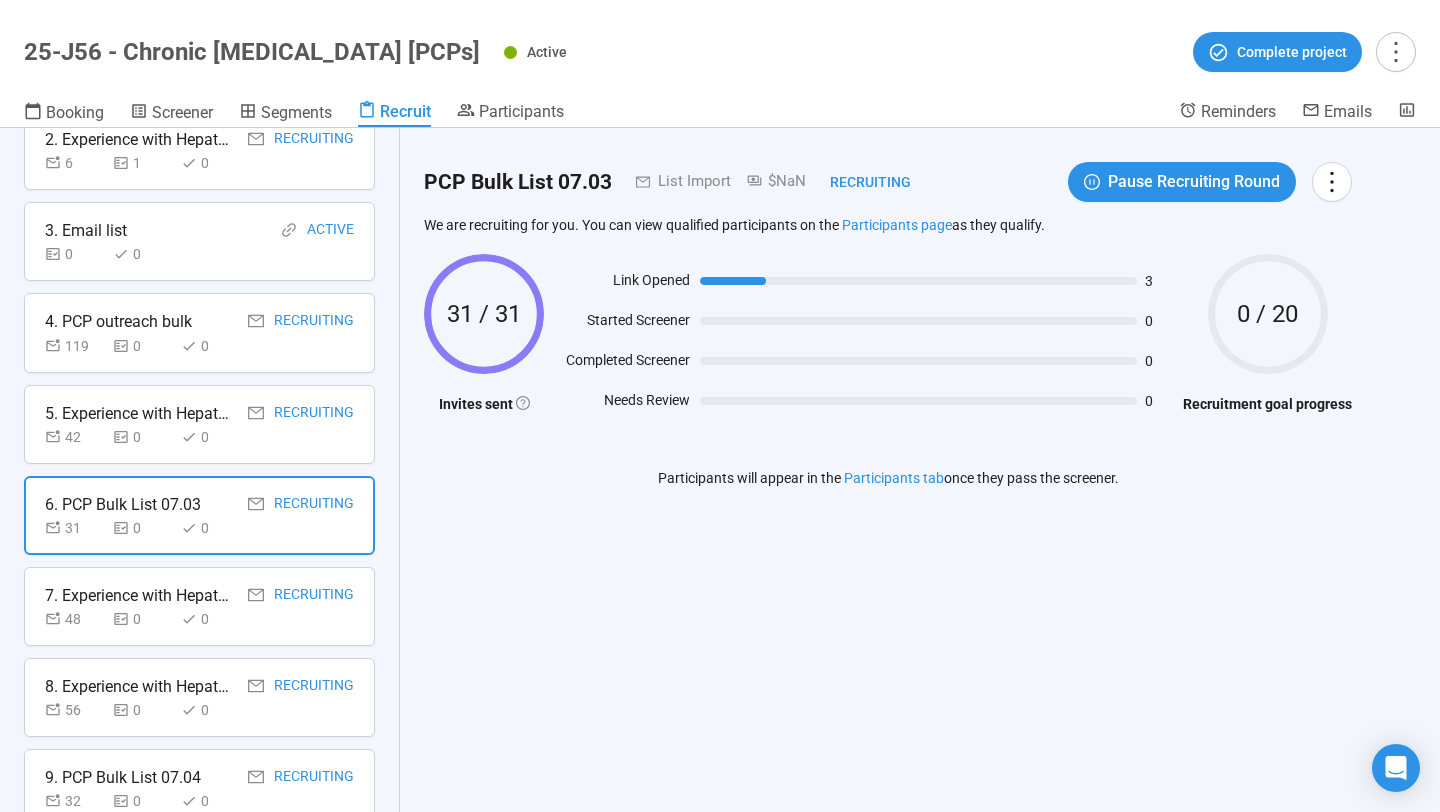 scroll, scrollTop: 180, scrollLeft: 0, axis: vertical 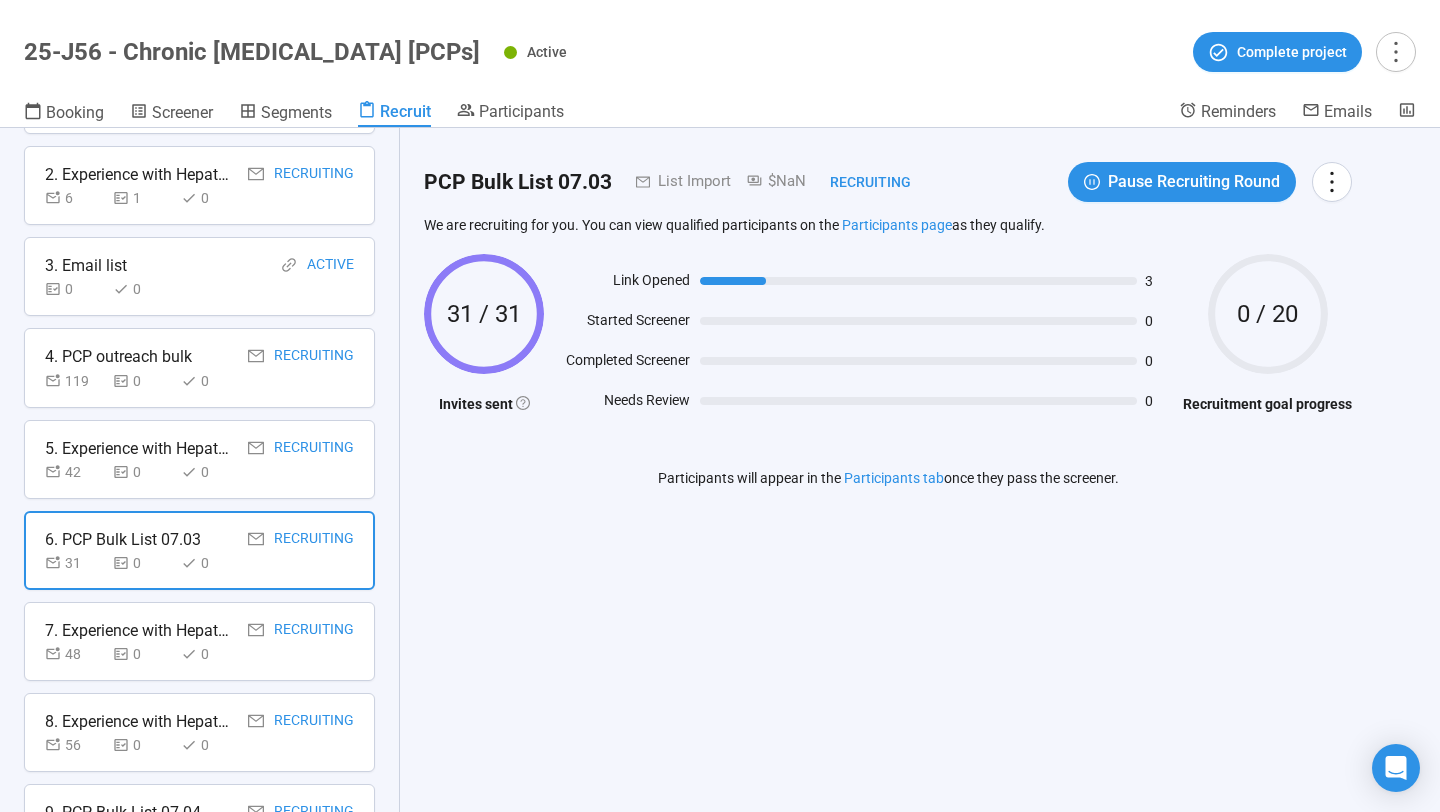 click on "5. Experience with Hepatology Treatments" at bounding box center [140, 448] 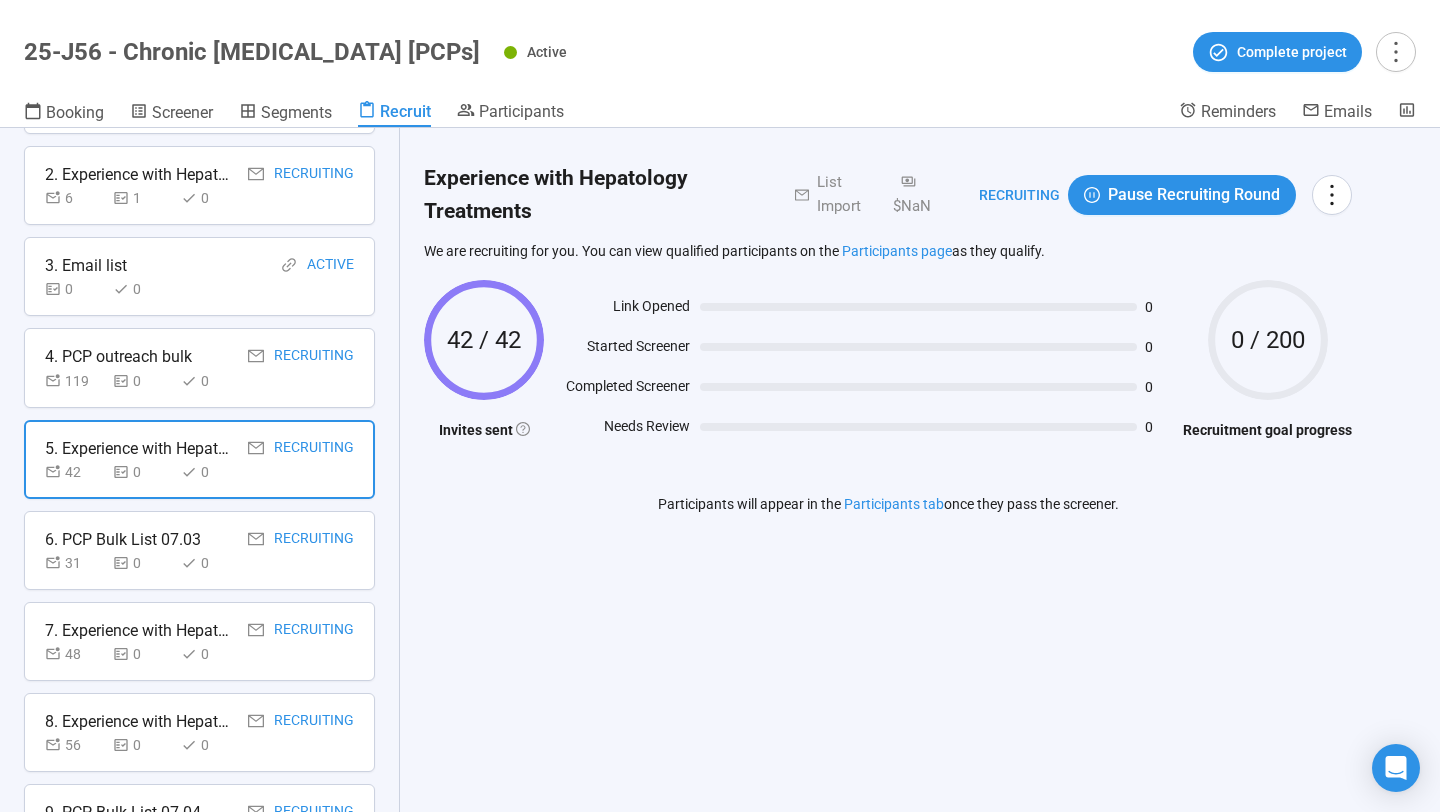 click on "0" at bounding box center [143, 381] 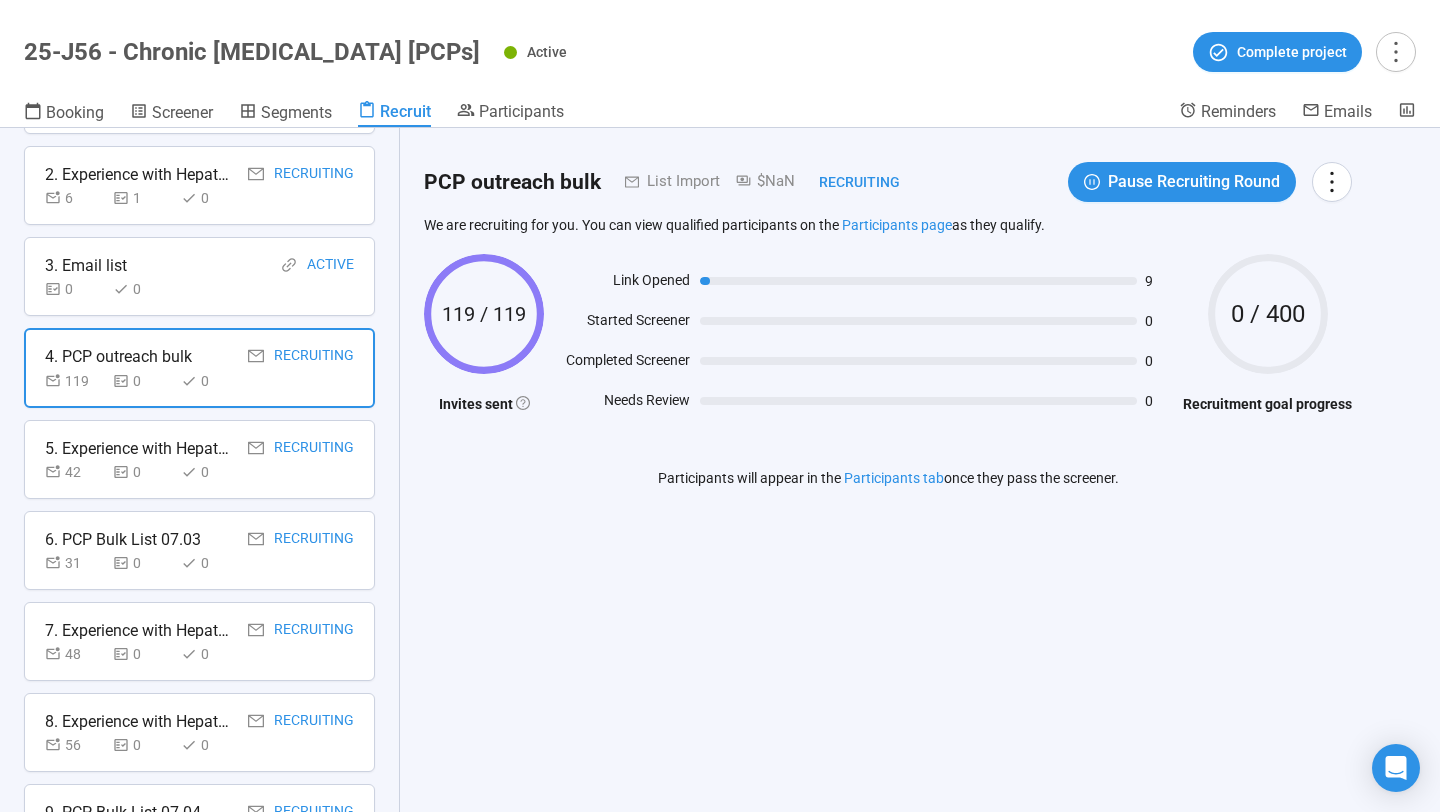 click on "0" at bounding box center (143, 289) 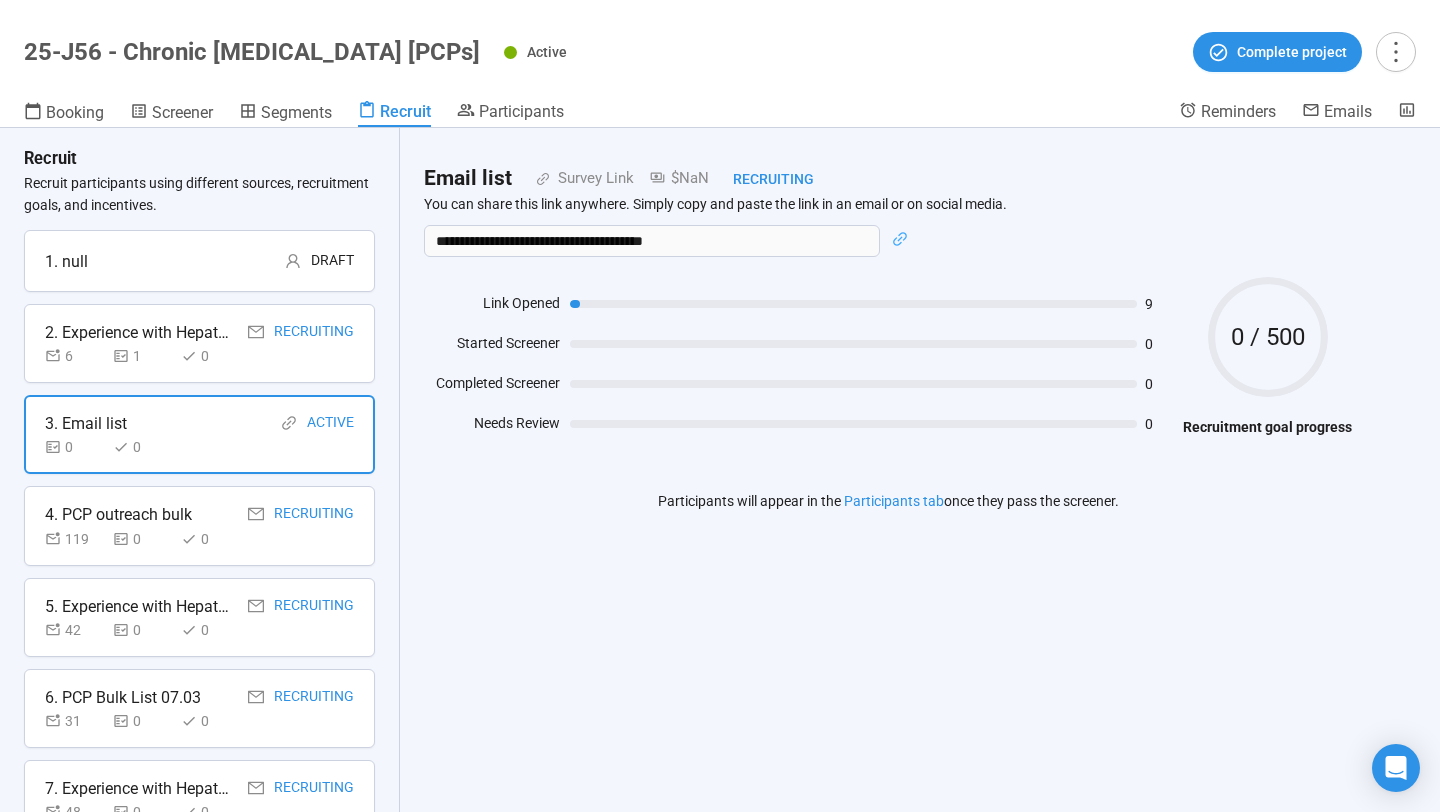 scroll, scrollTop: 0, scrollLeft: 0, axis: both 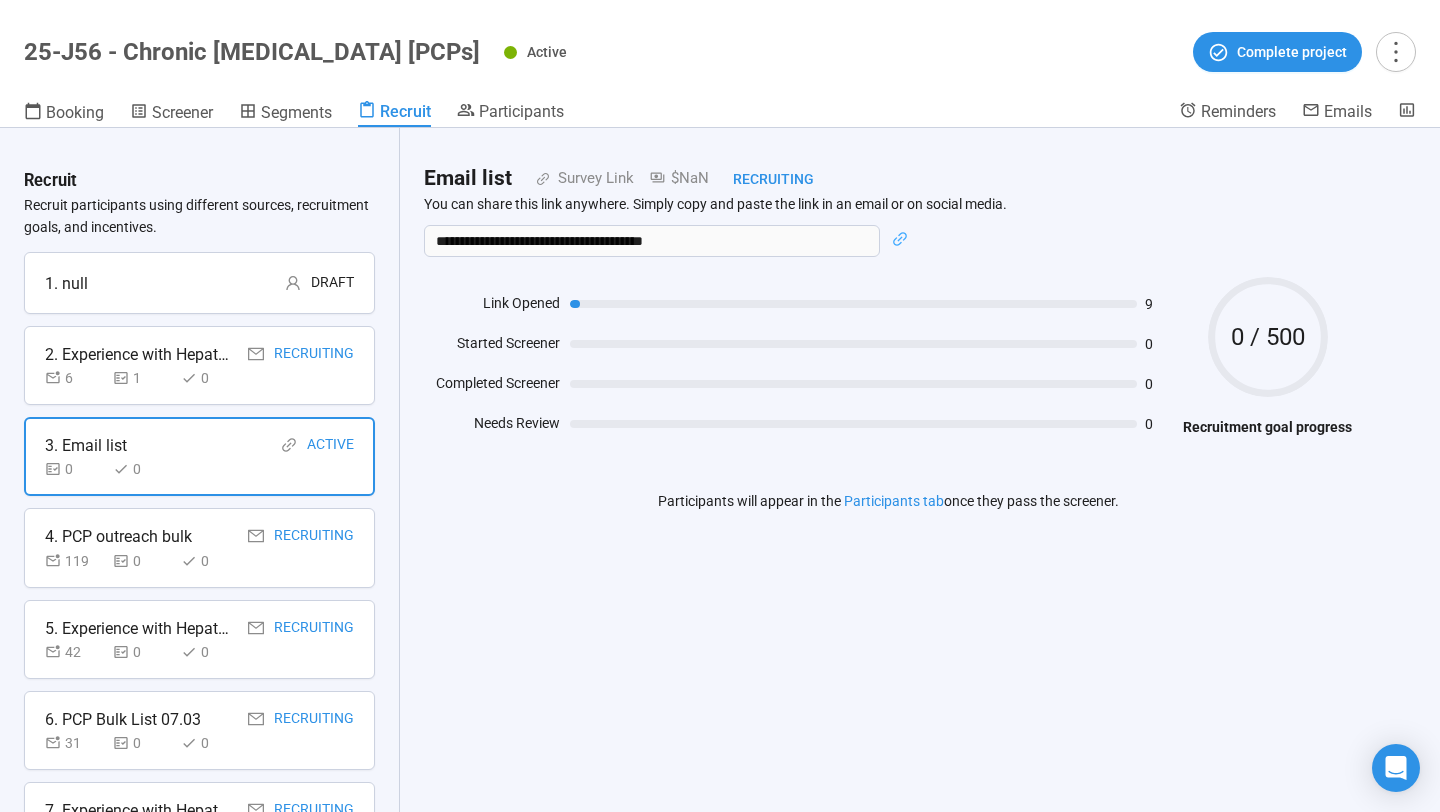 click on "2. Experience with Hepatology Treatments" at bounding box center (140, 354) 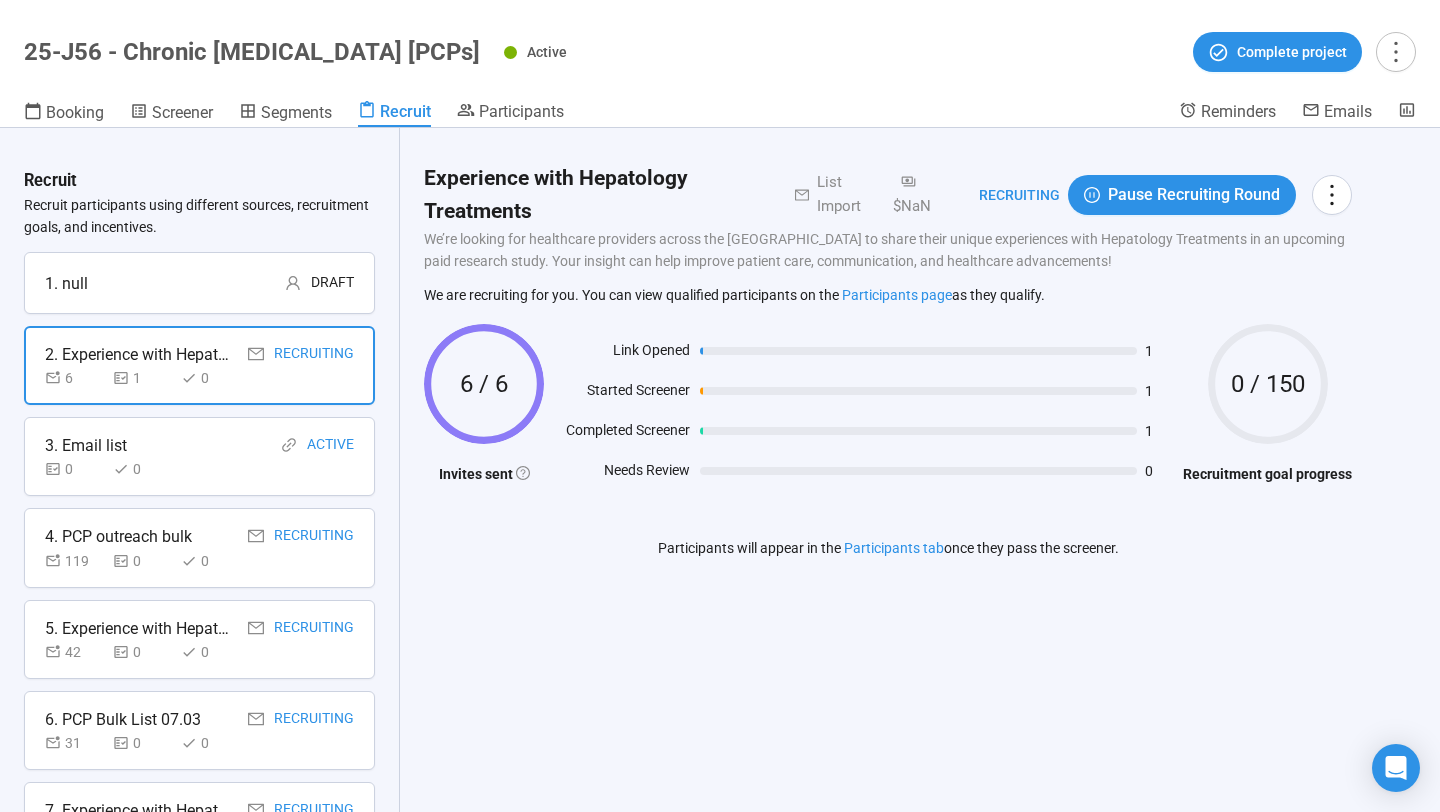 scroll, scrollTop: 0, scrollLeft: 0, axis: both 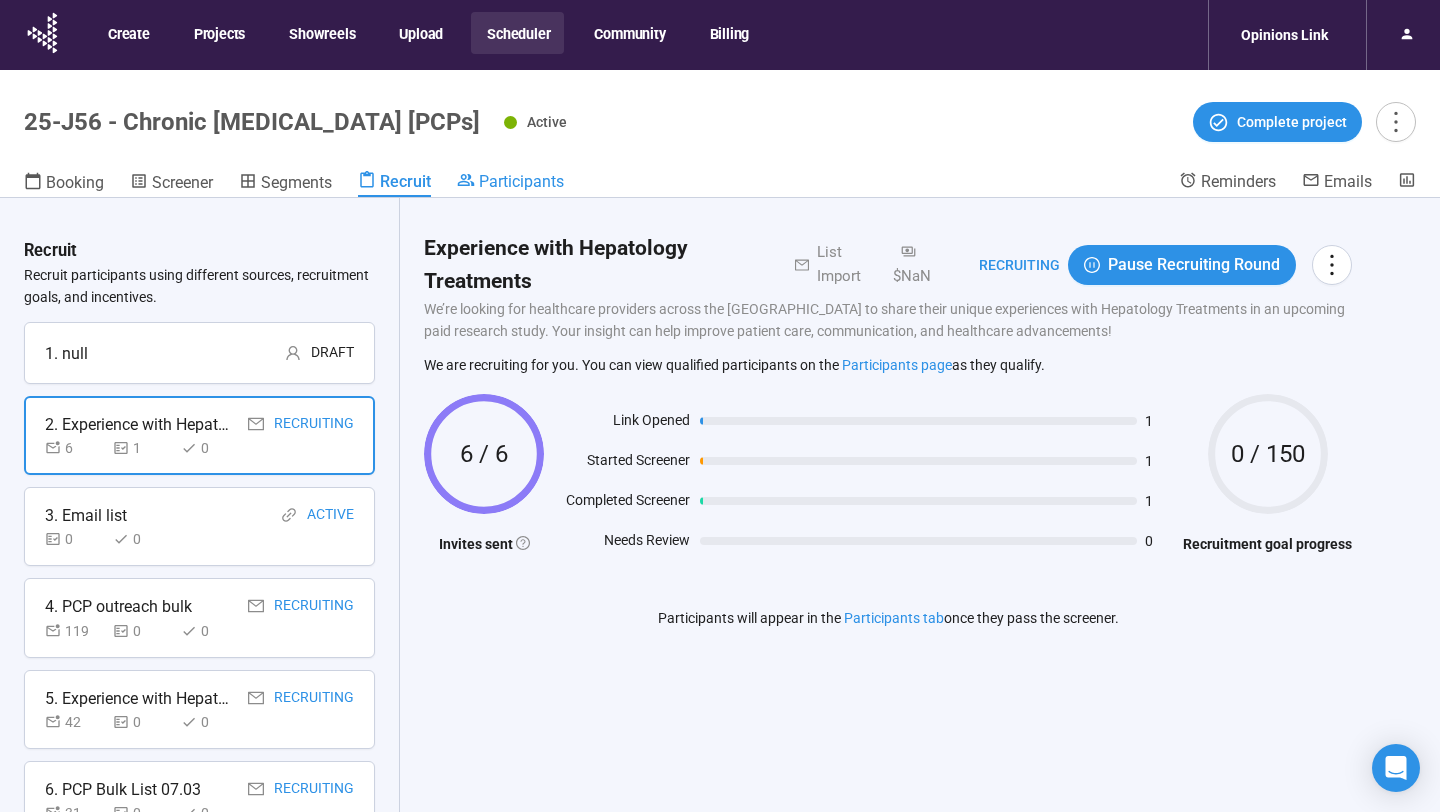 click on "Participants" at bounding box center [521, 181] 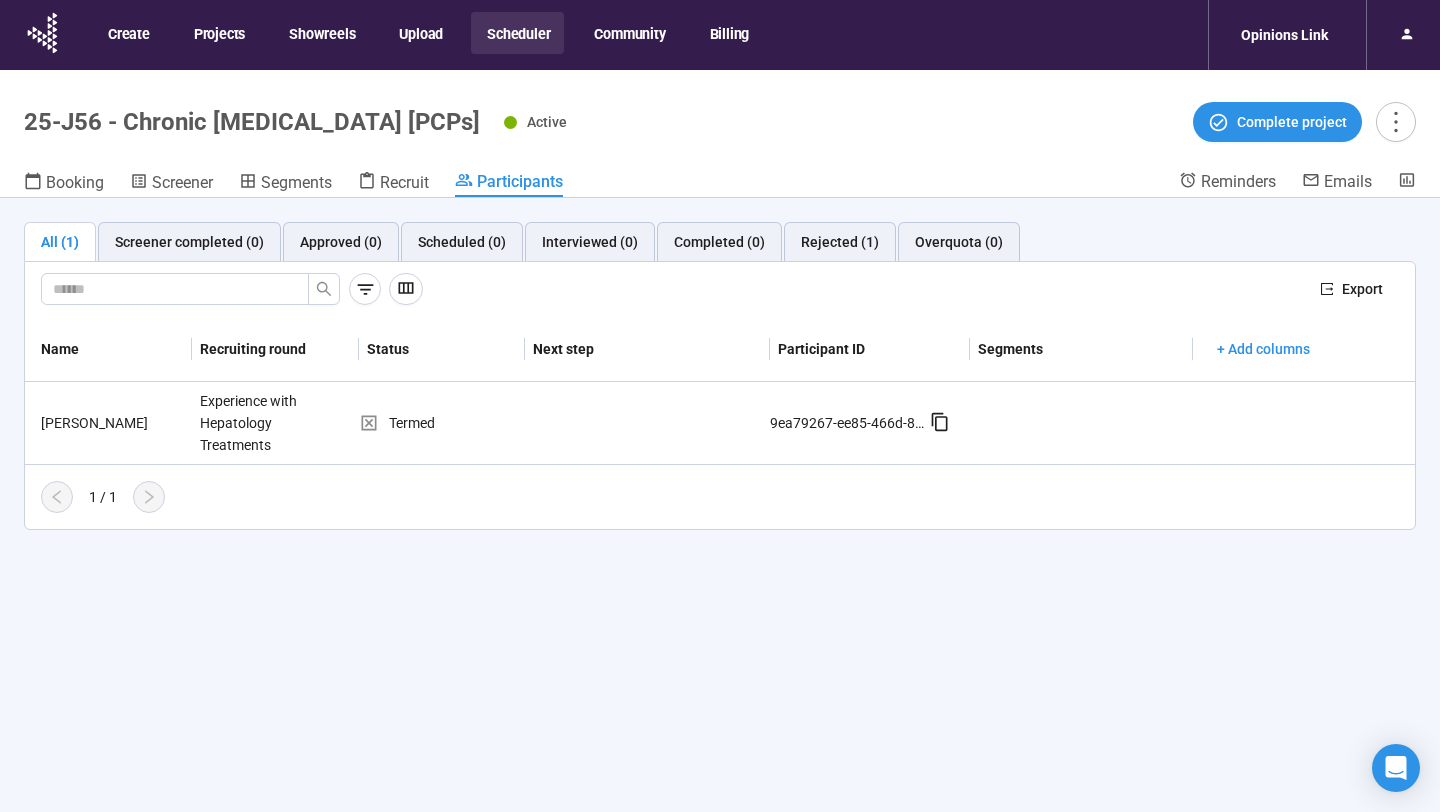 click on "Scheduler" at bounding box center (517, 33) 